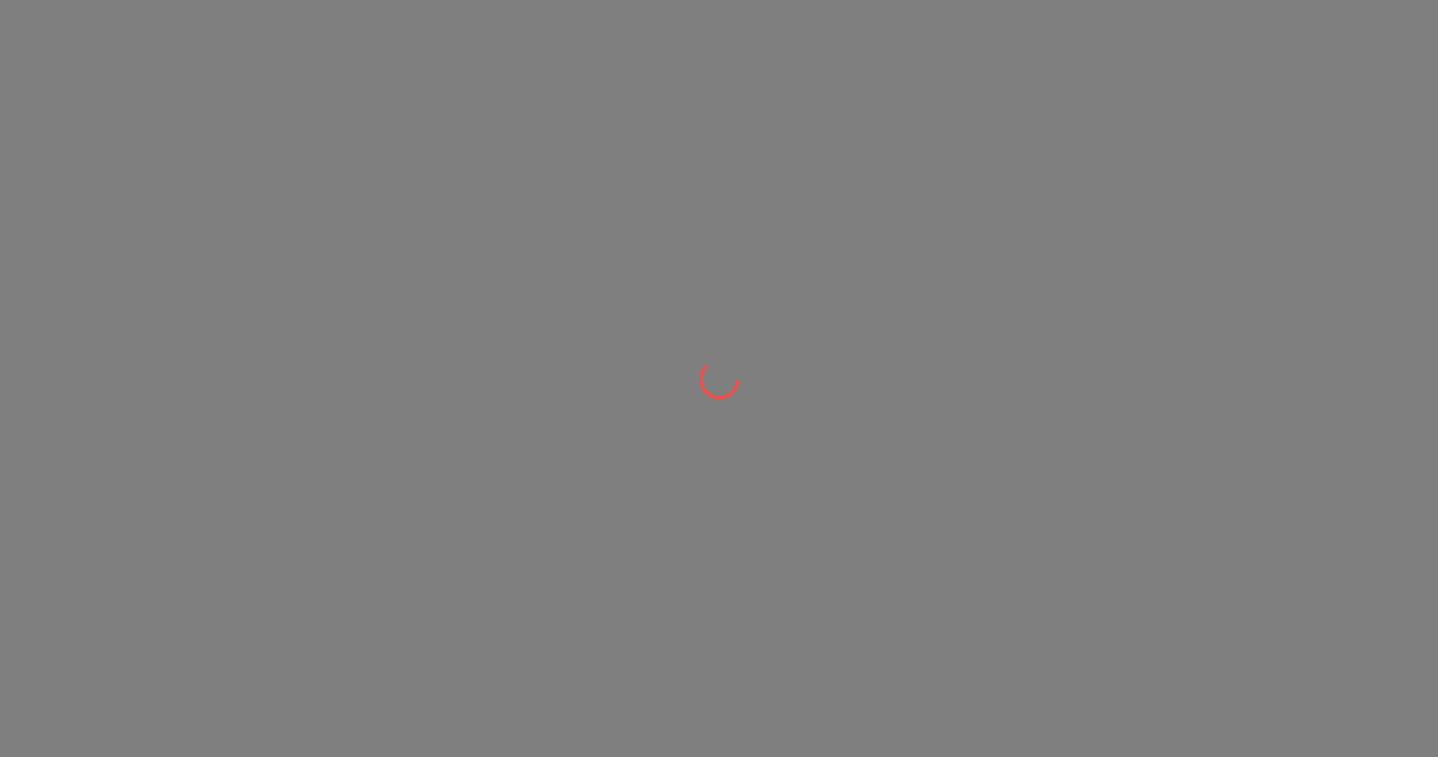 scroll, scrollTop: 0, scrollLeft: 0, axis: both 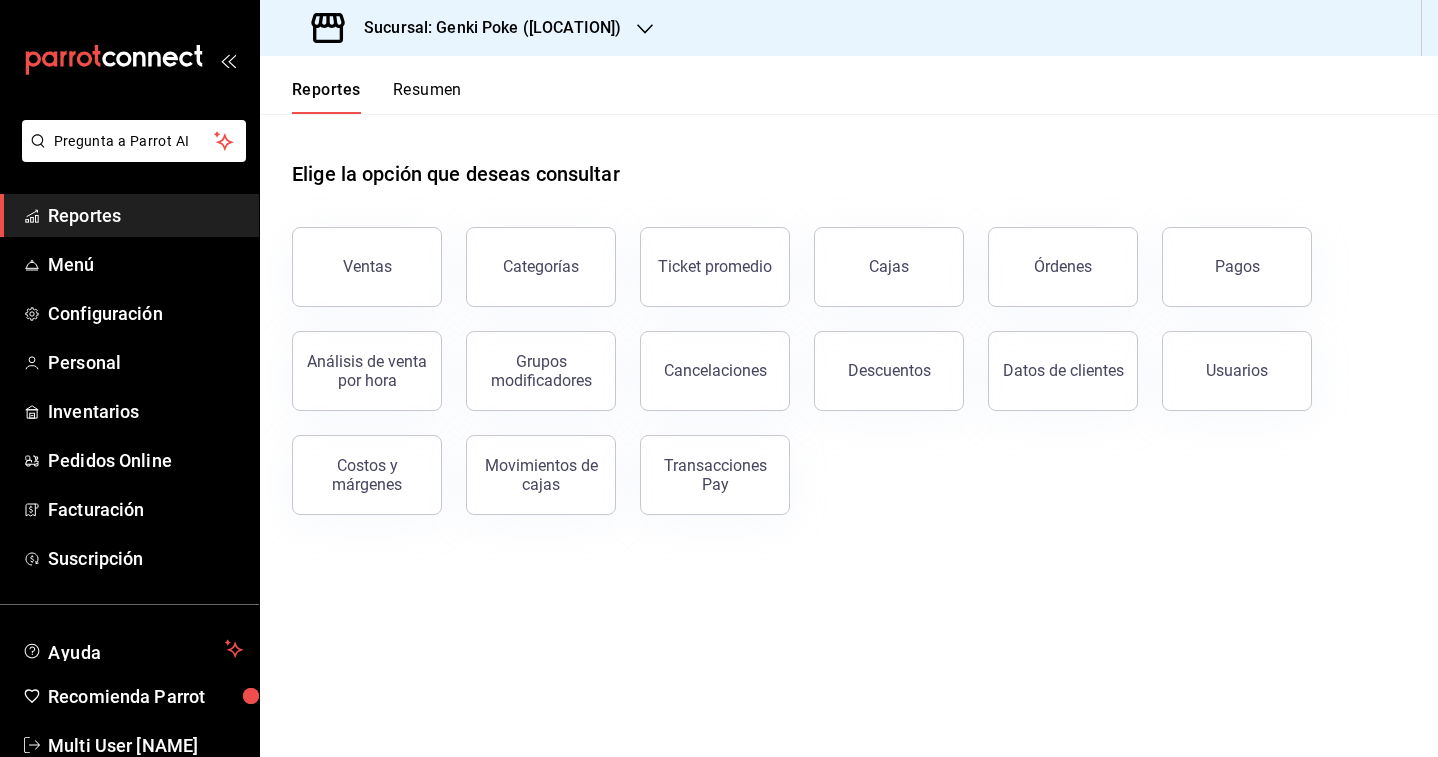 click on "Sucursal: Genki Poke ([LOCATION])" at bounding box center [484, 28] 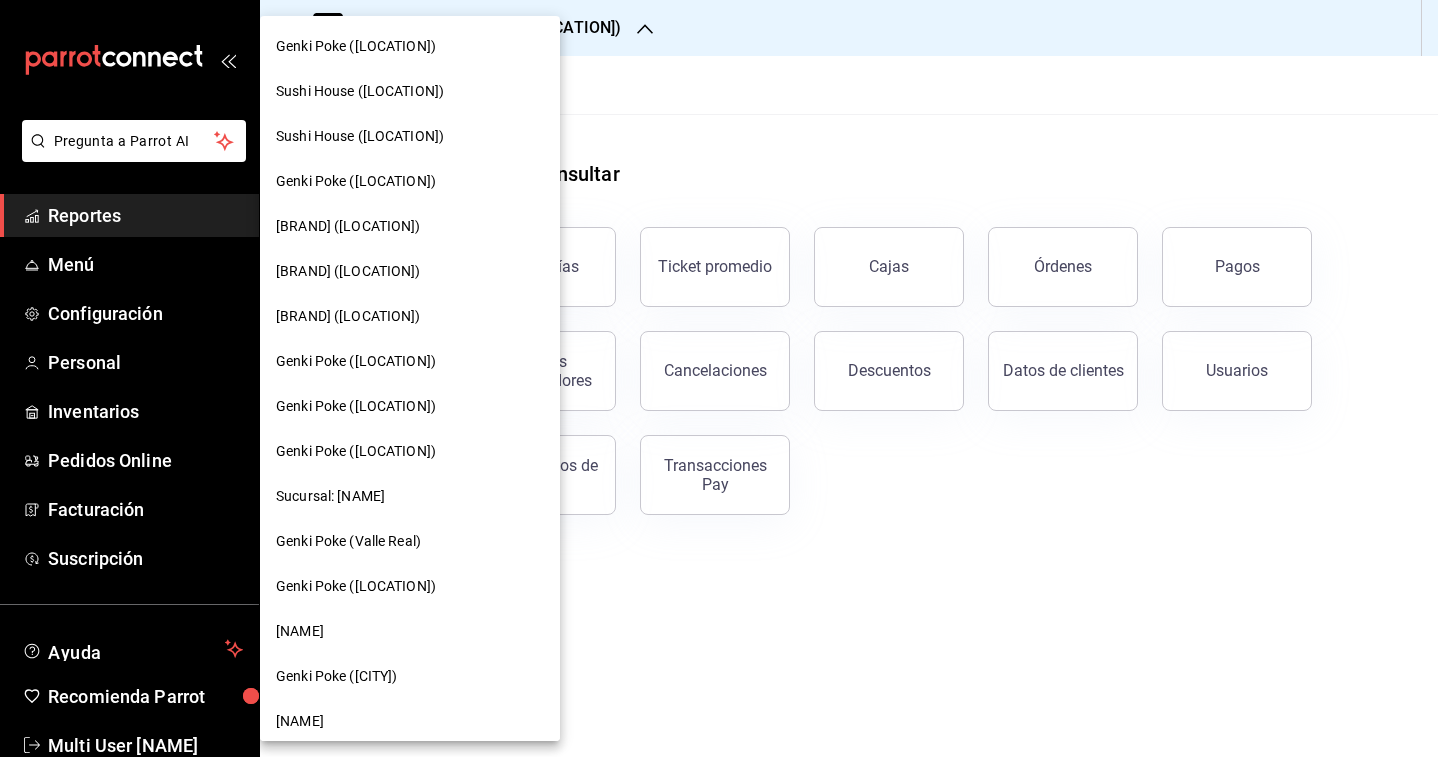 click on "Genki Poke ([LOCATION])" at bounding box center (356, 46) 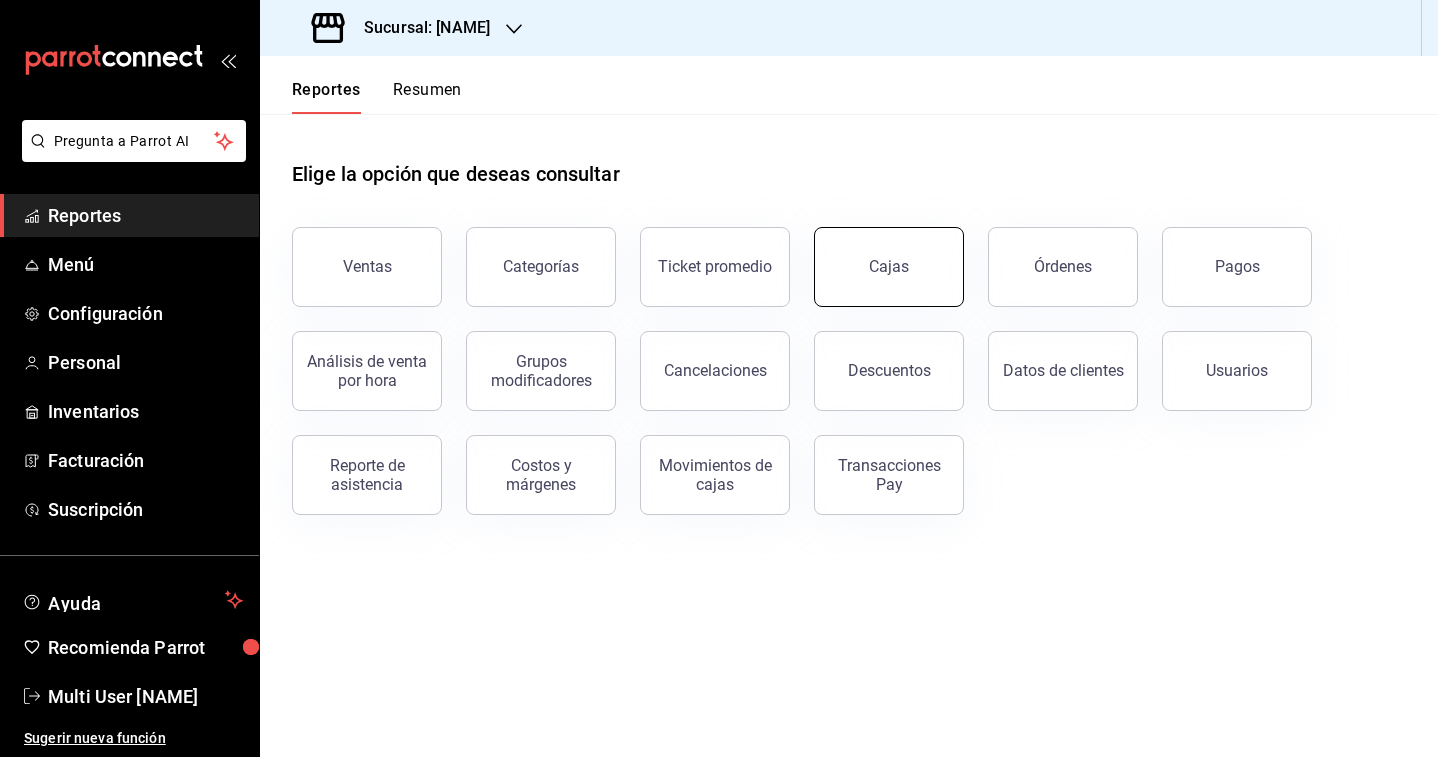click on "Cajas" at bounding box center (889, 266) 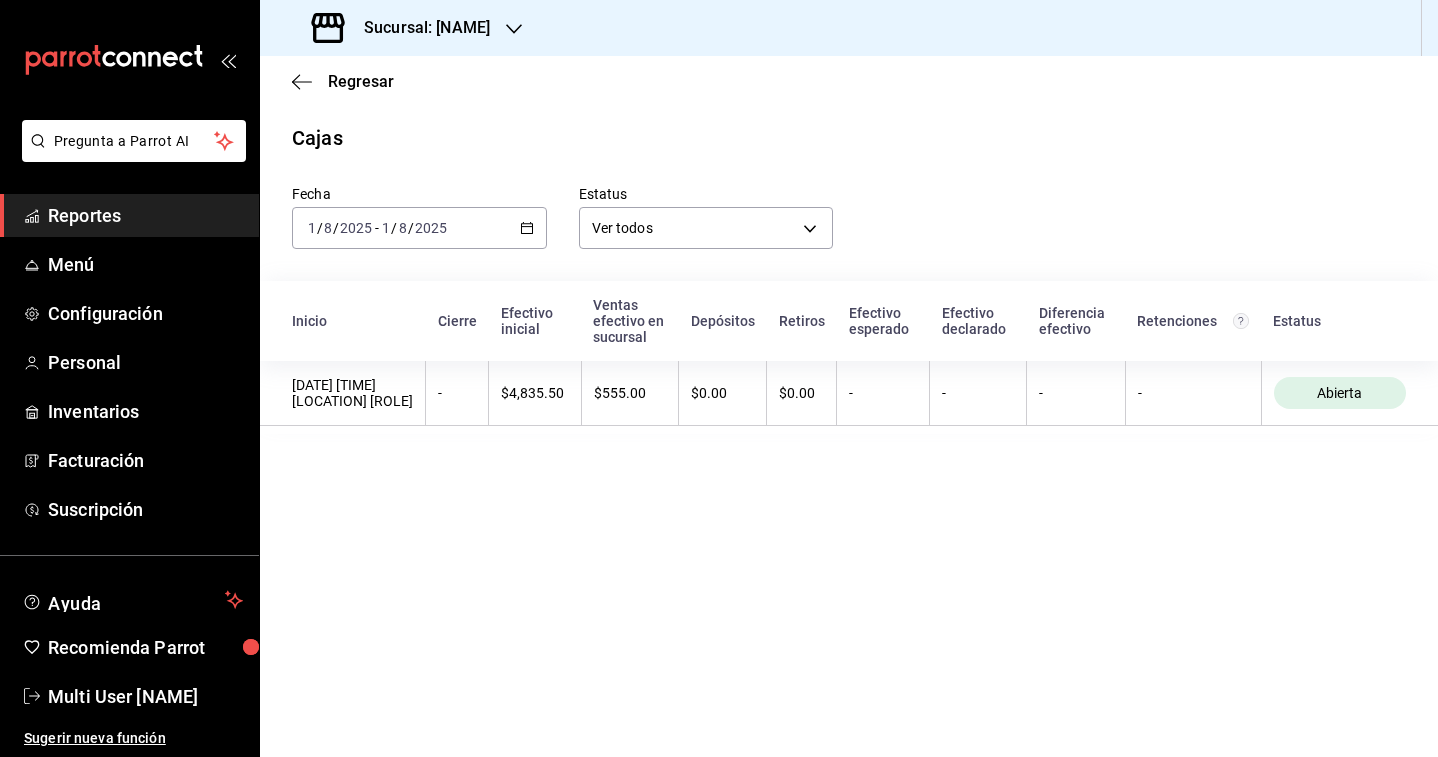 click on "2025-08-01 1 / 8 / 2025 - 2025-08-01 1 / 8 / 2025" at bounding box center [419, 228] 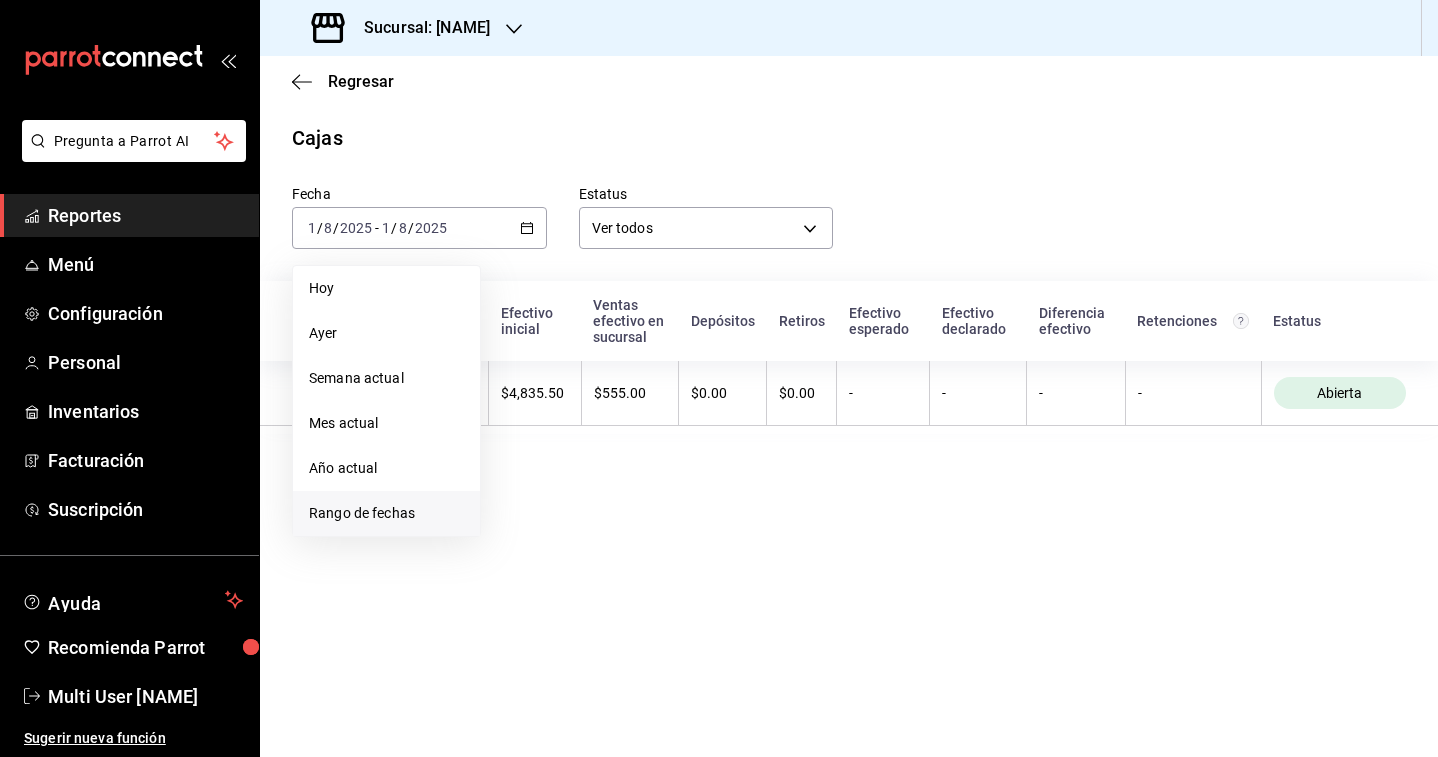 click on "Rango de fechas" at bounding box center (386, 513) 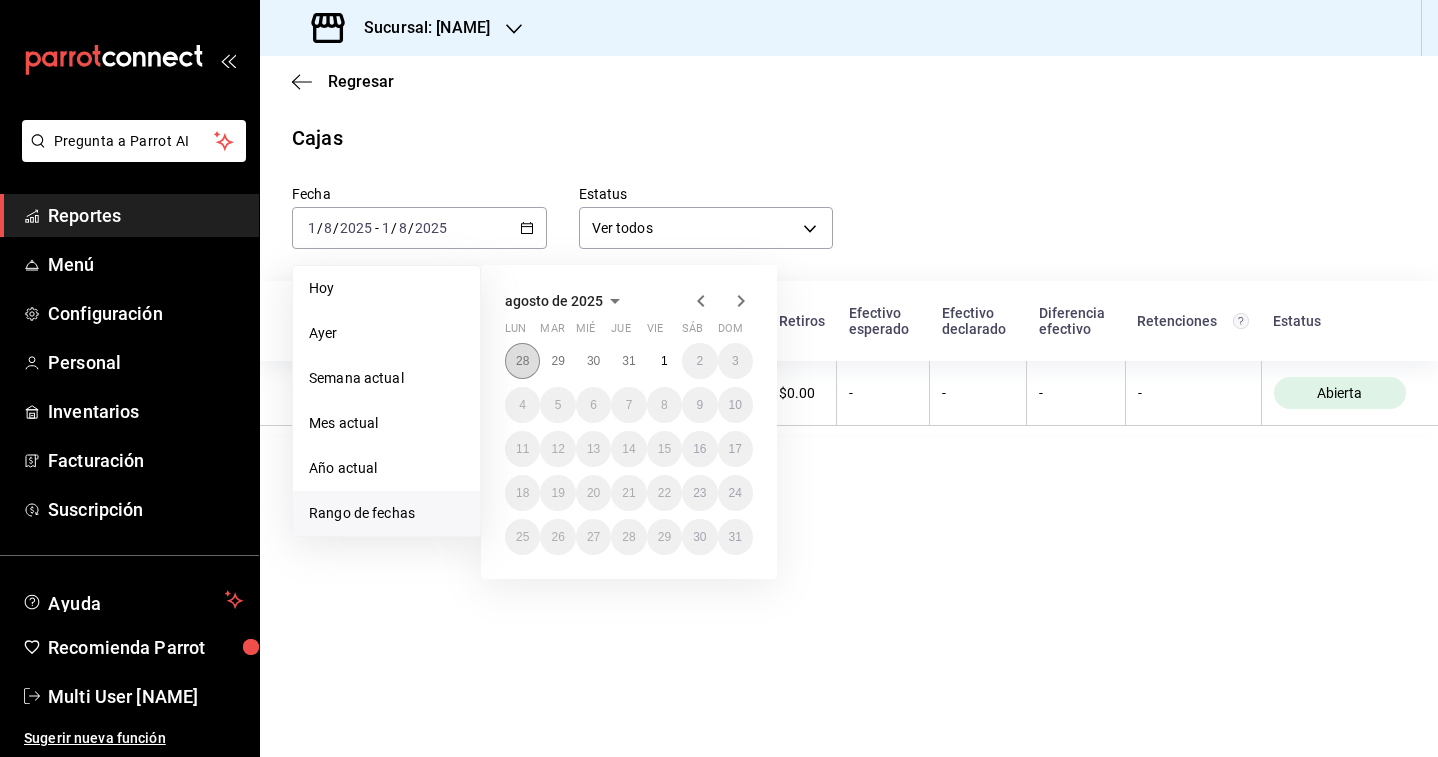 click on "28" at bounding box center (522, 361) 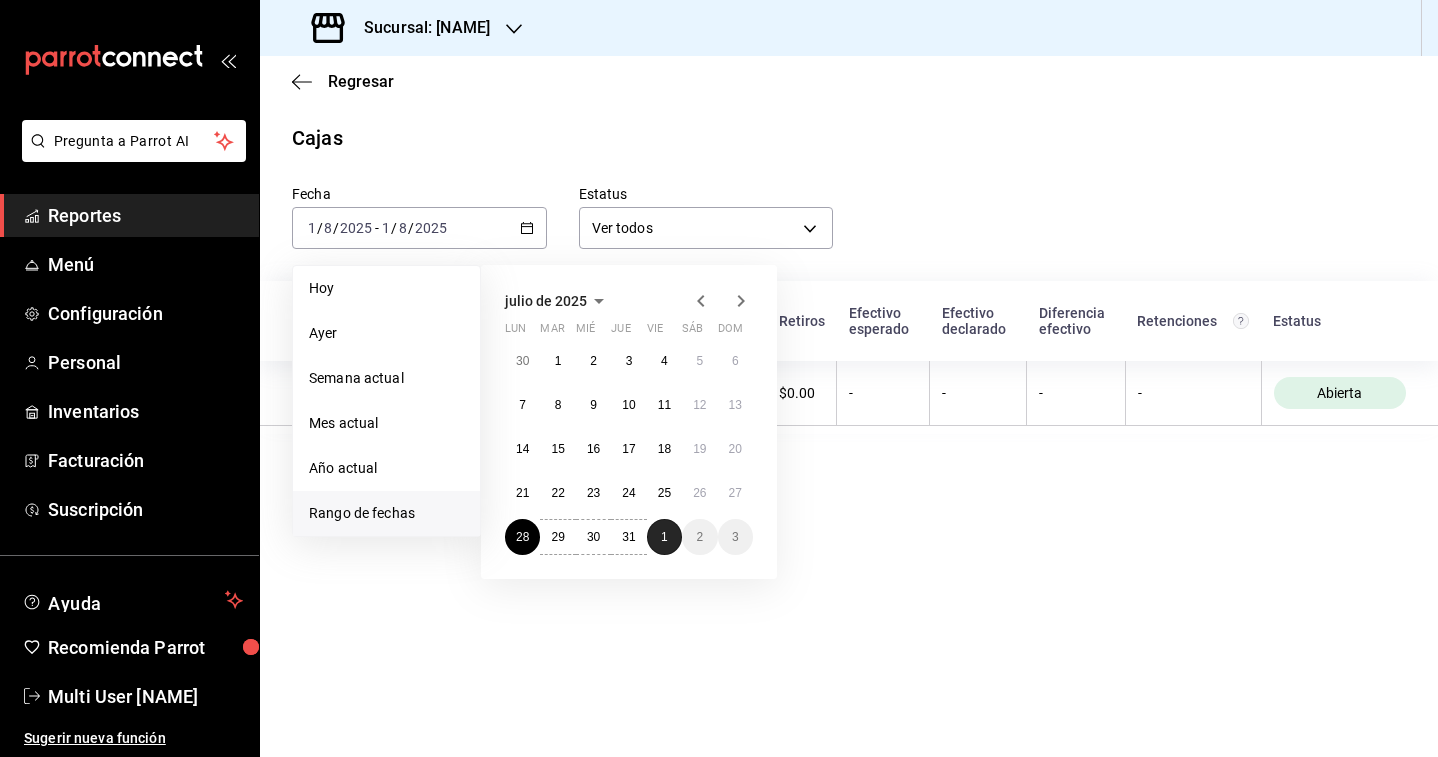 click on "1" at bounding box center (664, 537) 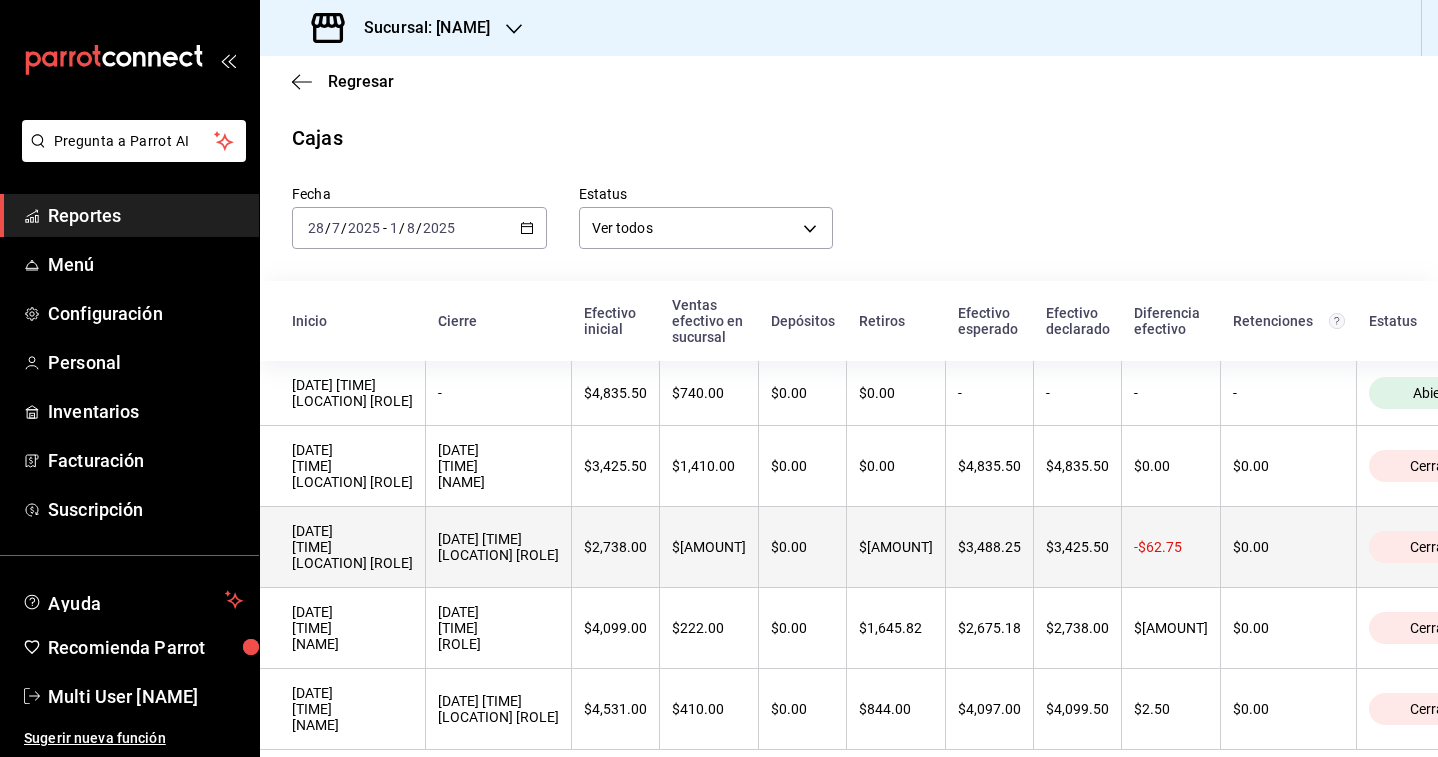 scroll, scrollTop: 74, scrollLeft: 0, axis: vertical 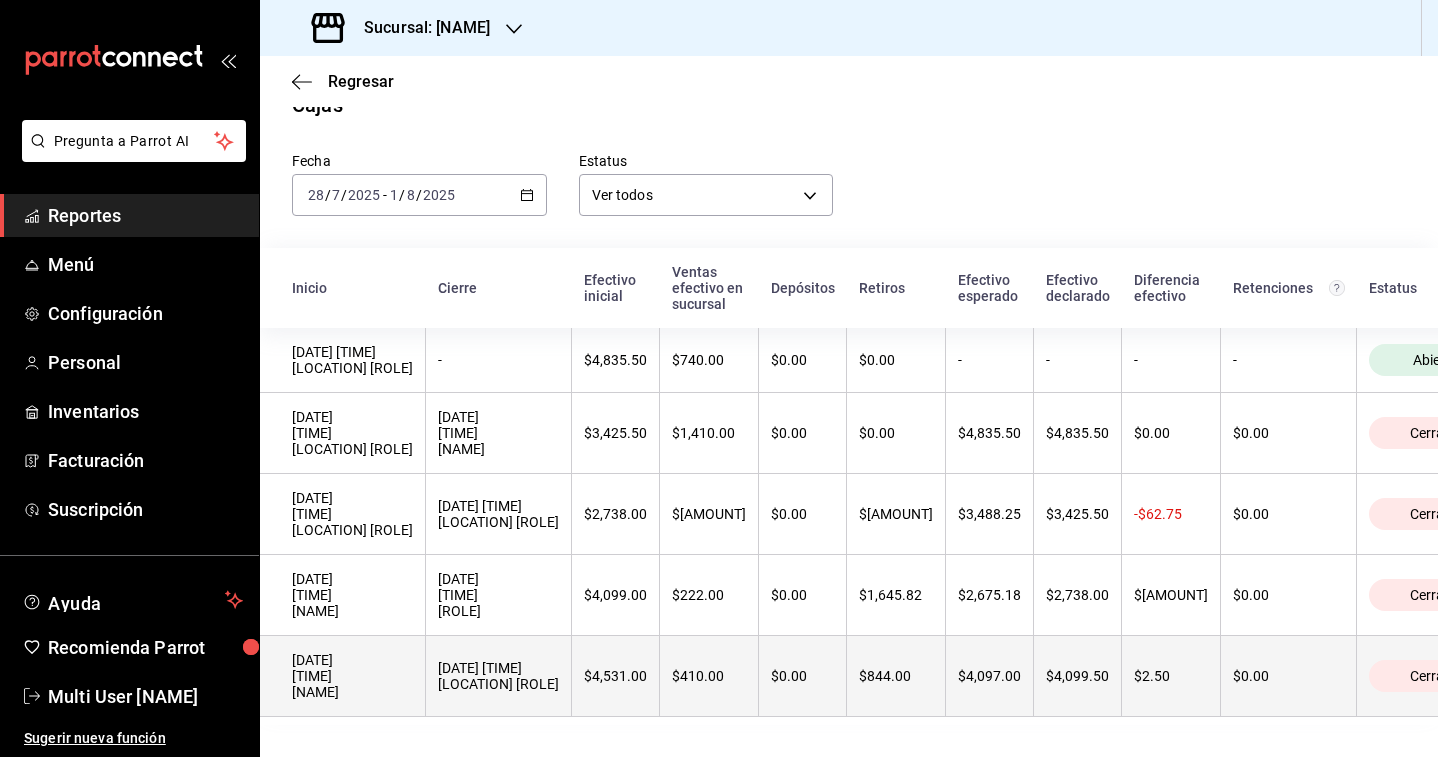 click on "[DATE] [TIME]
[LOCATION] [ROLE]" at bounding box center (498, 676) 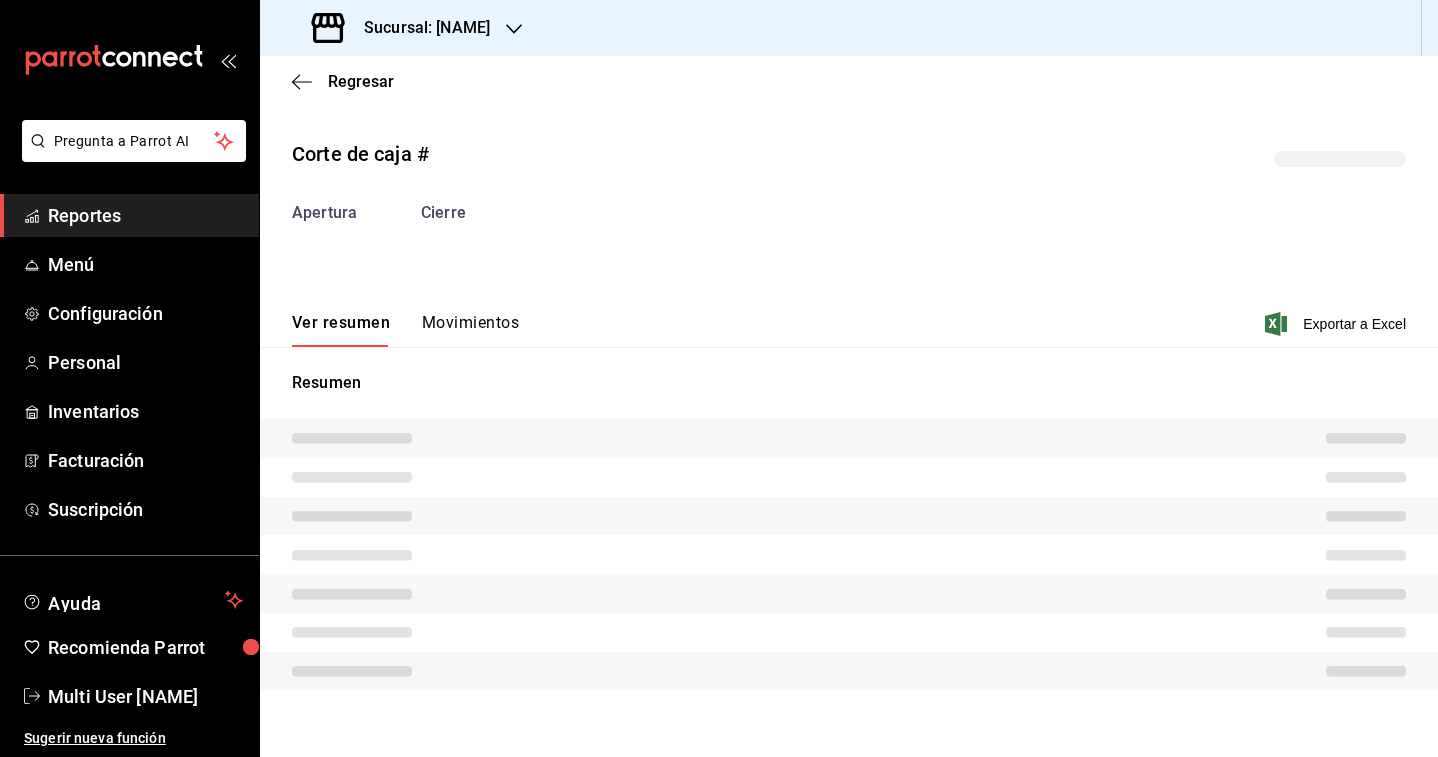 scroll, scrollTop: 0, scrollLeft: 0, axis: both 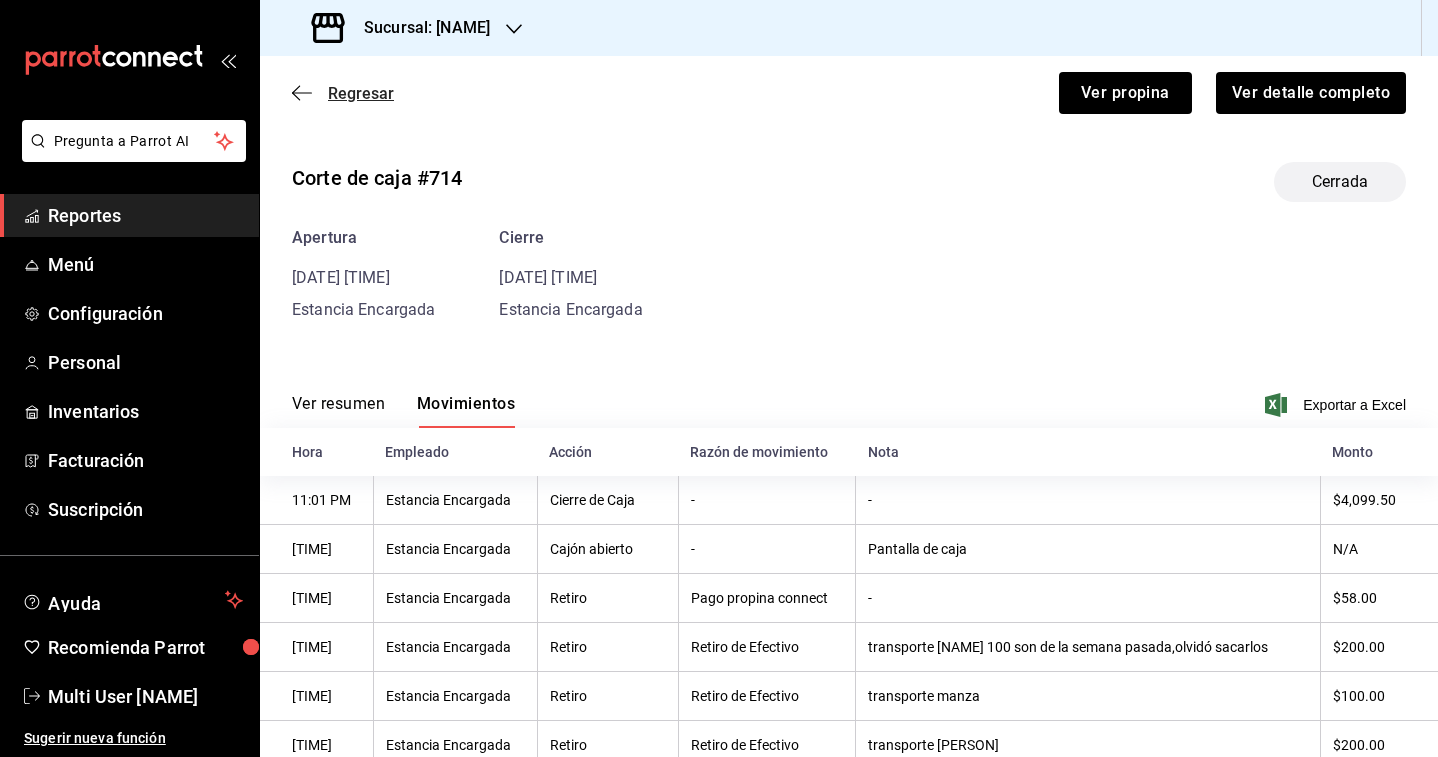 click on "Regresar" at bounding box center [361, 93] 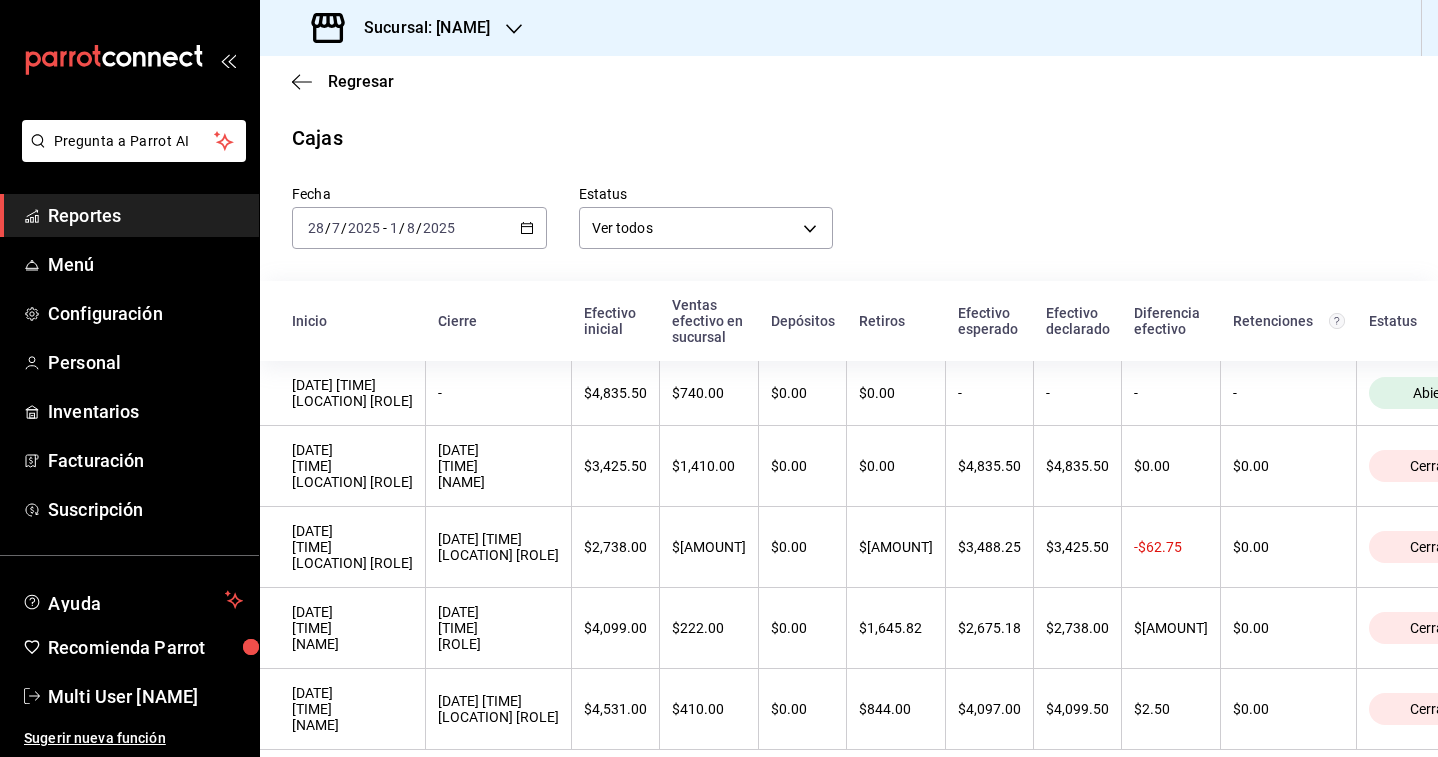 scroll, scrollTop: 74, scrollLeft: 0, axis: vertical 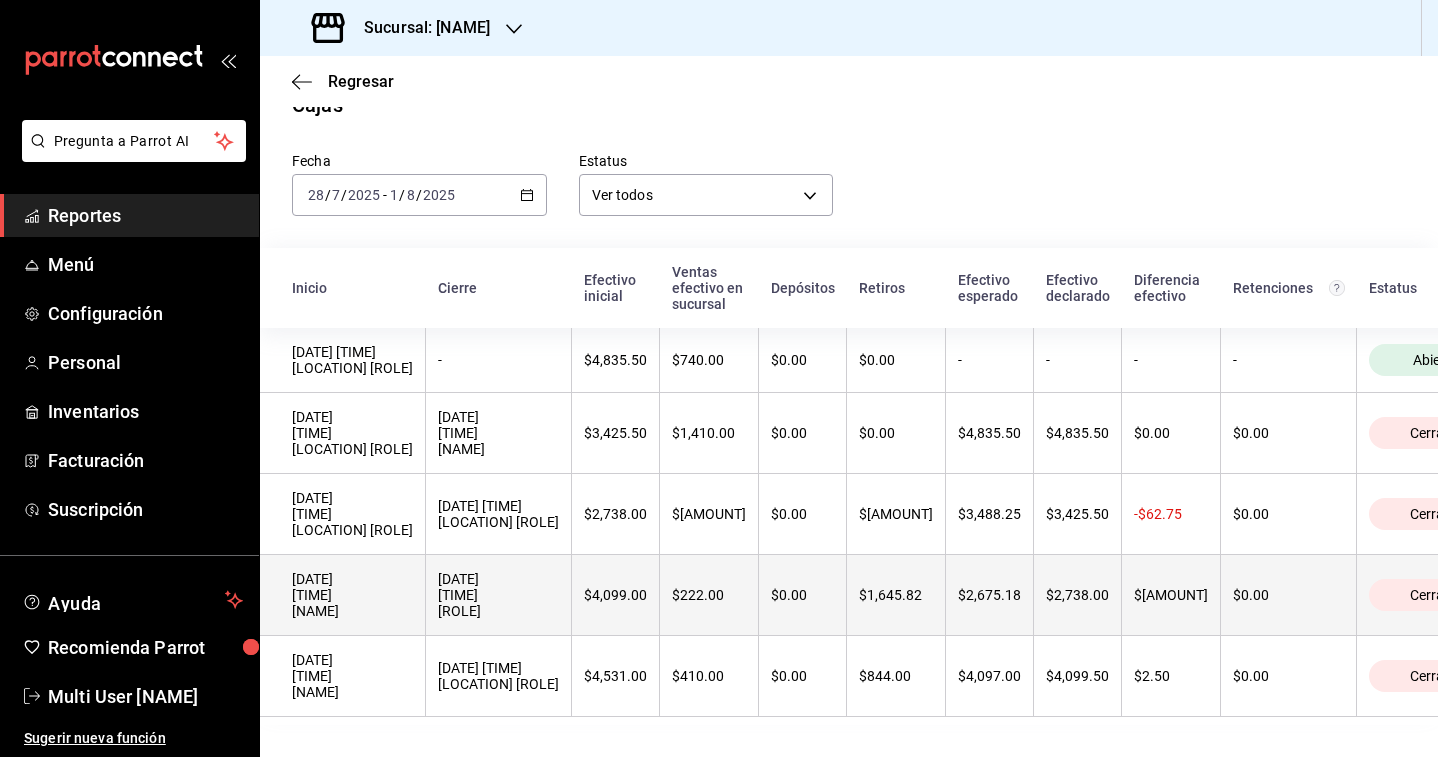click on "[DATE]
[TIME]
[ROLE]" at bounding box center [499, 595] 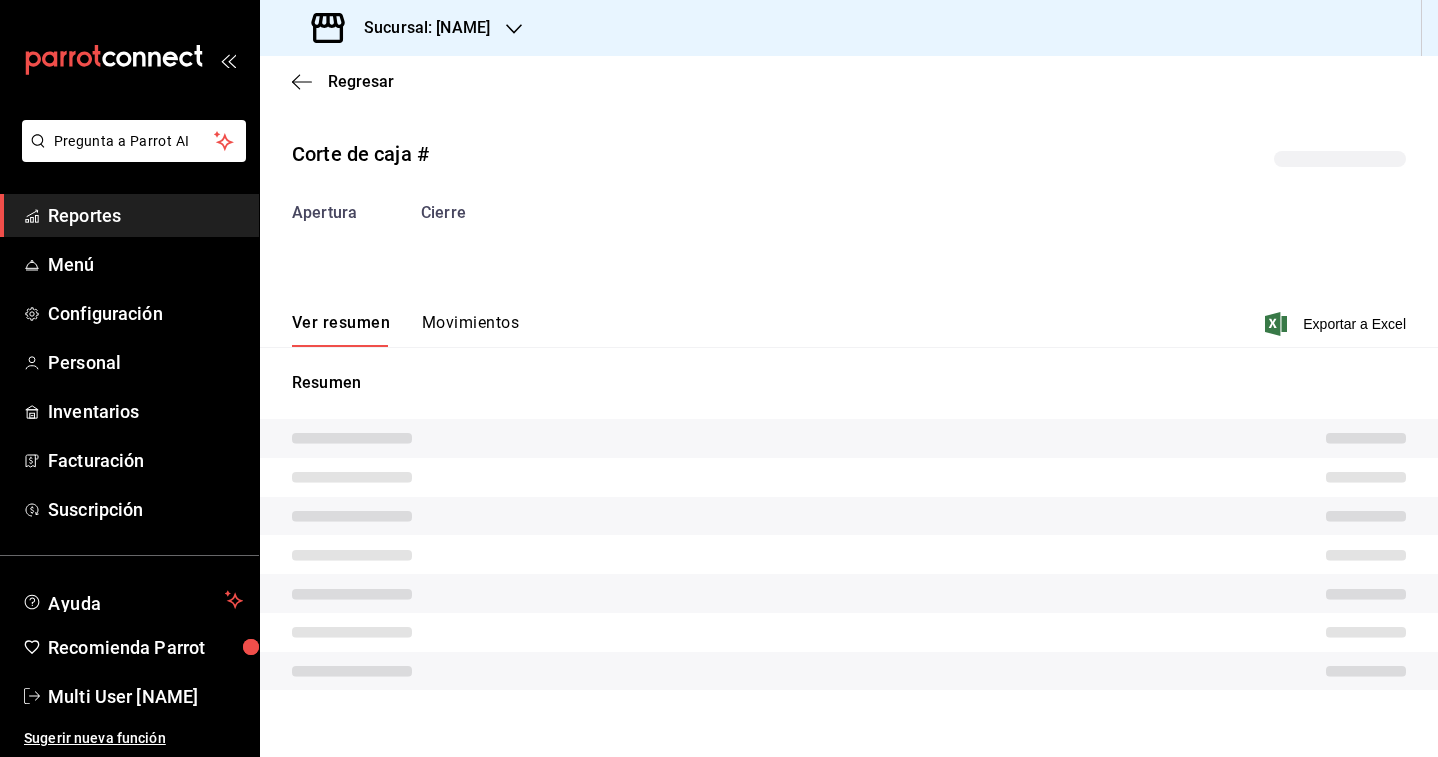 scroll, scrollTop: 0, scrollLeft: 0, axis: both 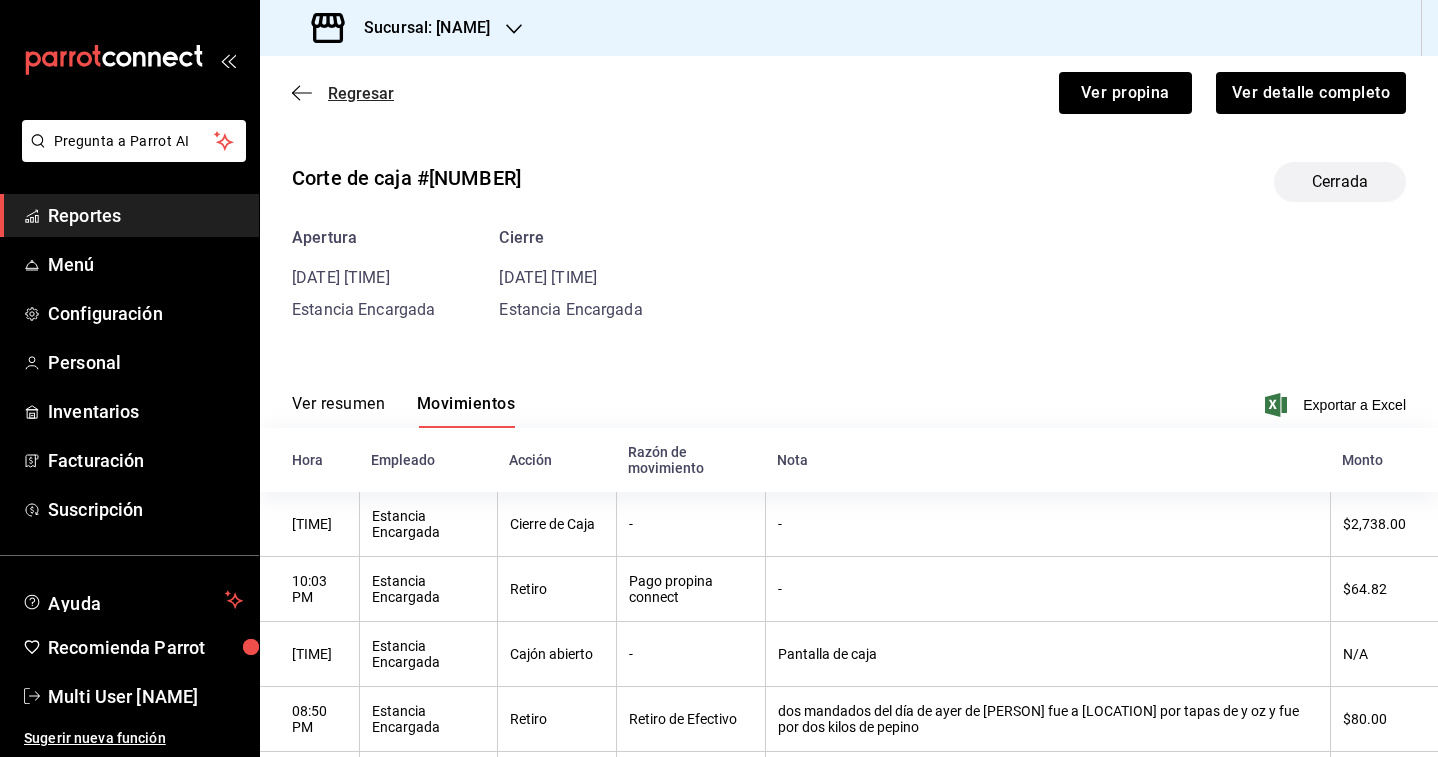 click on "Regresar" at bounding box center (361, 93) 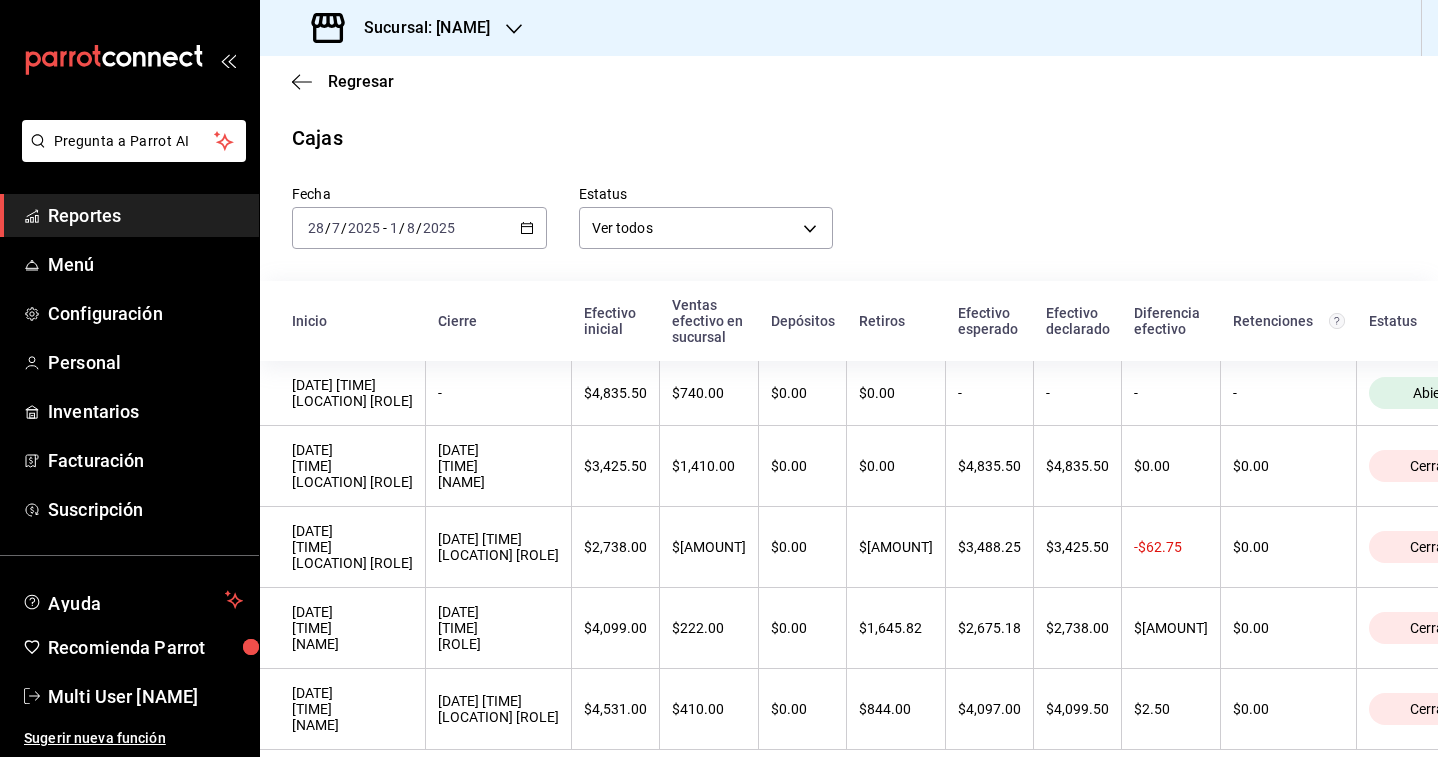 scroll, scrollTop: 74, scrollLeft: 0, axis: vertical 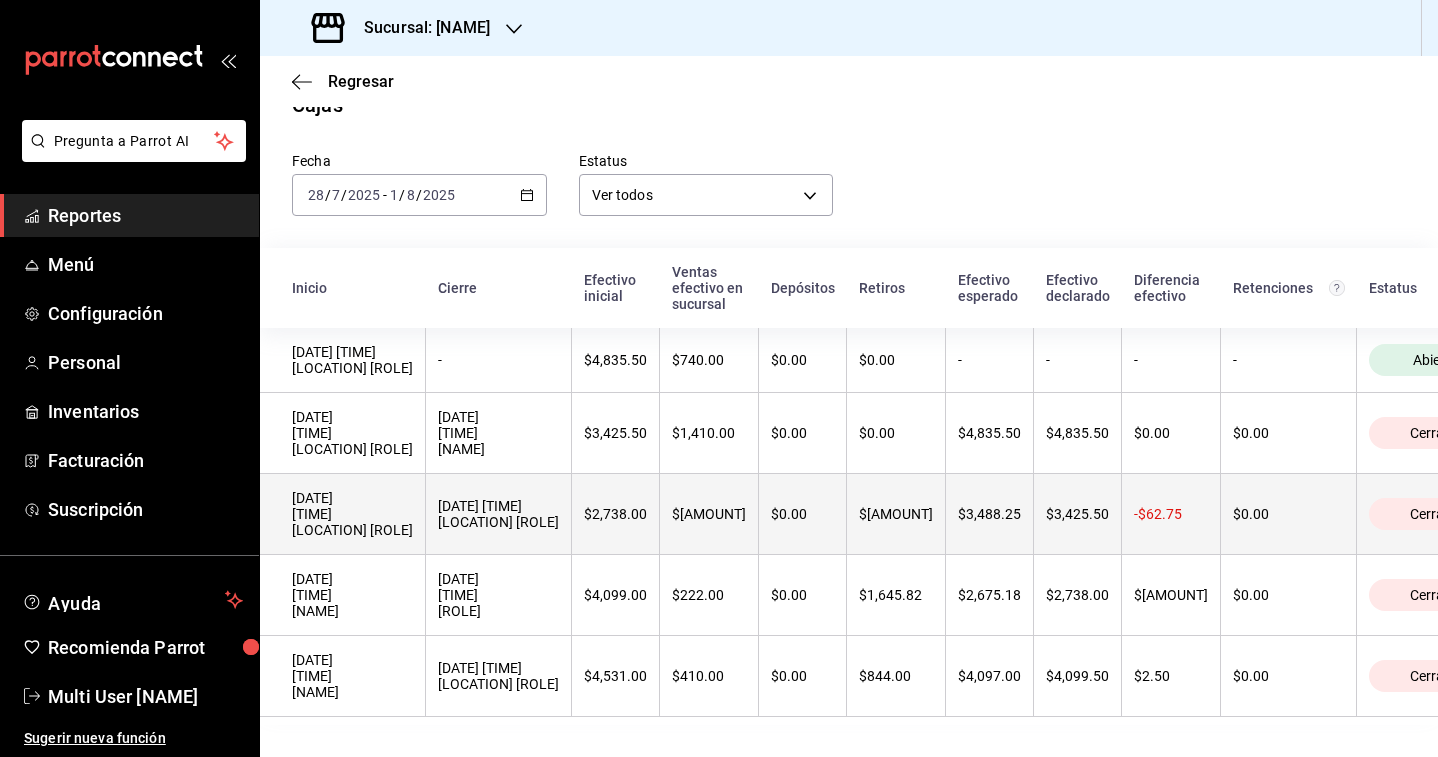 click on "[DATE] [TIME]
[LOCATION] [ROLE]" at bounding box center (498, 514) 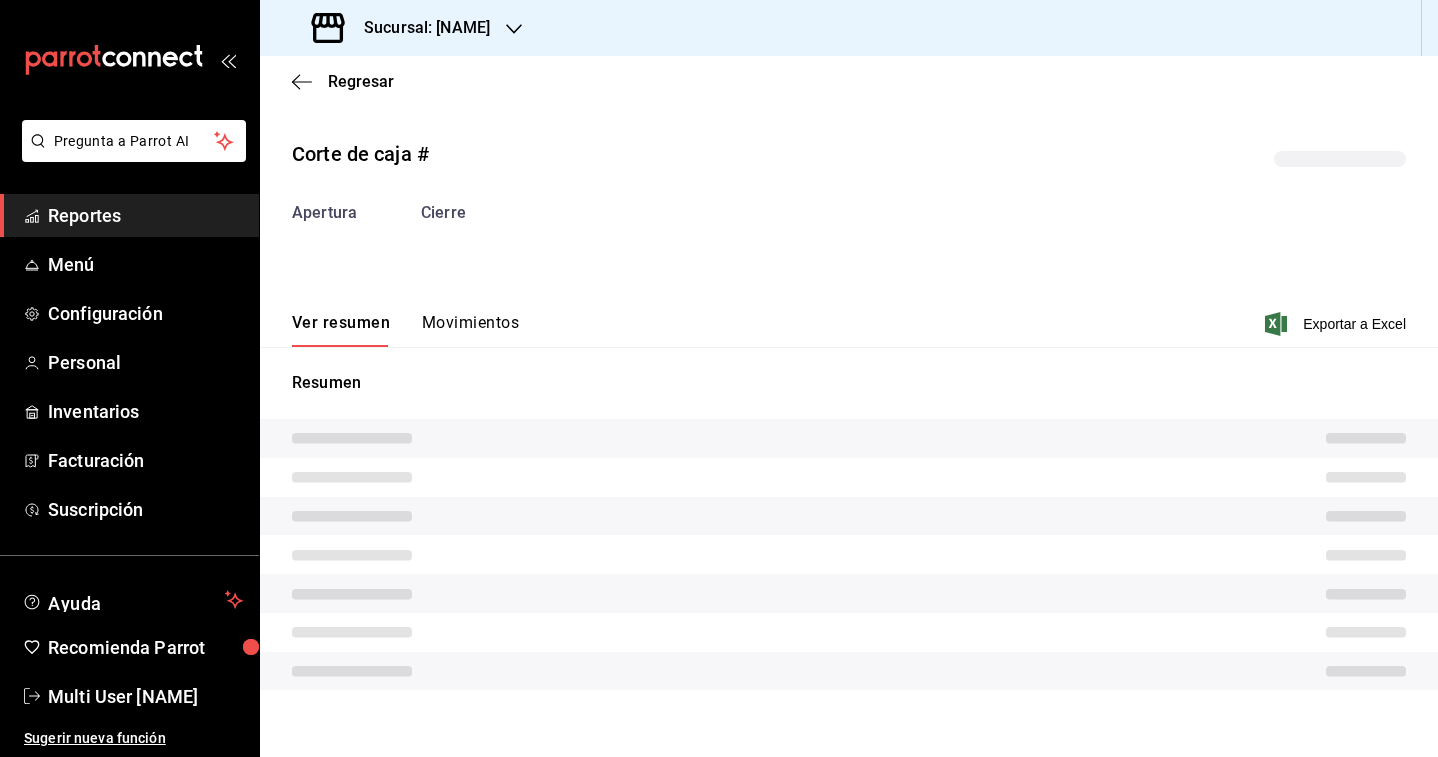 scroll, scrollTop: 0, scrollLeft: 0, axis: both 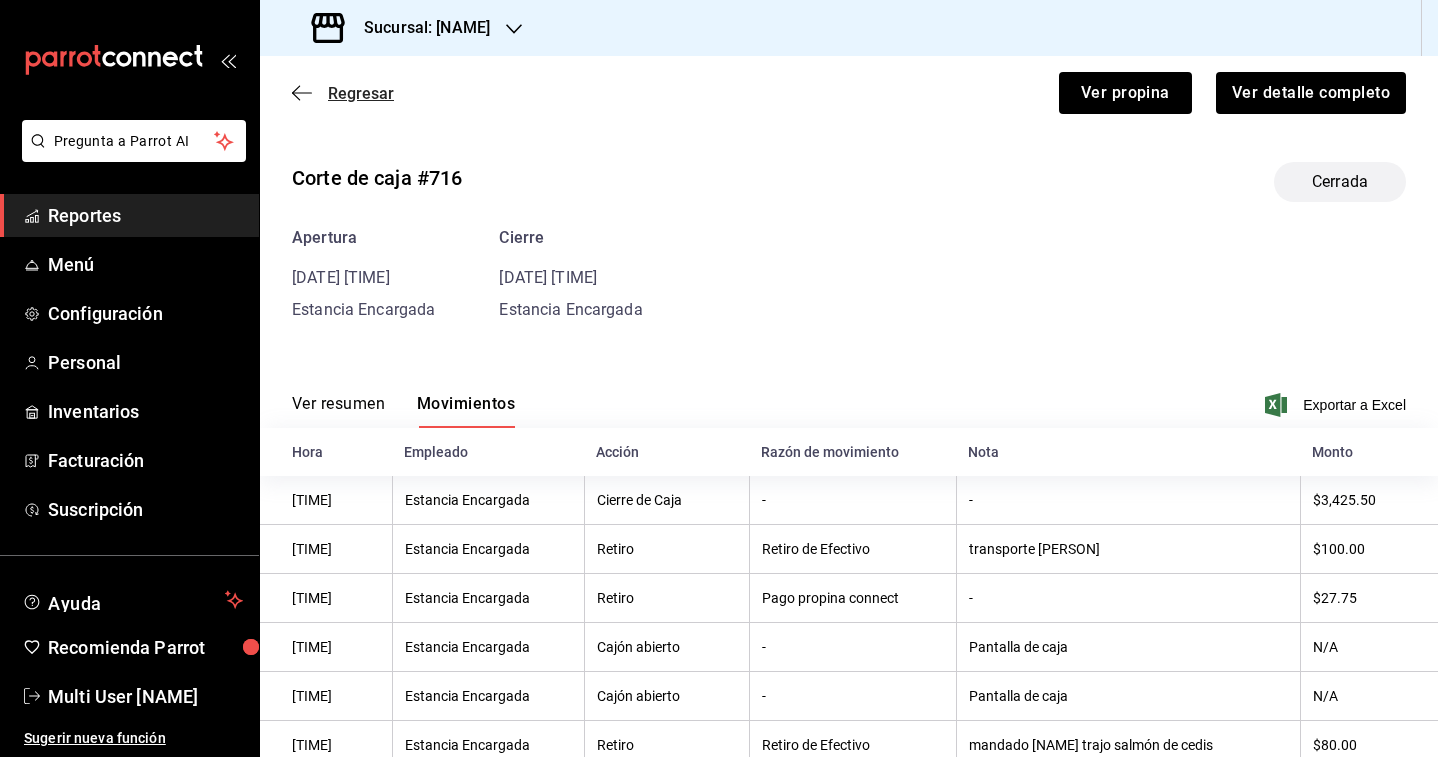click on "Regresar" at bounding box center (361, 93) 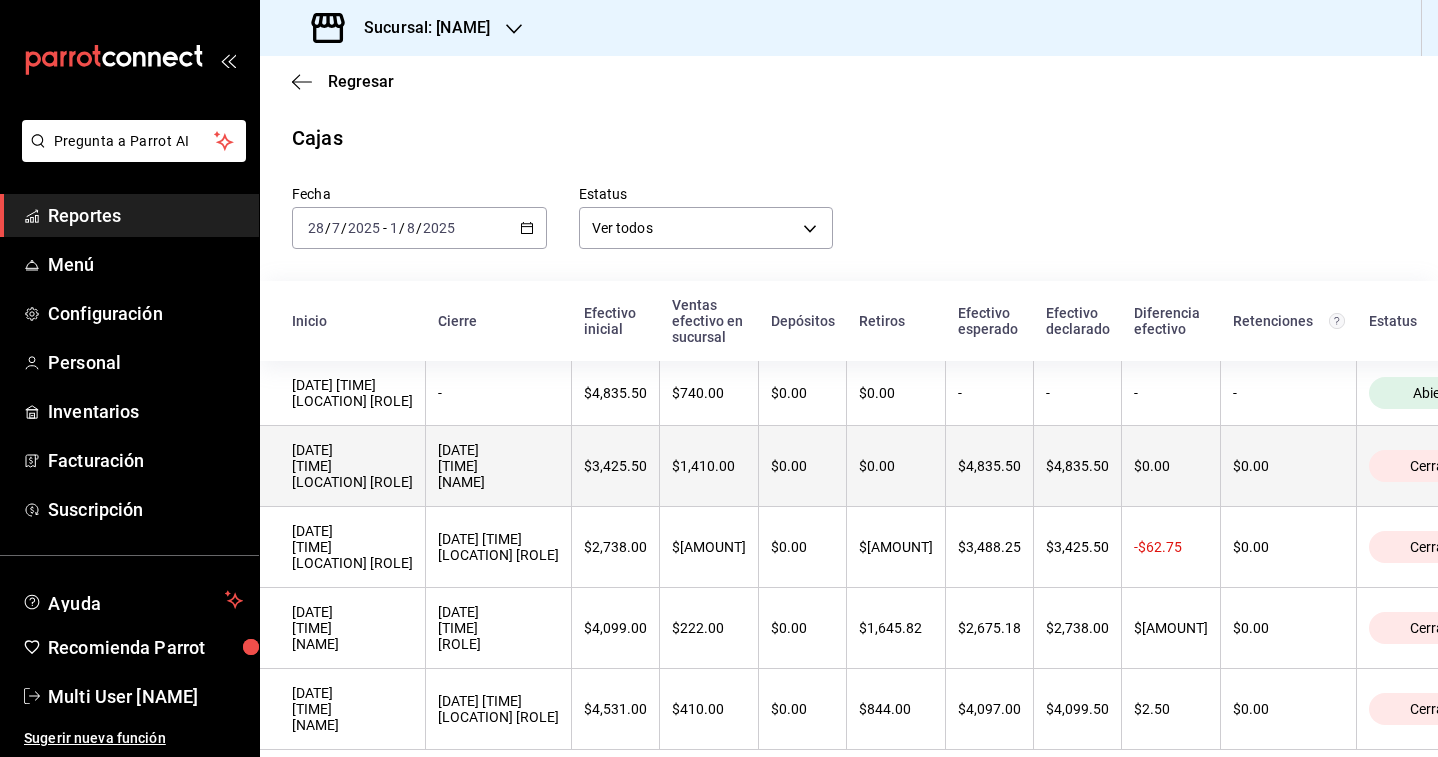click on "[DATE]
[TIME]
[NAME]" at bounding box center [498, 466] 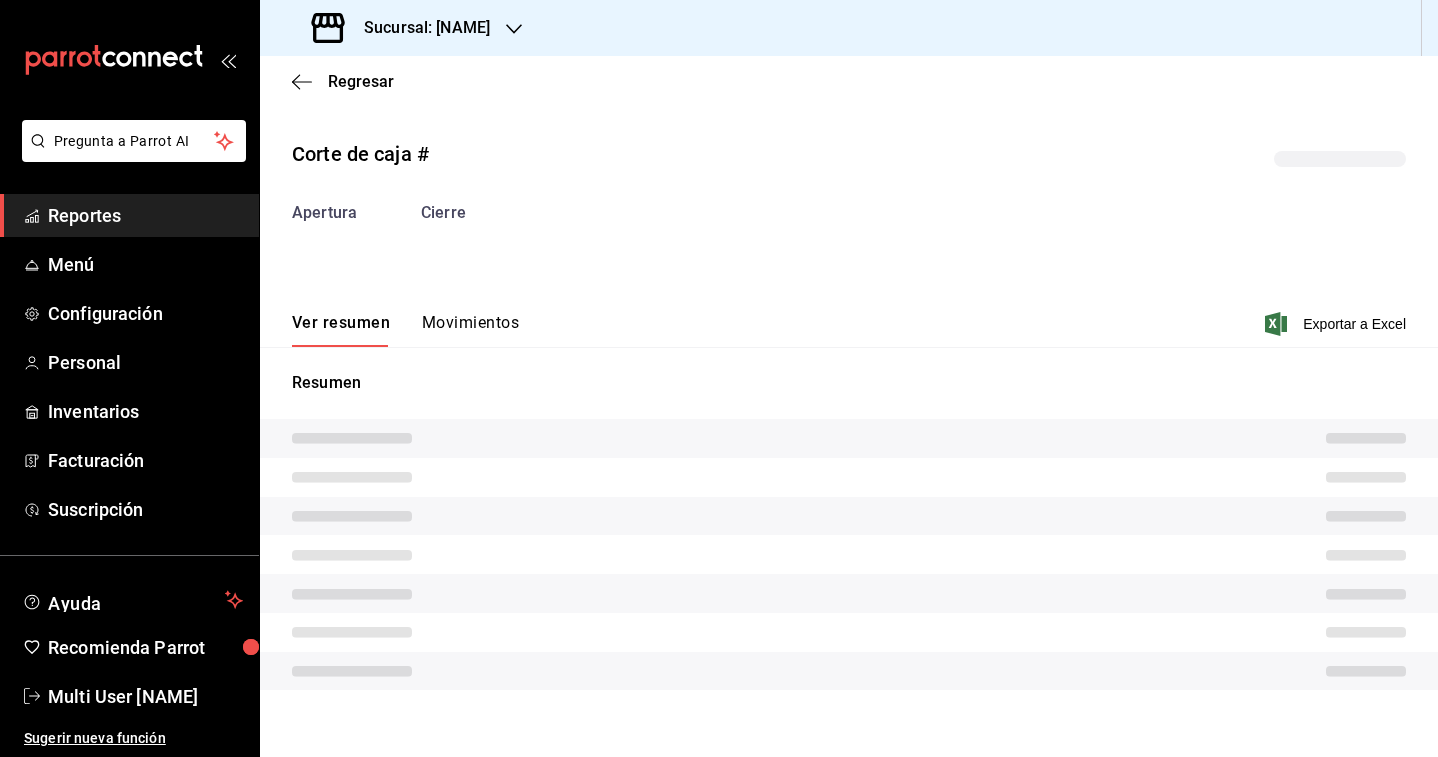 click on "Movimientos" at bounding box center (470, 330) 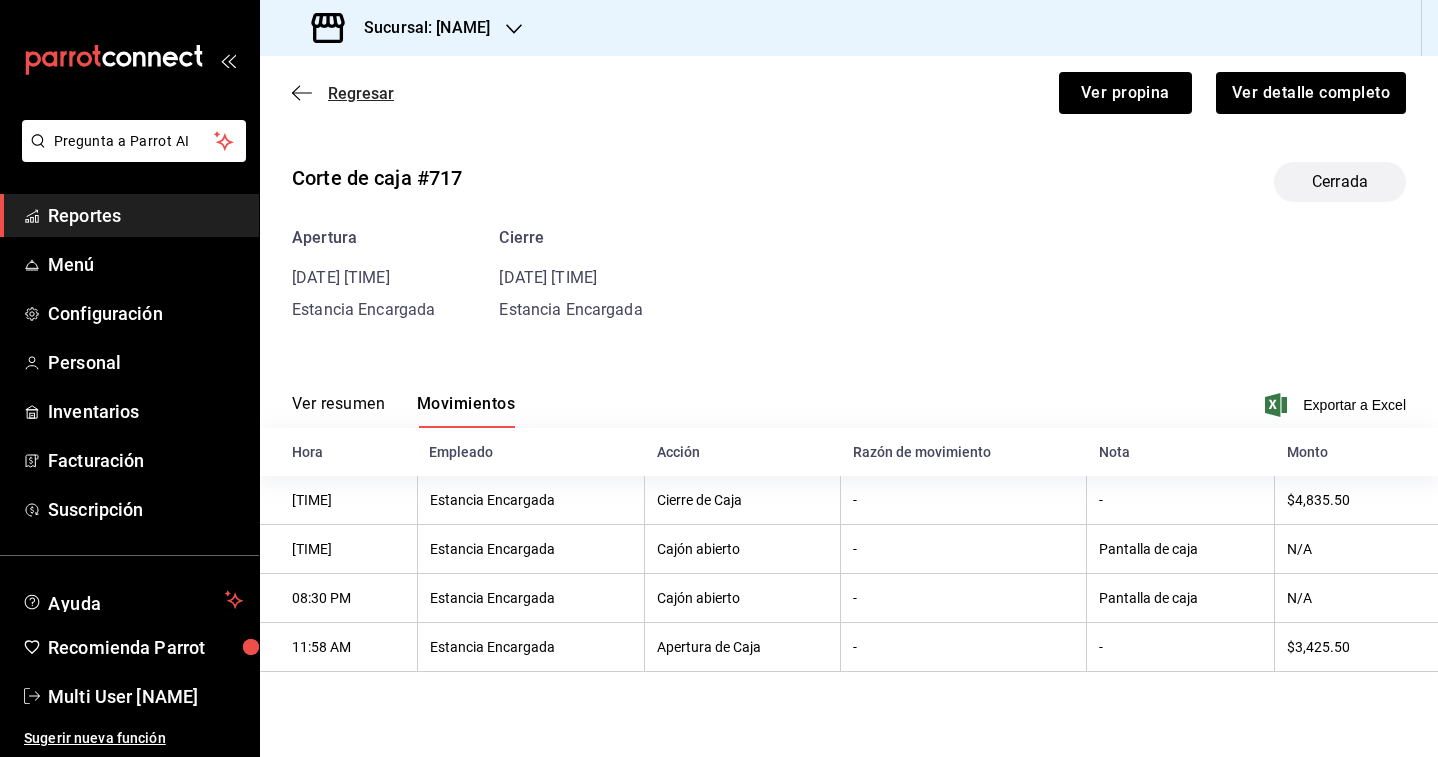 click on "Regresar" at bounding box center (361, 93) 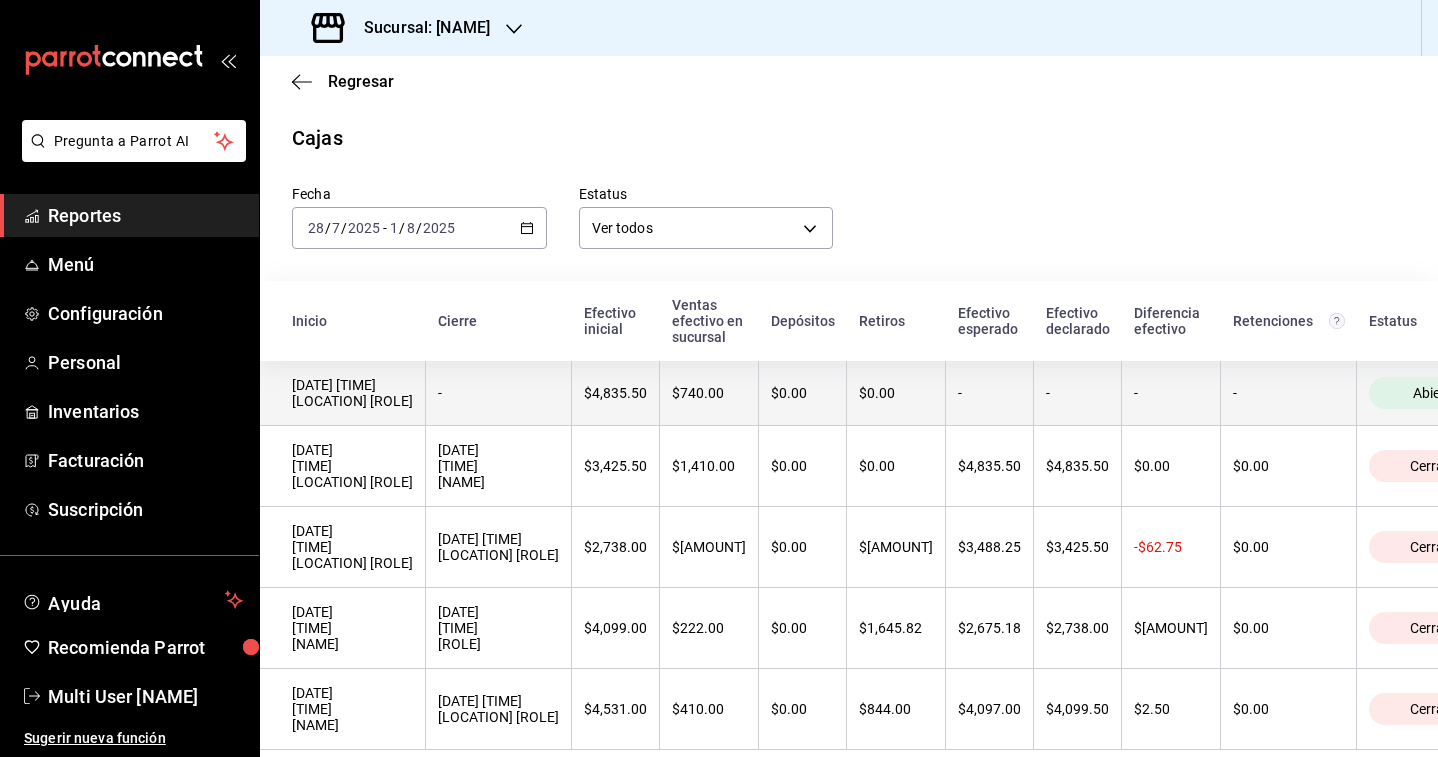 click on "-" at bounding box center (499, 393) 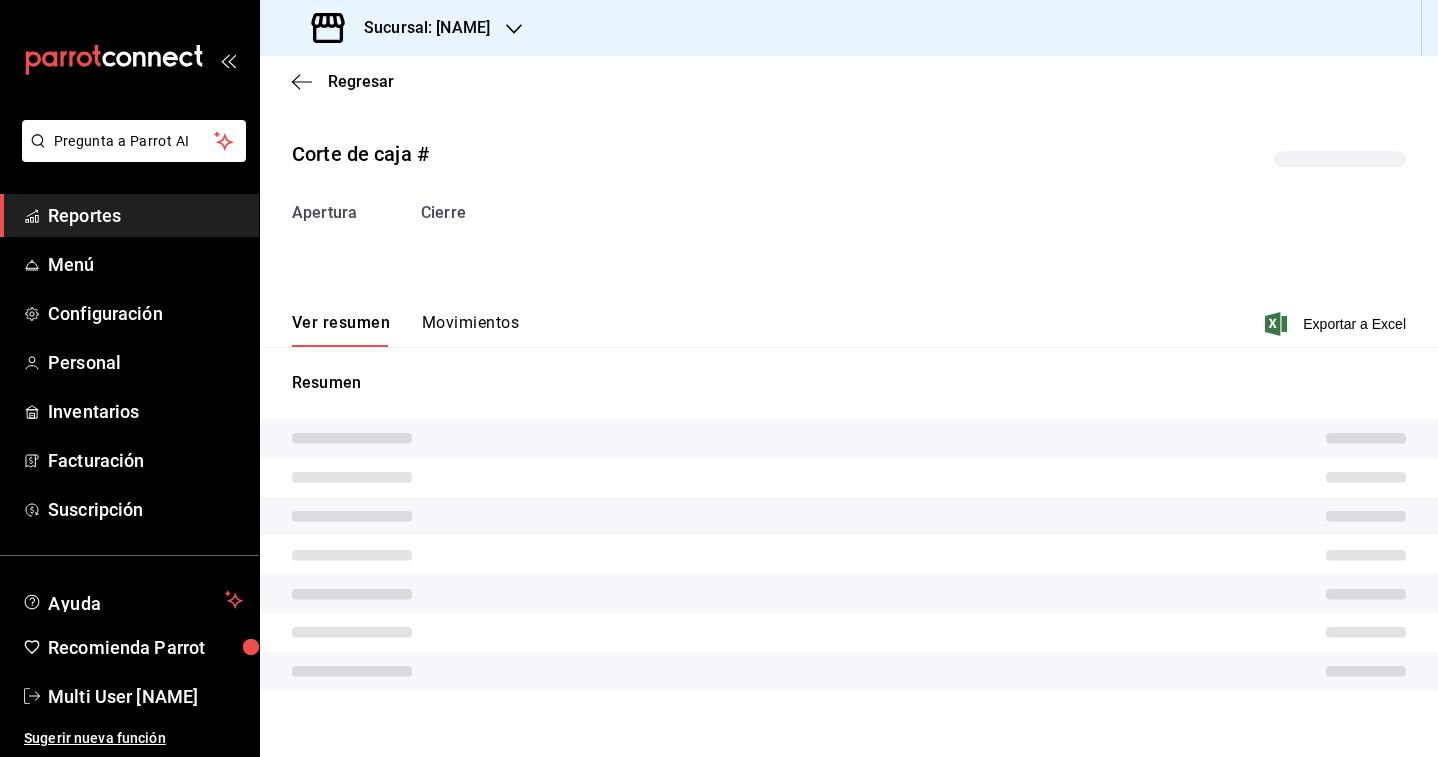 click on "Movimientos" at bounding box center [470, 330] 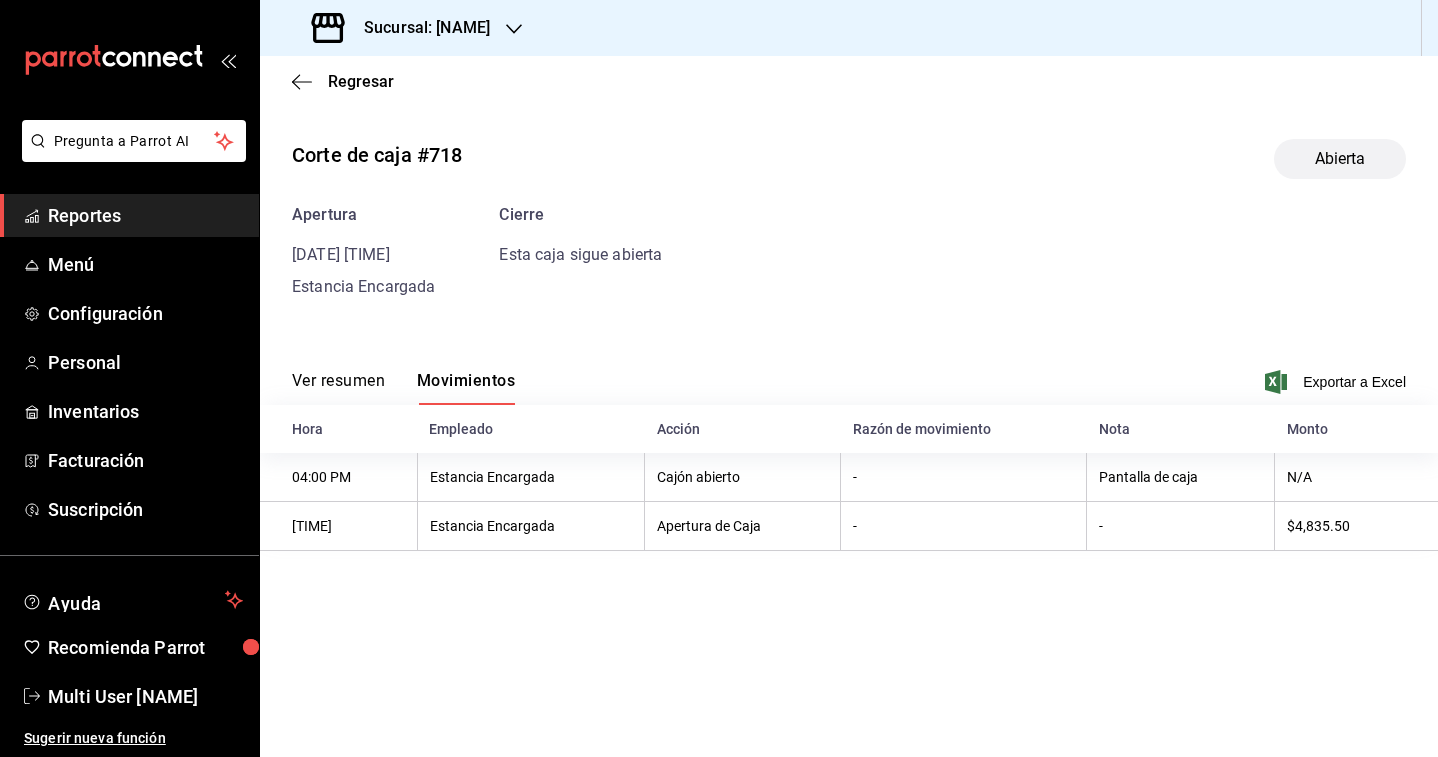 click on "Sucursal: [NAME]" at bounding box center [419, 28] 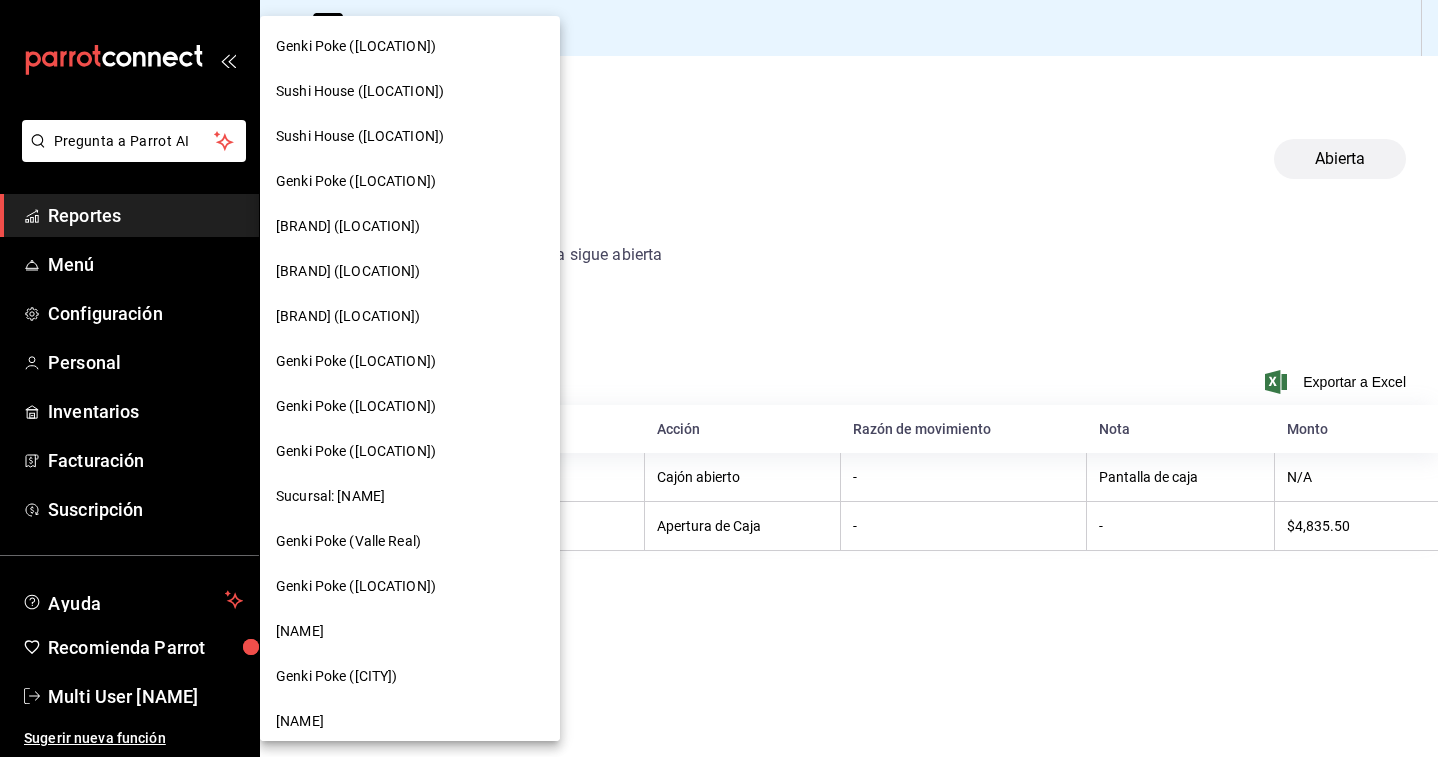 click on "Sushi House ([LOCATION])" at bounding box center (360, 91) 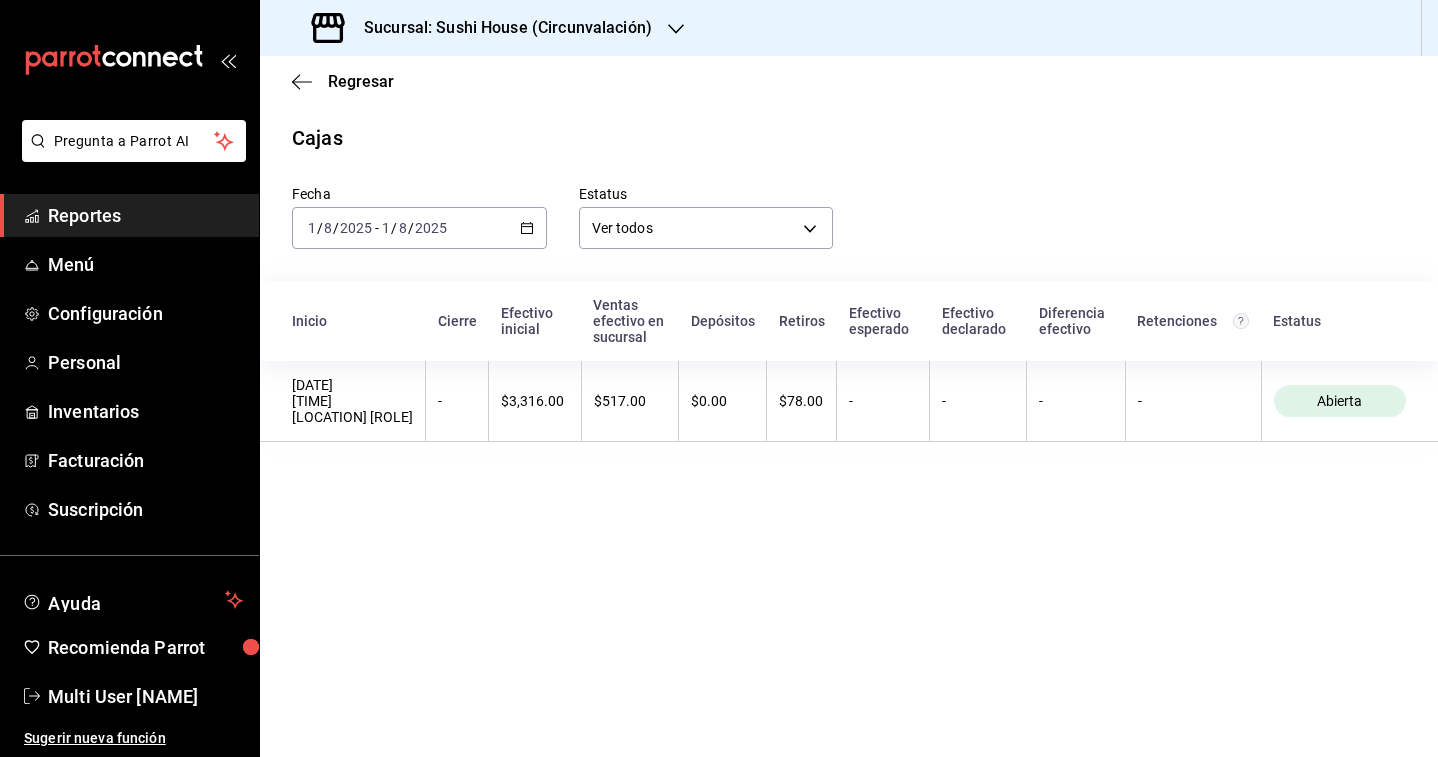 click on "2025-08-01 1 / 8 / 2025 - 2025-08-01 1 / 8 / 2025" at bounding box center [419, 228] 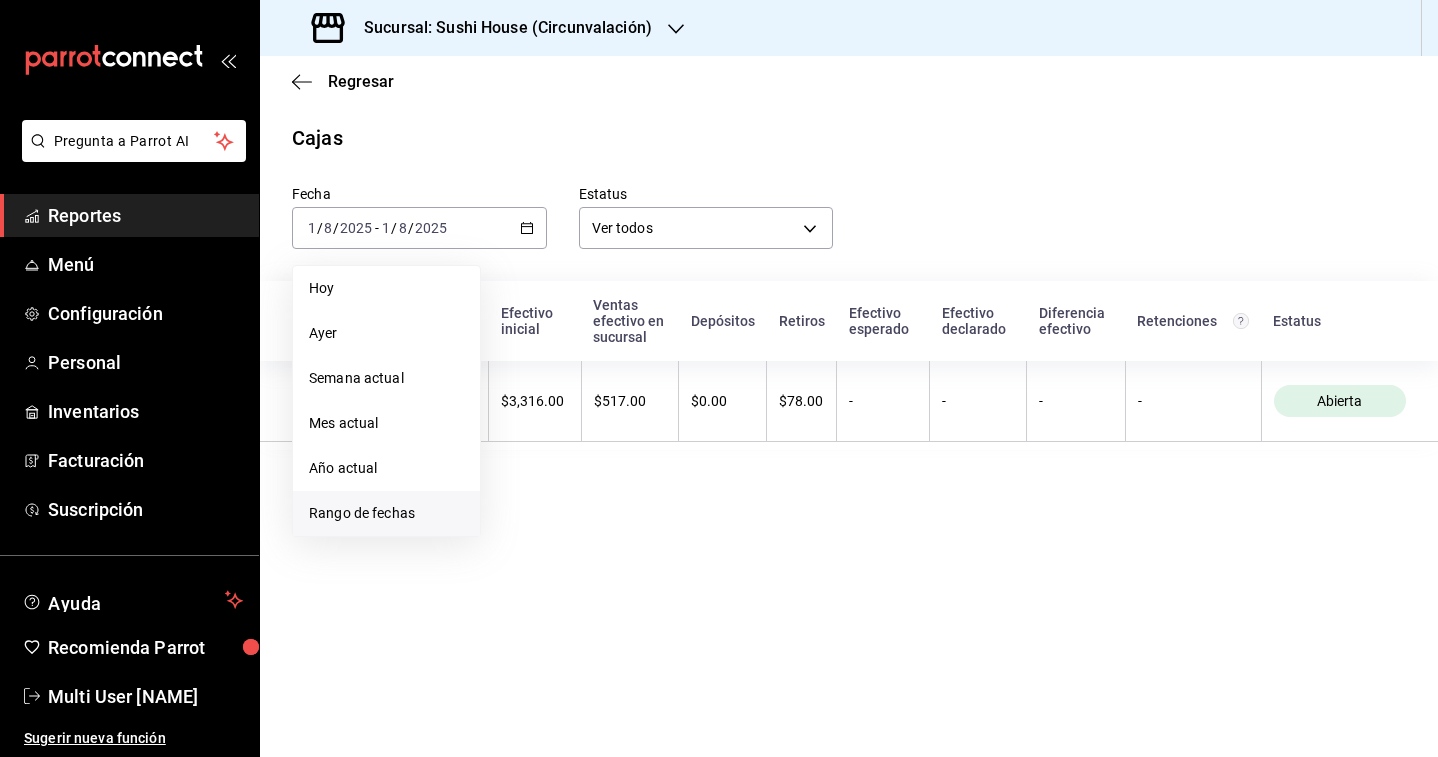 click on "Rango de fechas" at bounding box center [386, 513] 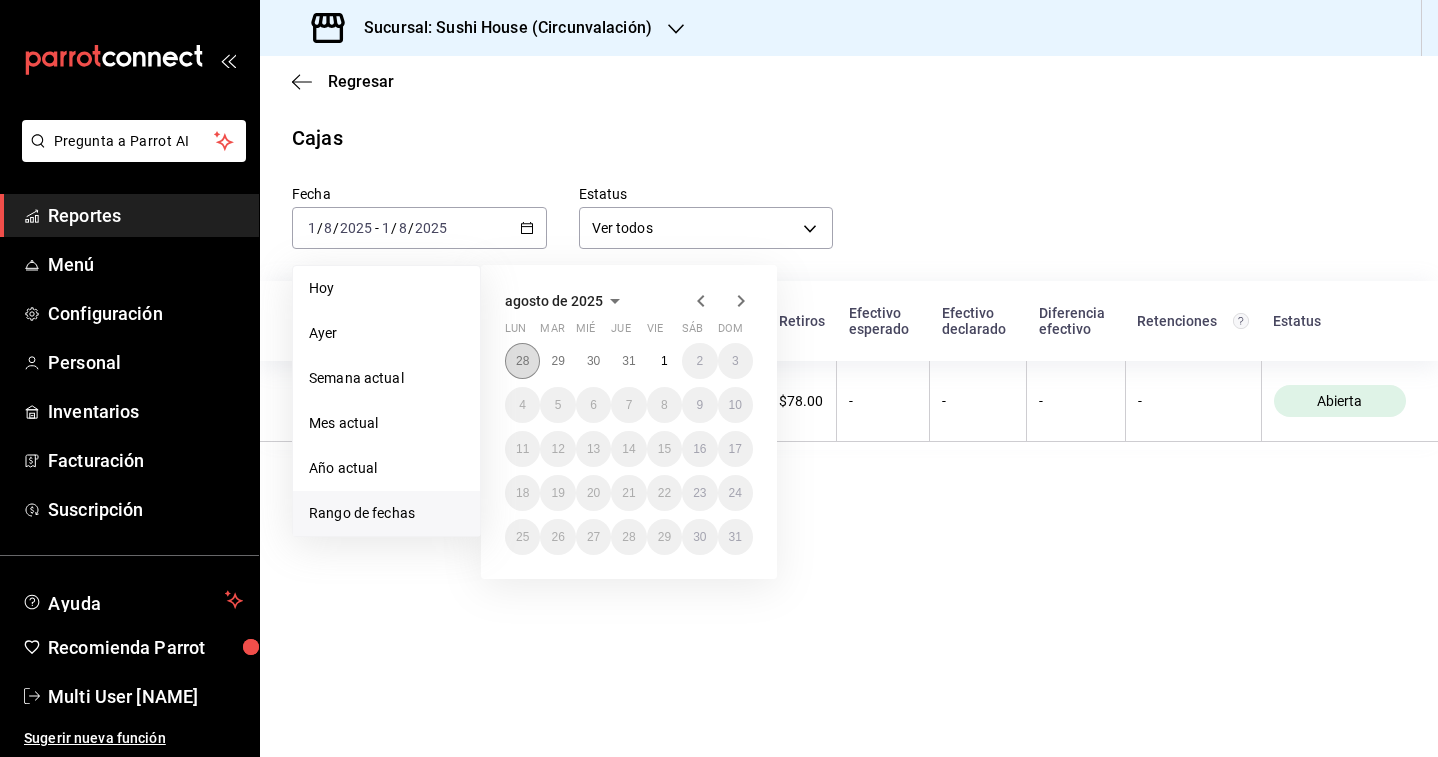 click on "28" at bounding box center (522, 361) 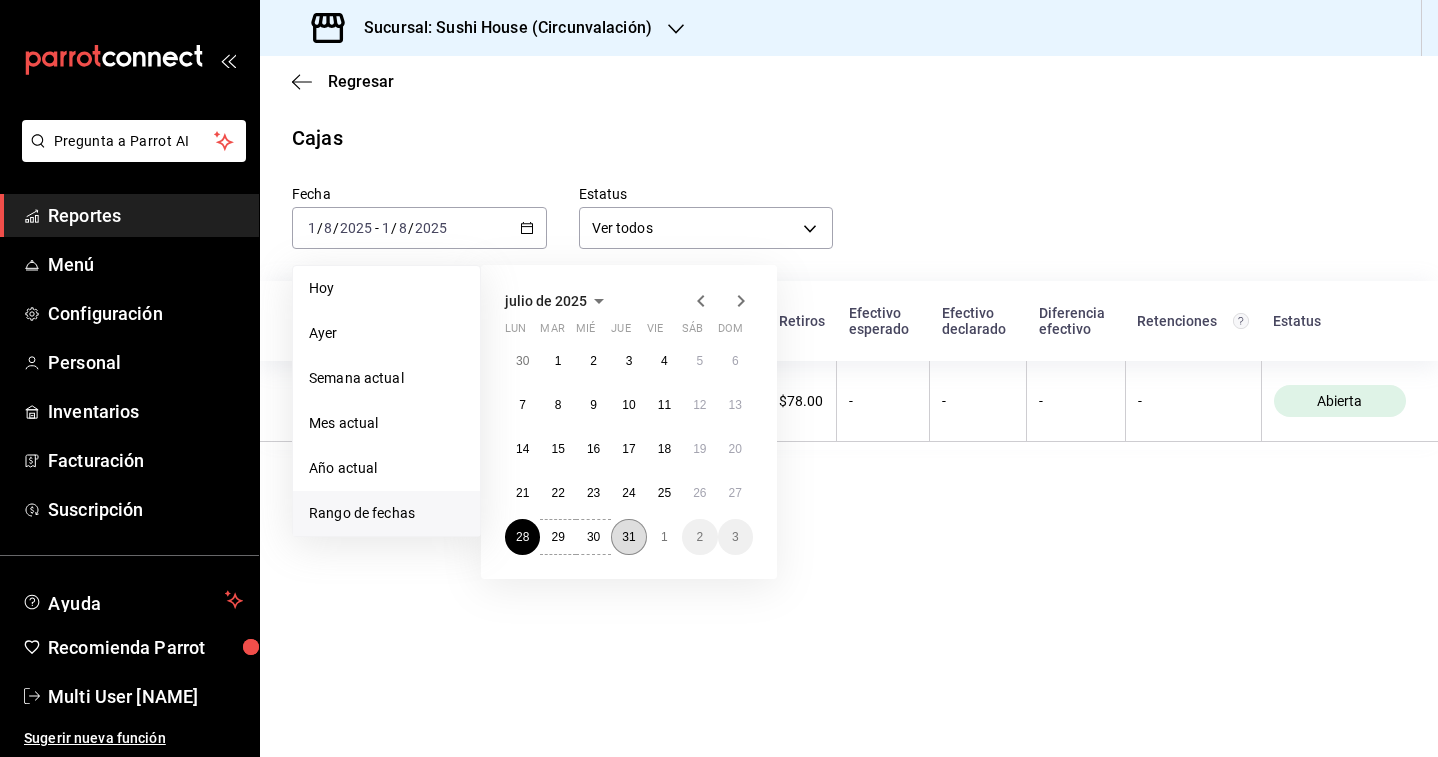 click on "31" at bounding box center (628, 537) 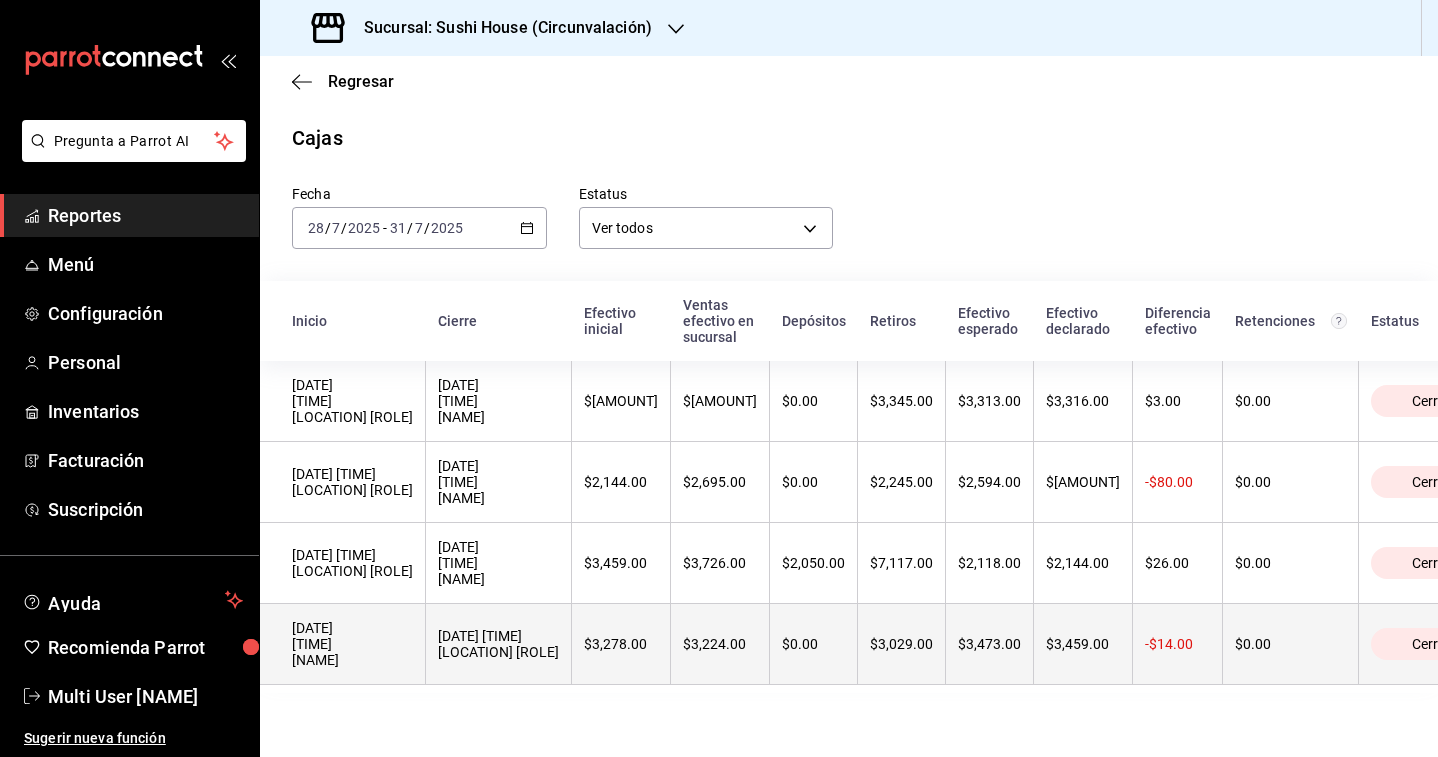 click on "[DATE] [TIME]
[LOCATION] [ROLE]" at bounding box center [498, 644] 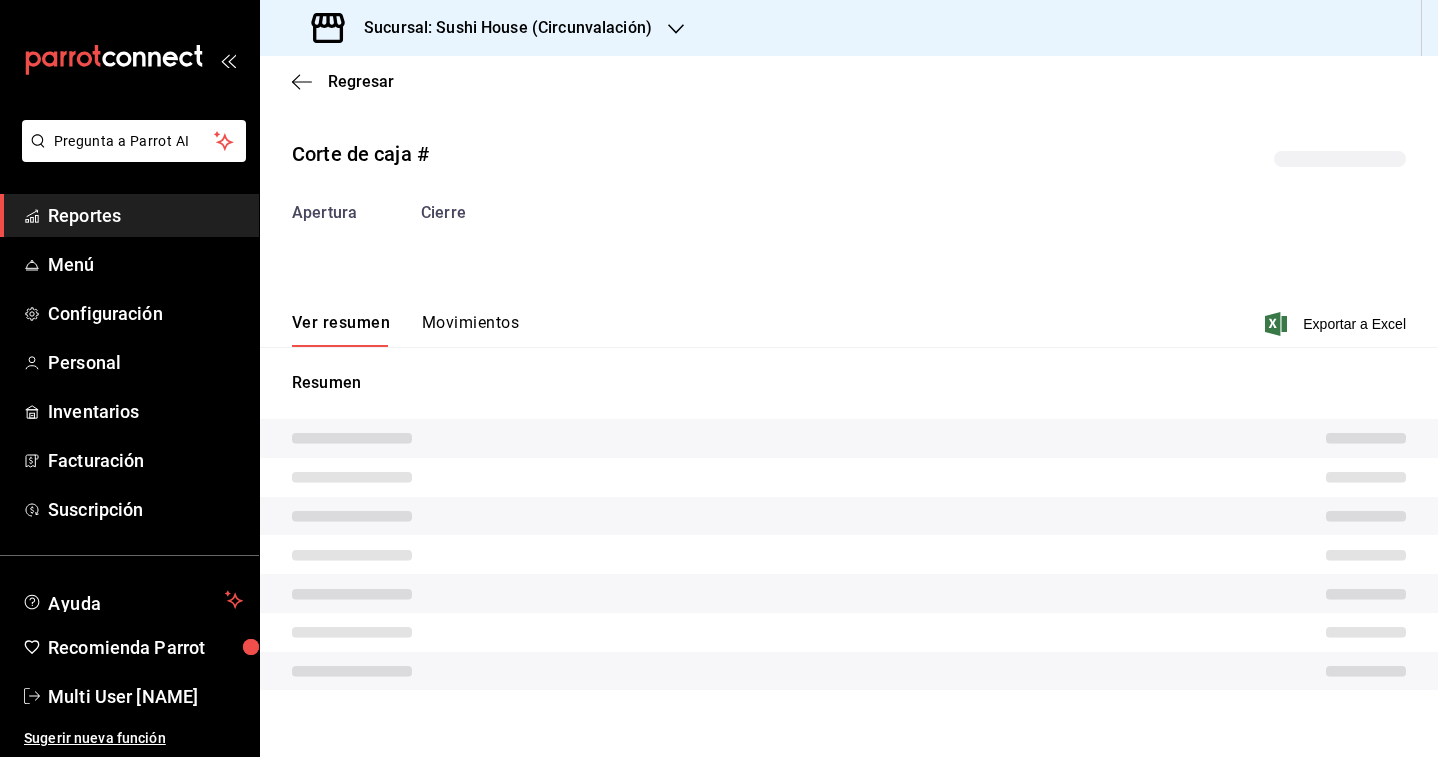 click on "Movimientos" at bounding box center [470, 330] 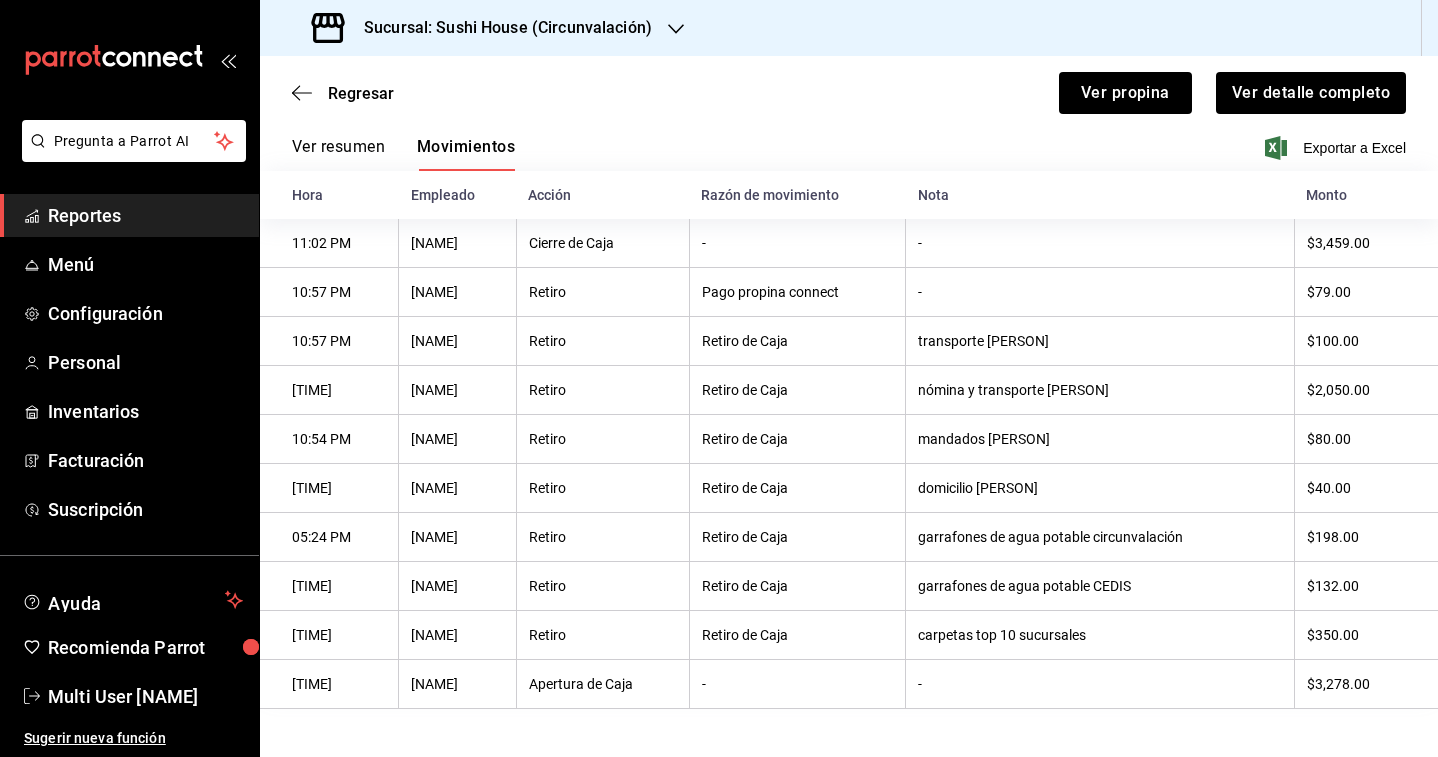 scroll, scrollTop: 0, scrollLeft: 0, axis: both 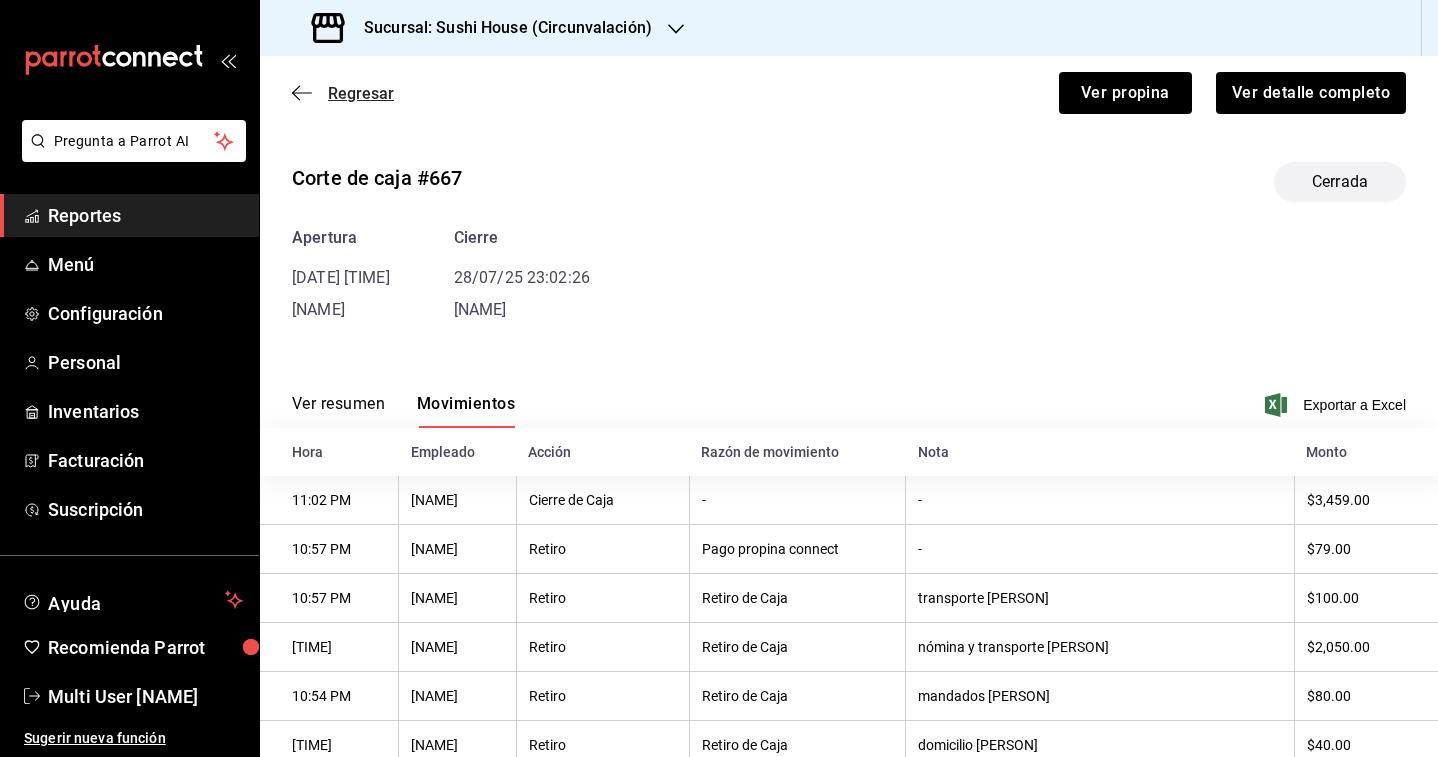 click on "Regresar" at bounding box center [361, 93] 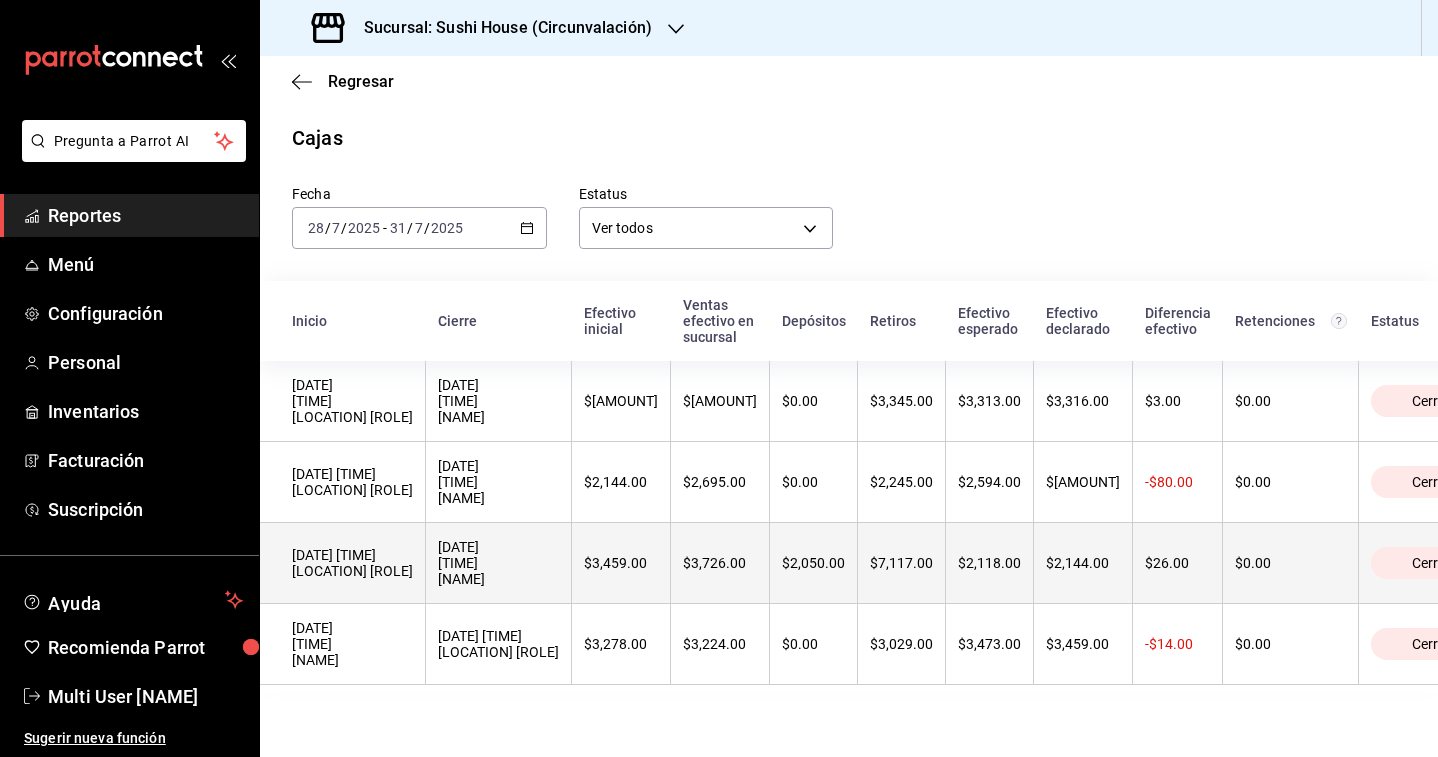 click on "[DATE] [TIME]
[LOCATION] [ROLE]" at bounding box center [352, 563] 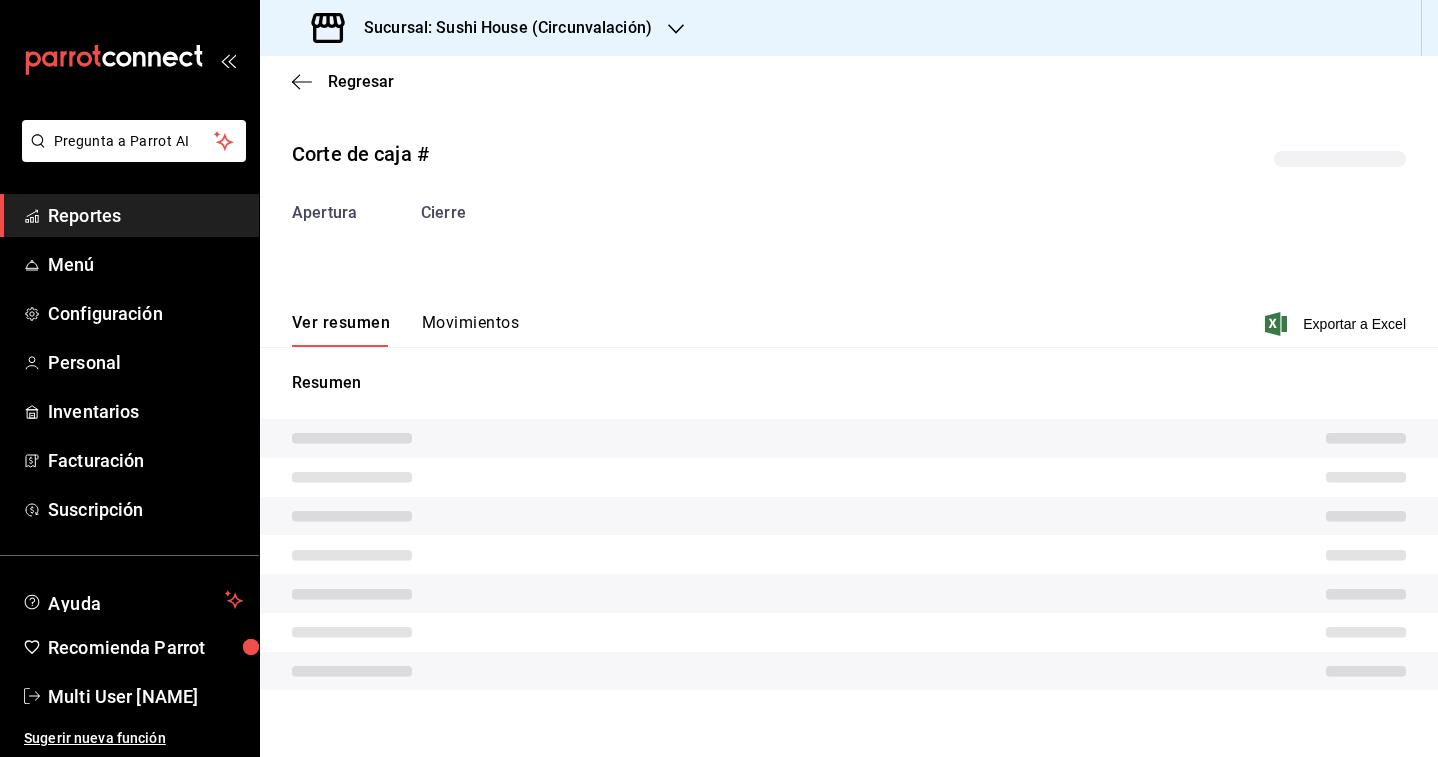 click on "Movimientos" at bounding box center (470, 330) 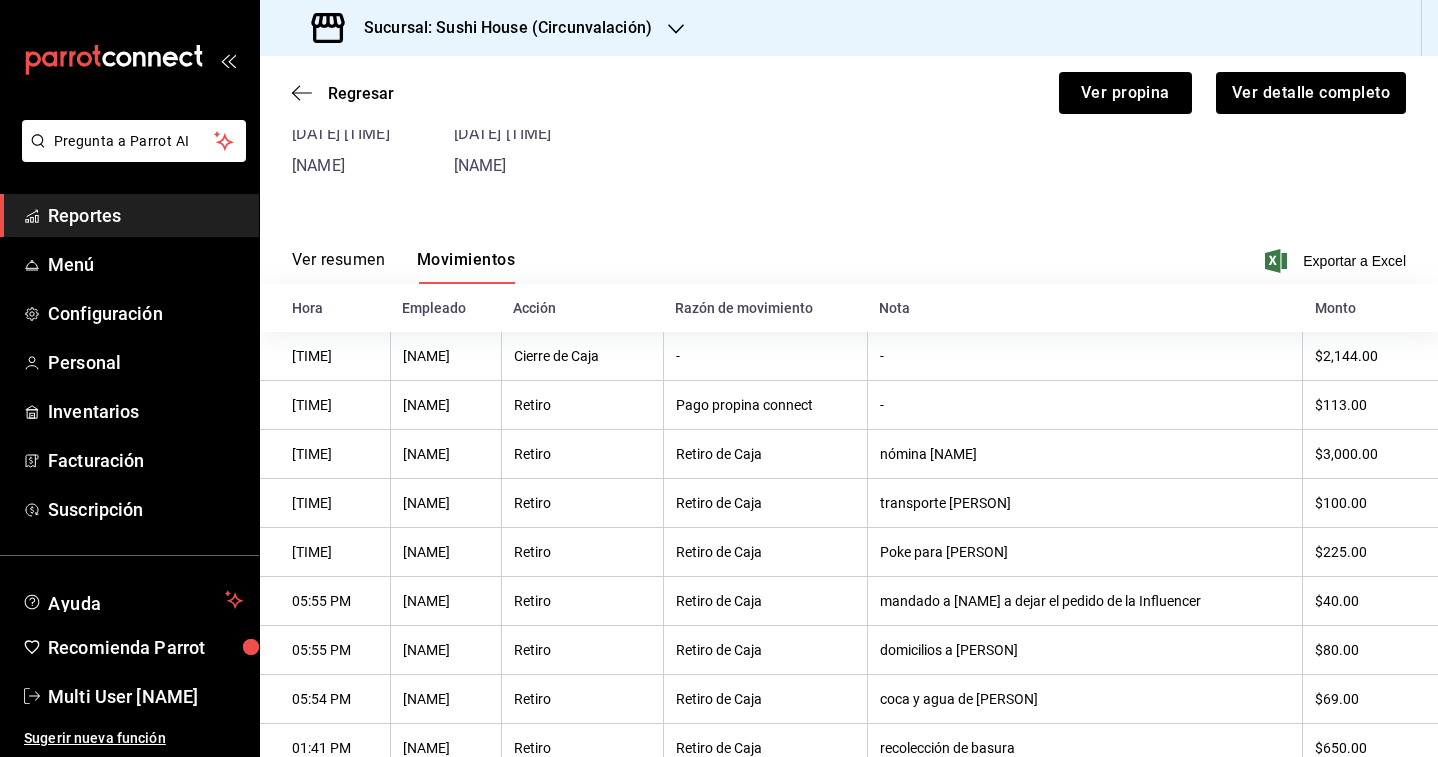 scroll, scrollTop: 0, scrollLeft: 0, axis: both 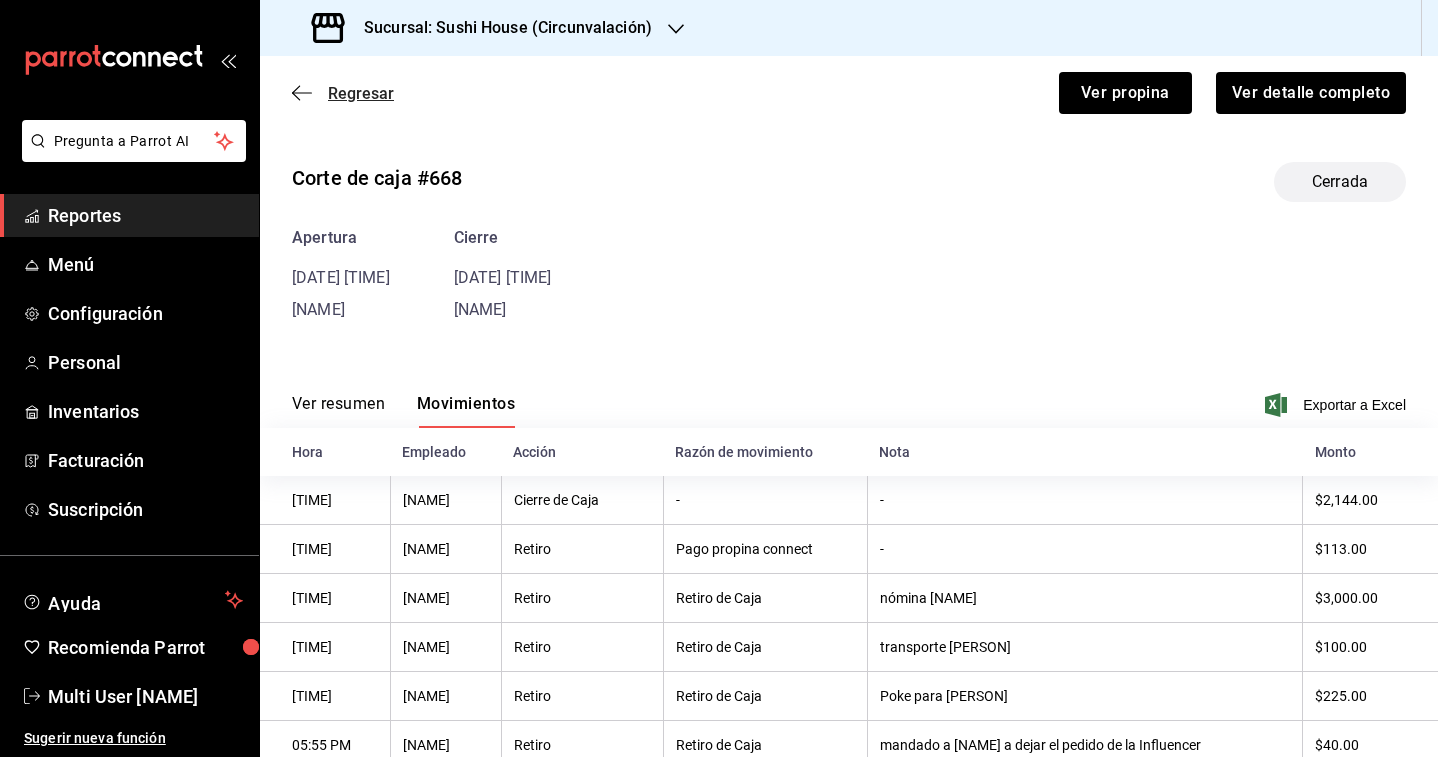 click on "Regresar" at bounding box center [361, 93] 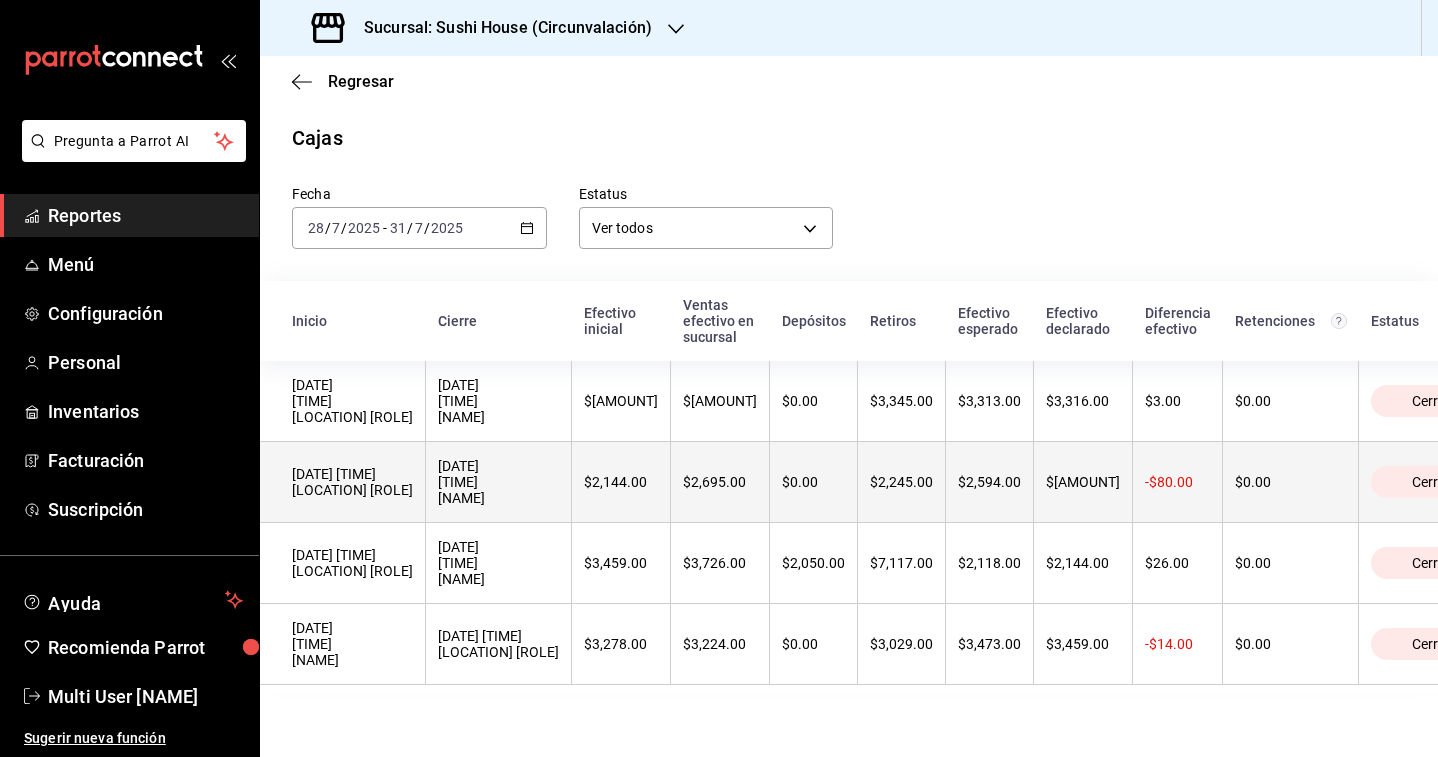 click on "[DATE] [TIME]
[LOCATION] [ROLE]" at bounding box center (343, 482) 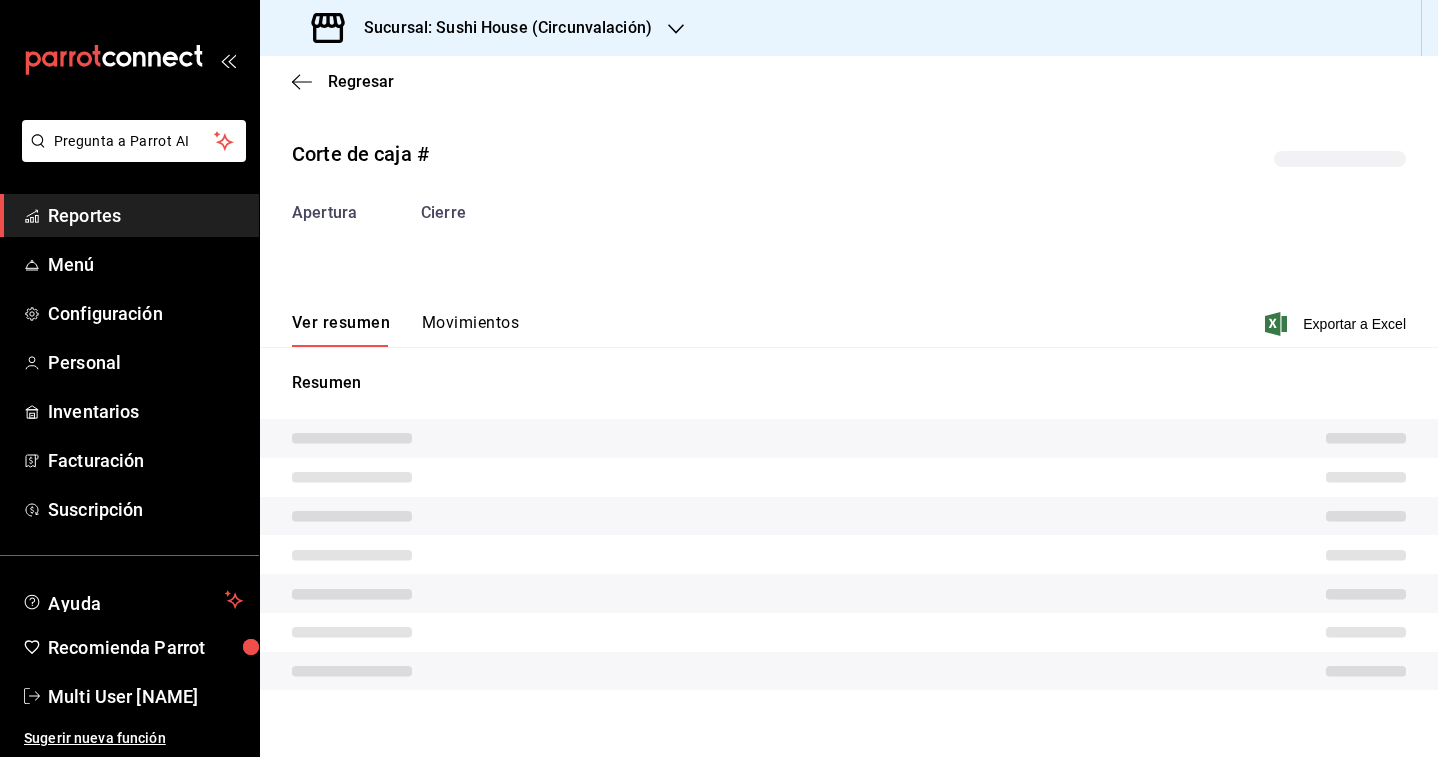 click on "Resumen" at bounding box center [849, 530] 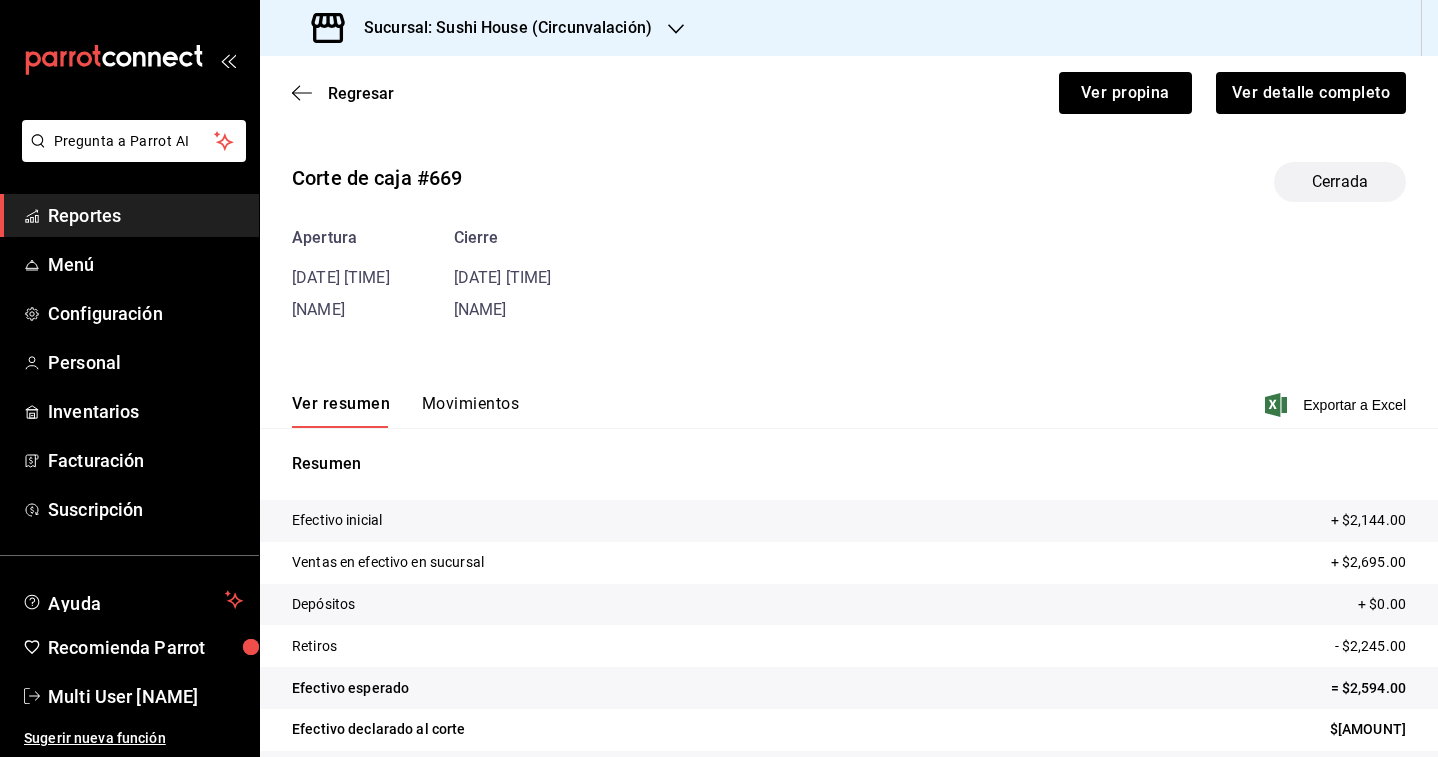 click on "Movimientos" at bounding box center (470, 411) 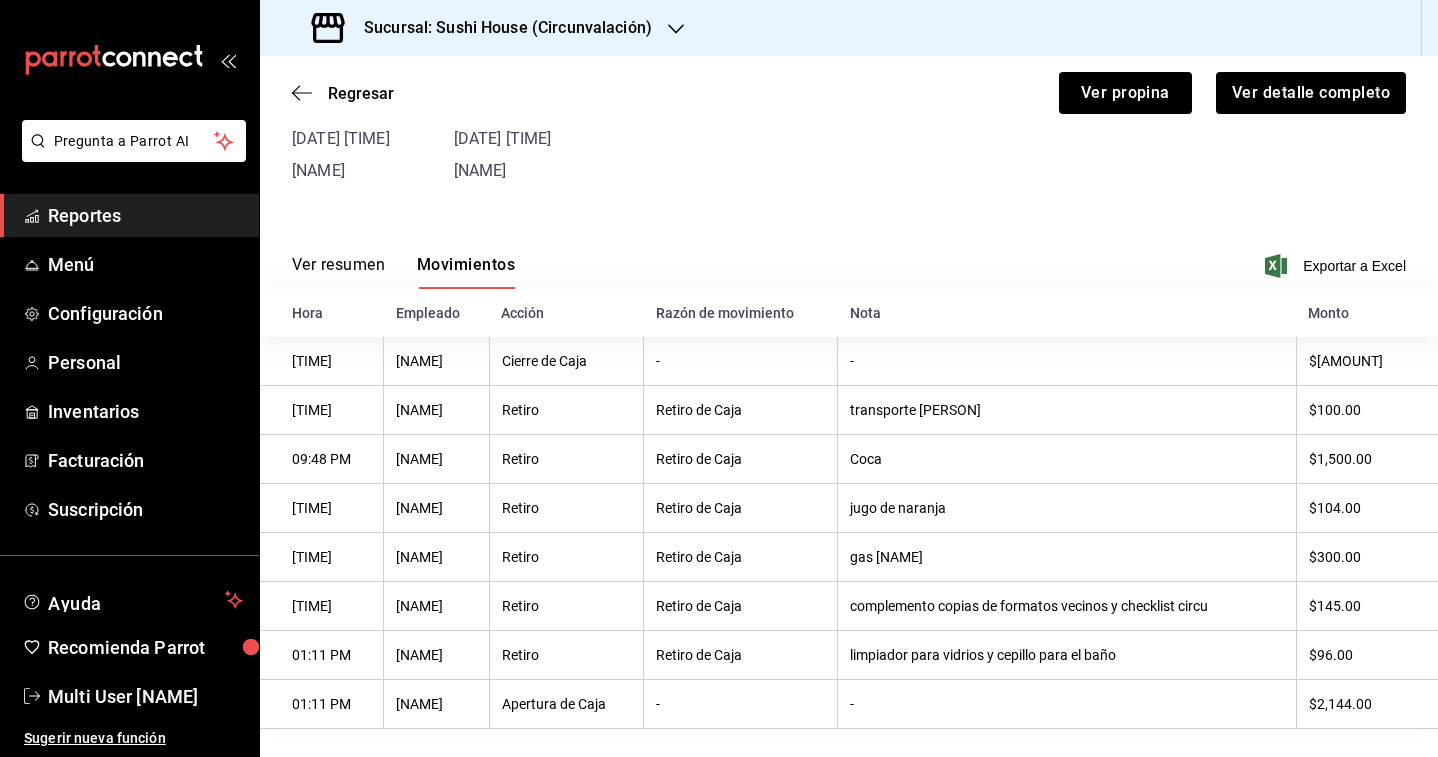 scroll, scrollTop: 0, scrollLeft: 0, axis: both 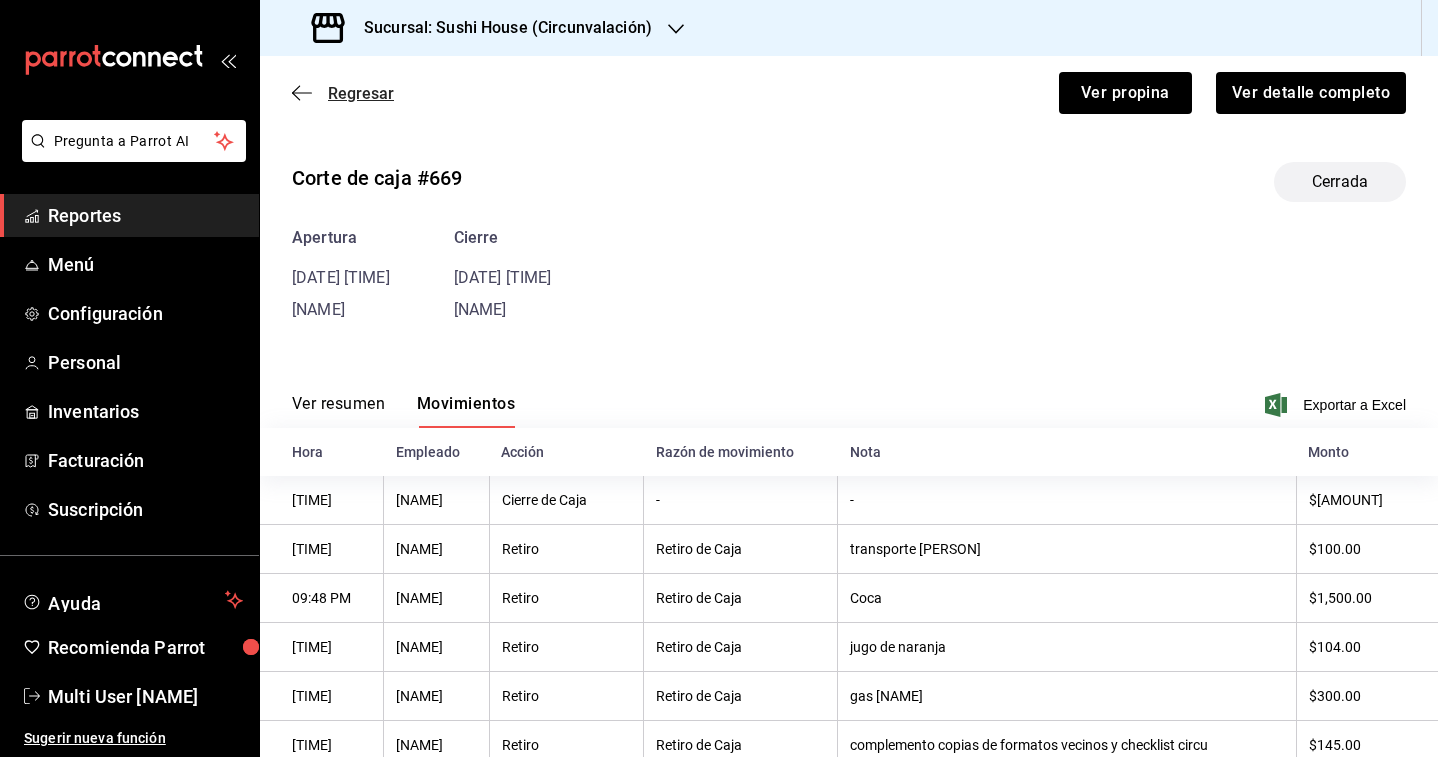 click on "Regresar" at bounding box center (361, 93) 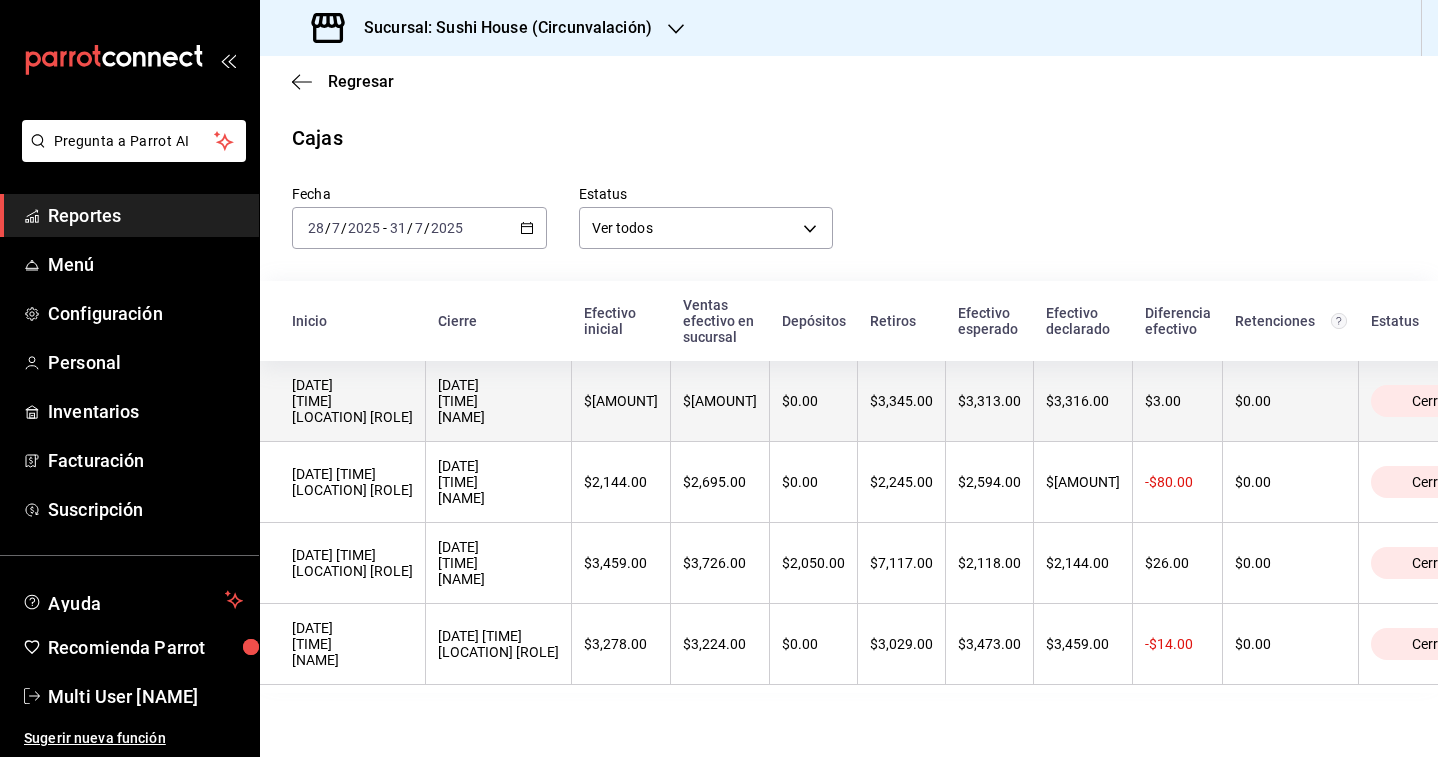 click on "[DATE]
[TIME]
[NAME]" at bounding box center (498, 401) 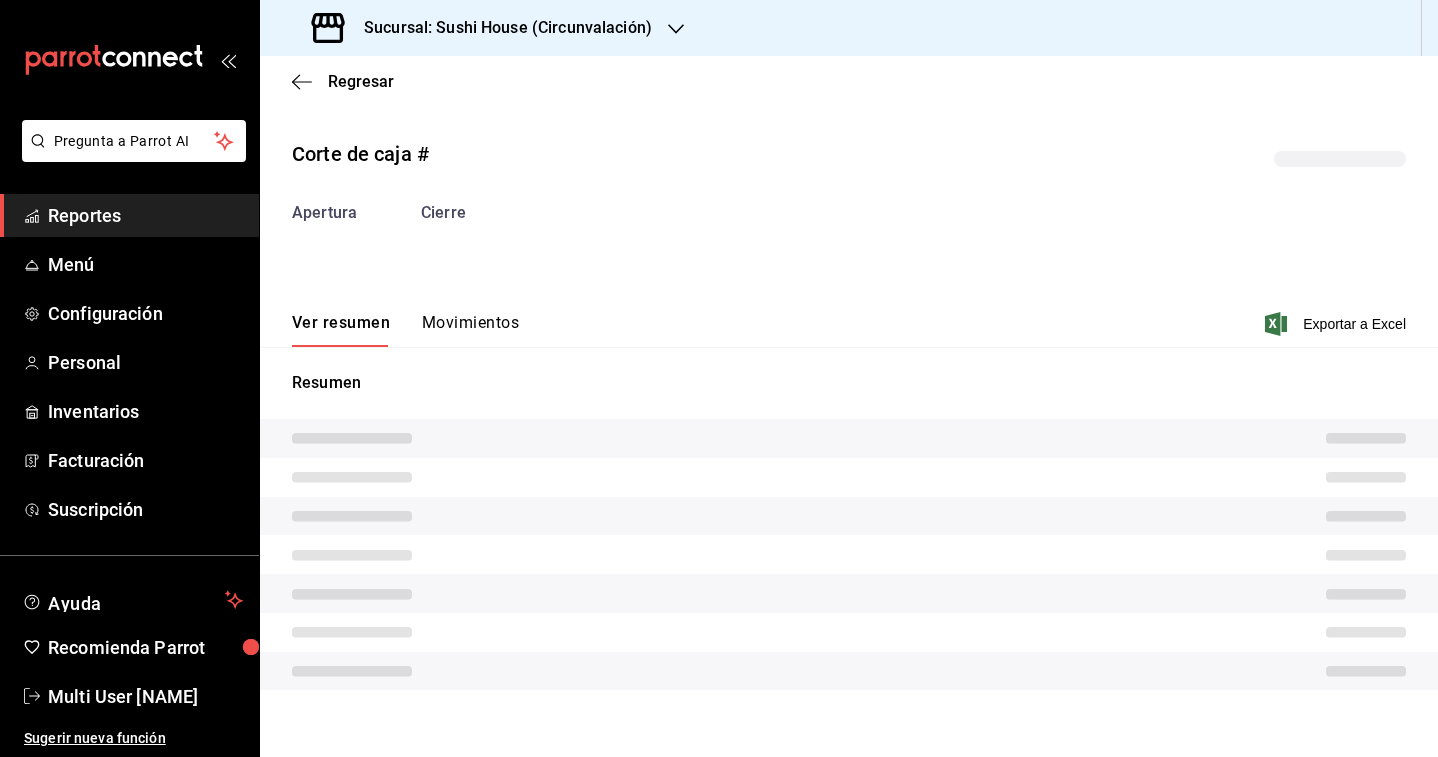 click on "Movimientos" at bounding box center (470, 330) 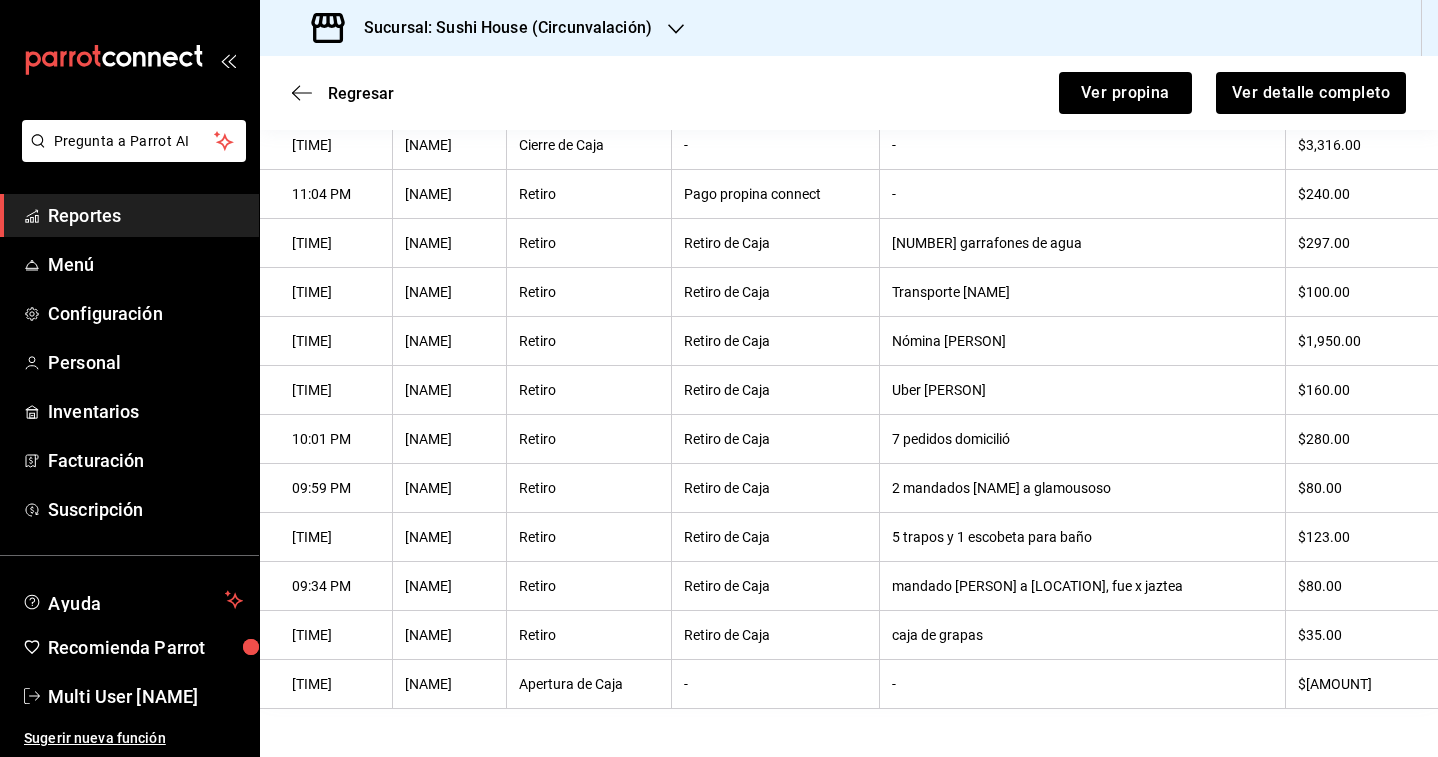 scroll, scrollTop: 0, scrollLeft: 0, axis: both 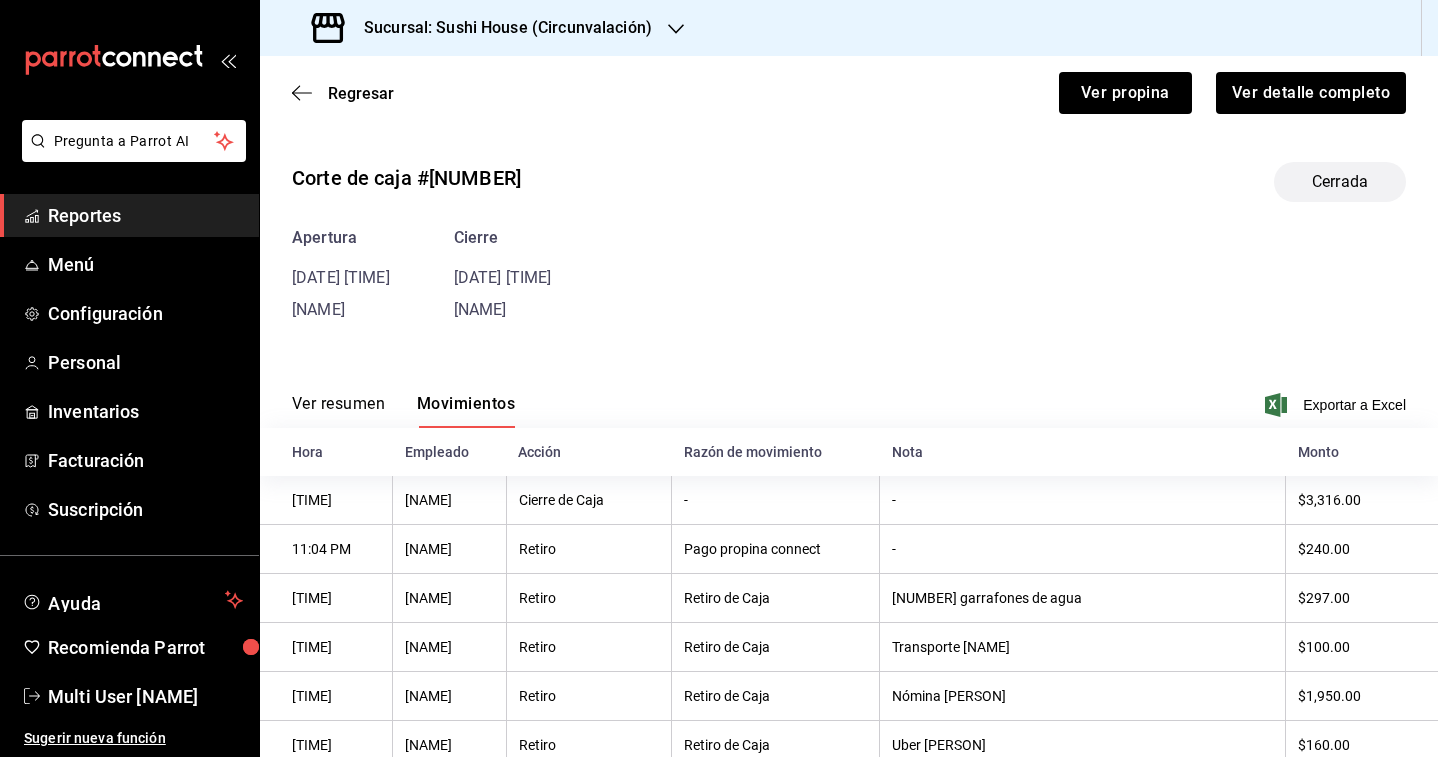 click on "Sucursal: Sushi House (Circunvalación)" at bounding box center (484, 28) 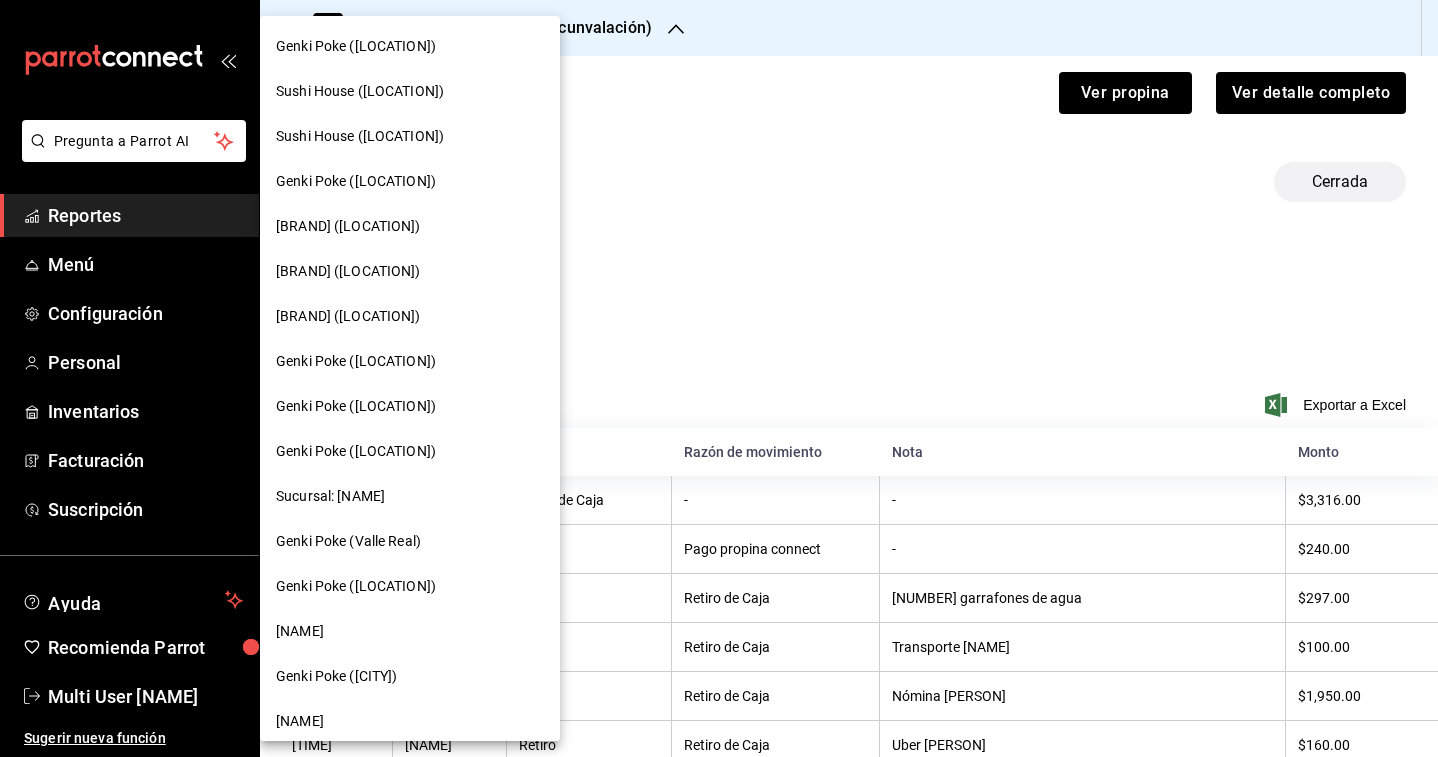 click on "Sushi House ([LOCATION])" at bounding box center [410, 136] 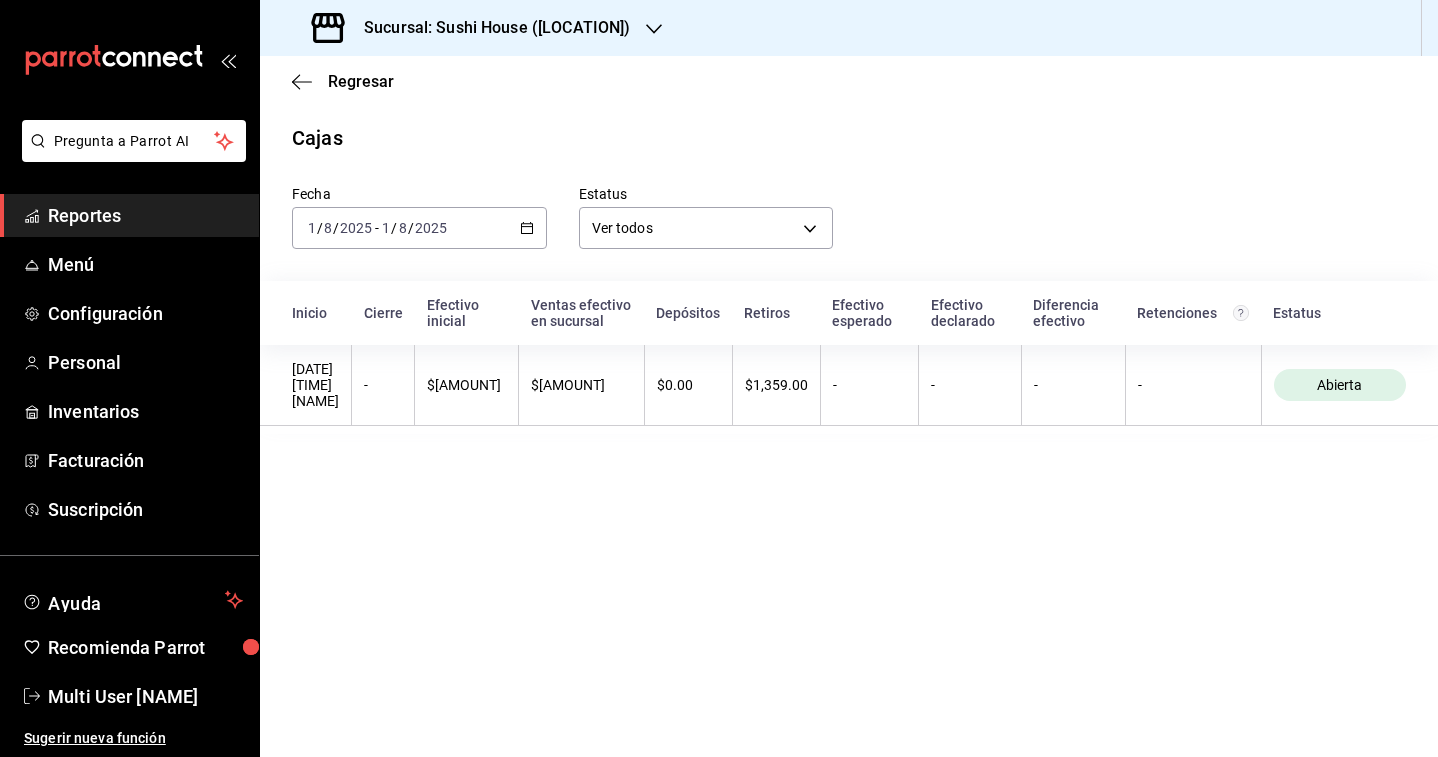 click on "2025-08-01 1 / 8 / 2025 - 2025-08-01 1 / 8 / 2025" at bounding box center [419, 228] 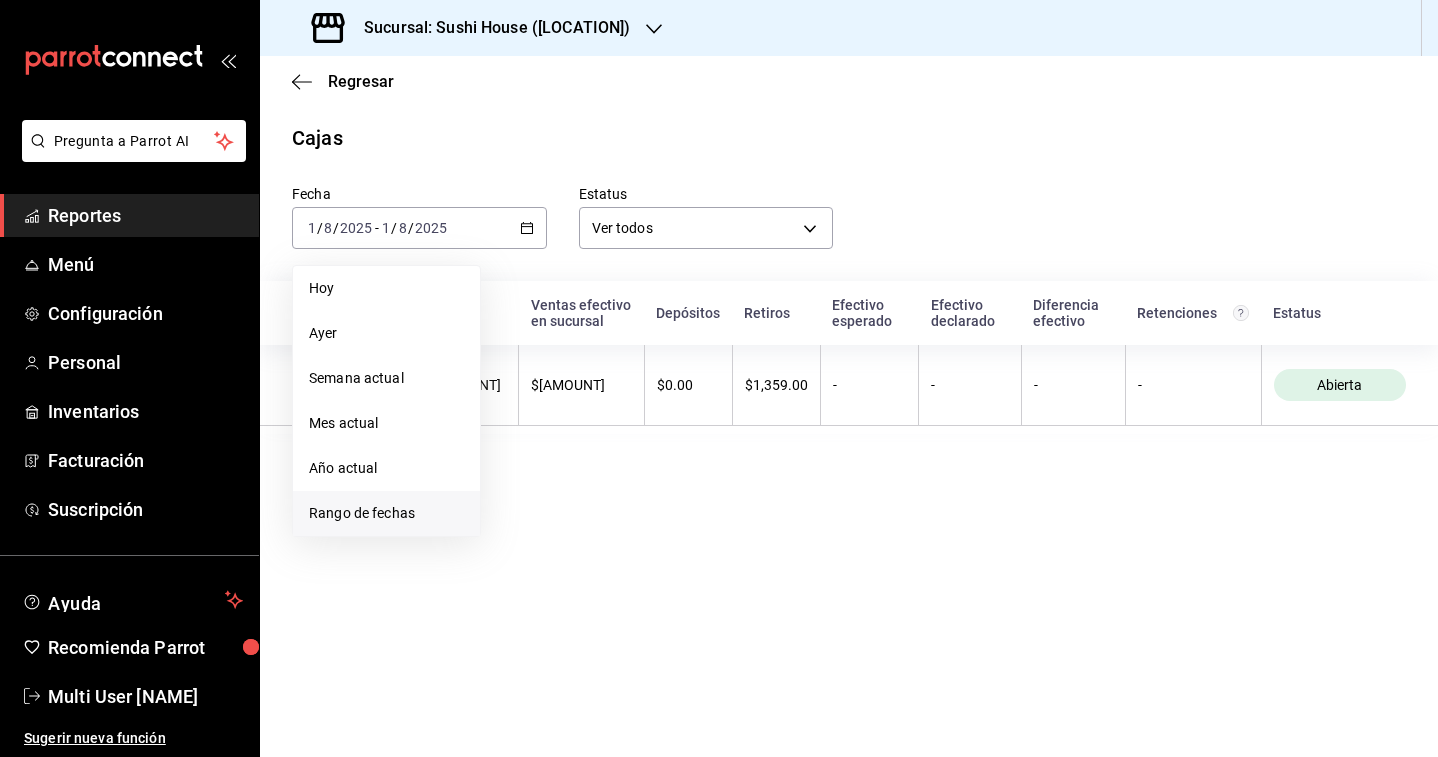 click on "Rango de fechas" at bounding box center [386, 513] 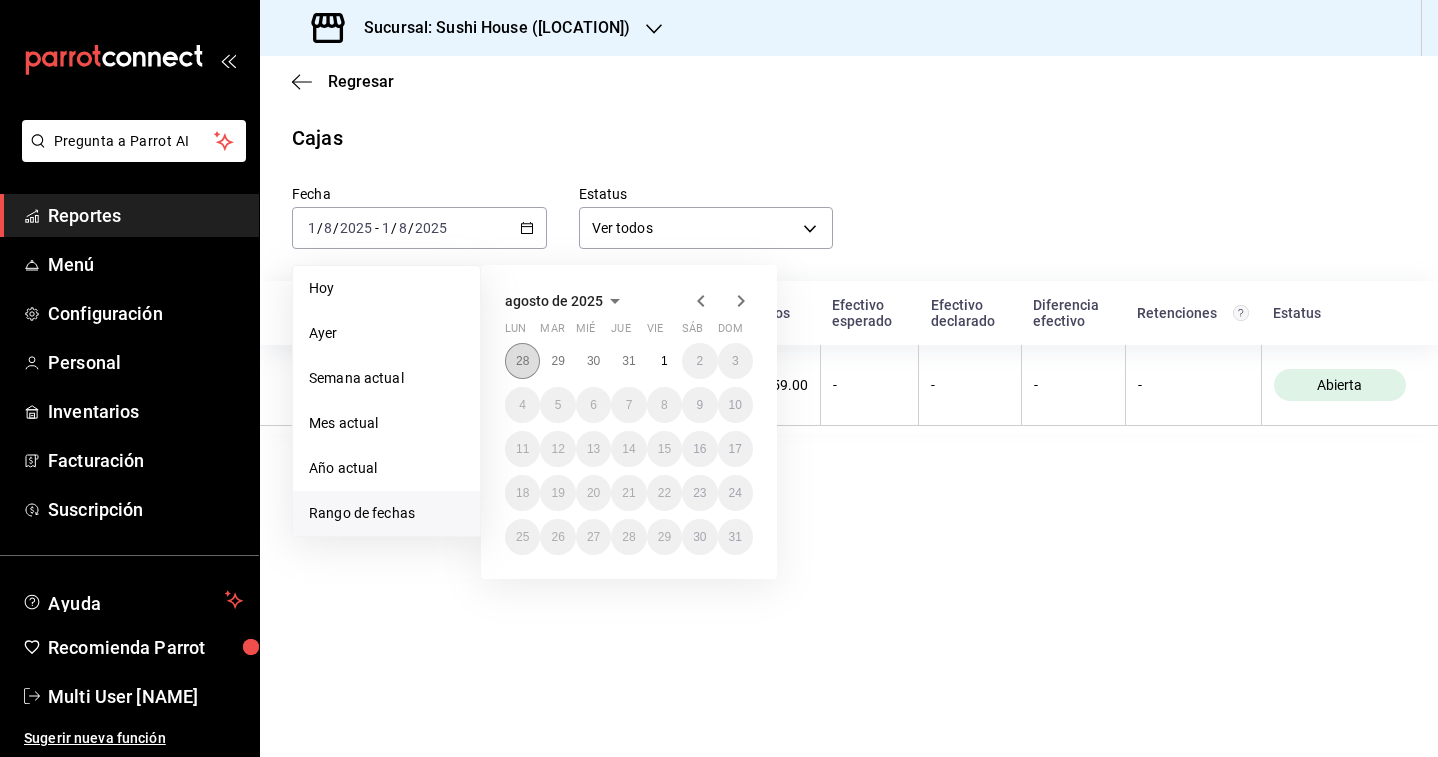 click on "28" at bounding box center [522, 361] 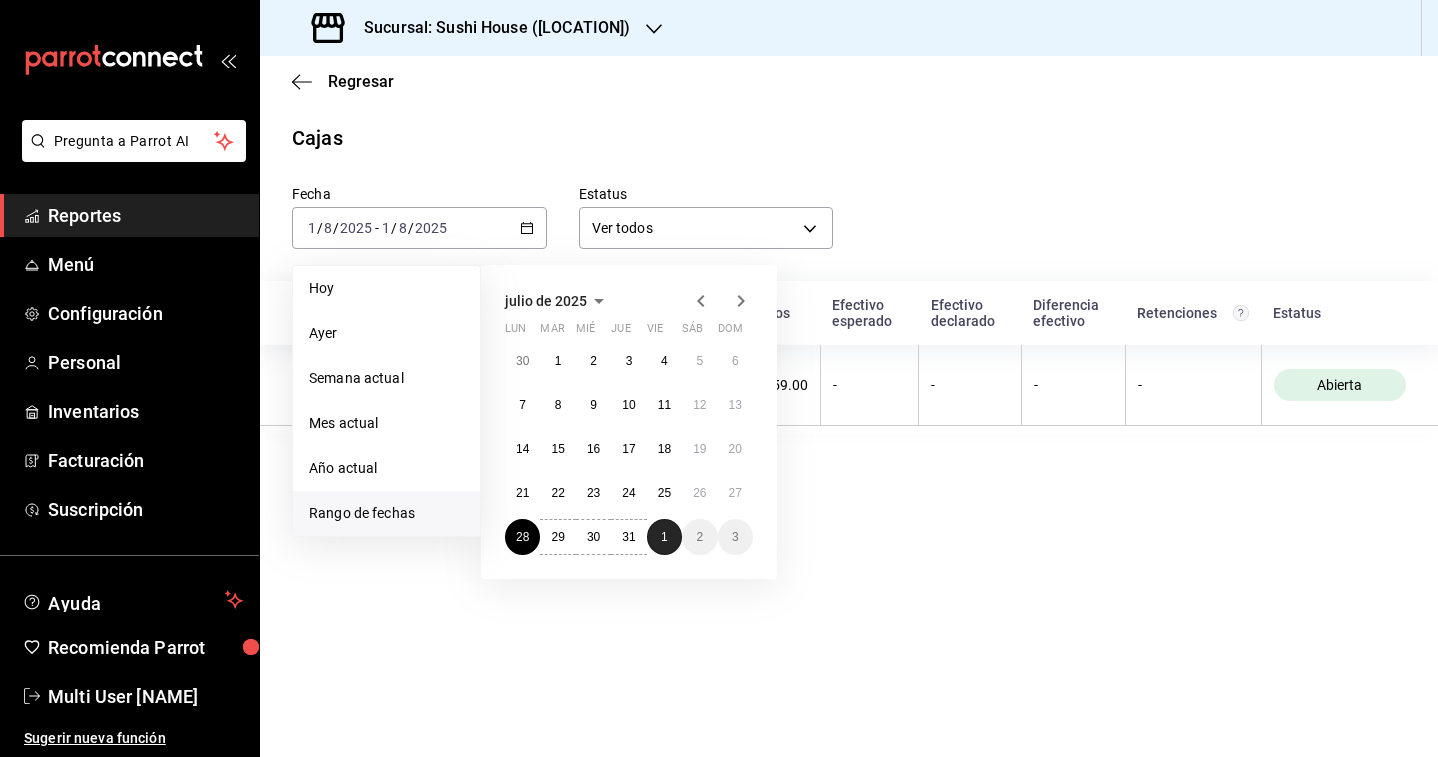 click on "1" at bounding box center (664, 537) 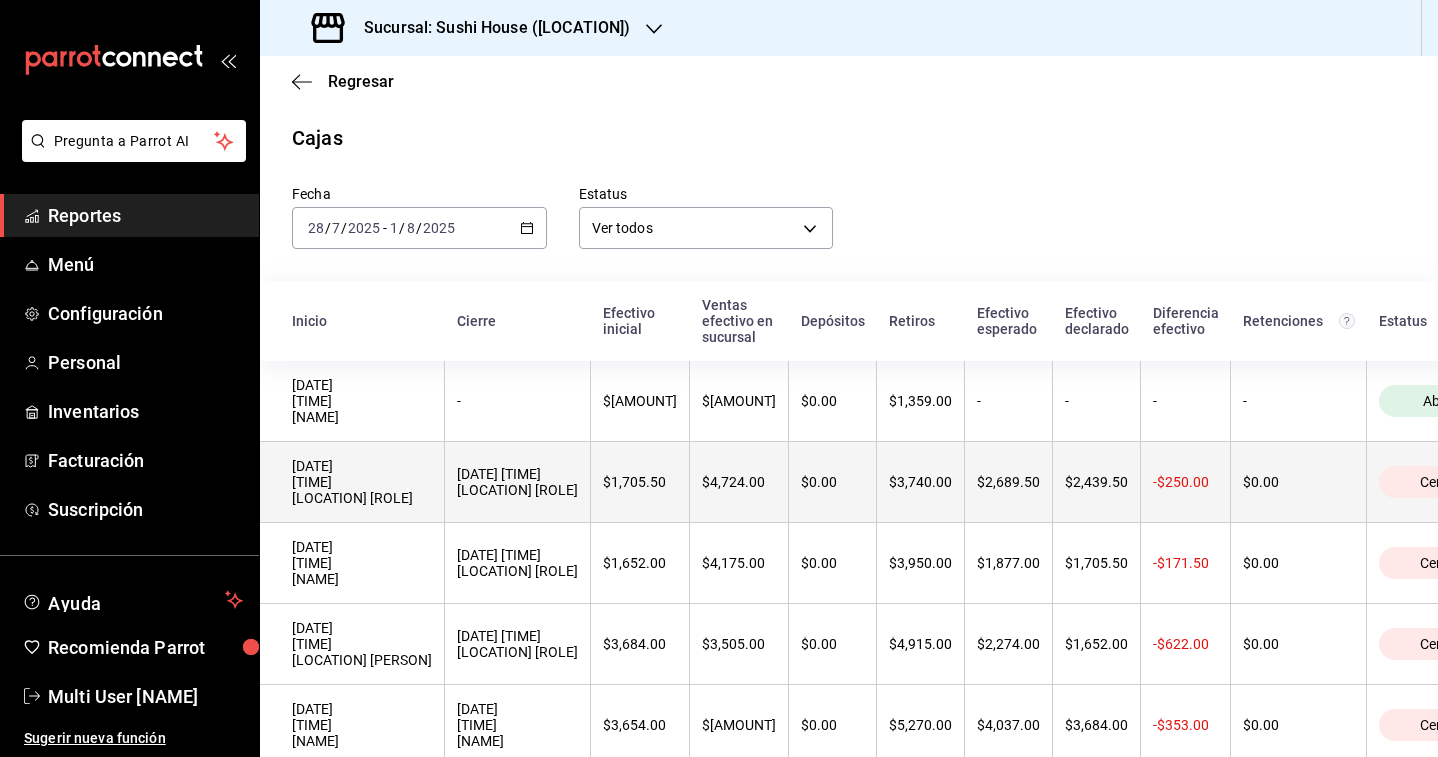 scroll, scrollTop: 74, scrollLeft: 0, axis: vertical 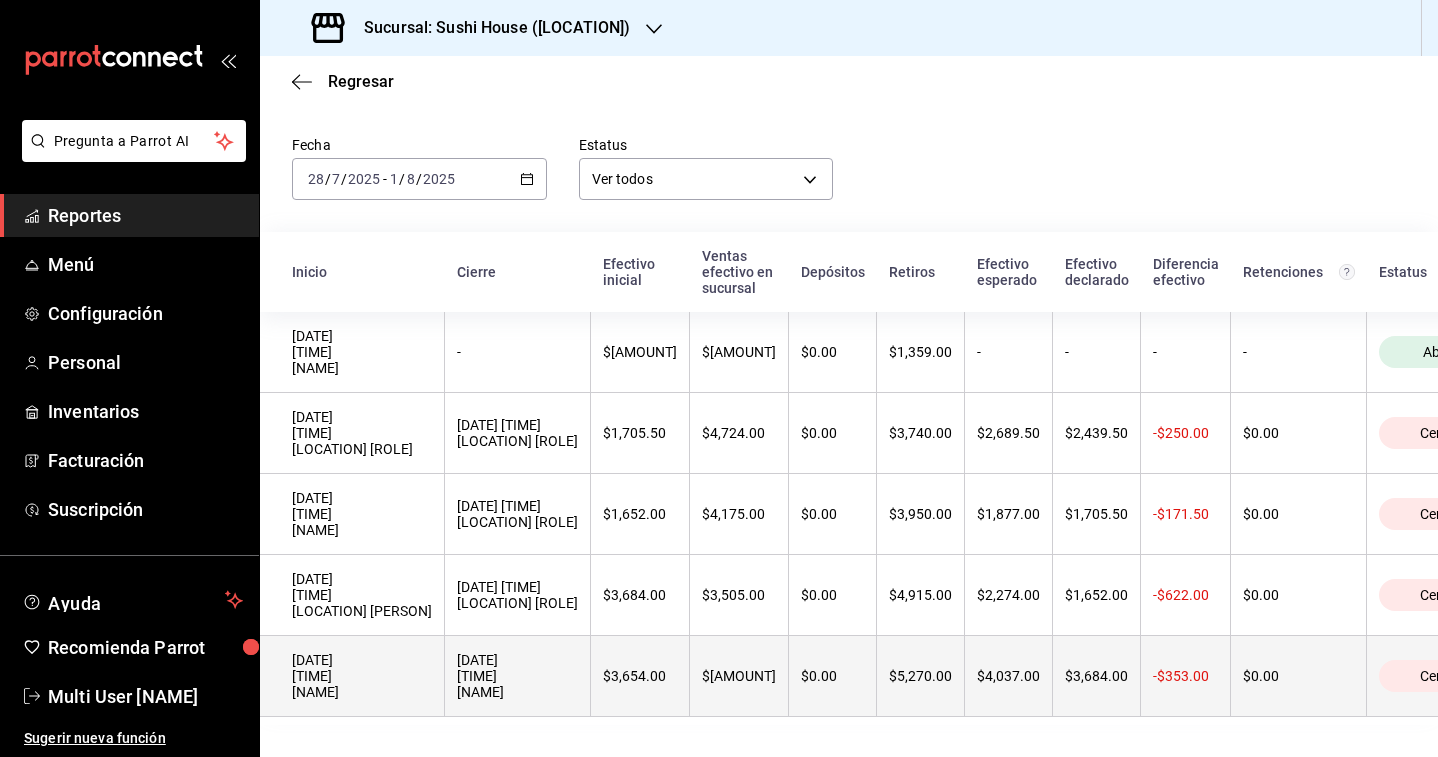 click on "[DATE]
[TIME]
[NAME]" at bounding box center (517, 676) 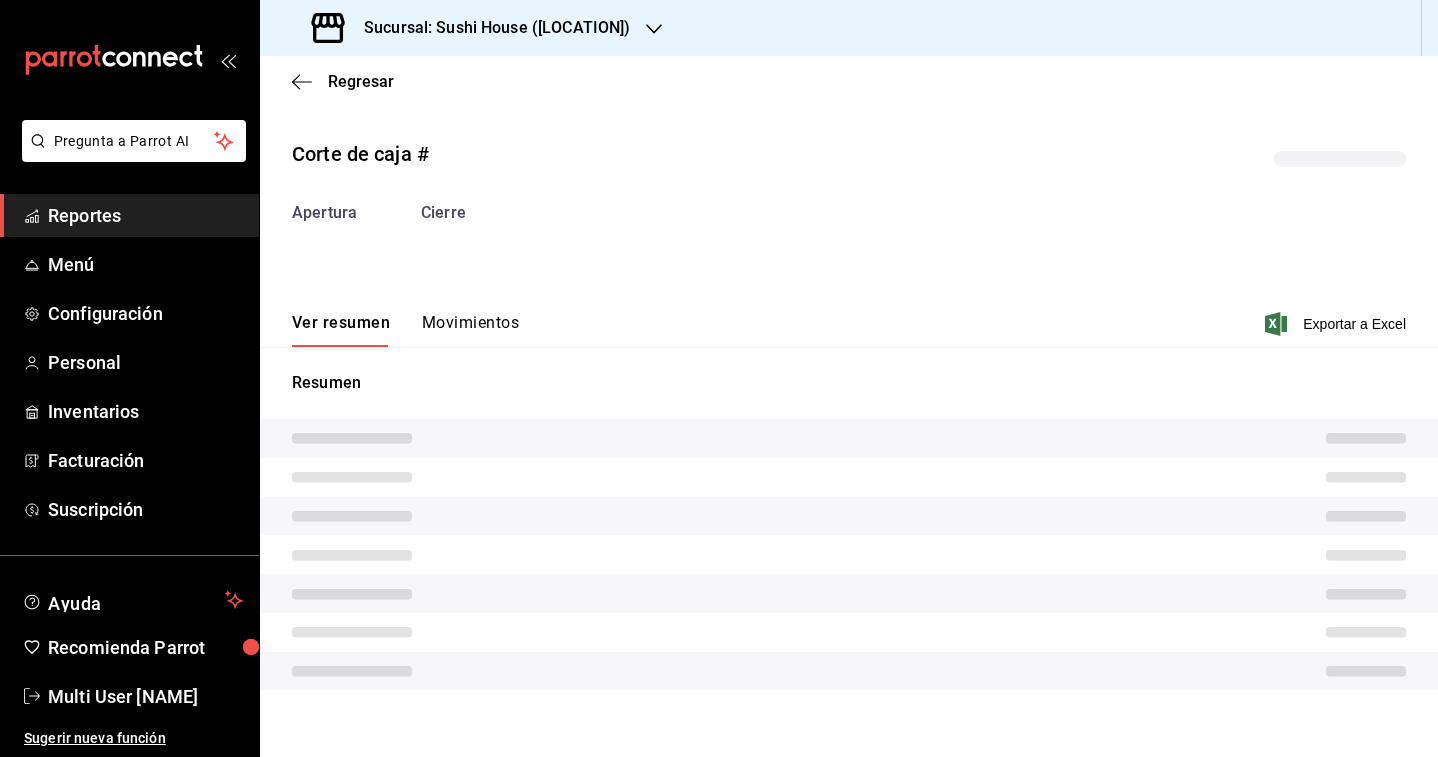 scroll, scrollTop: 0, scrollLeft: 0, axis: both 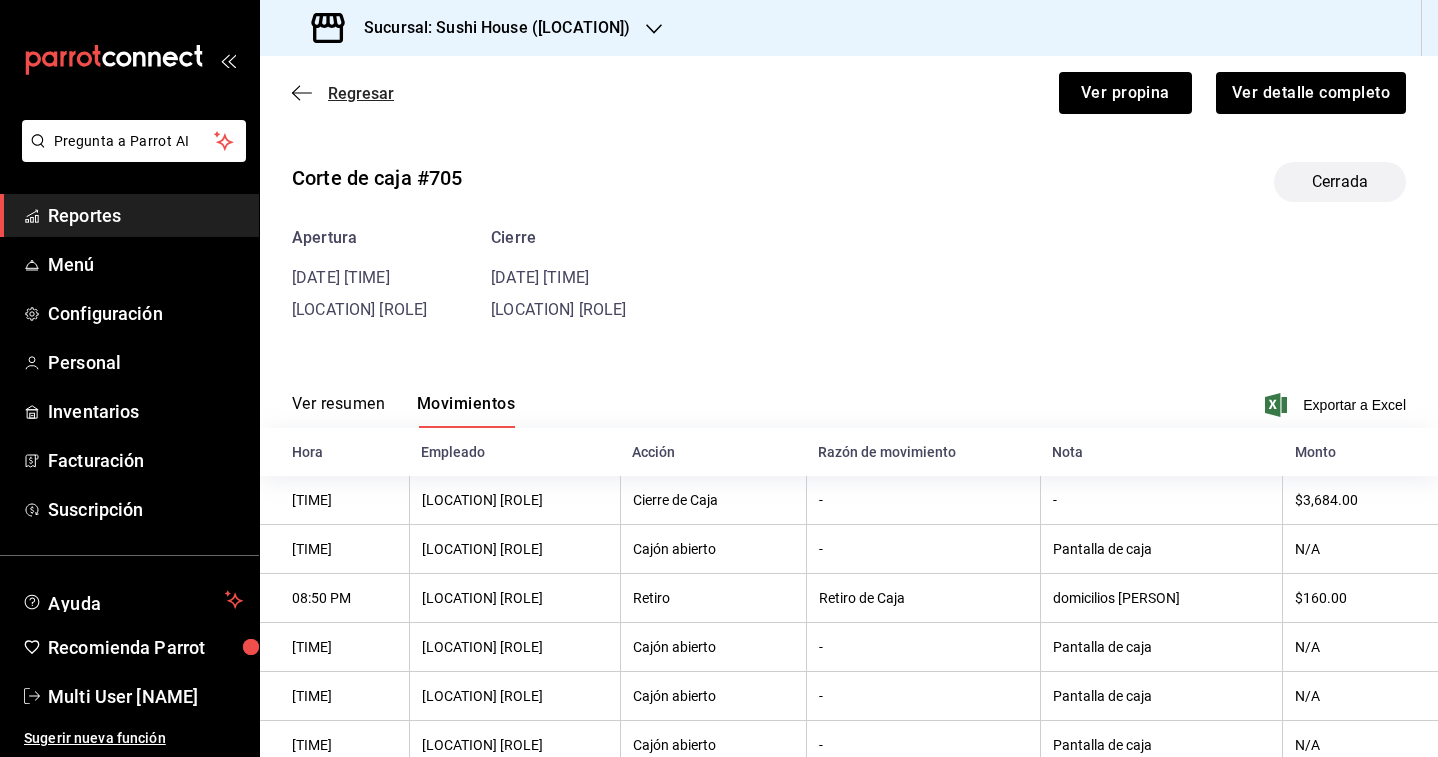 click on "Regresar" at bounding box center [361, 93] 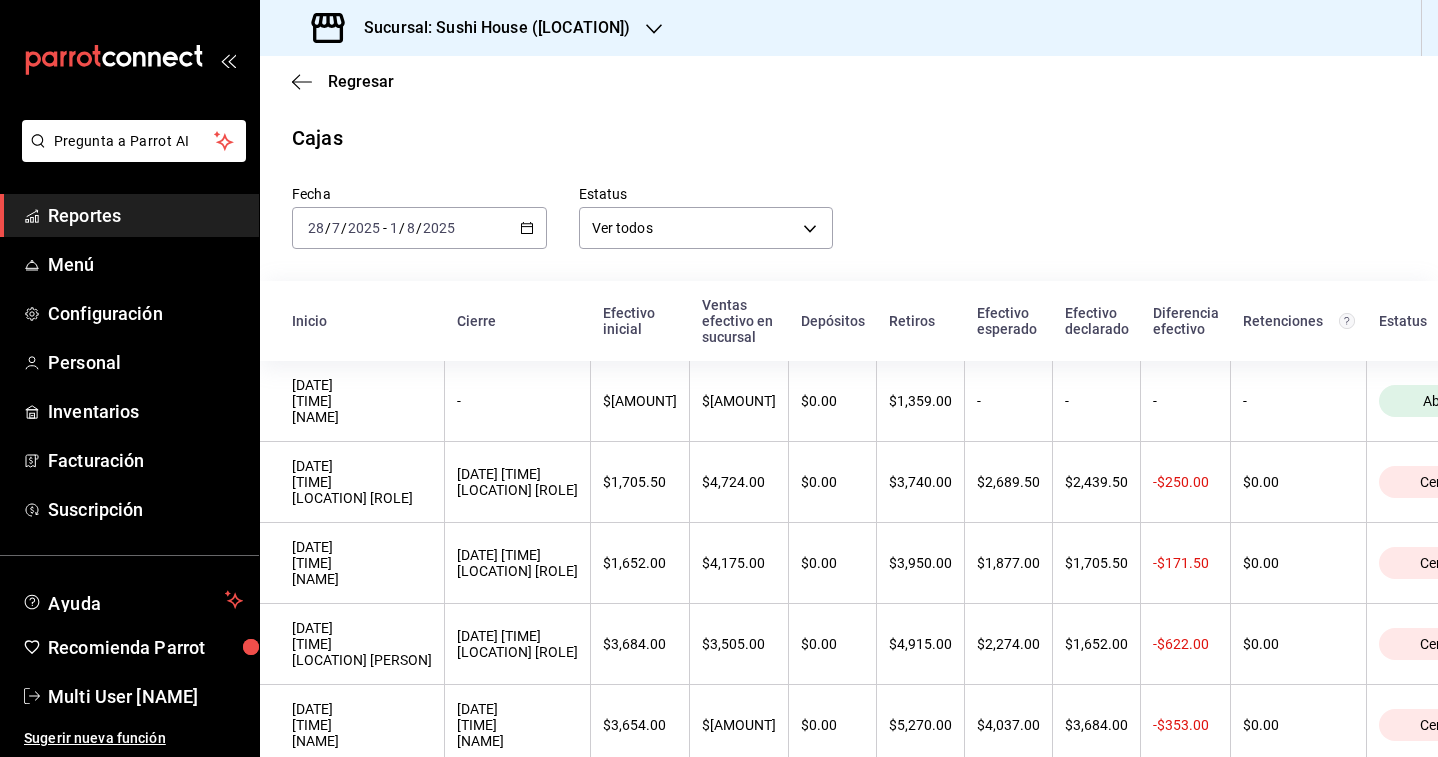 scroll, scrollTop: 74, scrollLeft: 0, axis: vertical 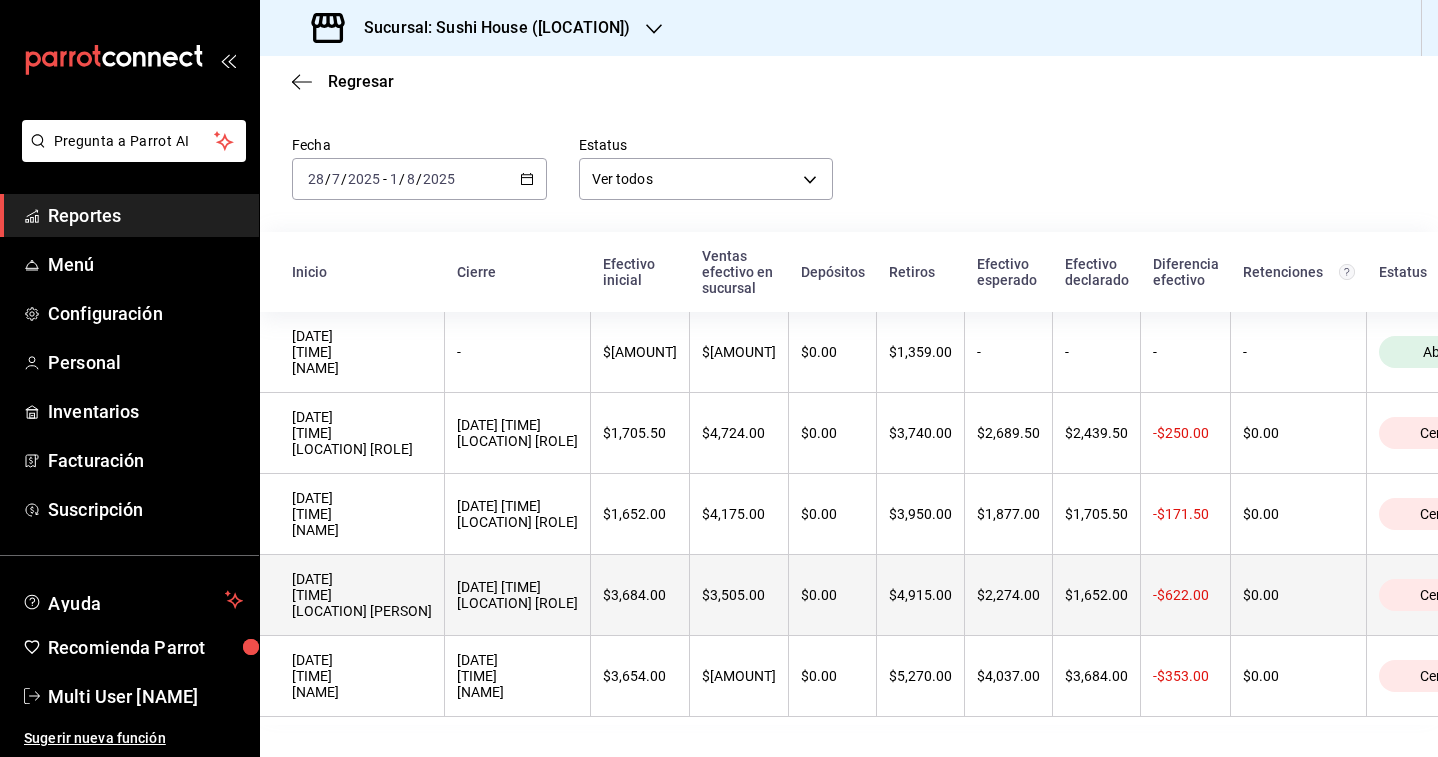 click on "[DATE] [TIME]
[LOCATION] [ROLE]" at bounding box center [517, 595] 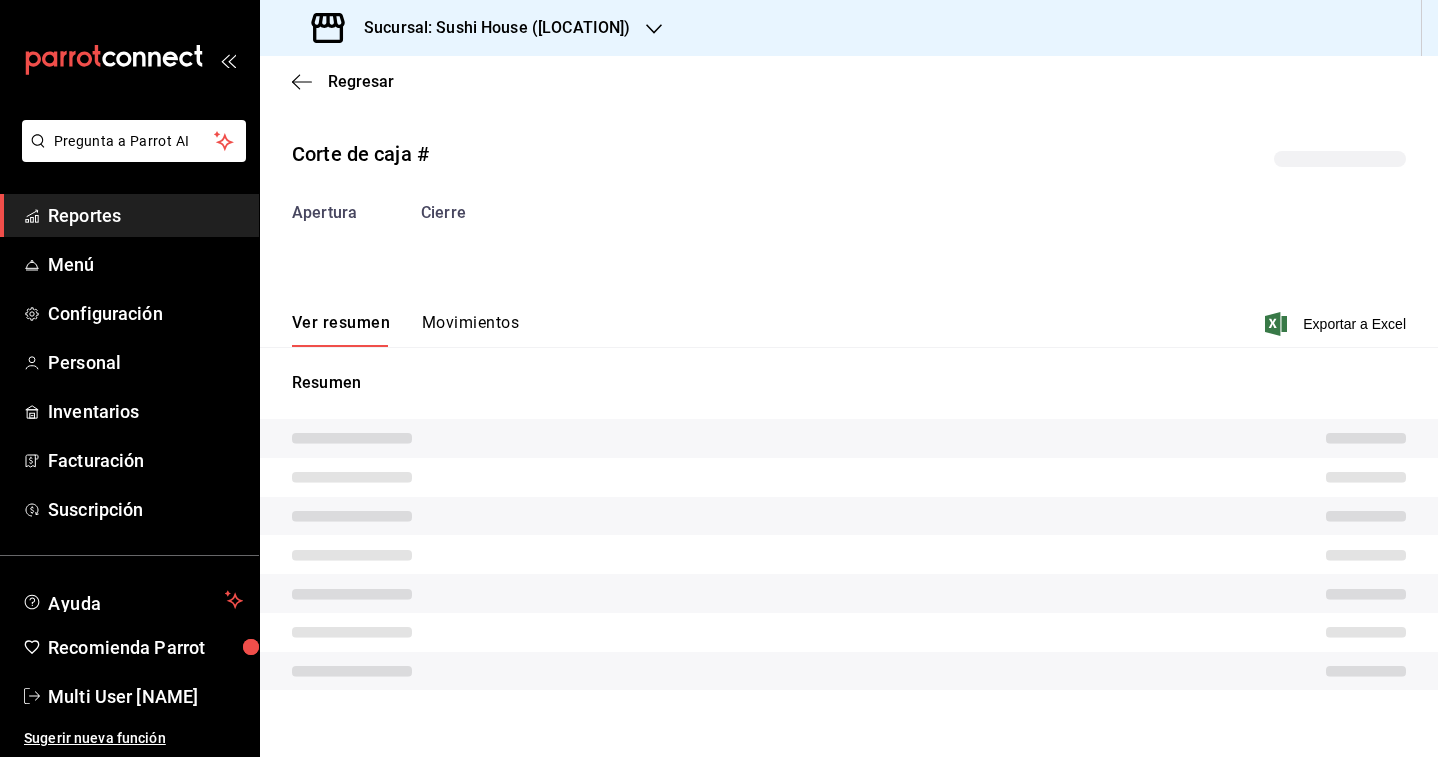 scroll, scrollTop: 0, scrollLeft: 0, axis: both 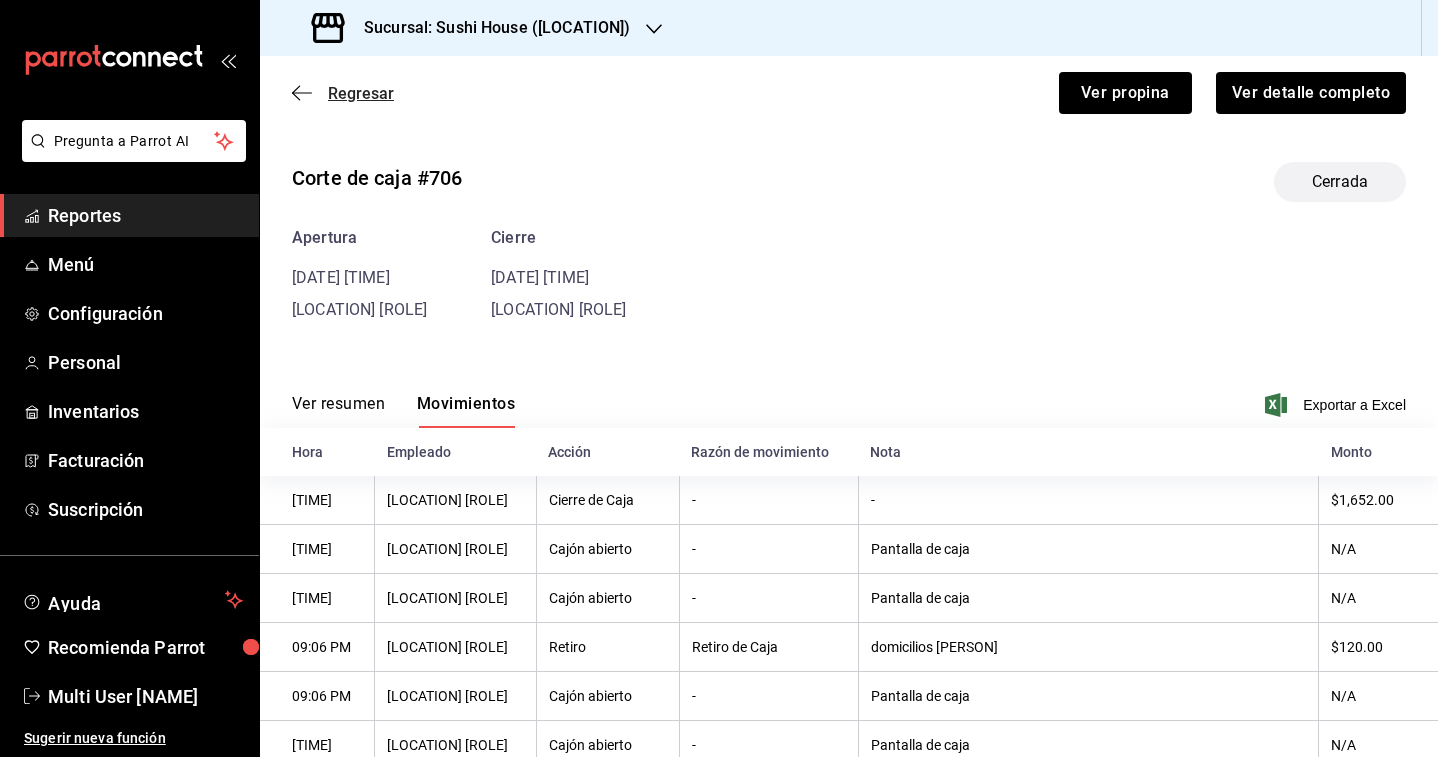 click on "Regresar" at bounding box center [361, 93] 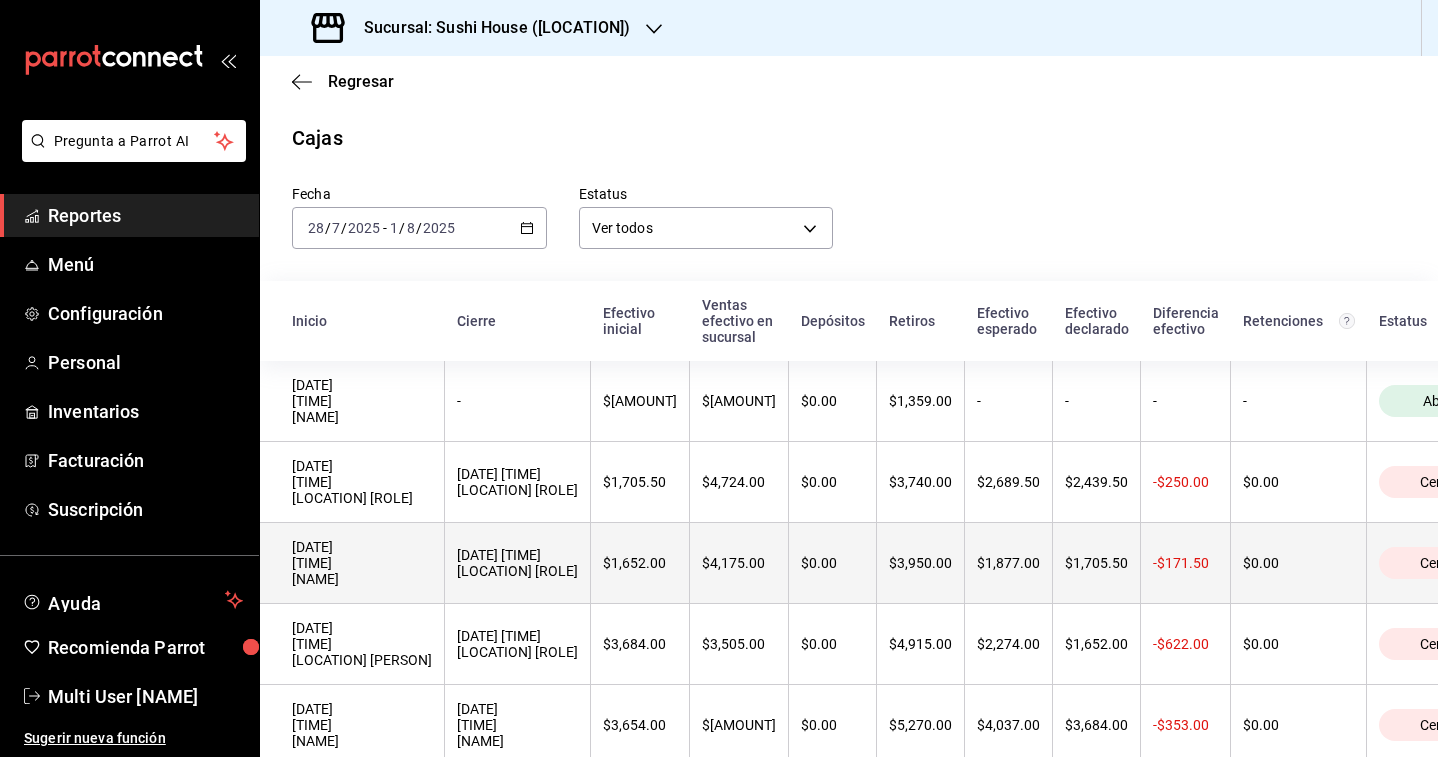 click on "[DATE] [TIME]
[LOCATION] [ROLE]" at bounding box center (517, 563) 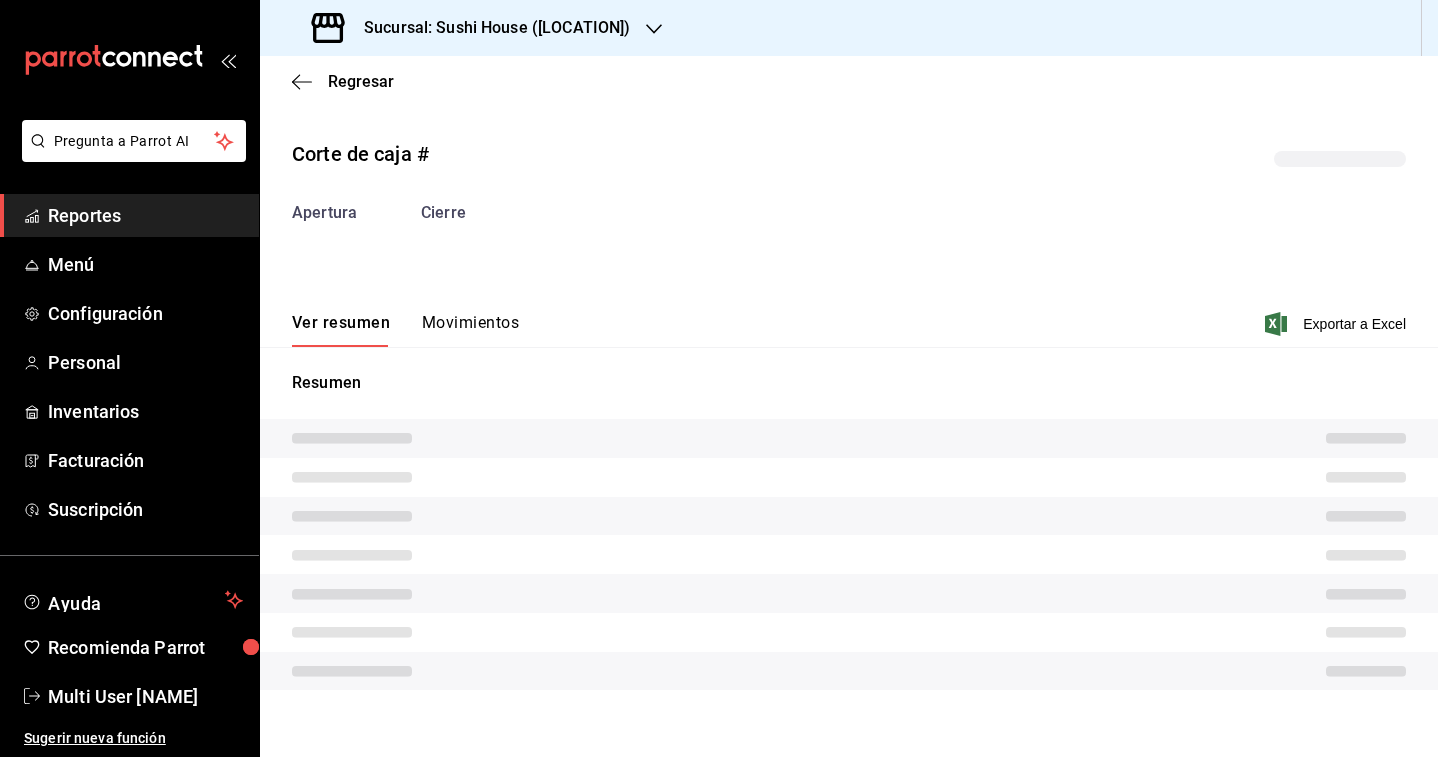 click on "Ver resumen Movimientos Exportar a Excel" at bounding box center (849, 318) 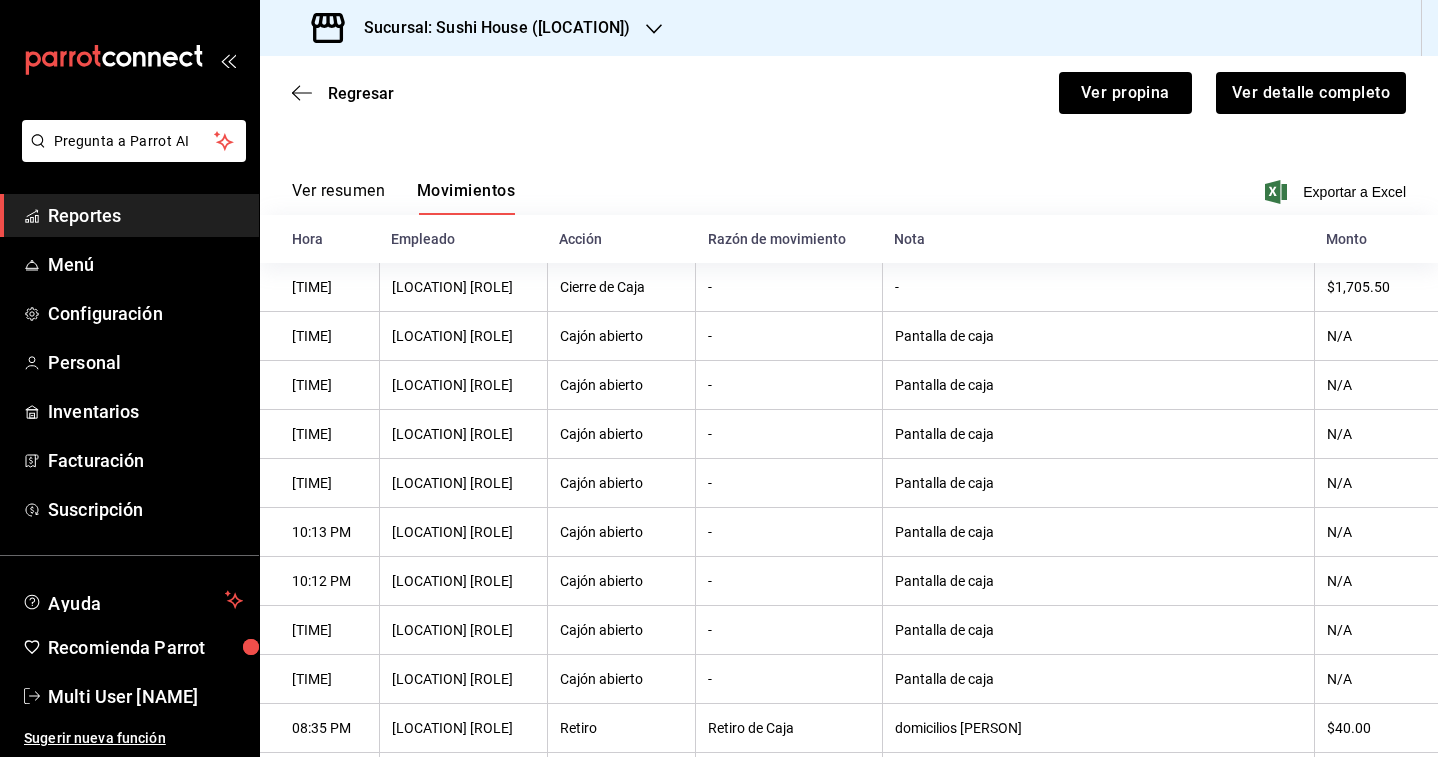 scroll, scrollTop: 0, scrollLeft: 0, axis: both 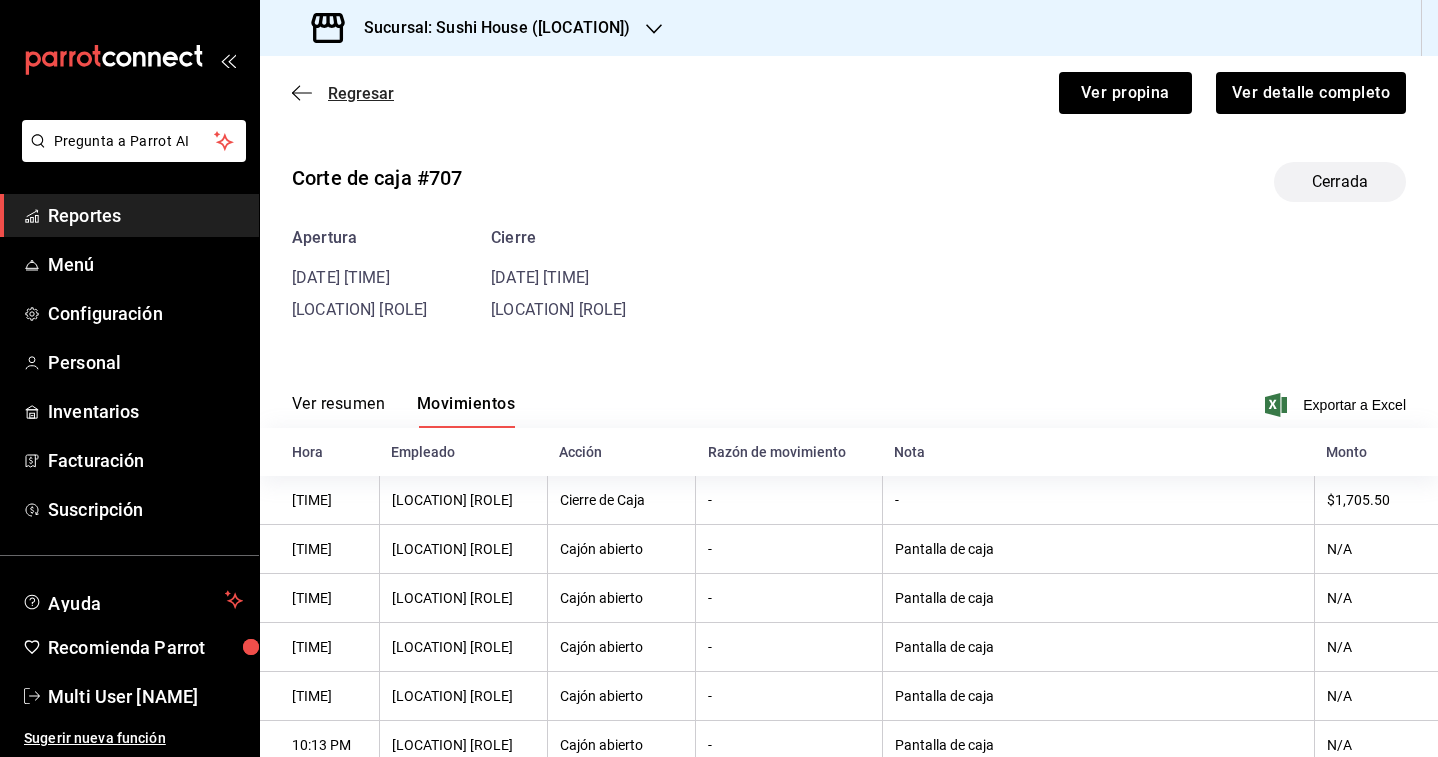 click on "Regresar" at bounding box center (361, 93) 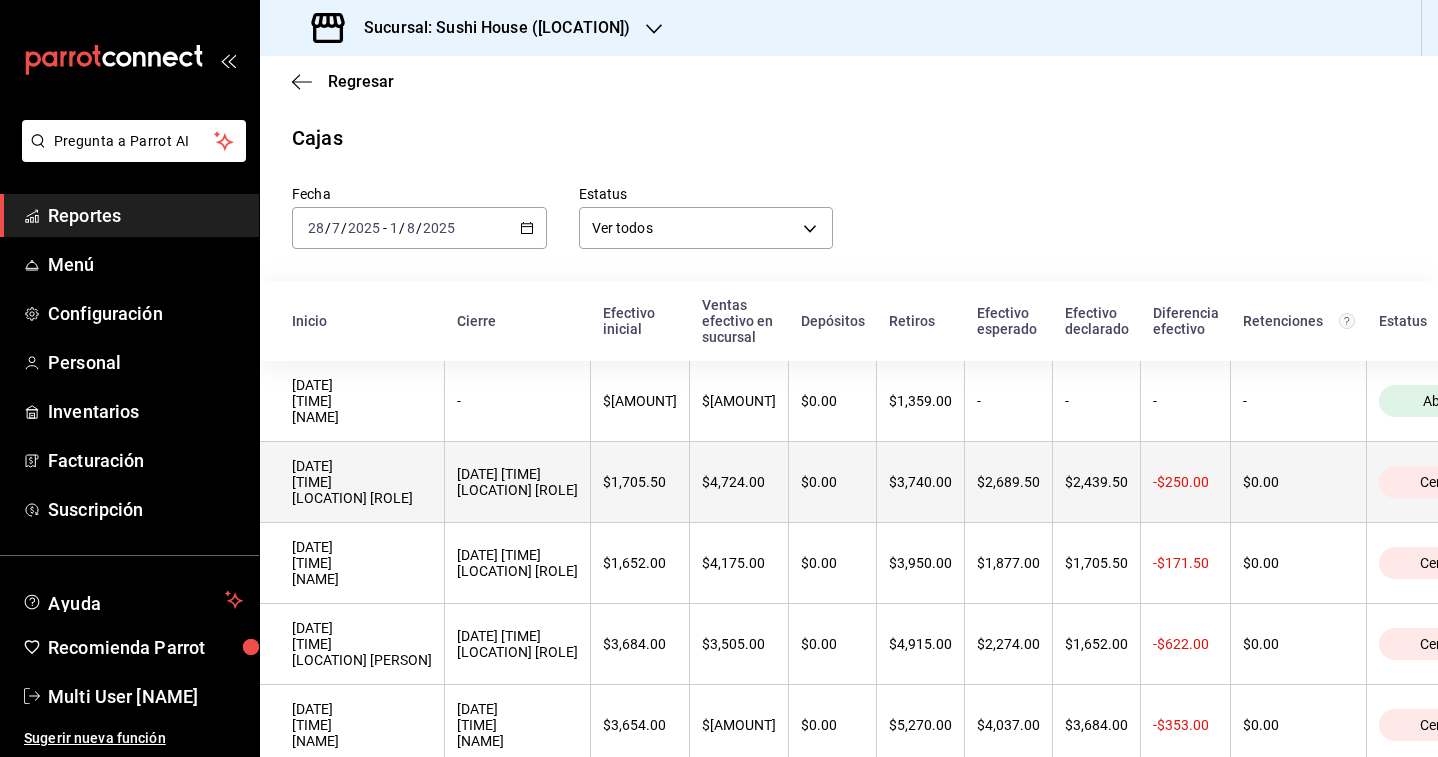 click on "[DATE] [TIME]
[LOCATION] [ROLE]" at bounding box center [517, 482] 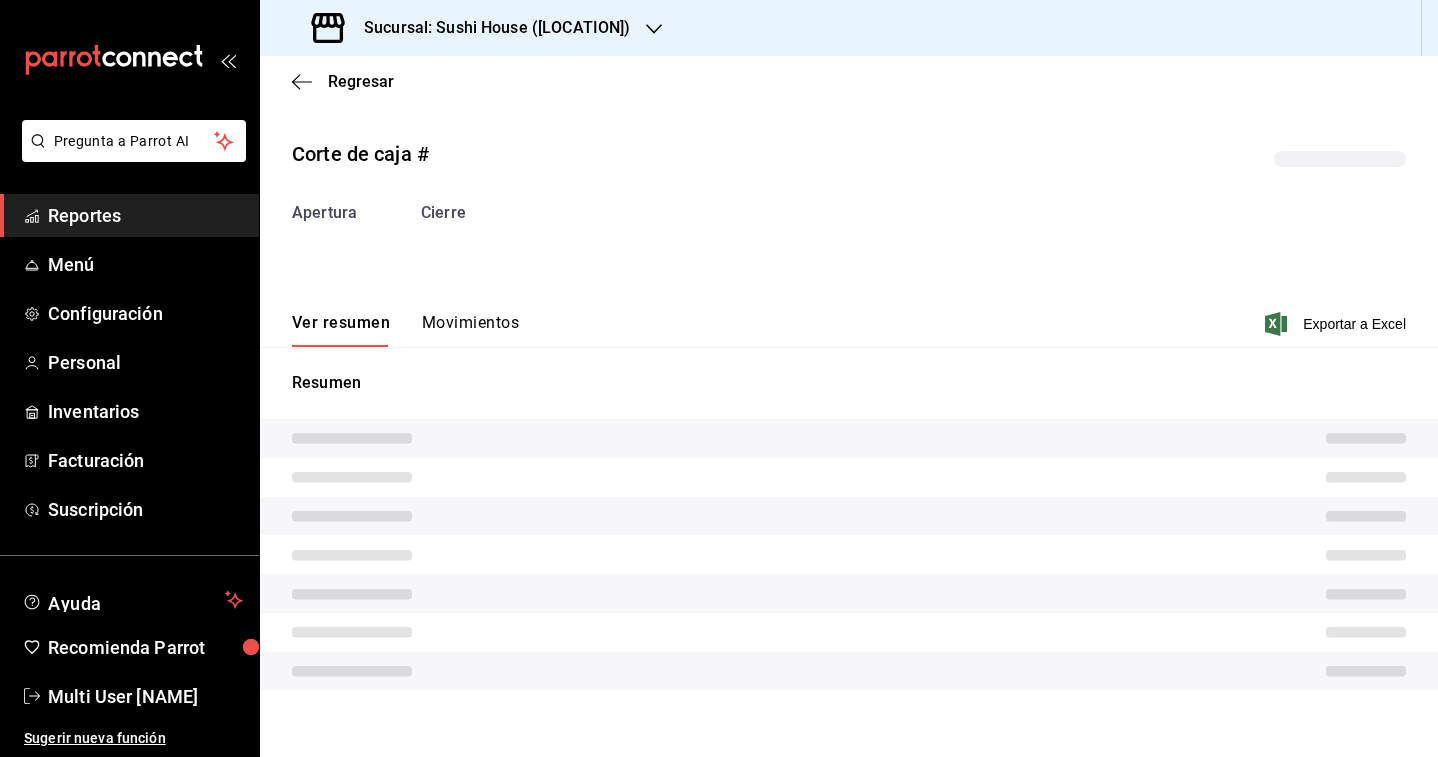 click on "Movimientos" at bounding box center [470, 330] 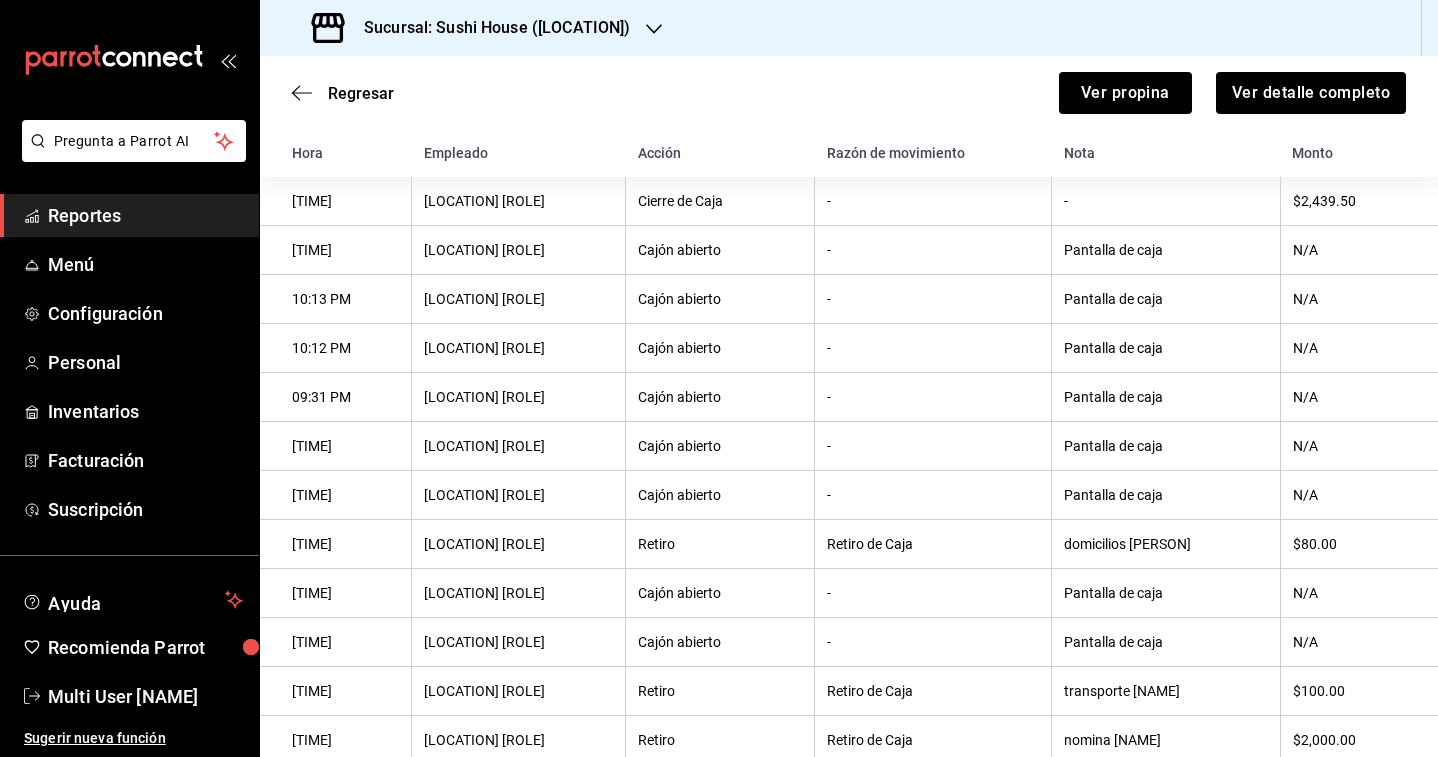 scroll, scrollTop: 0, scrollLeft: 0, axis: both 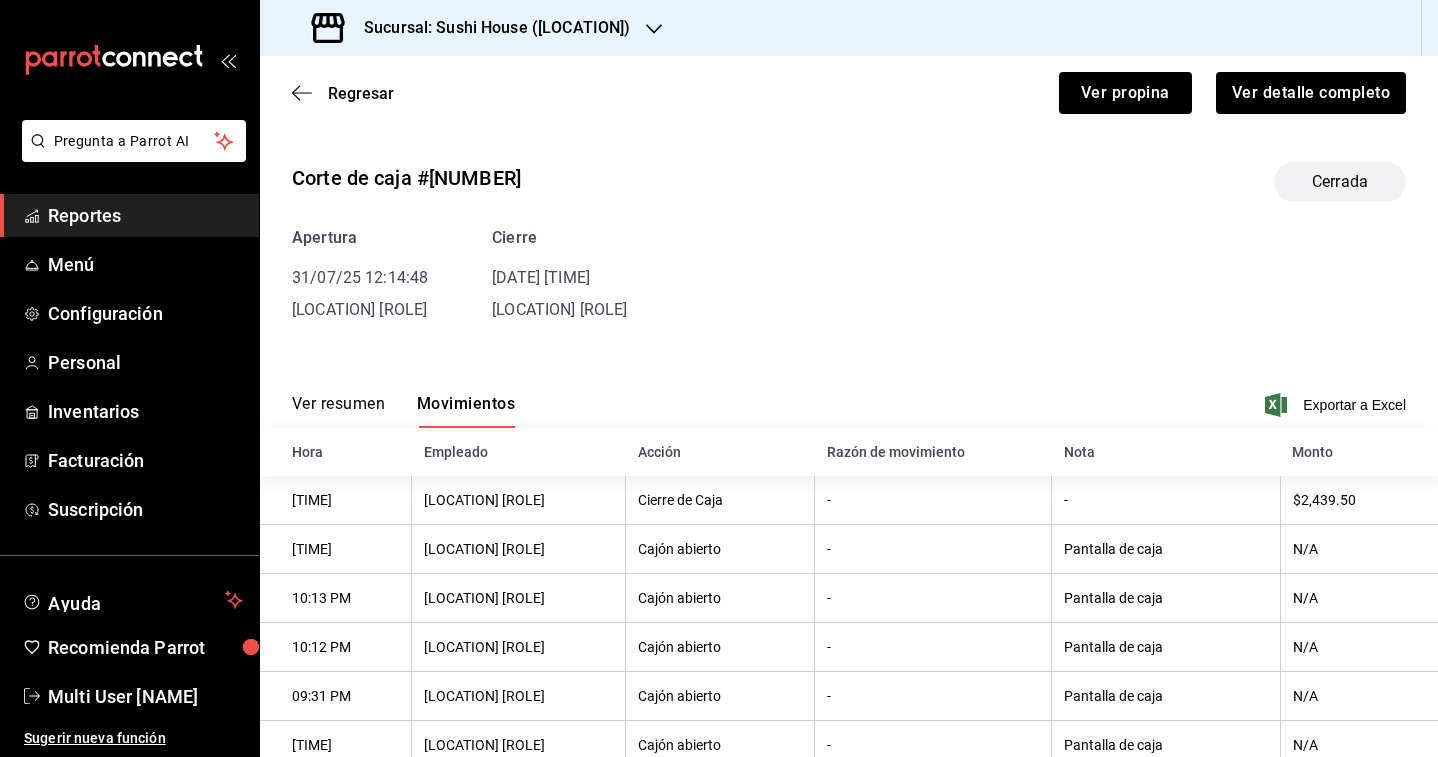 click on "Regresar Ver propina Ver detalle completo" at bounding box center (849, 93) 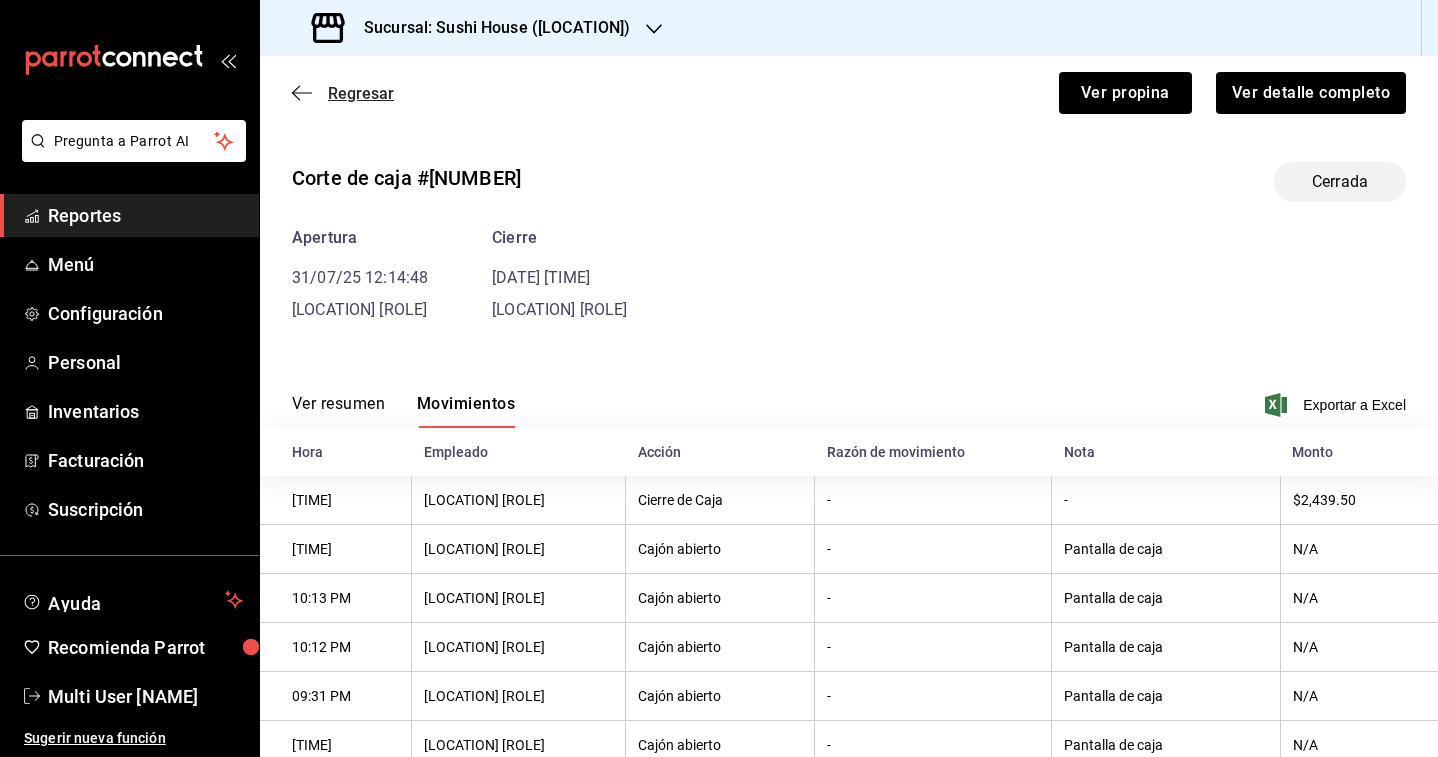 click on "Regresar" at bounding box center [361, 93] 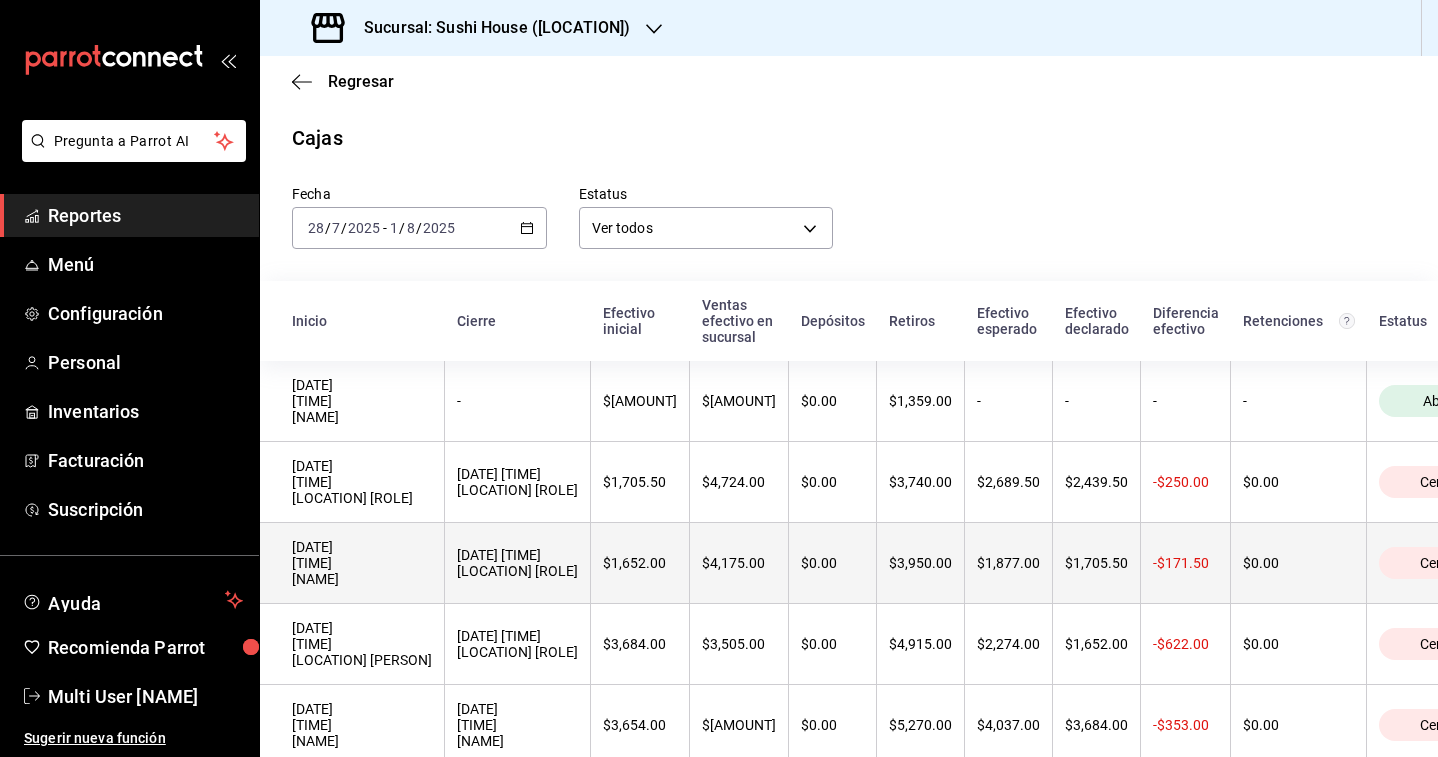 click on "[DATE] [TIME]
[LOCATION] [ROLE]" at bounding box center [517, 563] 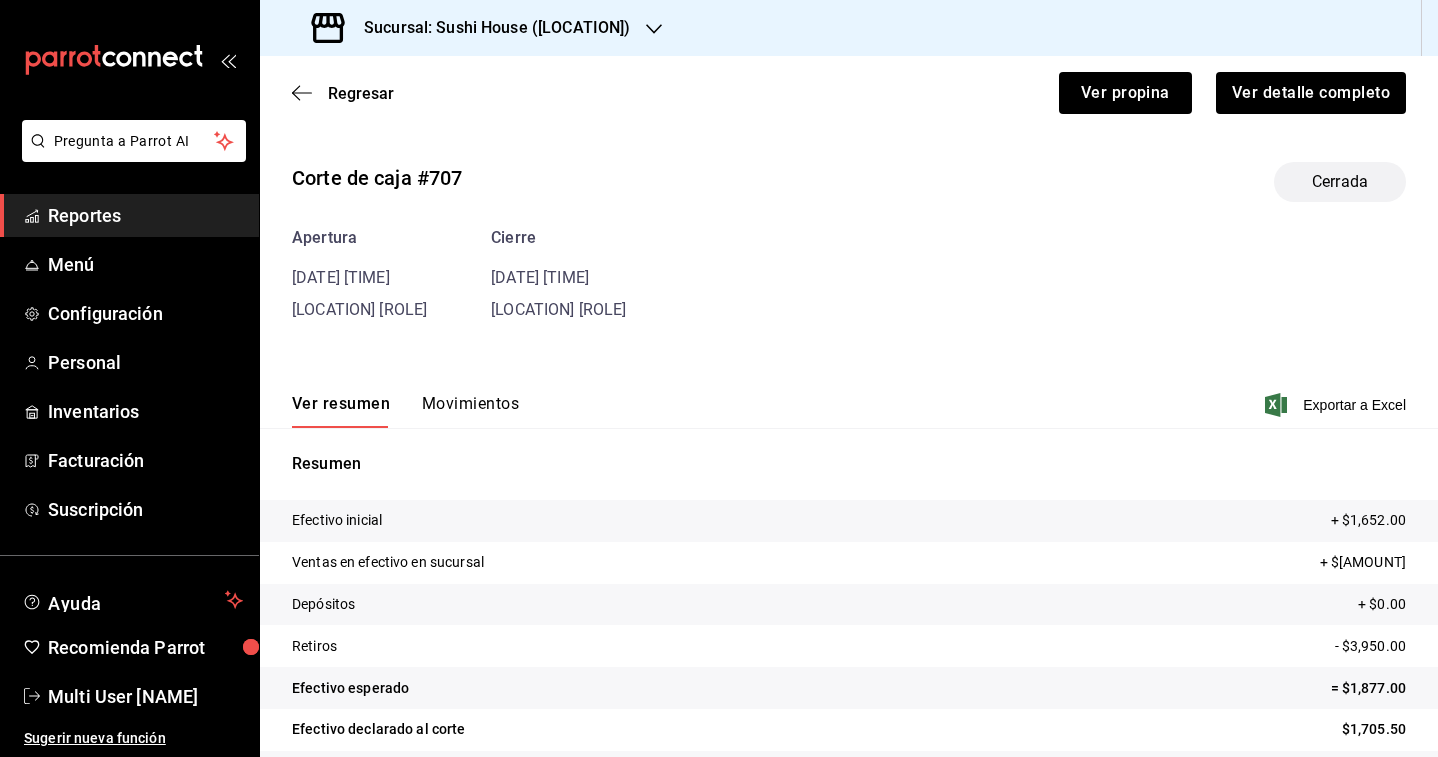 click on "Movimientos" at bounding box center [470, 411] 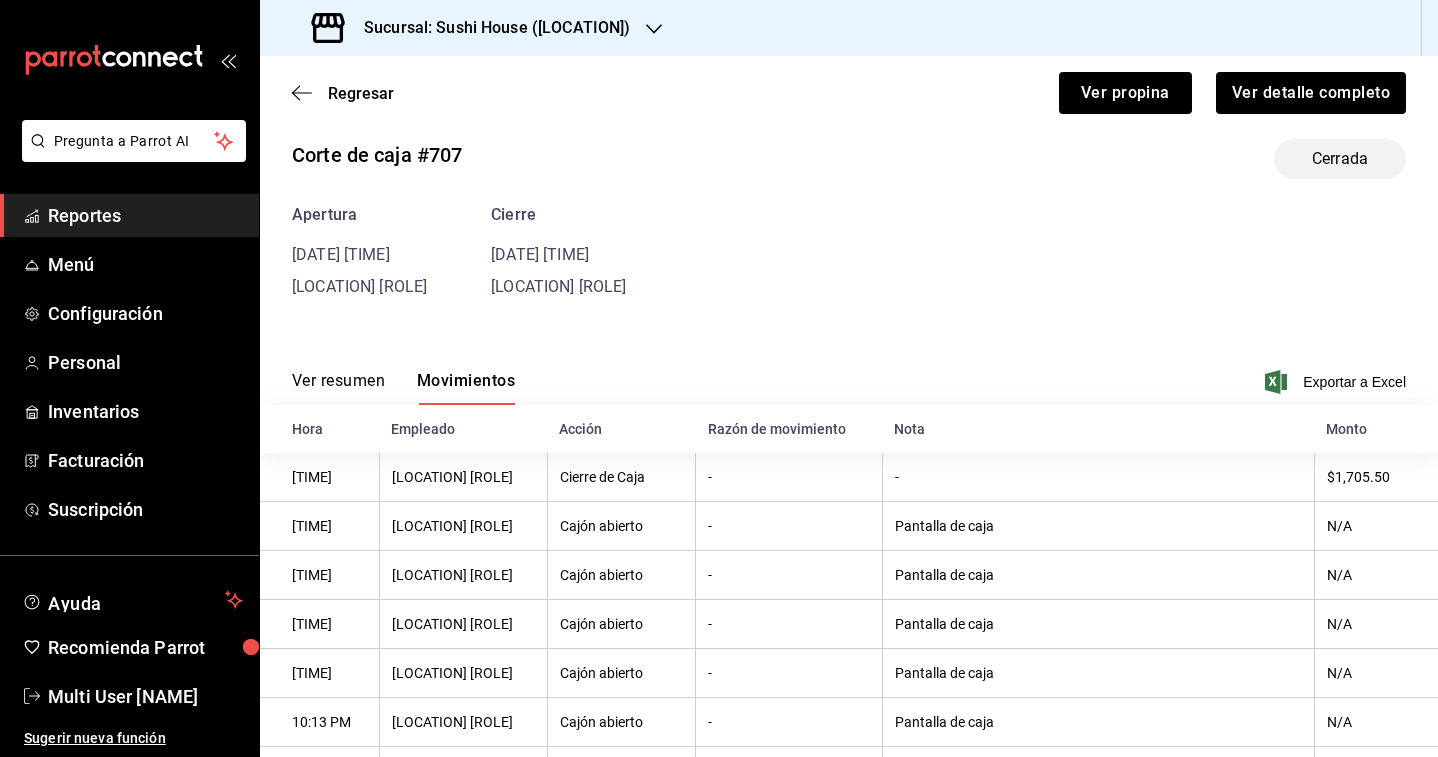 scroll, scrollTop: 0, scrollLeft: 0, axis: both 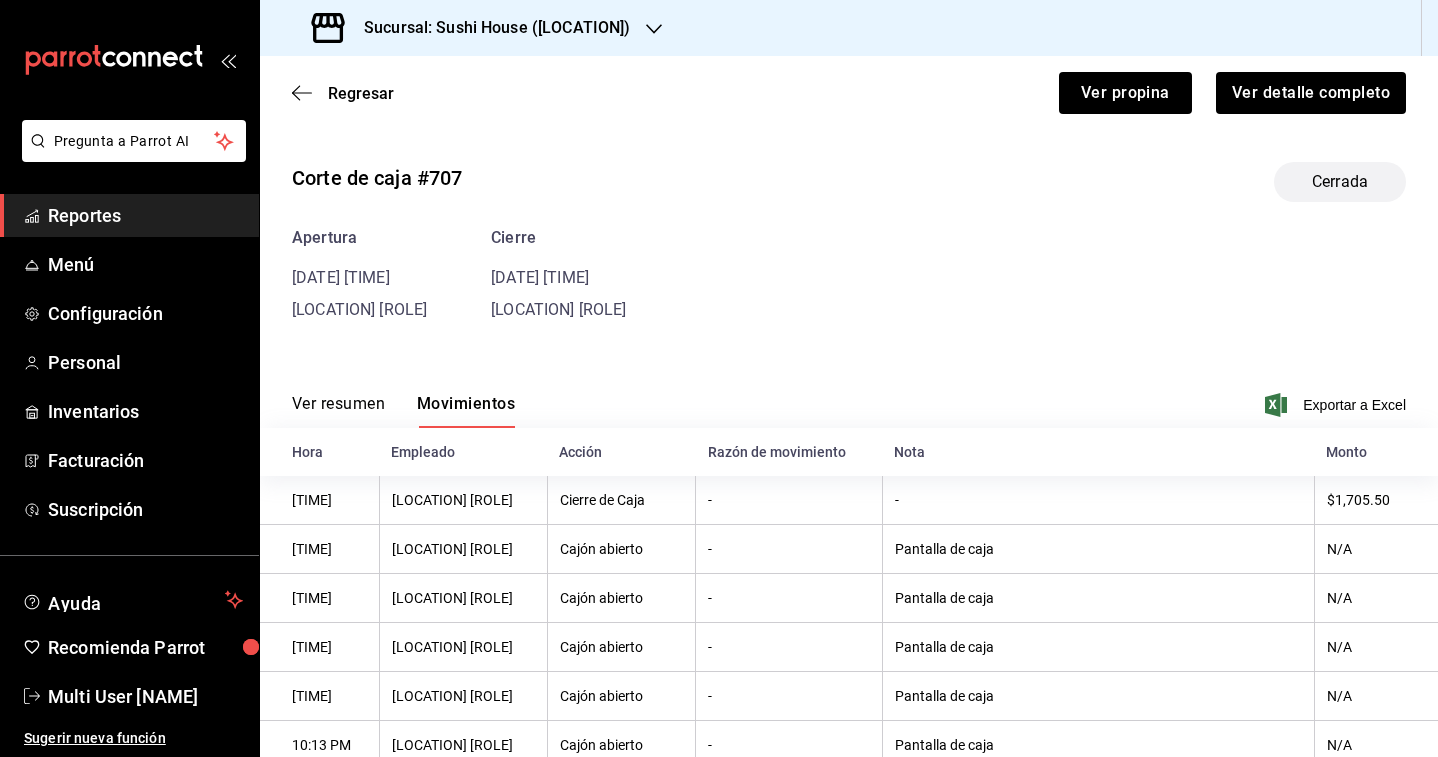 click on "Sucursal: Sushi House ([LOCATION])" at bounding box center (489, 28) 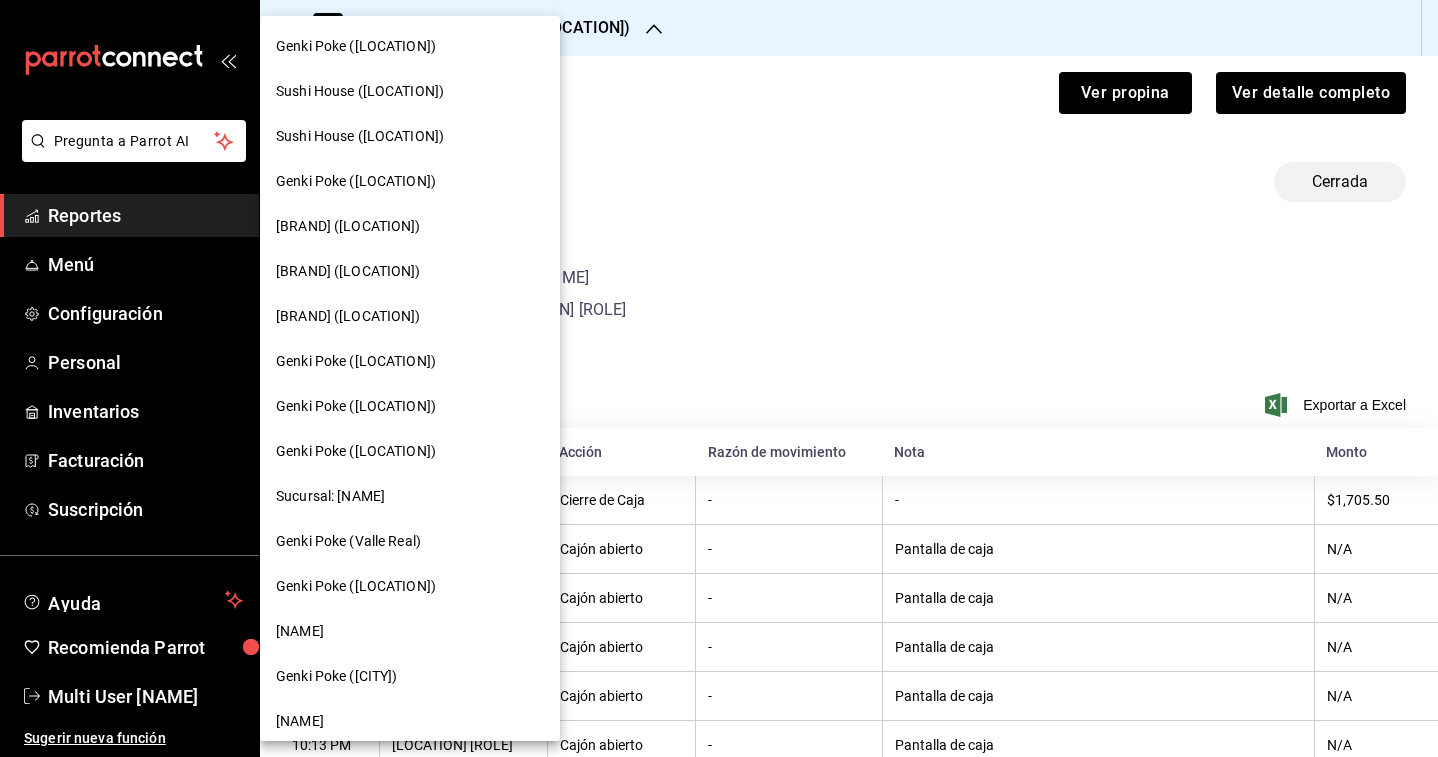 click on "Genki Poke ([LOCATION])" at bounding box center (356, 181) 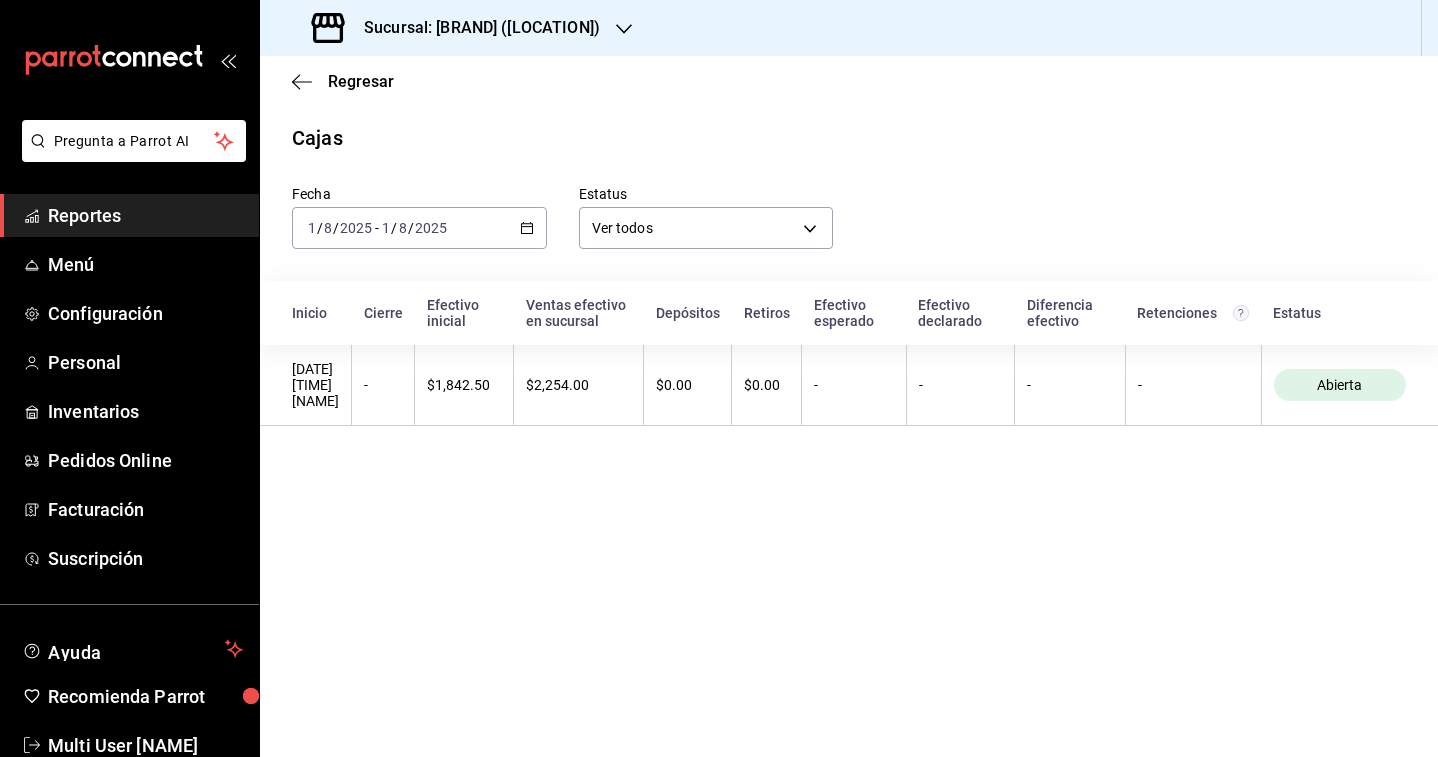 click on "Fecha" at bounding box center [419, 194] 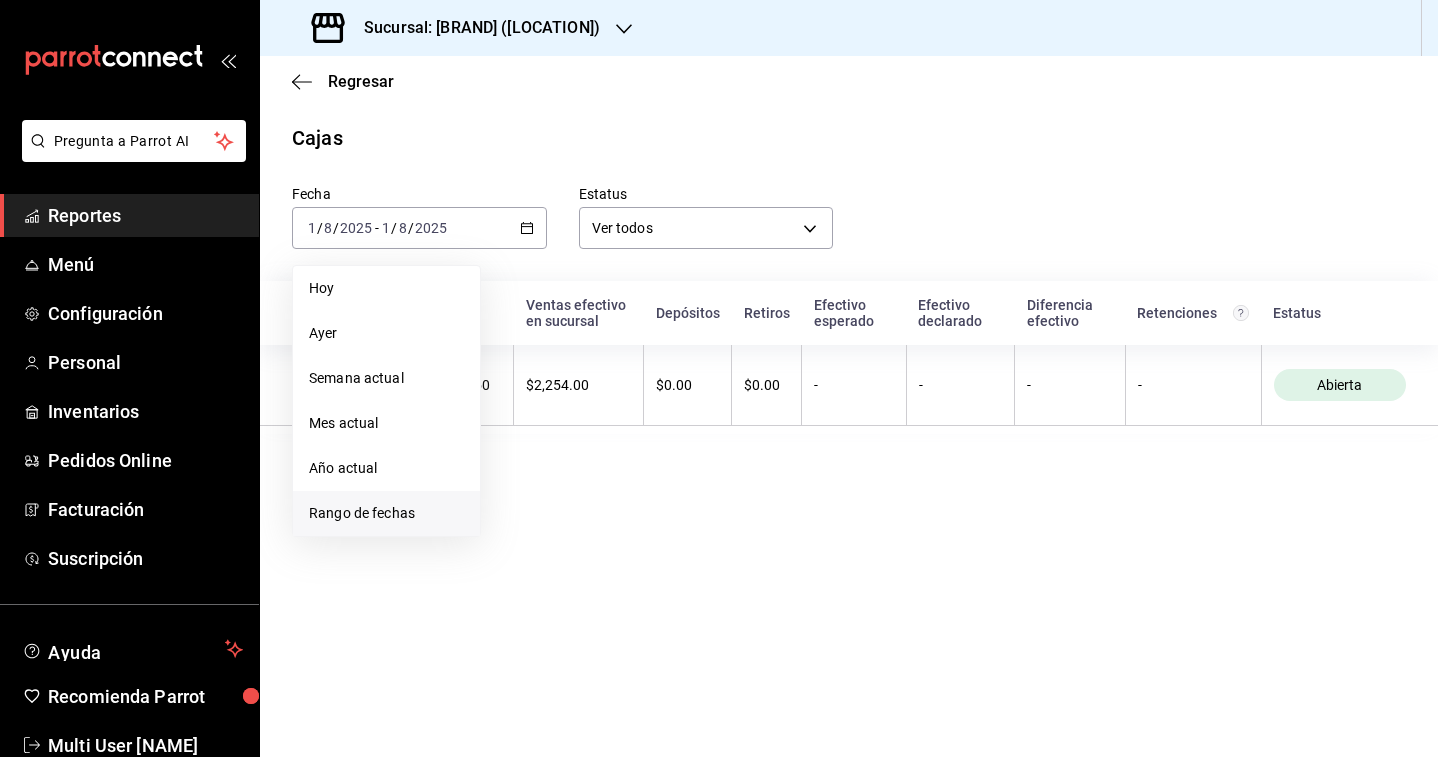 click on "Rango de fechas" at bounding box center (386, 513) 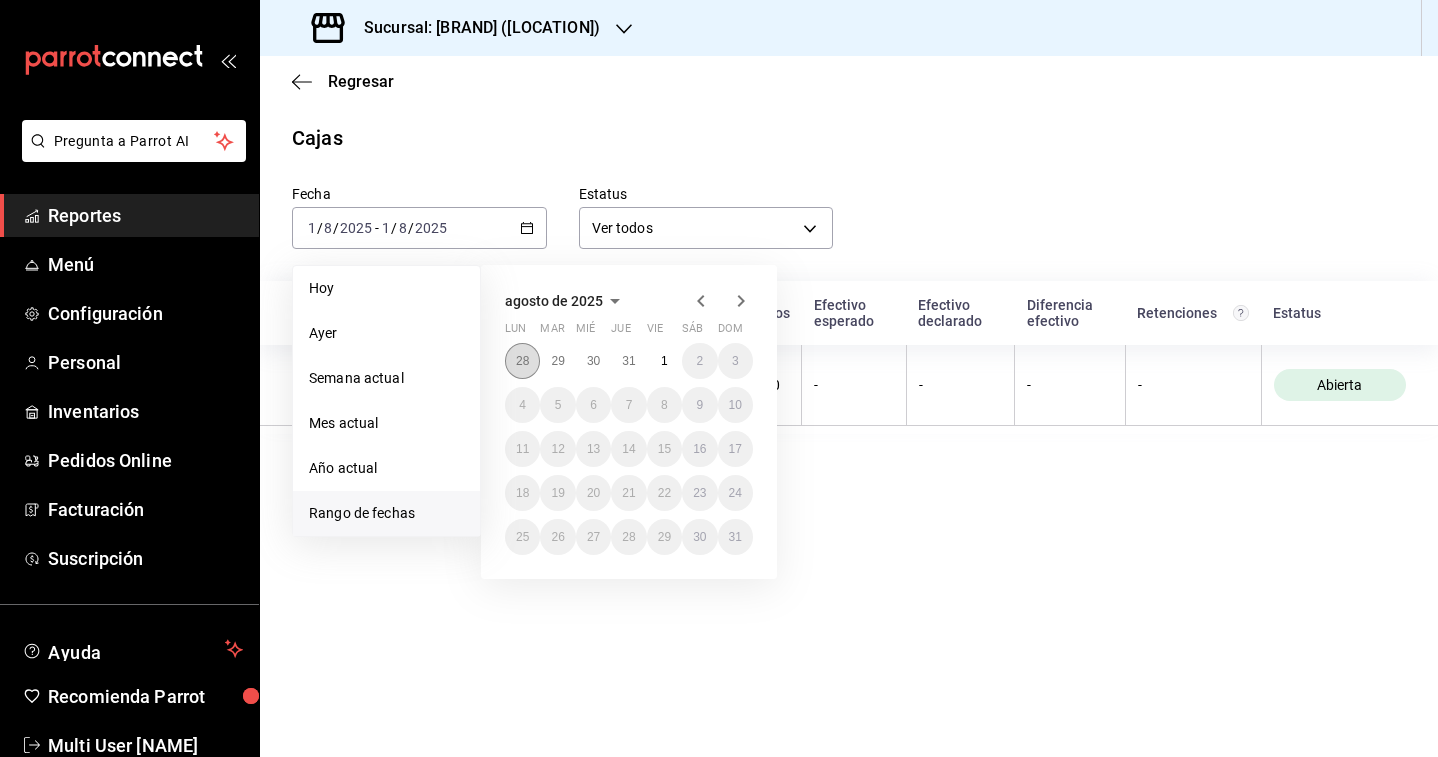 click on "28" at bounding box center [522, 361] 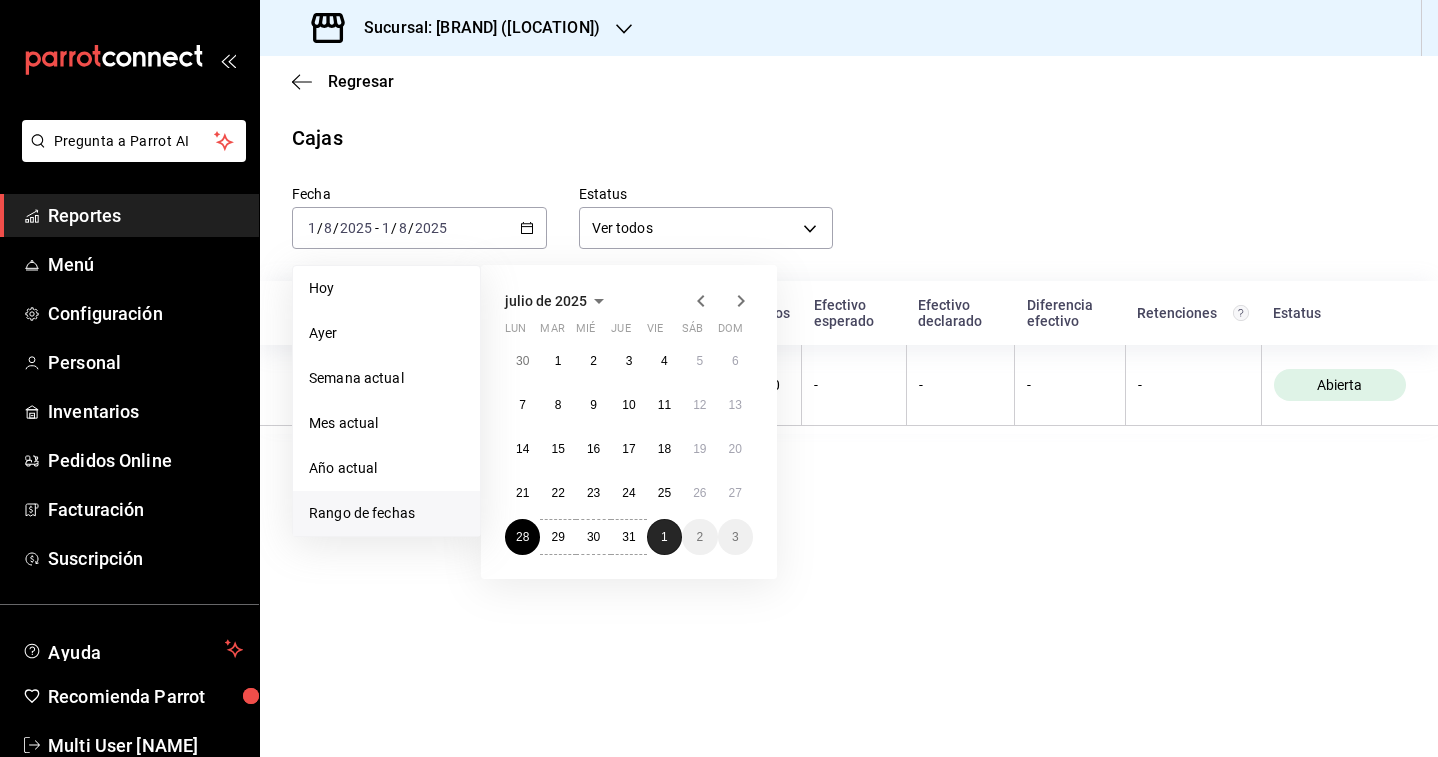 click on "1" at bounding box center [664, 537] 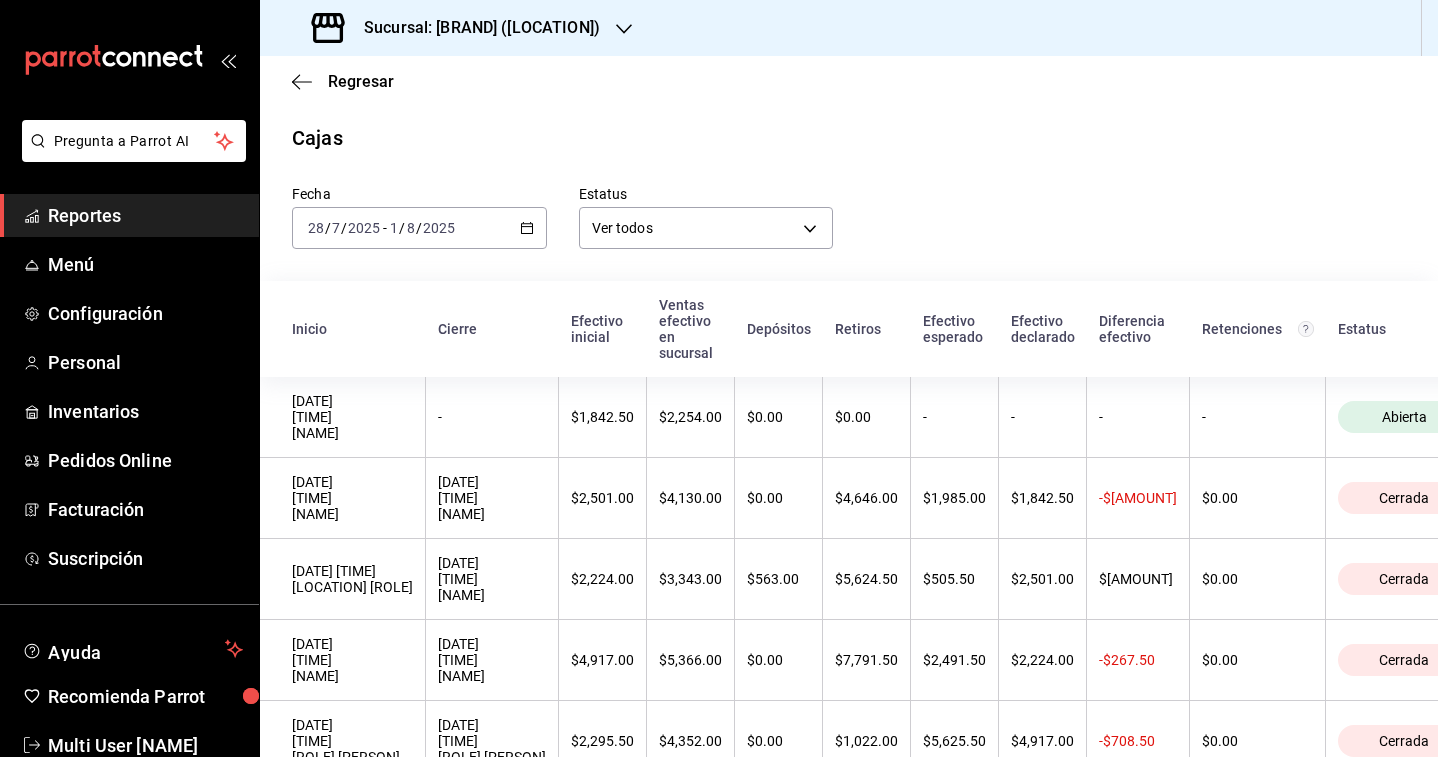 scroll, scrollTop: 58, scrollLeft: 0, axis: vertical 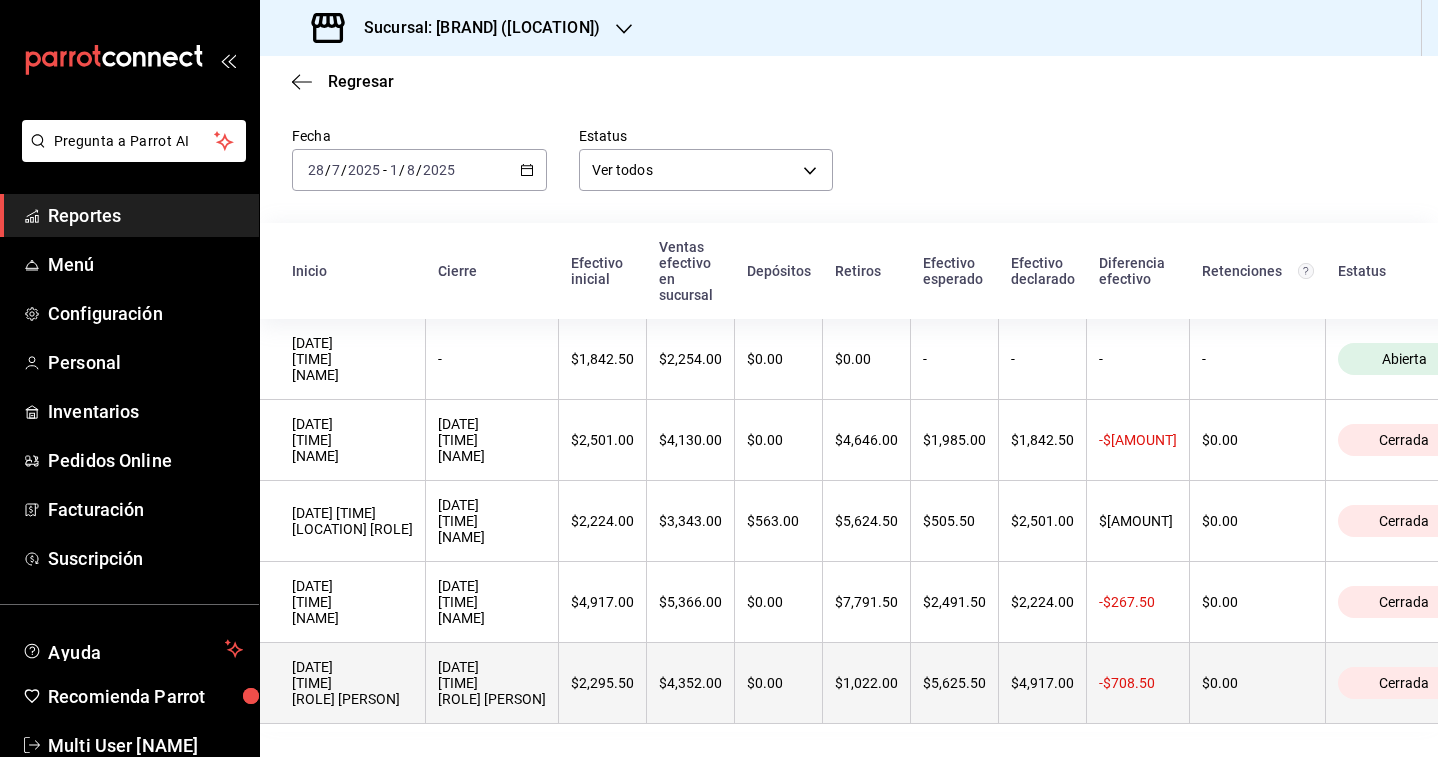 click on "$2,295.50" at bounding box center (603, 683) 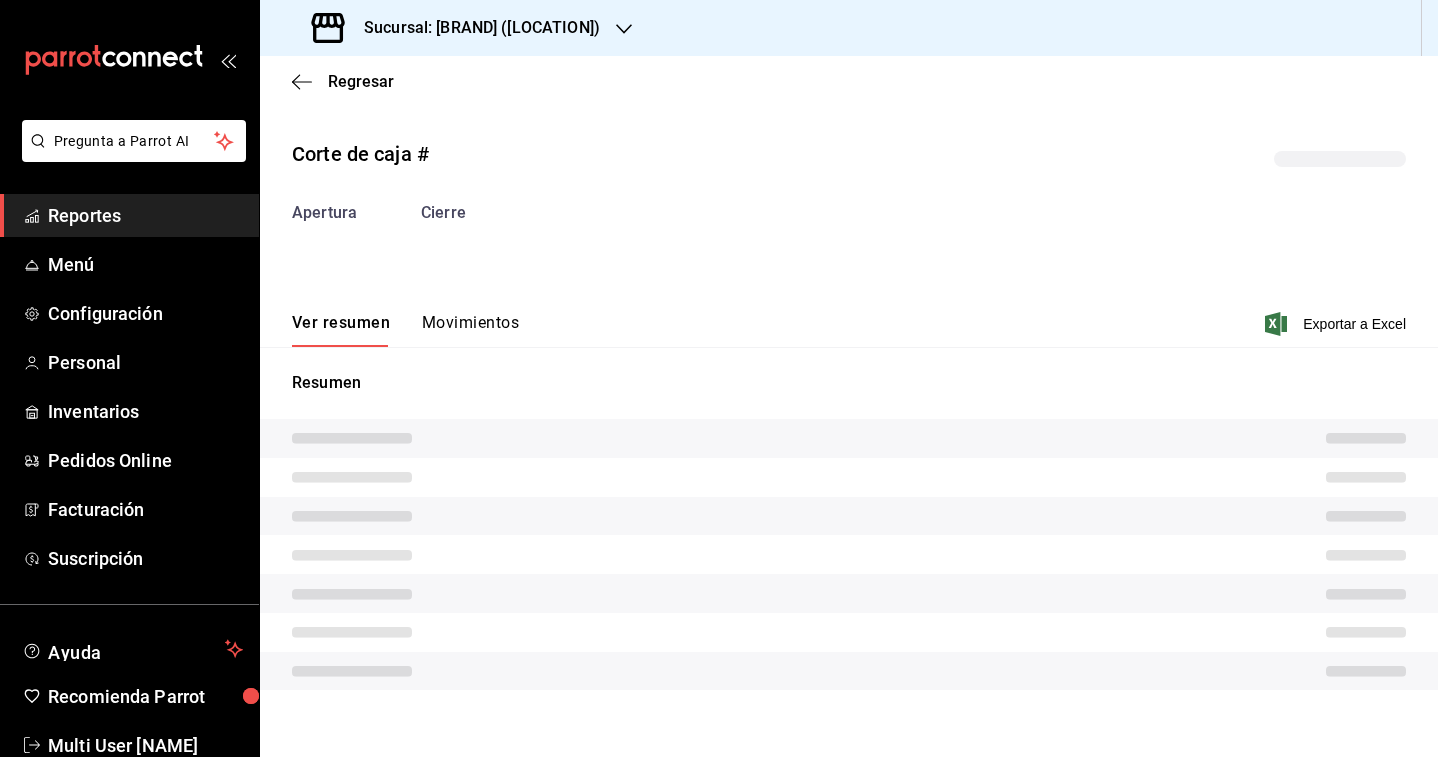 scroll, scrollTop: 0, scrollLeft: 0, axis: both 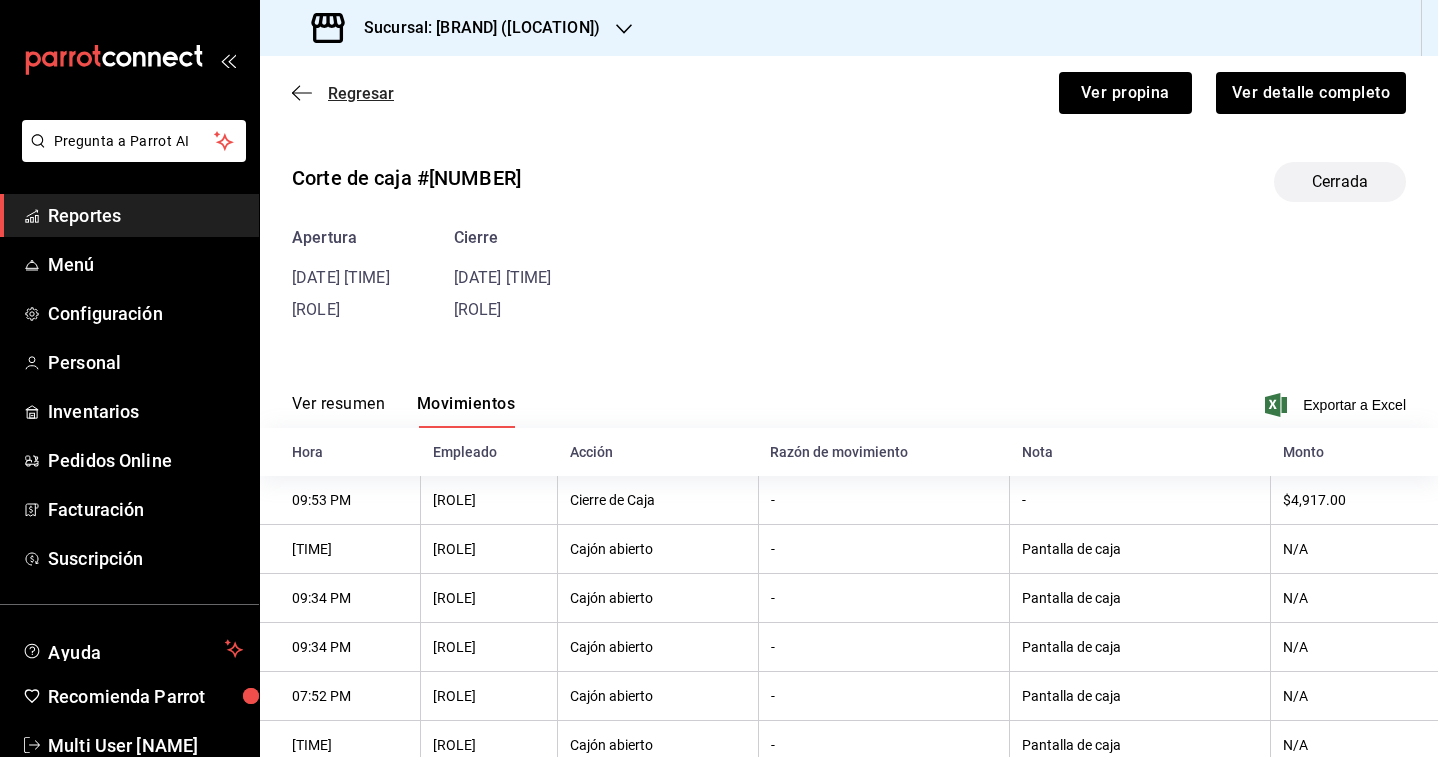 click on "Regresar" at bounding box center [361, 93] 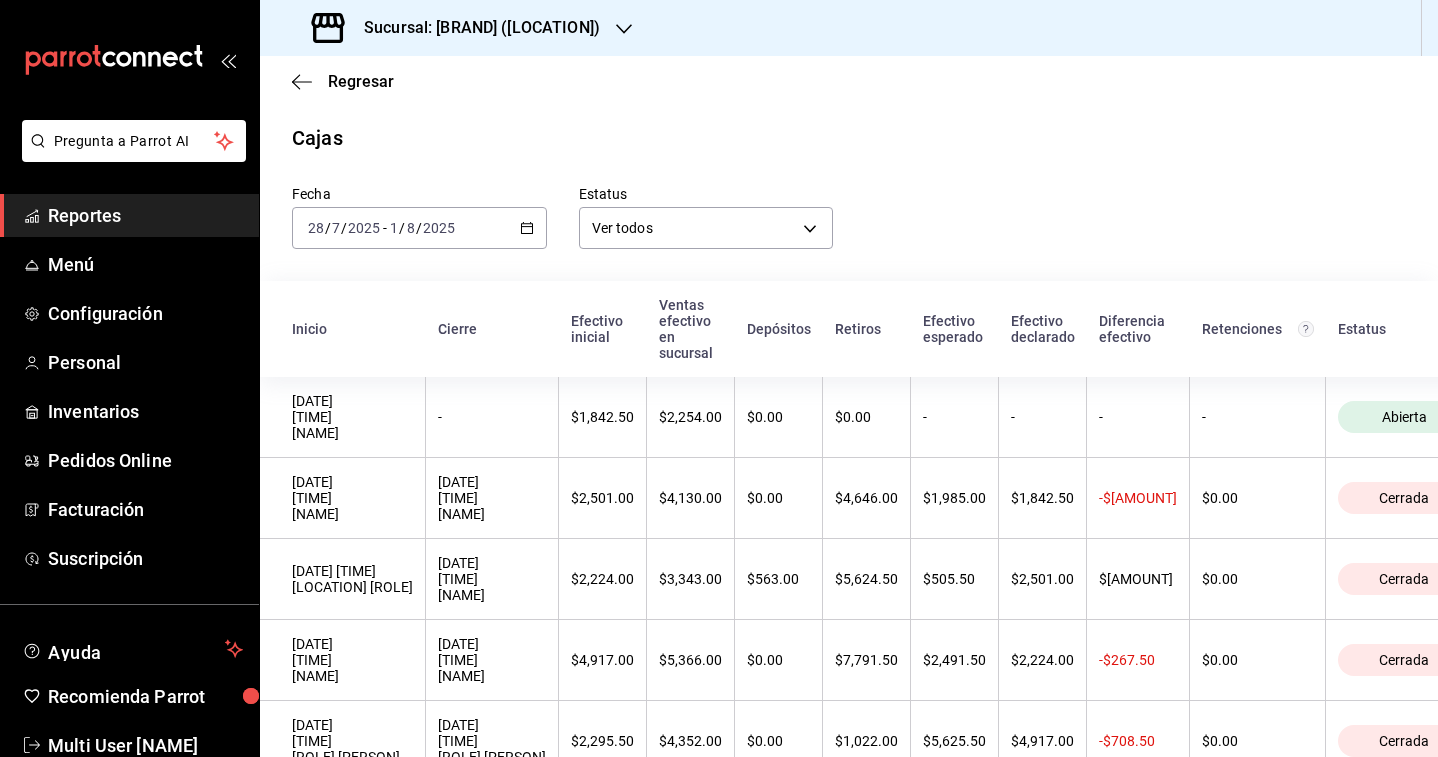 scroll, scrollTop: 58, scrollLeft: 0, axis: vertical 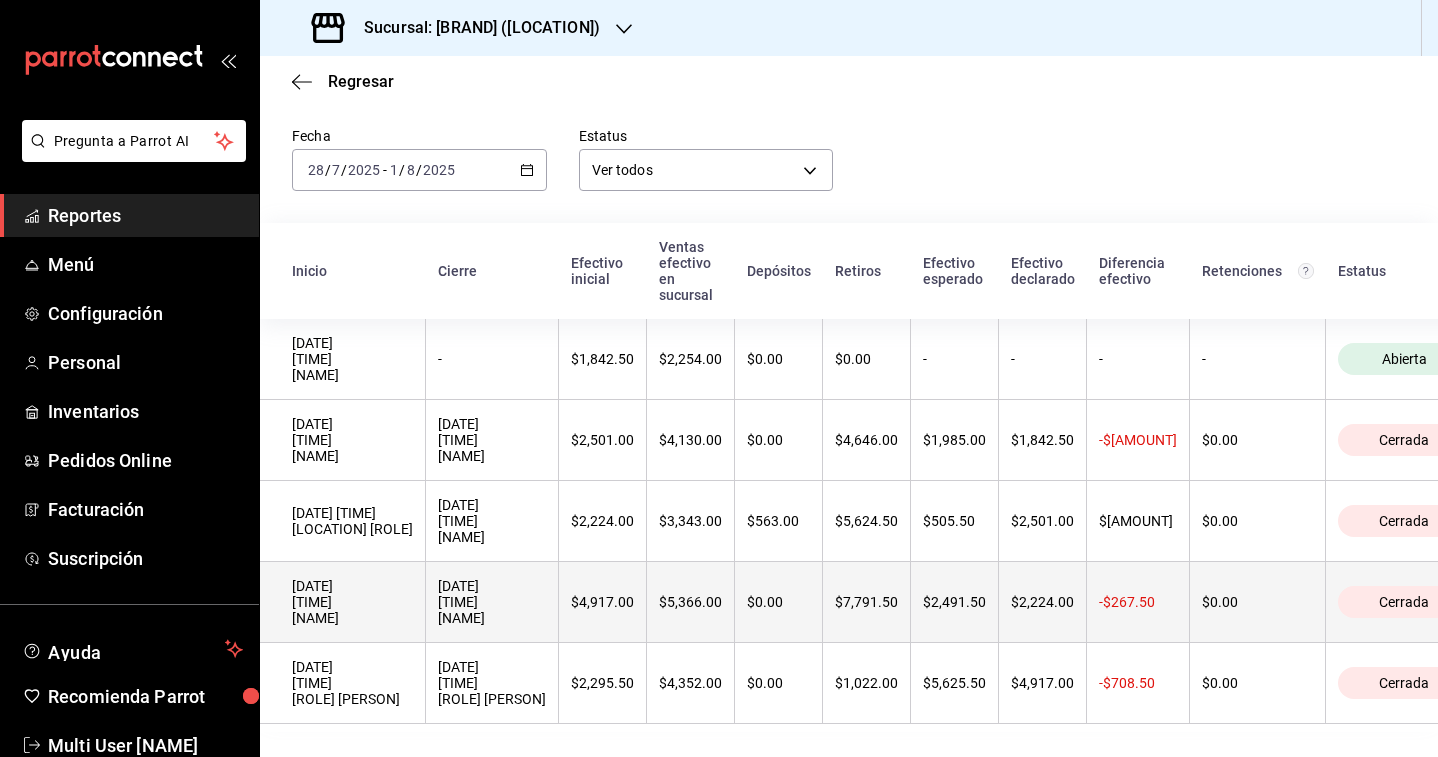 click on "[DATE]
[TIME]
[NAME]" at bounding box center (492, 602) 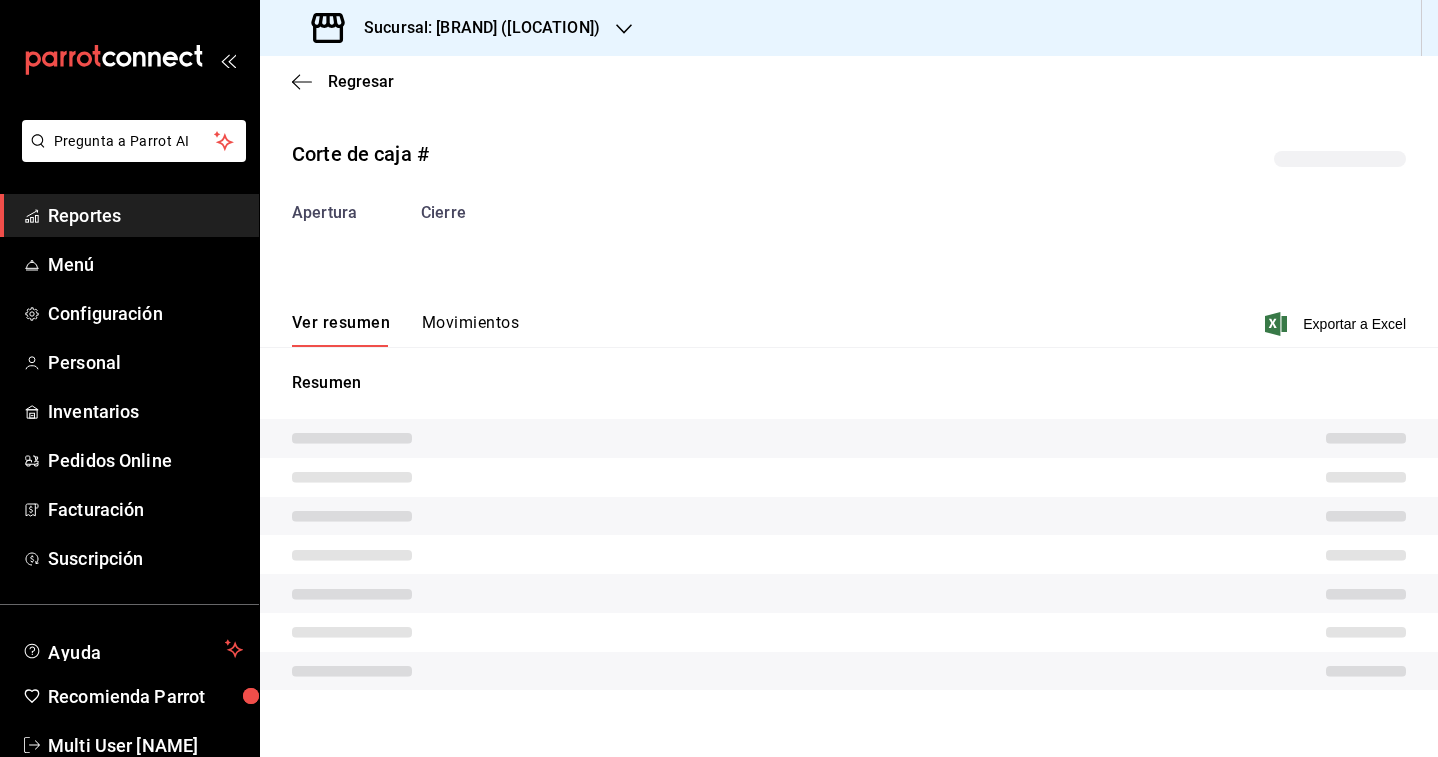 scroll, scrollTop: 0, scrollLeft: 0, axis: both 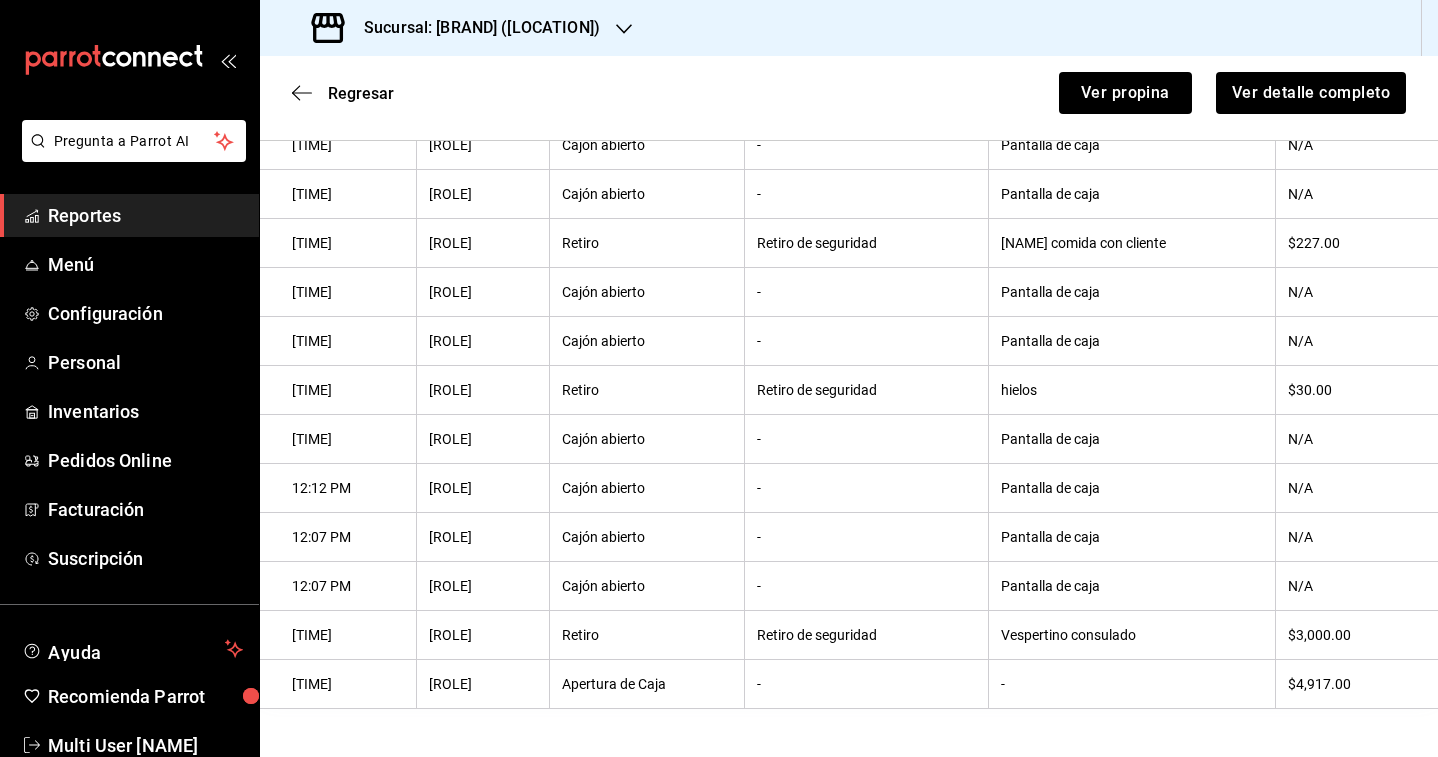 type 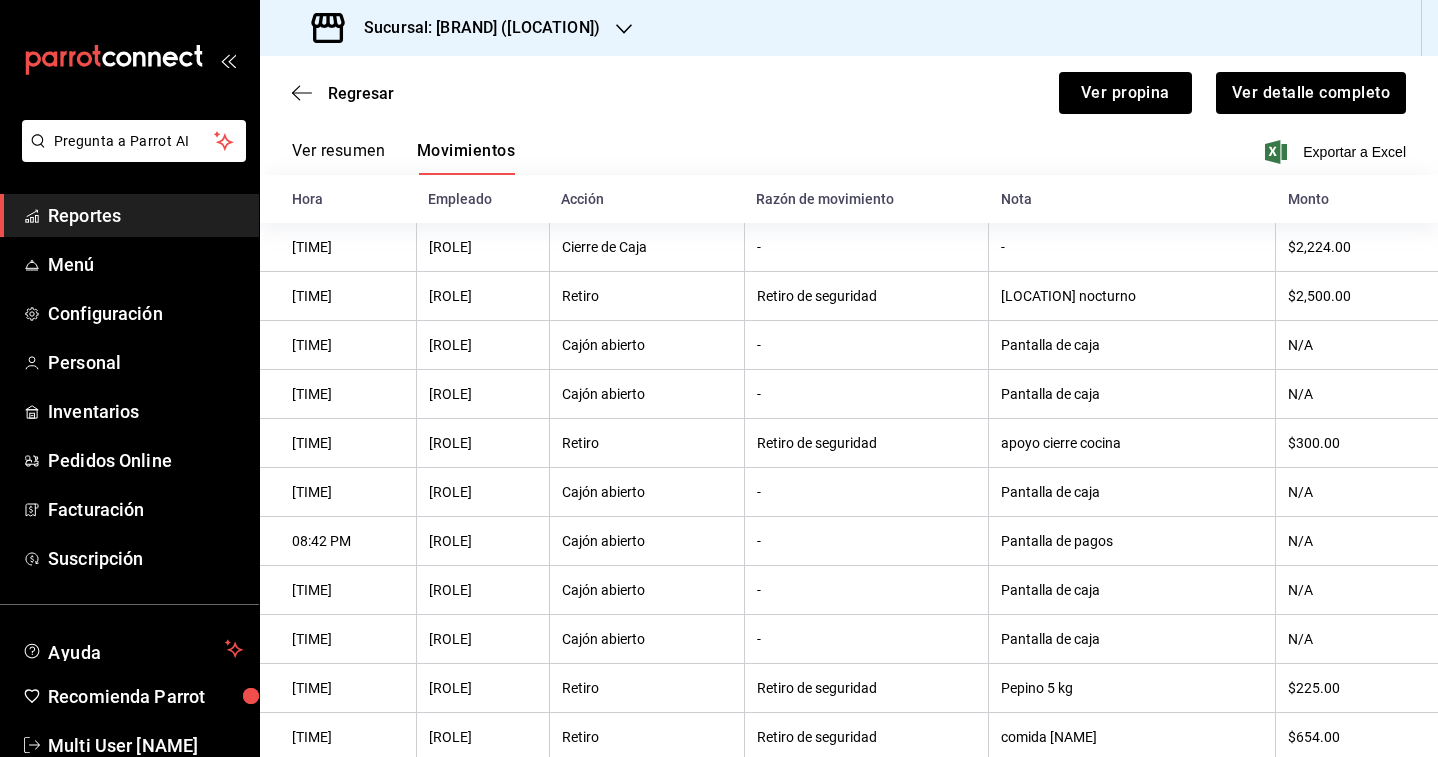 scroll, scrollTop: 227, scrollLeft: 0, axis: vertical 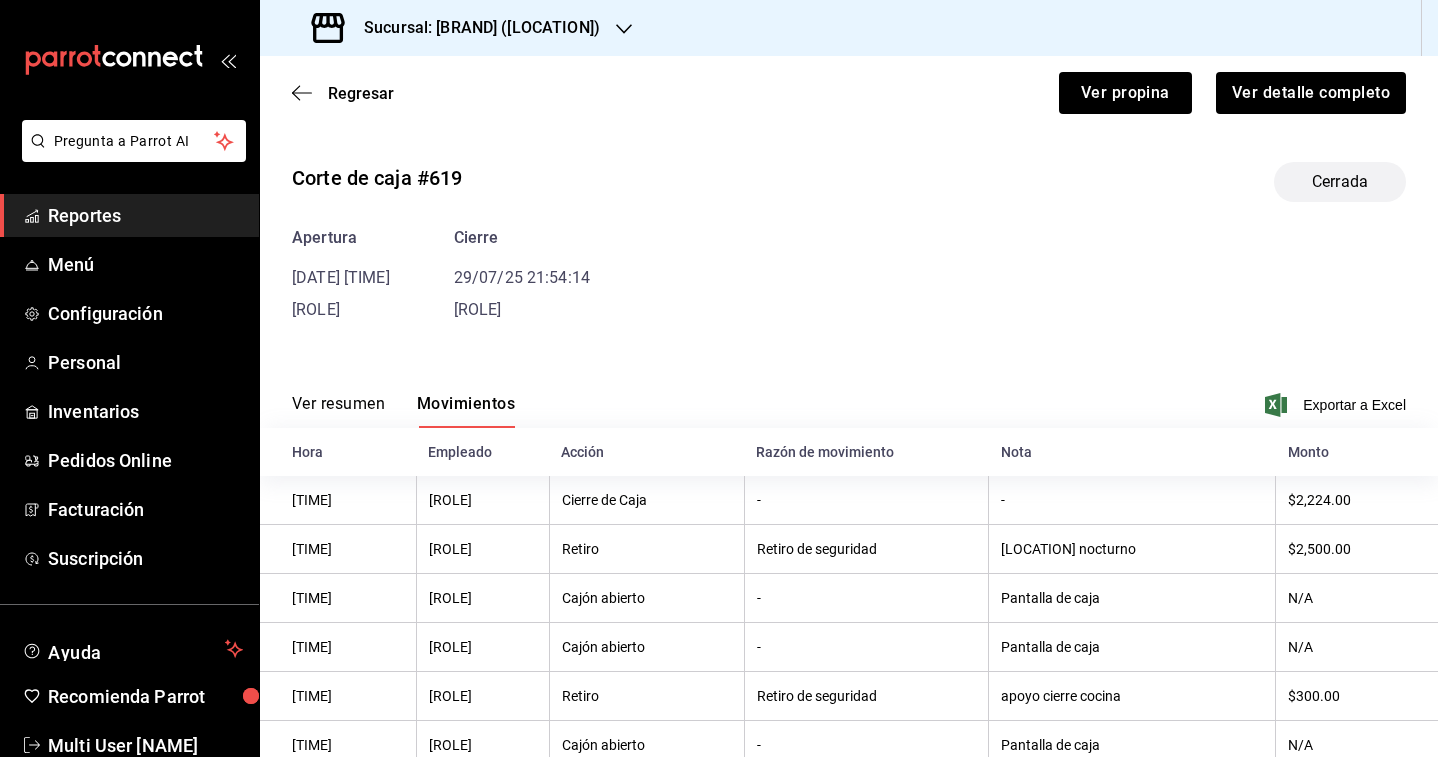 click on "Ver propina Ver detalle completo" at bounding box center [888, 81] 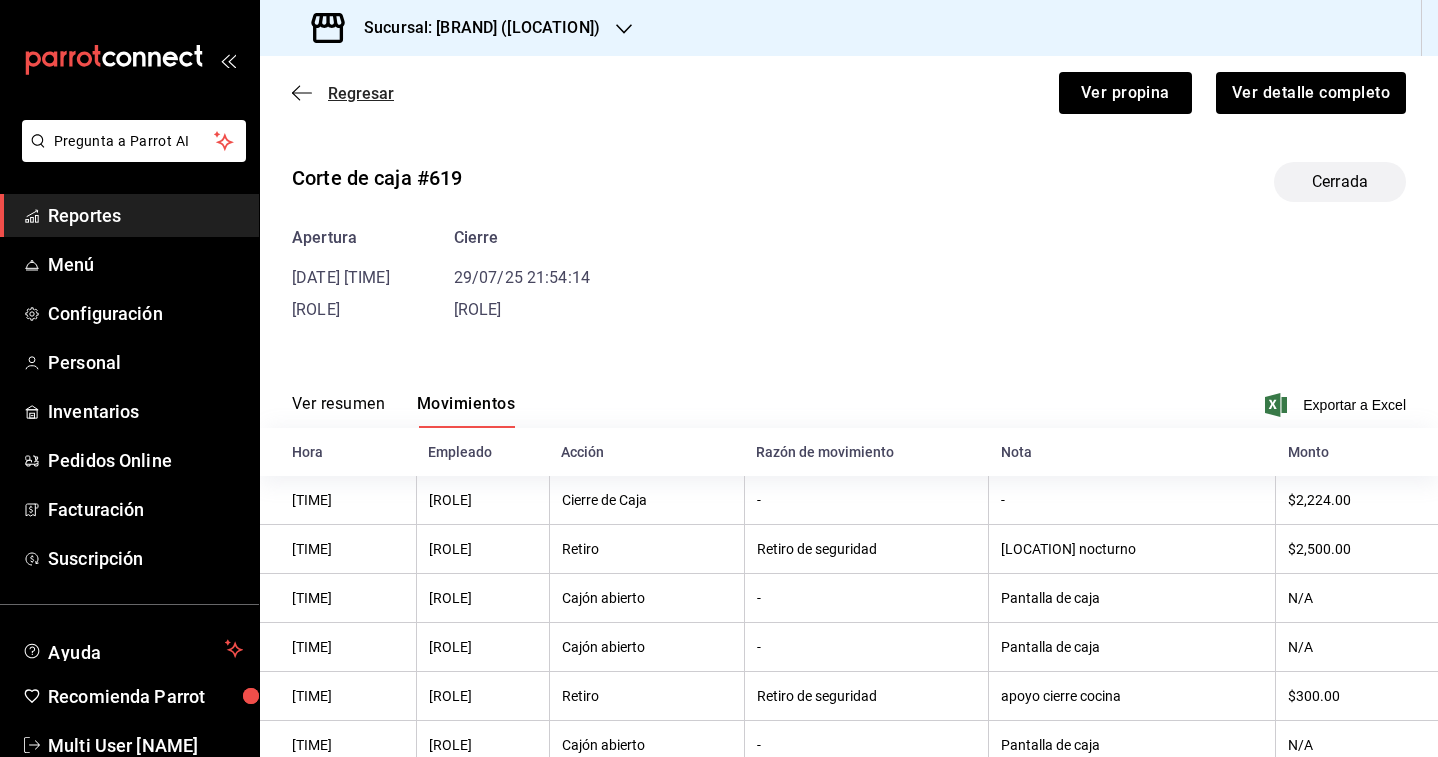 click on "Regresar" at bounding box center (361, 93) 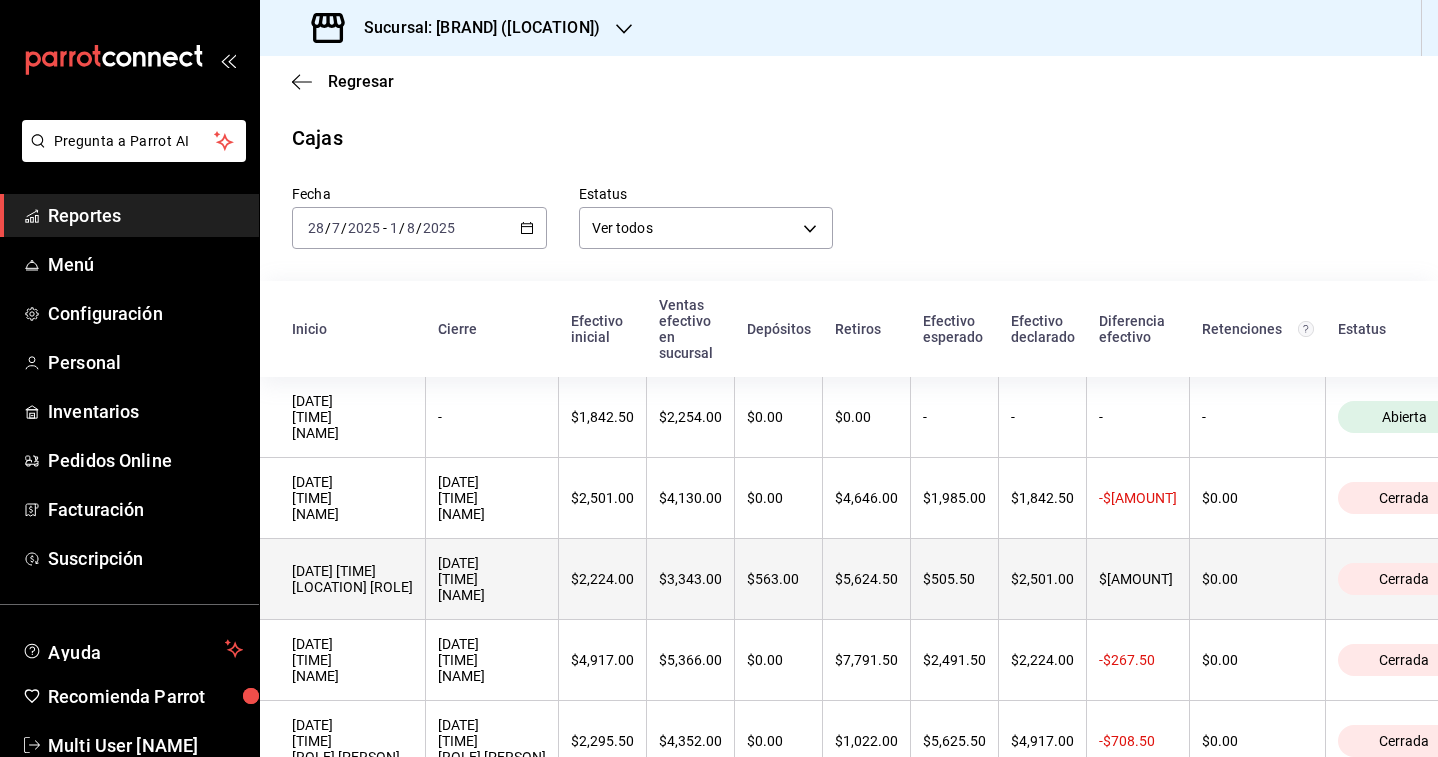 click on "[DATE]
[TIME]
[NAME]" at bounding box center [492, 579] 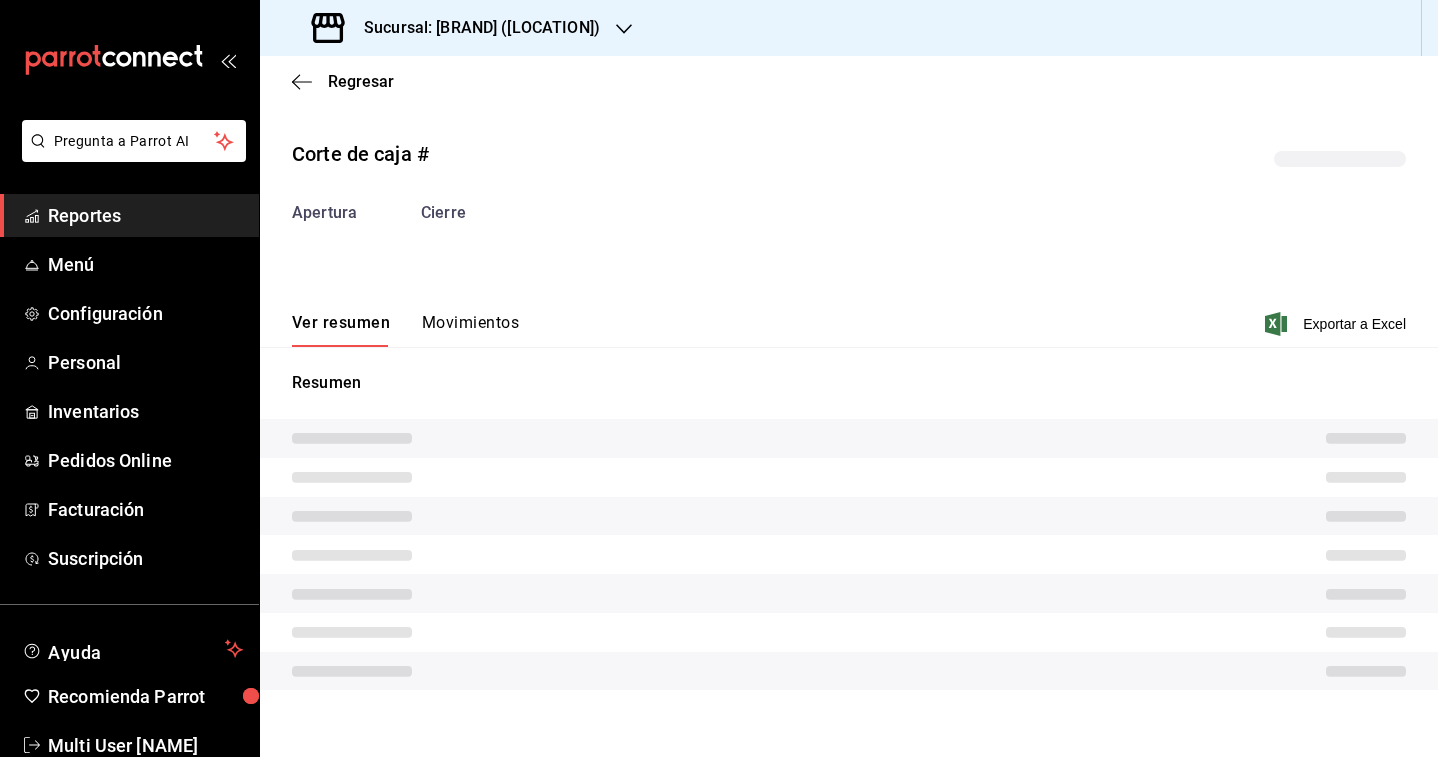 click on "Movimientos" at bounding box center (470, 330) 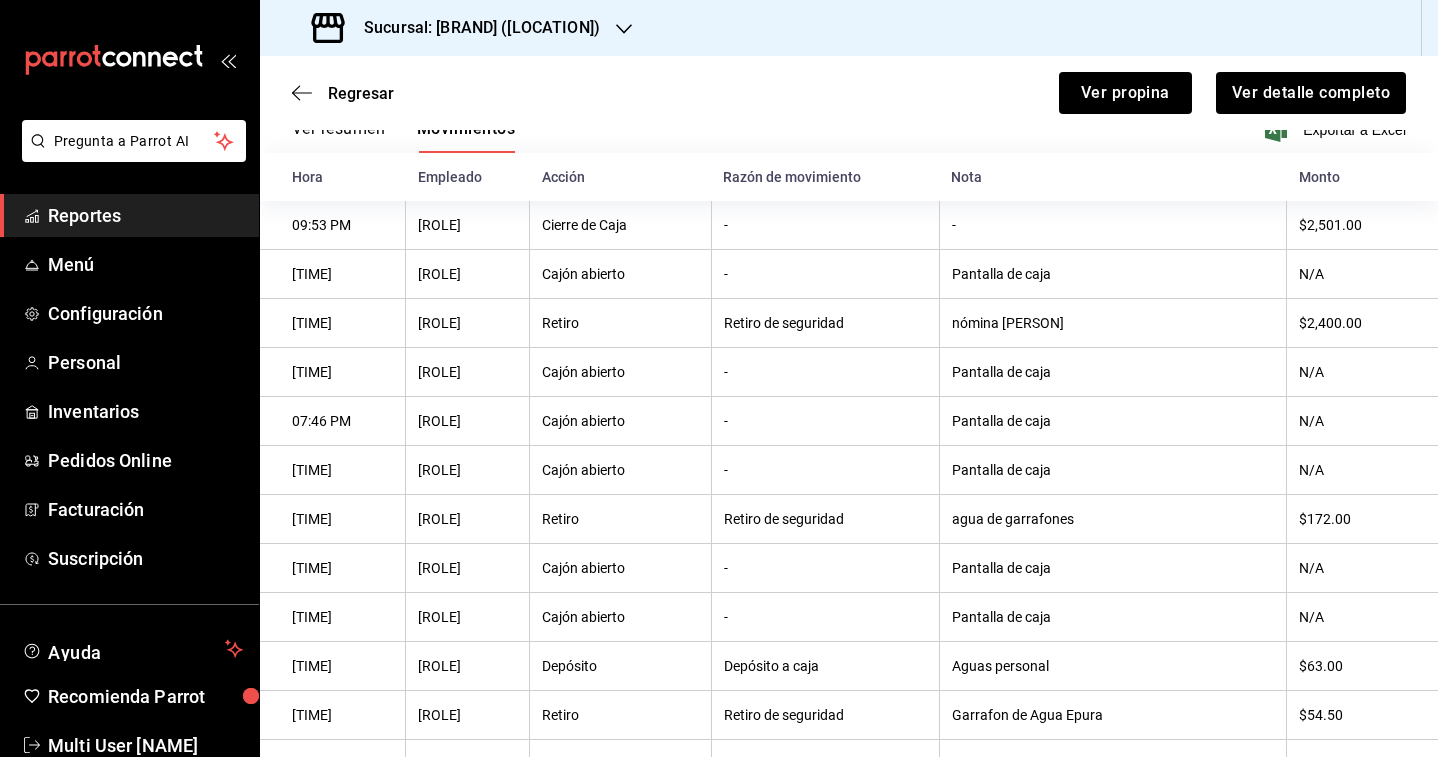 scroll, scrollTop: 0, scrollLeft: 0, axis: both 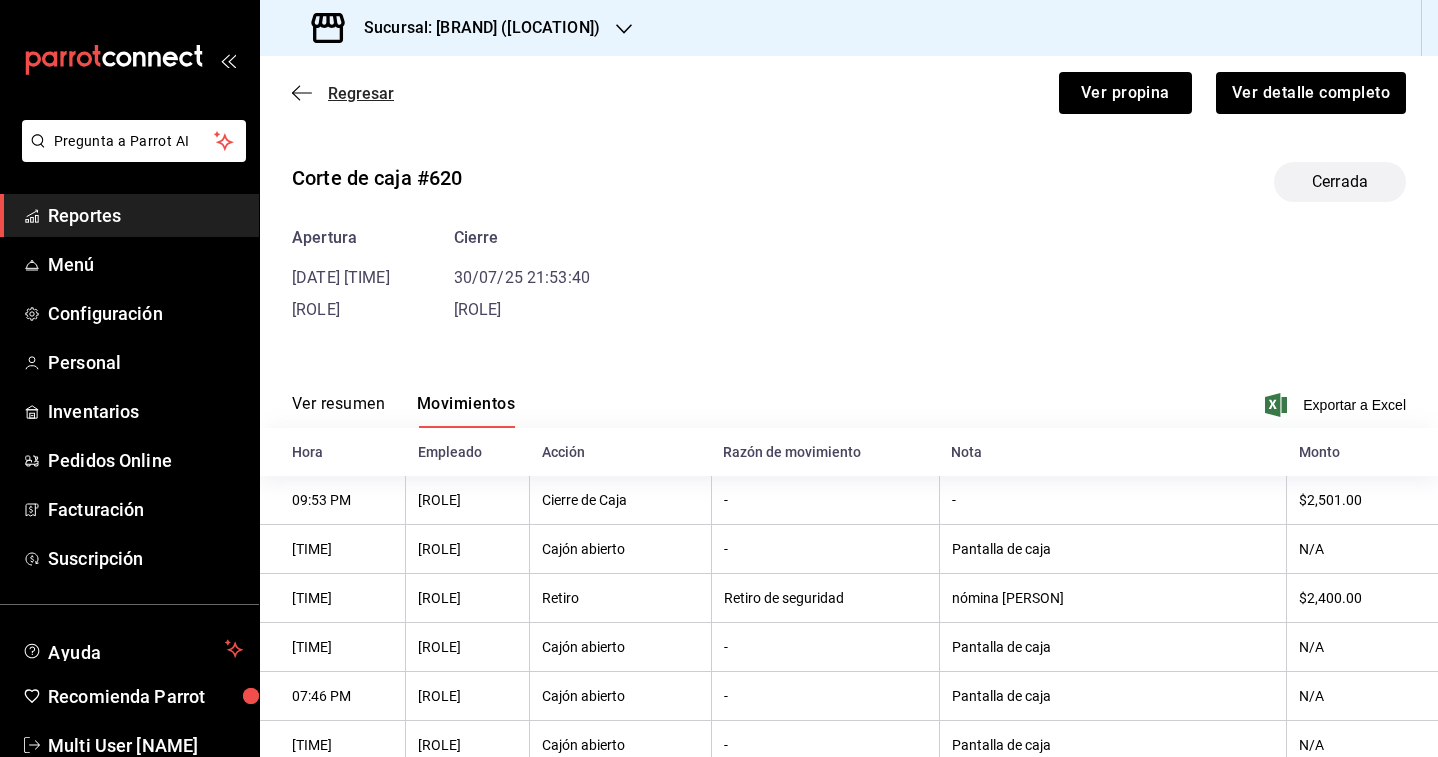 click on "Regresar" at bounding box center [361, 93] 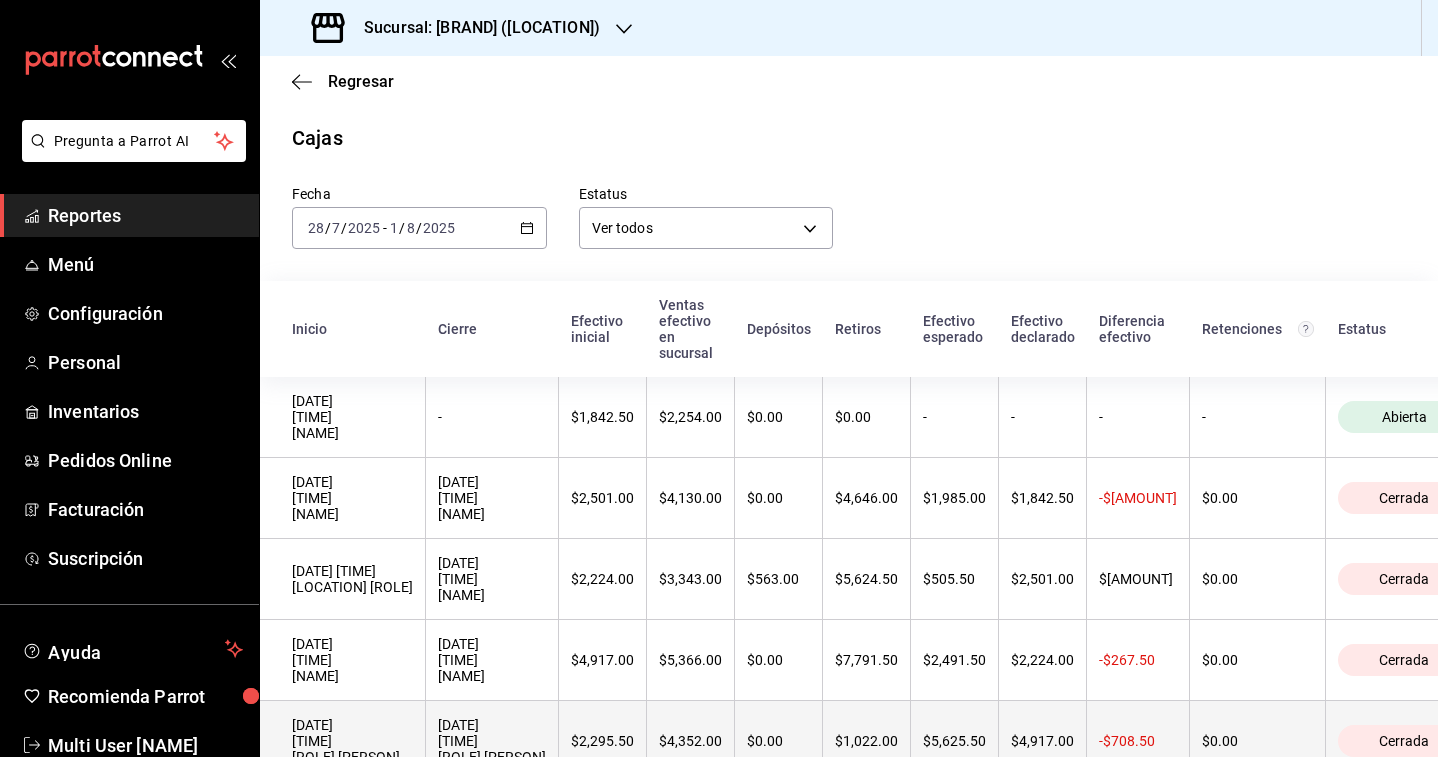 scroll, scrollTop: 58, scrollLeft: 0, axis: vertical 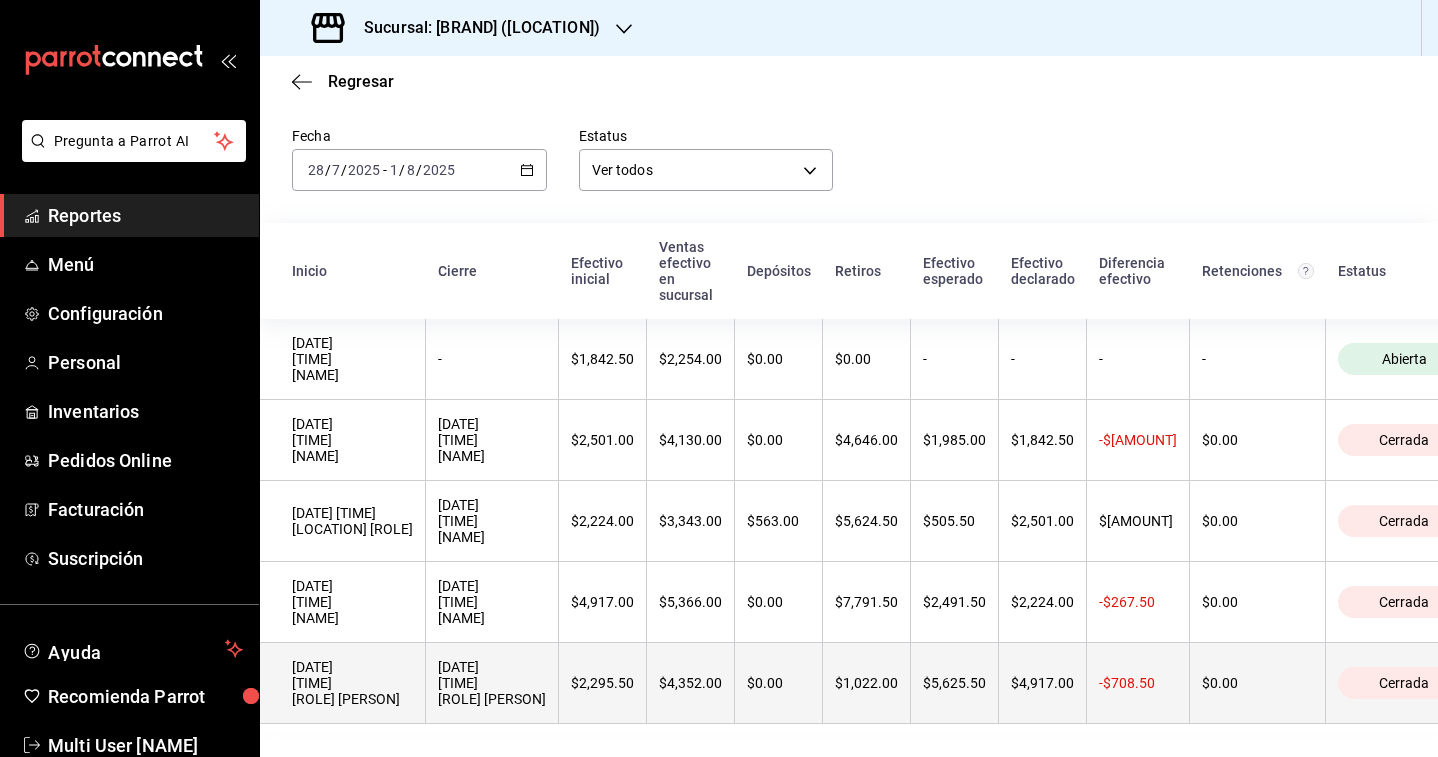 click on "[DATE]
[TIME]
[ROLE] [PERSON]" at bounding box center [492, 683] 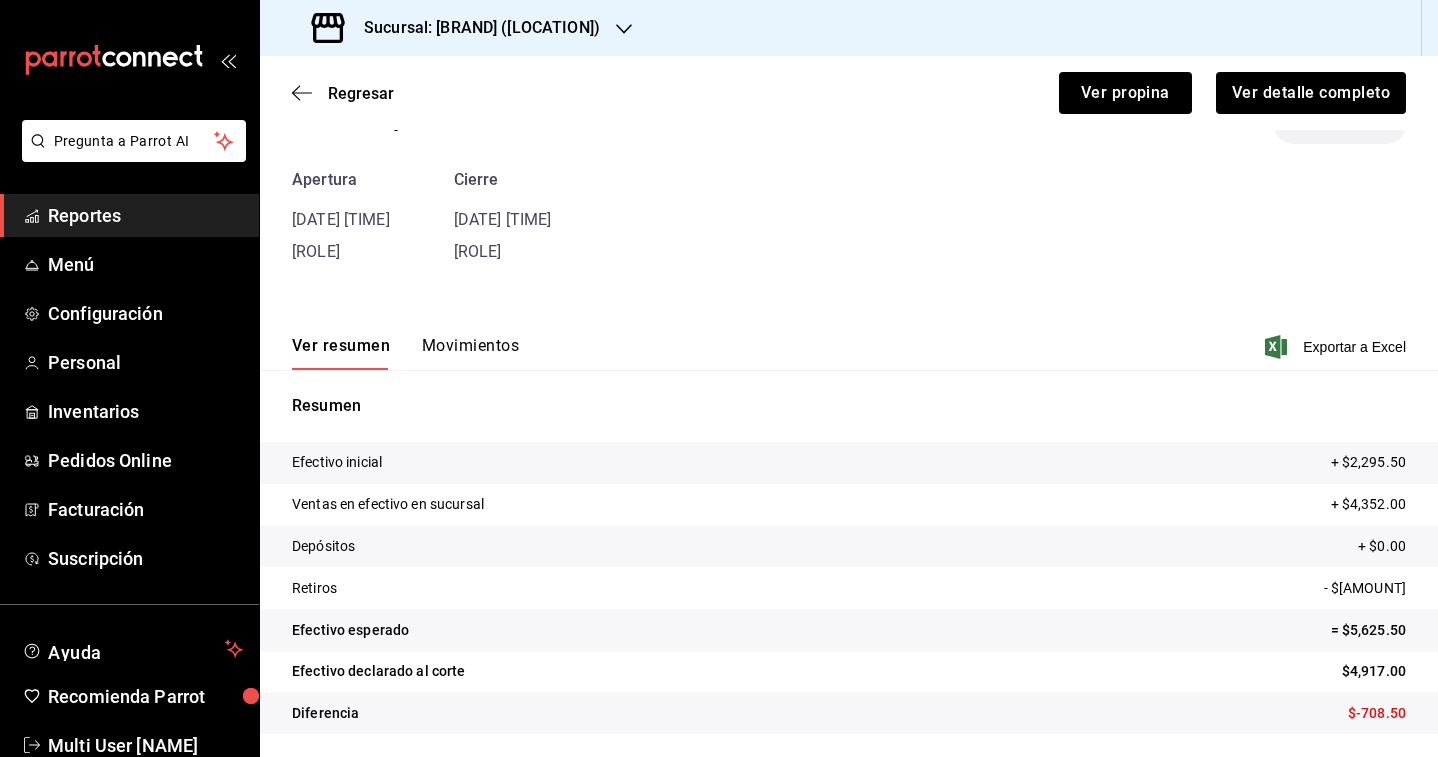 scroll, scrollTop: 0, scrollLeft: 0, axis: both 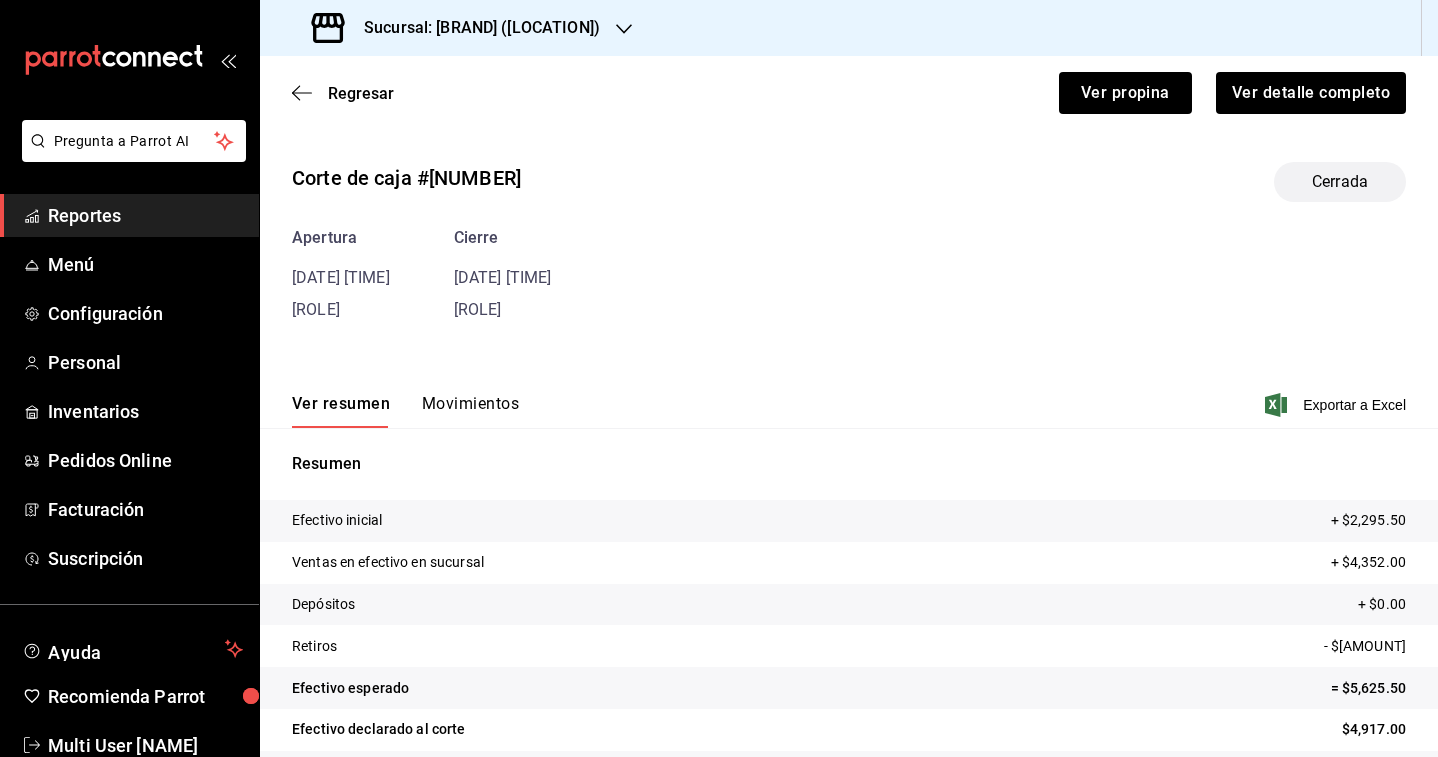 click on "Corte de caja  #[NUMBER] [STATUS] Apertura [DATE] [TIME] [ROLE] Cierre [DATE] [TIME] [ROLE] Ver resumen Movimientos Exportar a Excel Resumen Efectivo inicial + [PRICE] Ventas en efectivo en sucursal + [PRICE] Depósitos + [PRICE] Retiros - [PRICE] Efectivo esperado = [PRICE] Efectivo declarado al corte [PRICE] Diferencia [PRICE]" at bounding box center [849, 481] 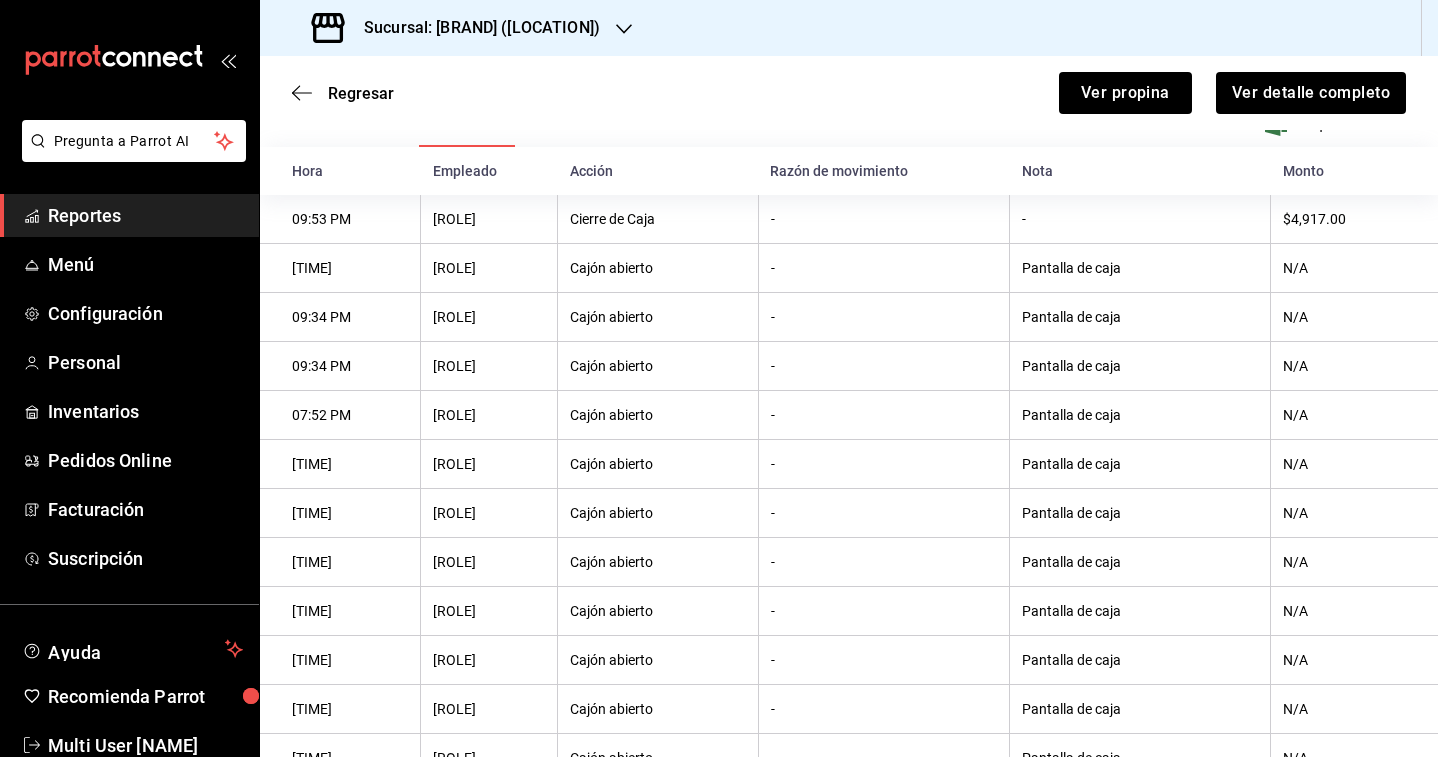 scroll, scrollTop: 0, scrollLeft: 0, axis: both 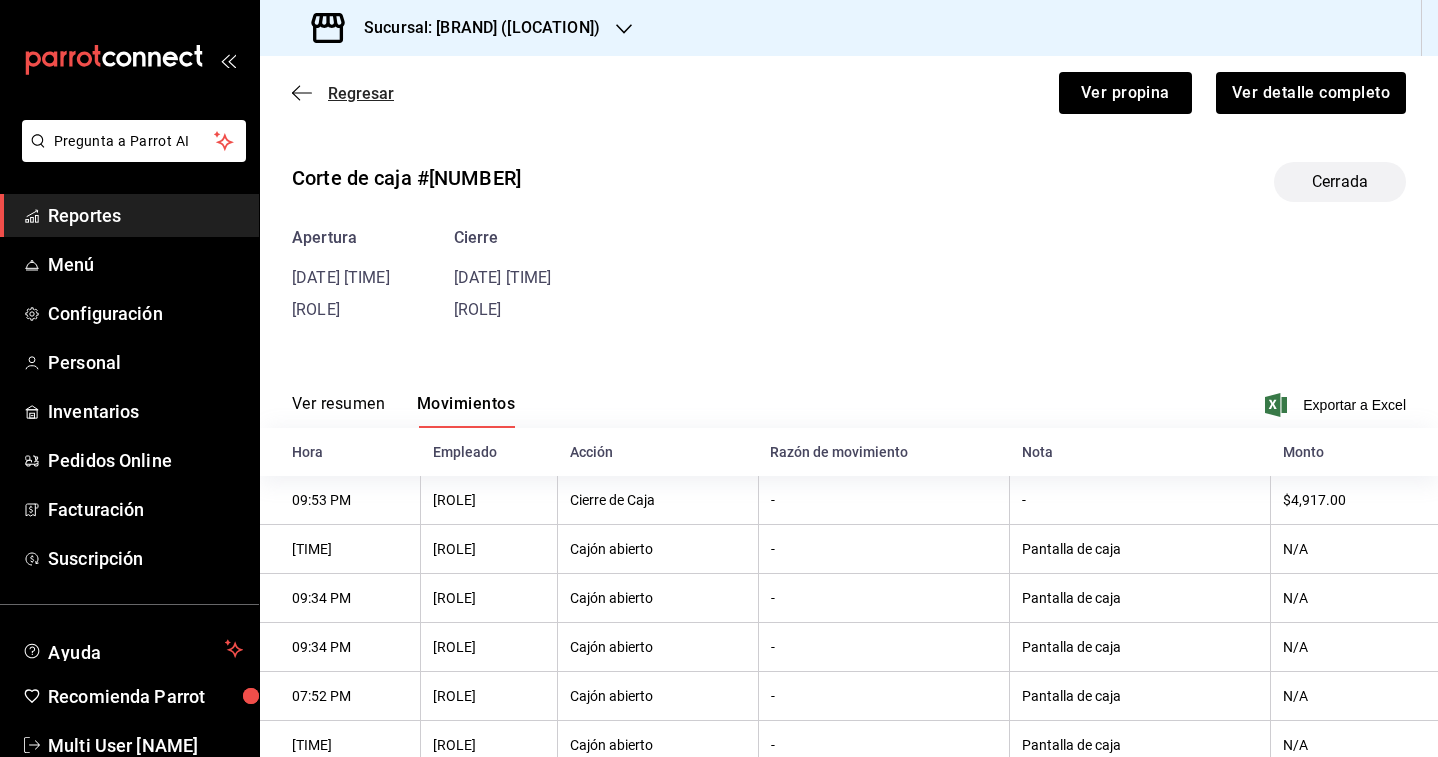 click on "Regresar" at bounding box center [361, 93] 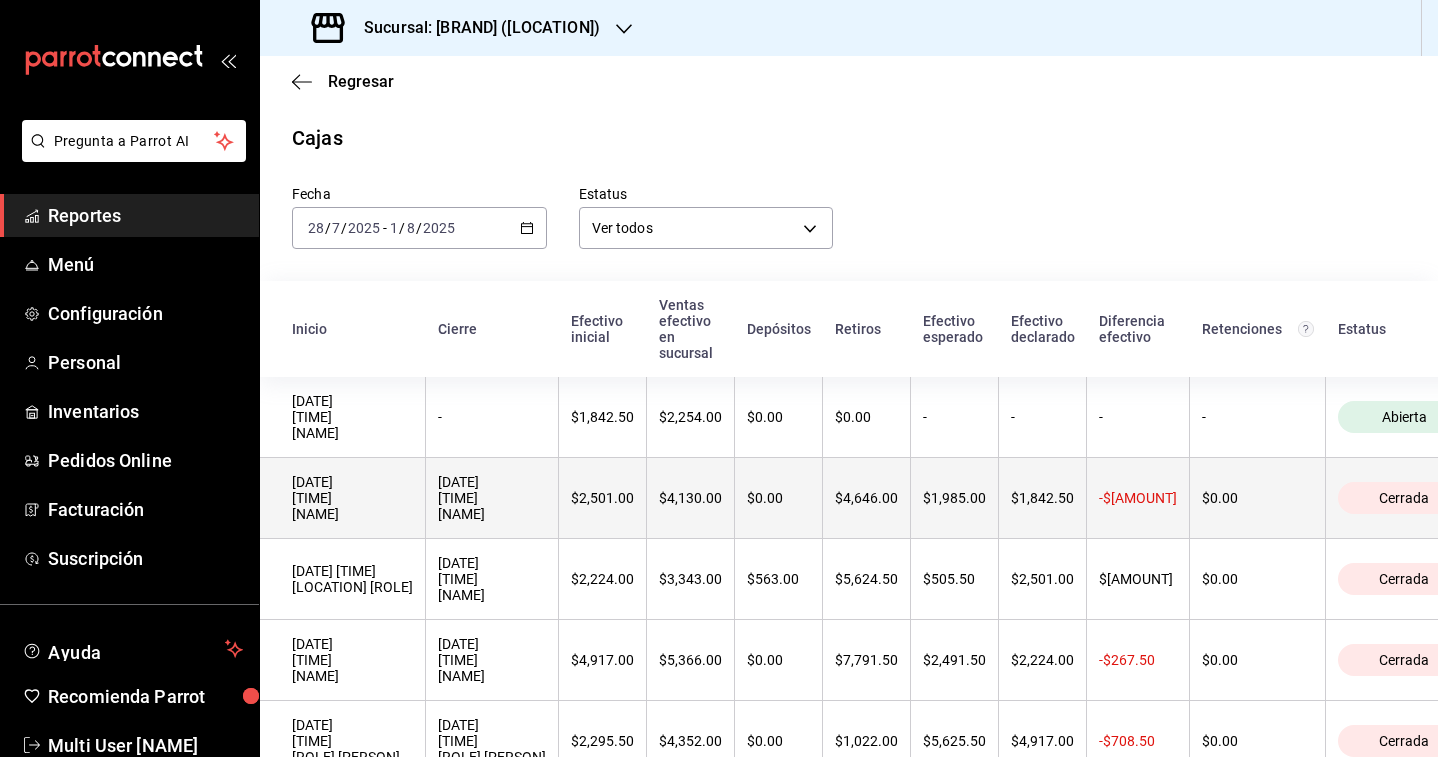 click on "$2,501.00" at bounding box center [603, 498] 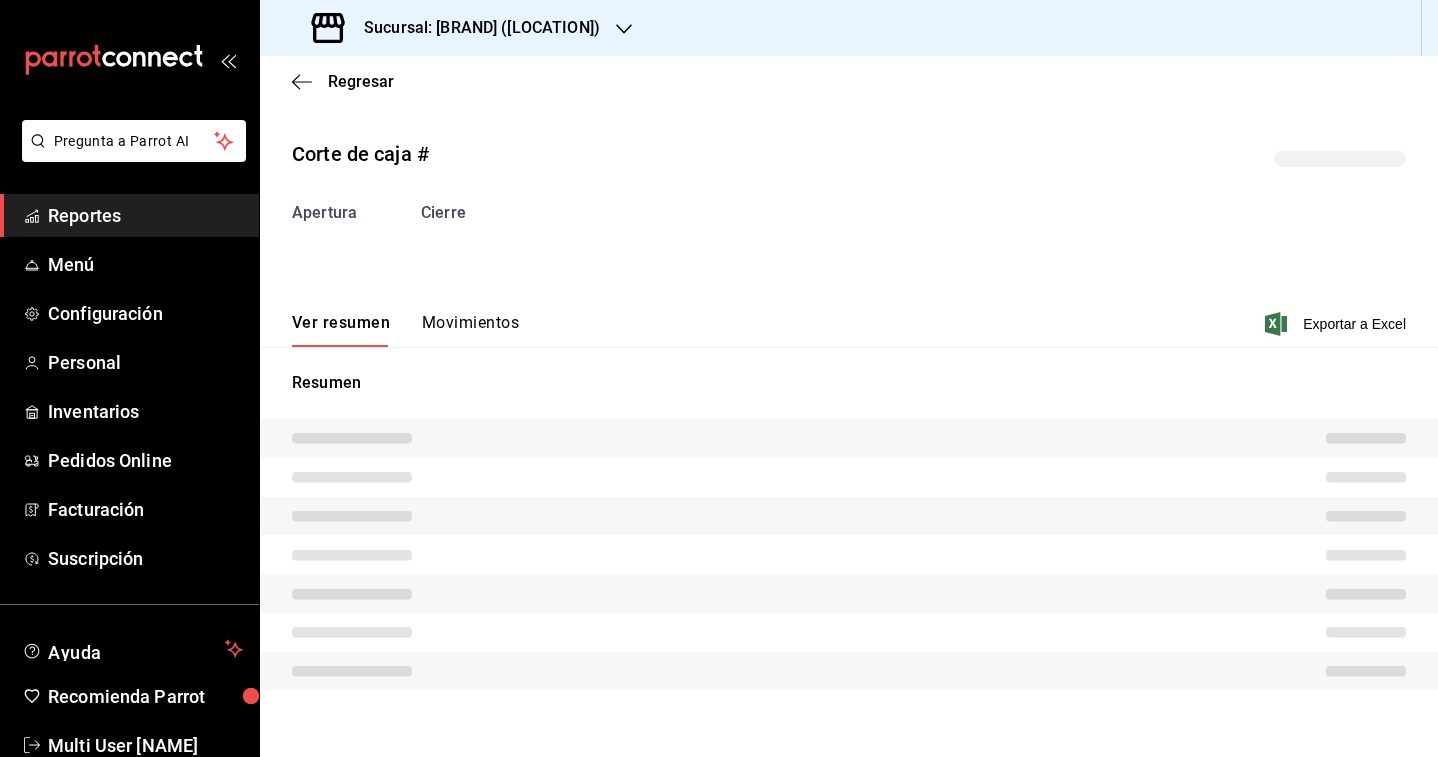 click on "Movimientos" at bounding box center [470, 330] 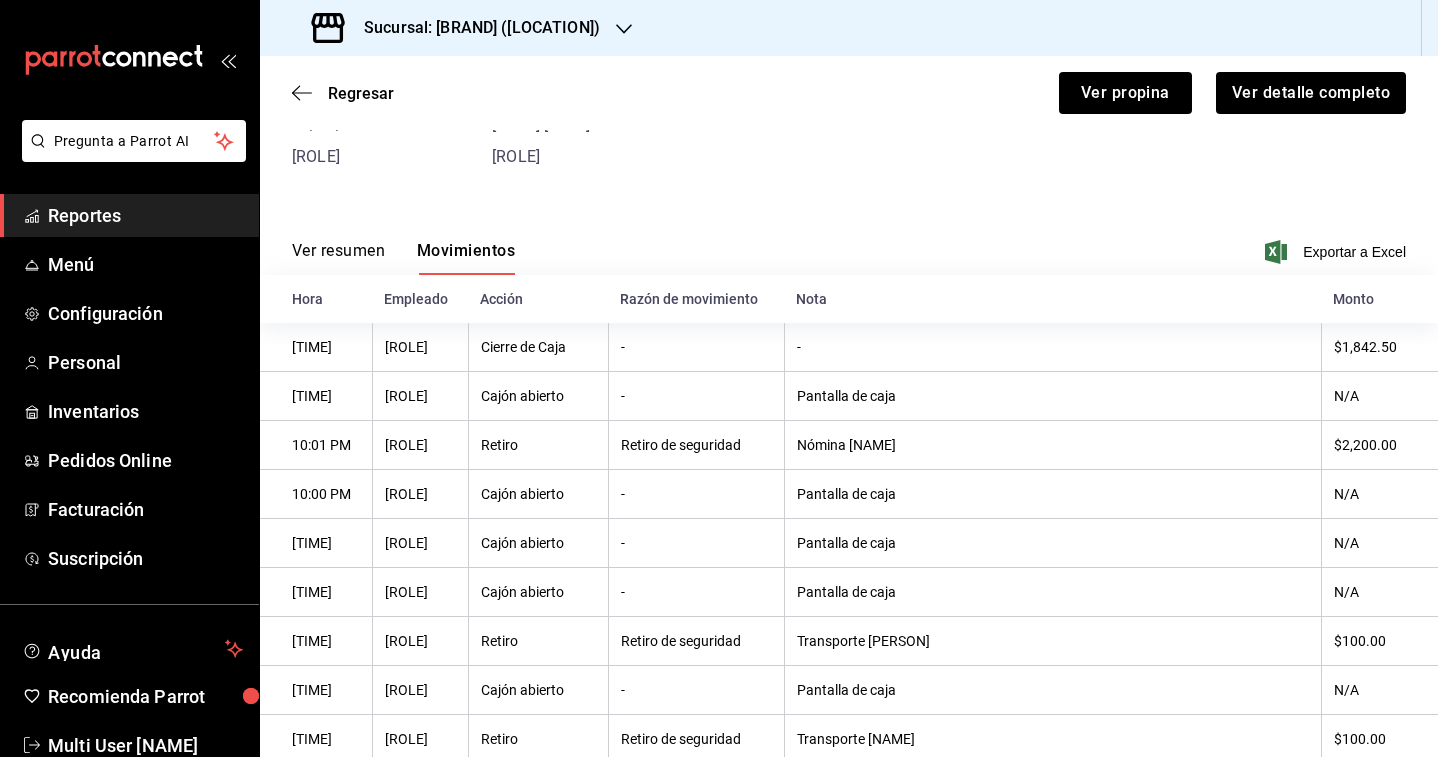 scroll, scrollTop: 0, scrollLeft: 0, axis: both 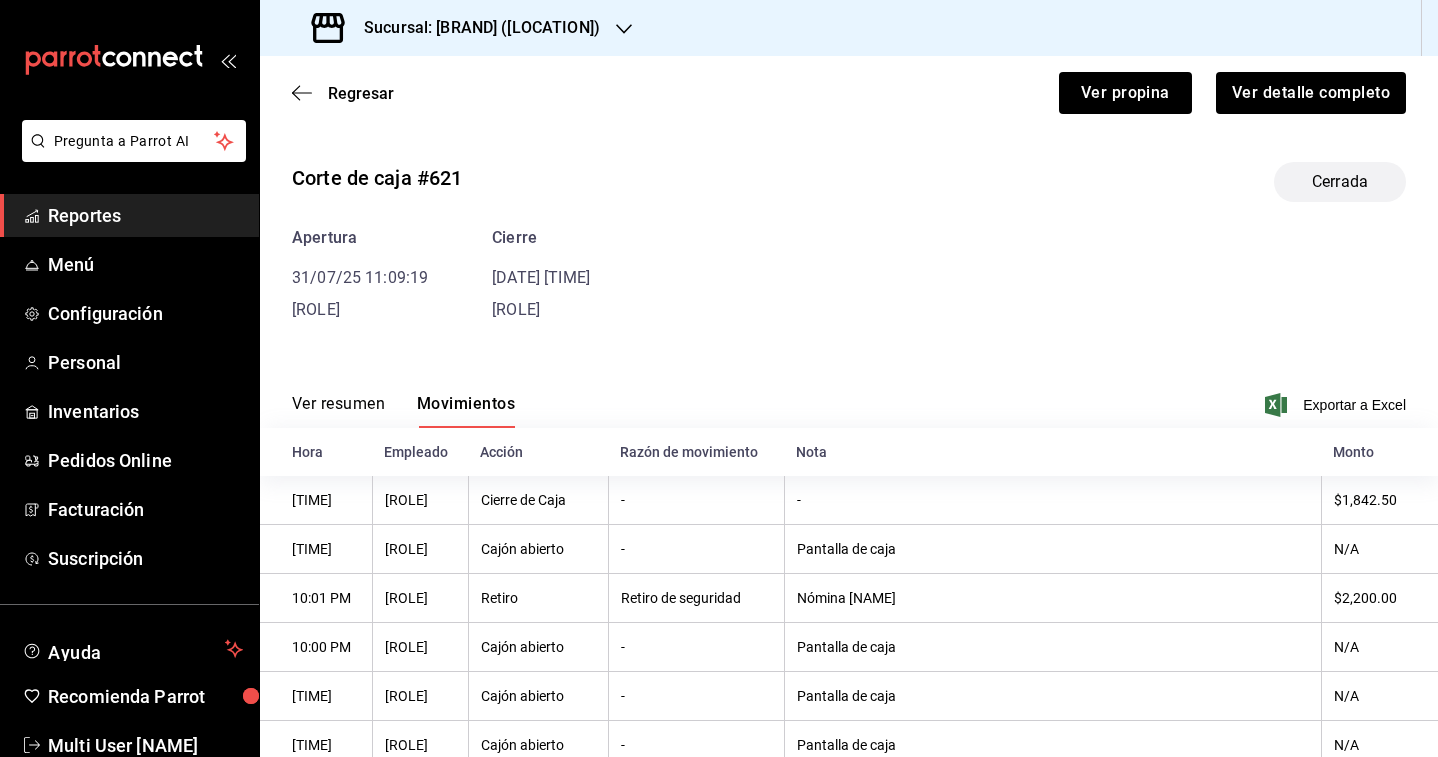 click on "Sucursal: [BRAND] ([LOCATION])" at bounding box center [474, 28] 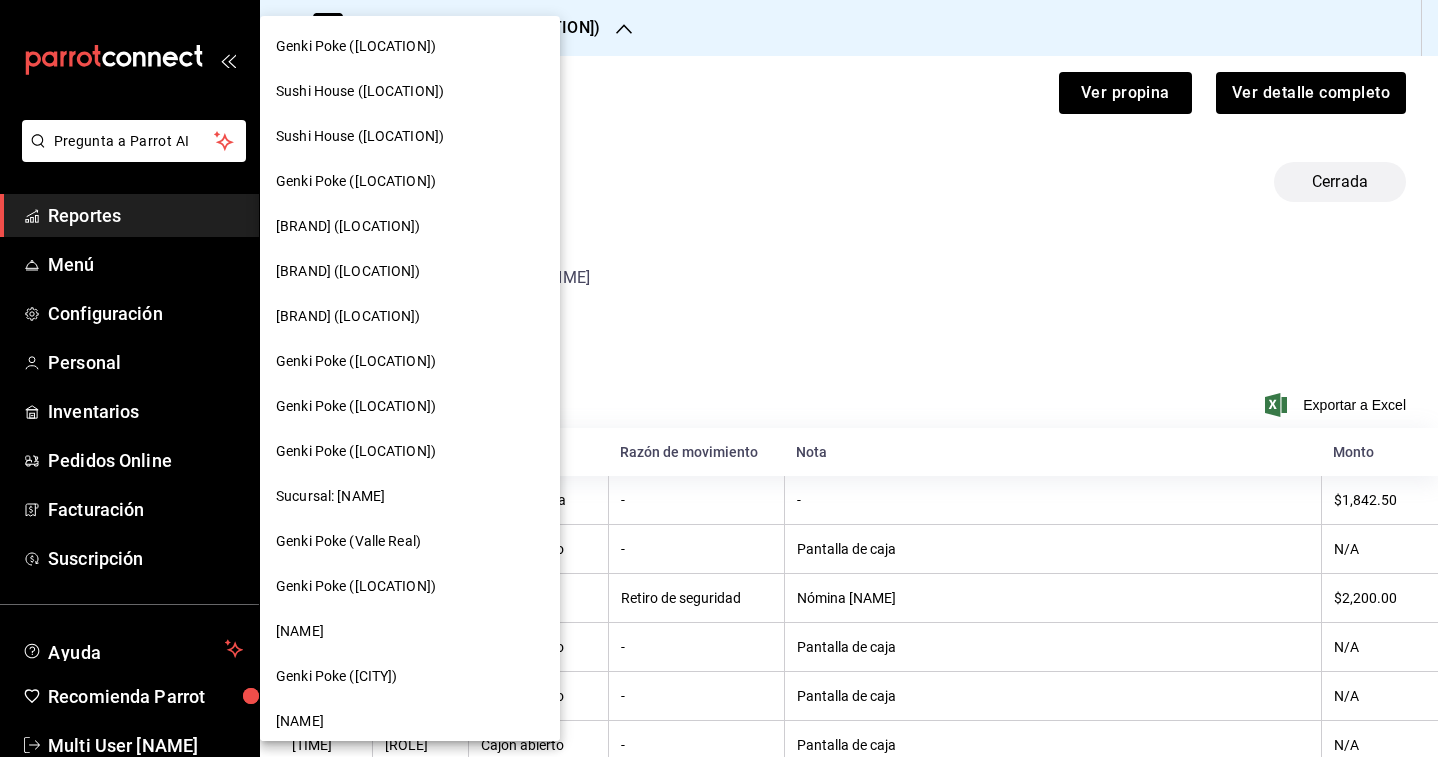 click on "[BRAND] ([LOCATION])" at bounding box center [348, 271] 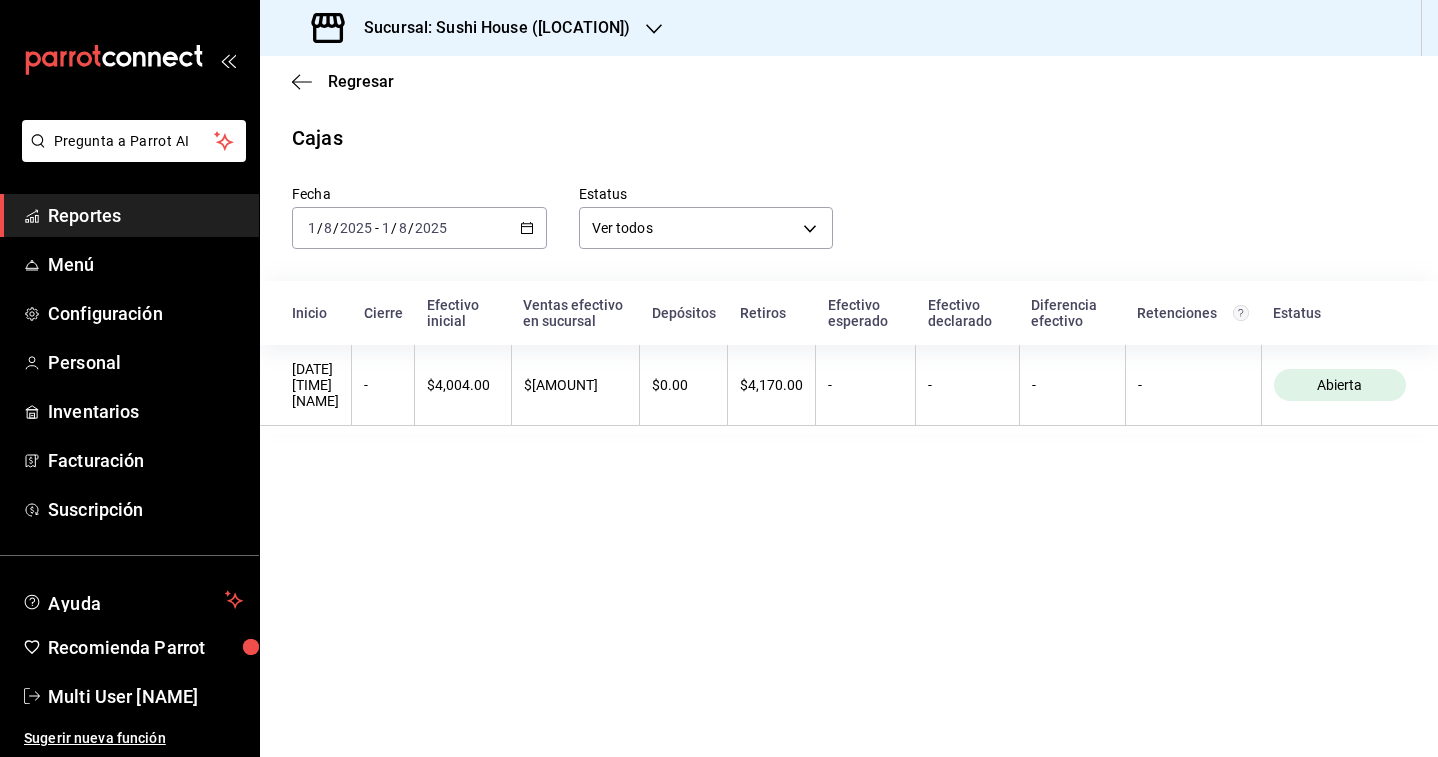 click on "2025-08-01 1 / 8 / 2025 - 2025-08-01 1 / 8 / 2025" at bounding box center (419, 228) 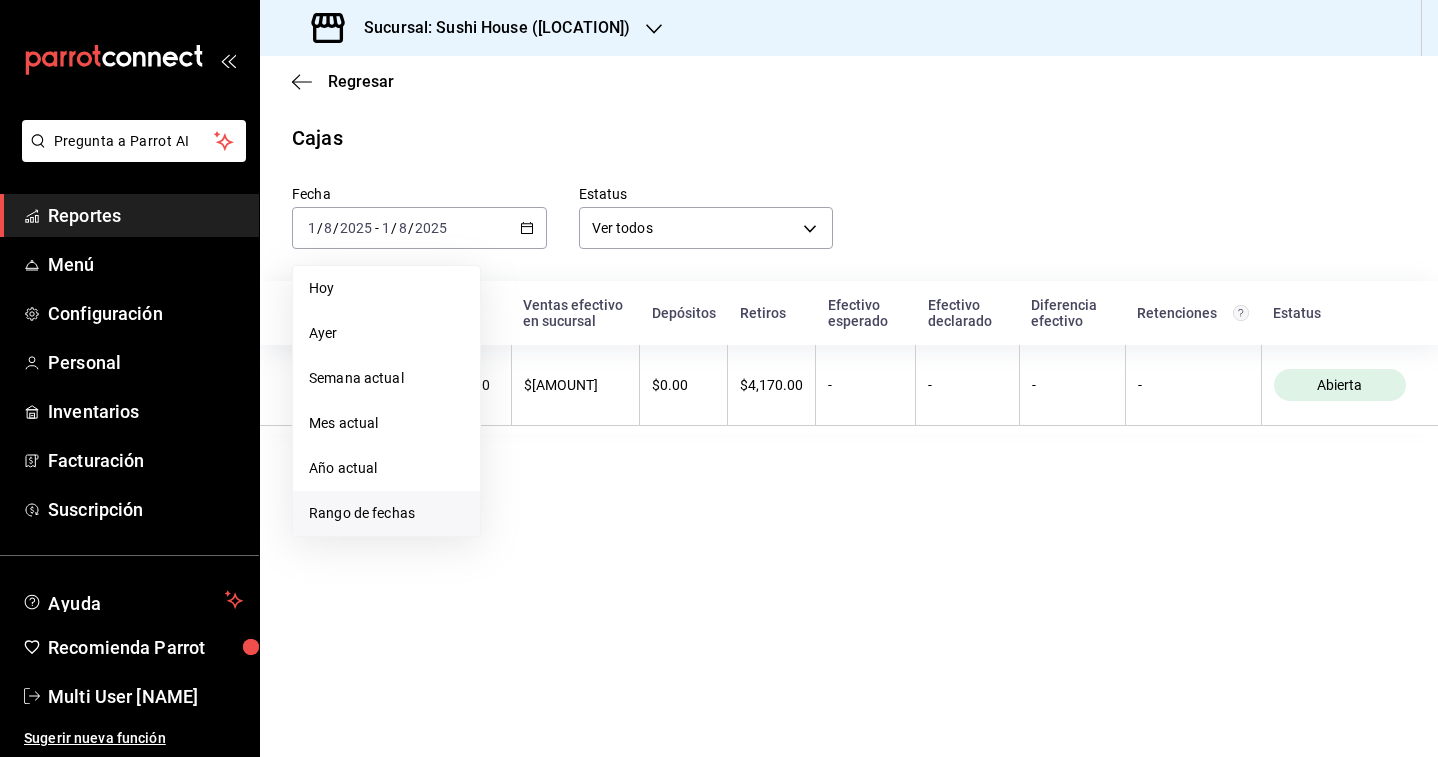 click on "Rango de fechas" at bounding box center (386, 513) 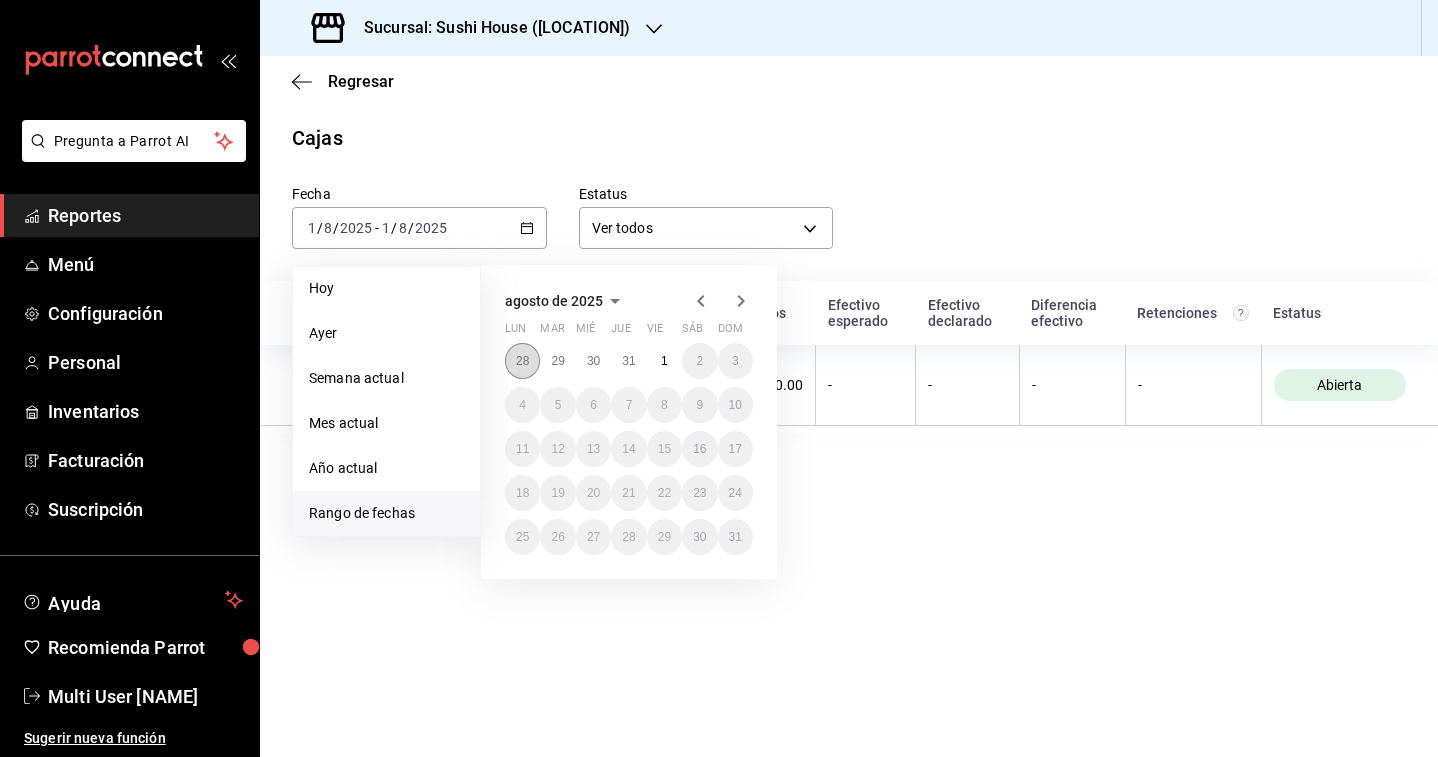 click on "28" at bounding box center (522, 361) 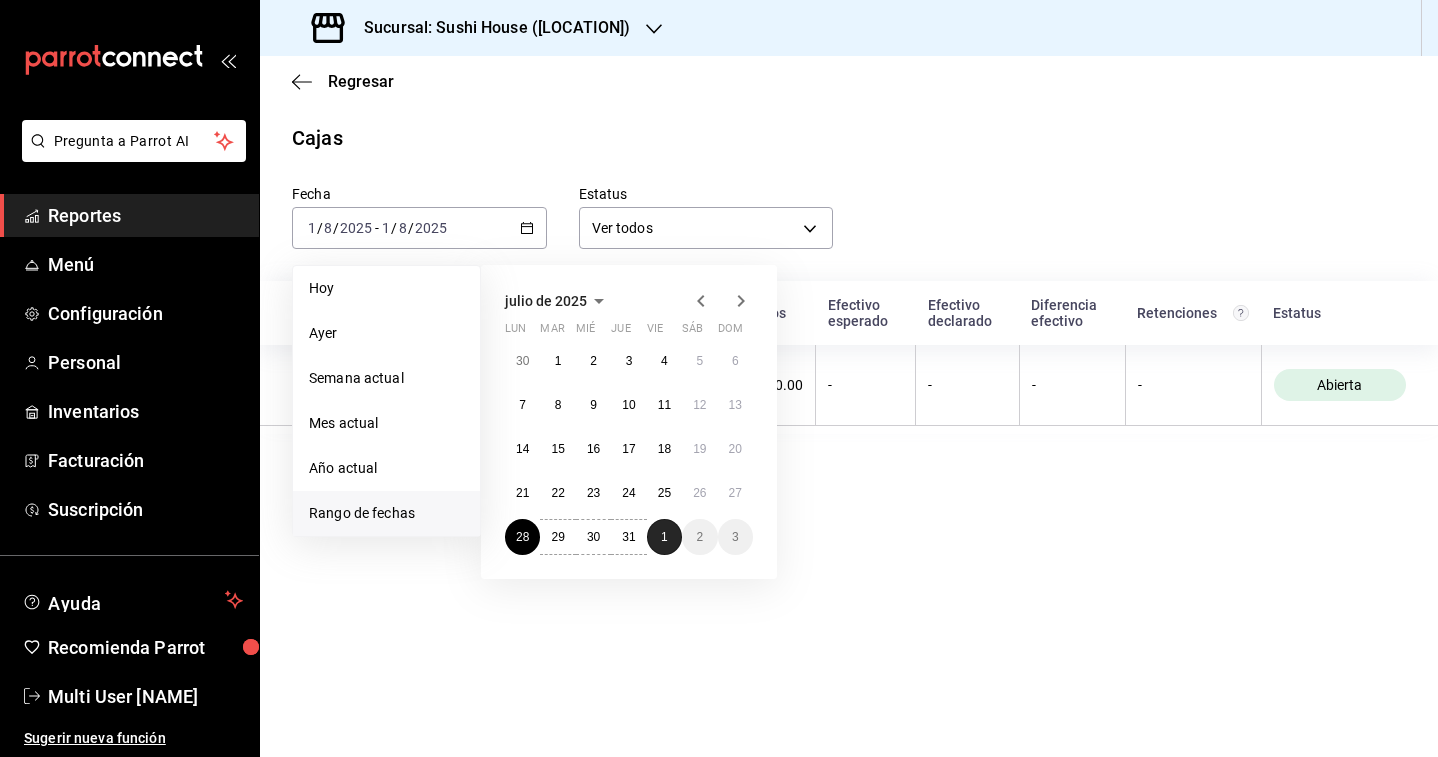click on "1" at bounding box center (664, 537) 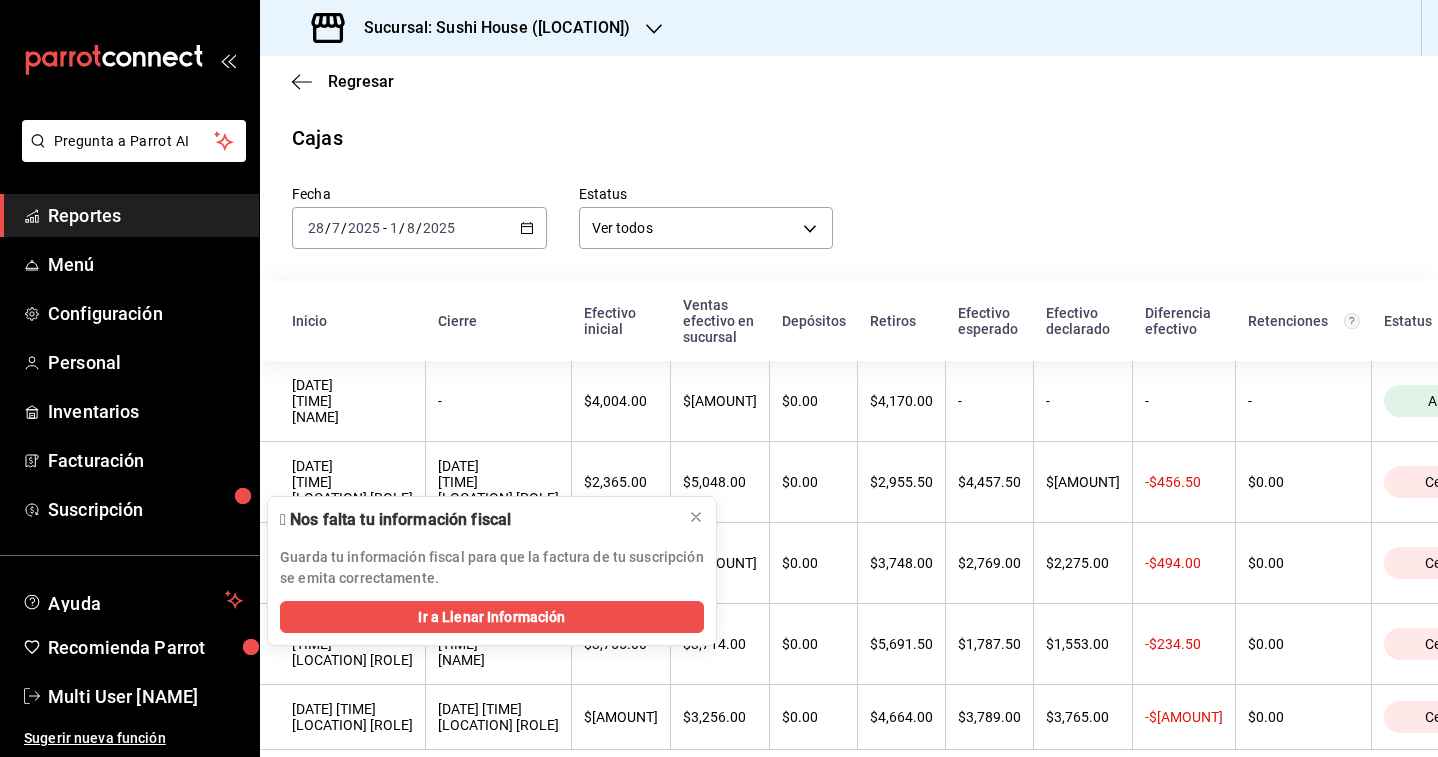 click on "Fecha [DATE] [DATE] - [DATE] [DATE] Estatus Ver todos ALL Inicio Cierre Efectivo inicial Ventas efectivo en sucursal Depósitos Retiros Efectivo esperado Efectivo declarado Diferencia efectivo Retenciones Estatus [DATE]
[TIME]
[LOCATION] [ROLE] - [PRICE] [PRICE] [PRICE] [PRICE] - - - - [STATUS] [DATE]
[TIME]
[LOCATION] [ROLE] [PRICE] [PRICE] [PRICE] [PRICE] [PRICE] [PRICE] [PRICE] [PRICE] [STATUS] [DATE]
[TIME]
[LOCATION] [ROLE] [PRICE] [PRICE] [PRICE] [PRICE] [PRICE] [PRICE] [PRICE] [PRICE] [STATUS] [DATE]
[TIME]
[LOCATION] [ROLE] [PRICE] [PRICE] [PRICE] [PRICE] [PRICE] [PRICE] [PRICE] [PRICE] [STATUS] [DATE]
[TIME]
[LOCATION] [ROLE] [PRICE] [PRICE] [PRICE] [PRICE] [PRICE] [PRICE] [PRICE] [PRICE] [STATUS]" at bounding box center [849, 455] 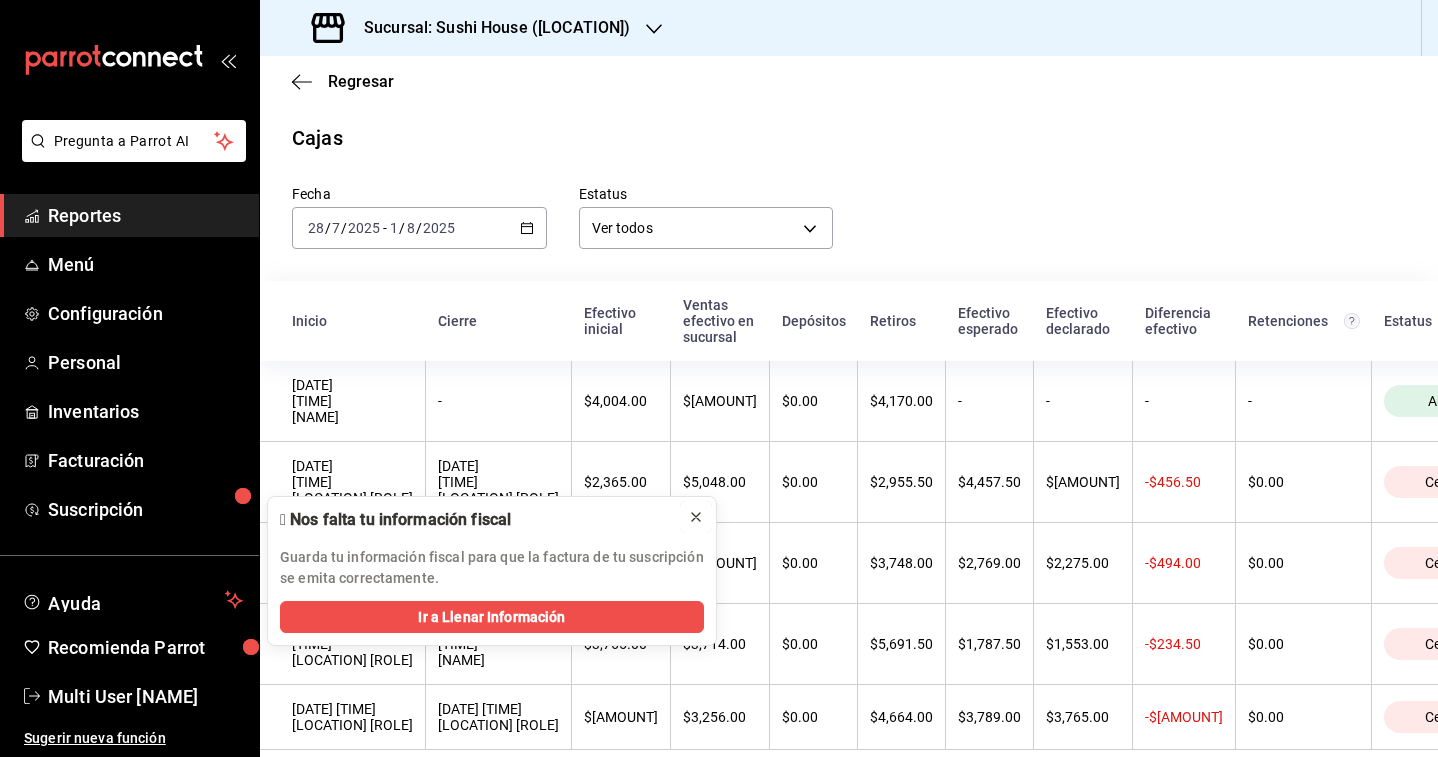 click 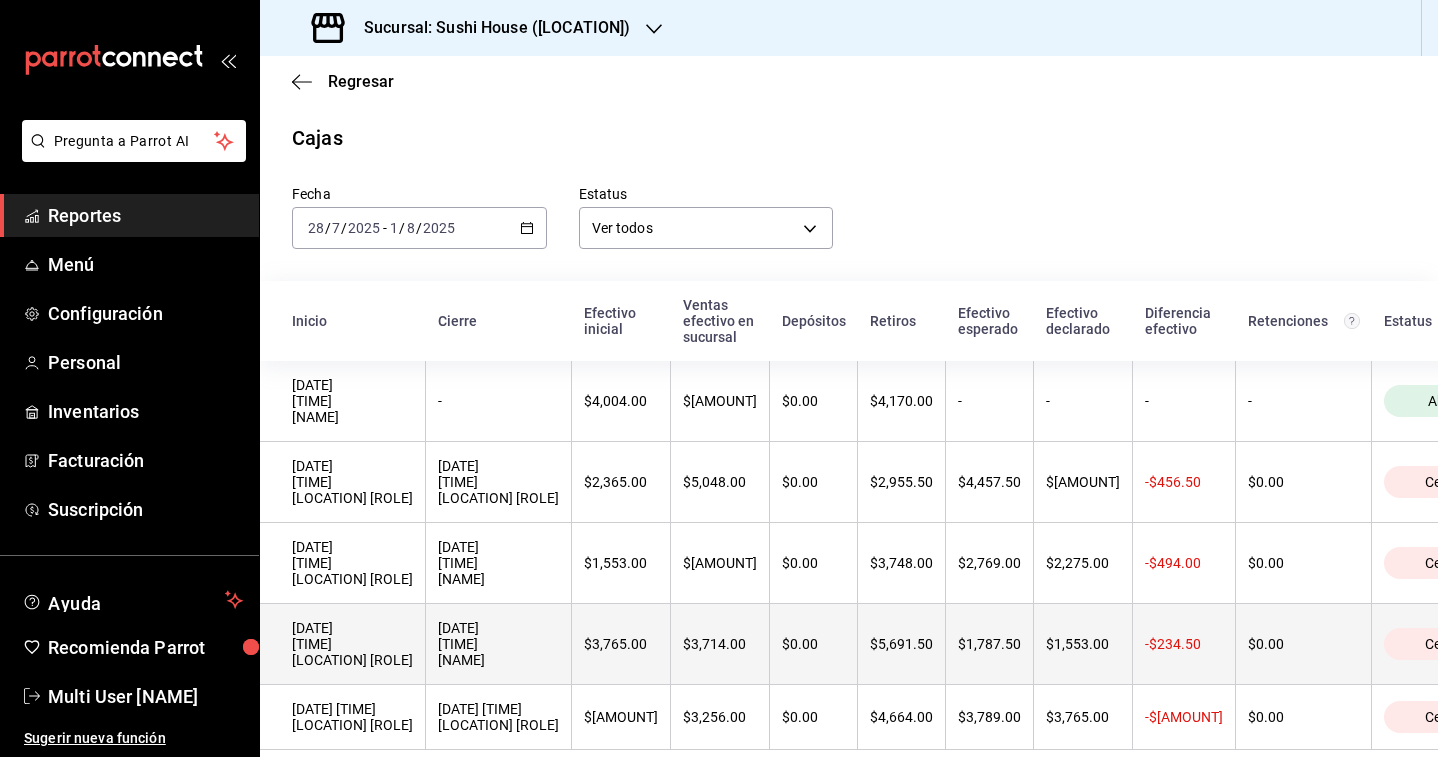 scroll, scrollTop: 74, scrollLeft: 0, axis: vertical 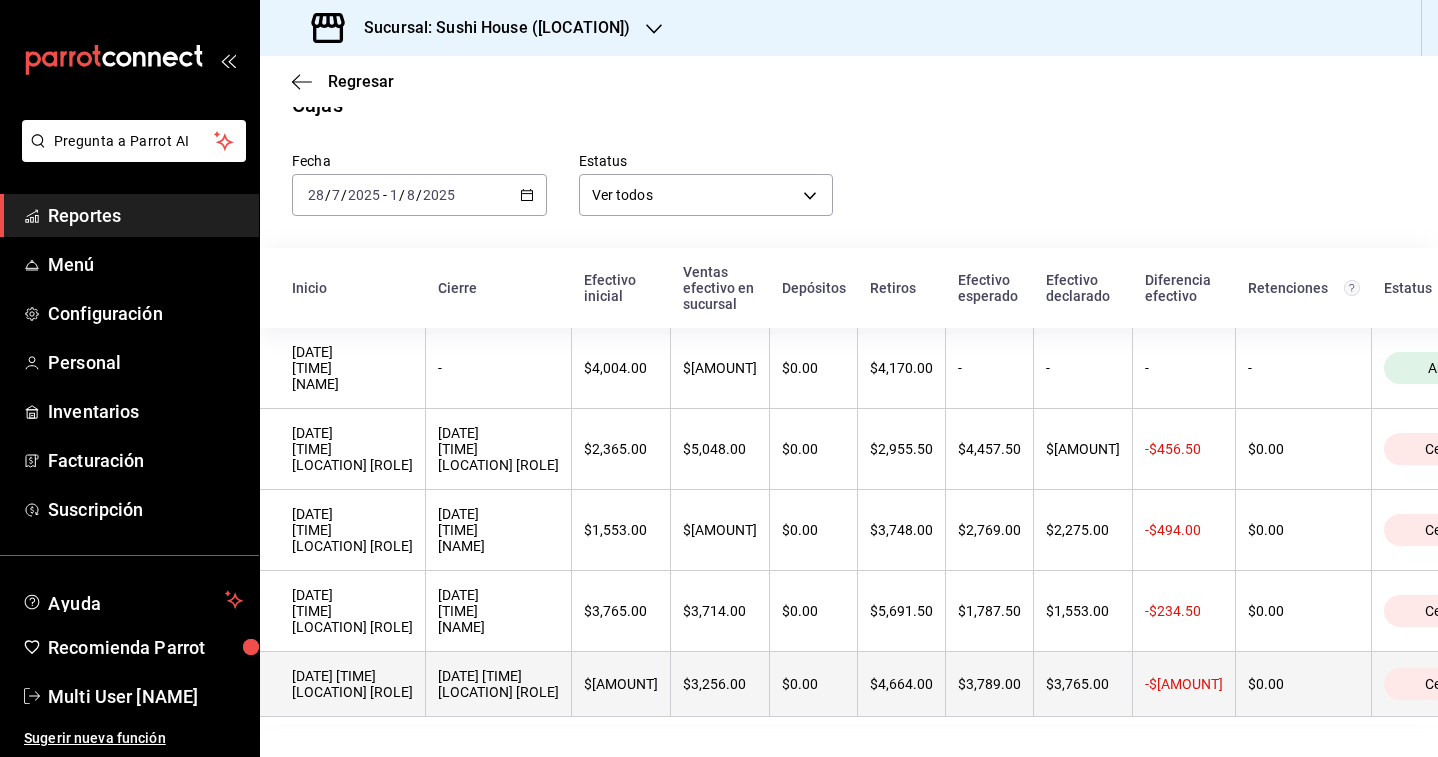 click on "$3,256.00" at bounding box center (720, 684) 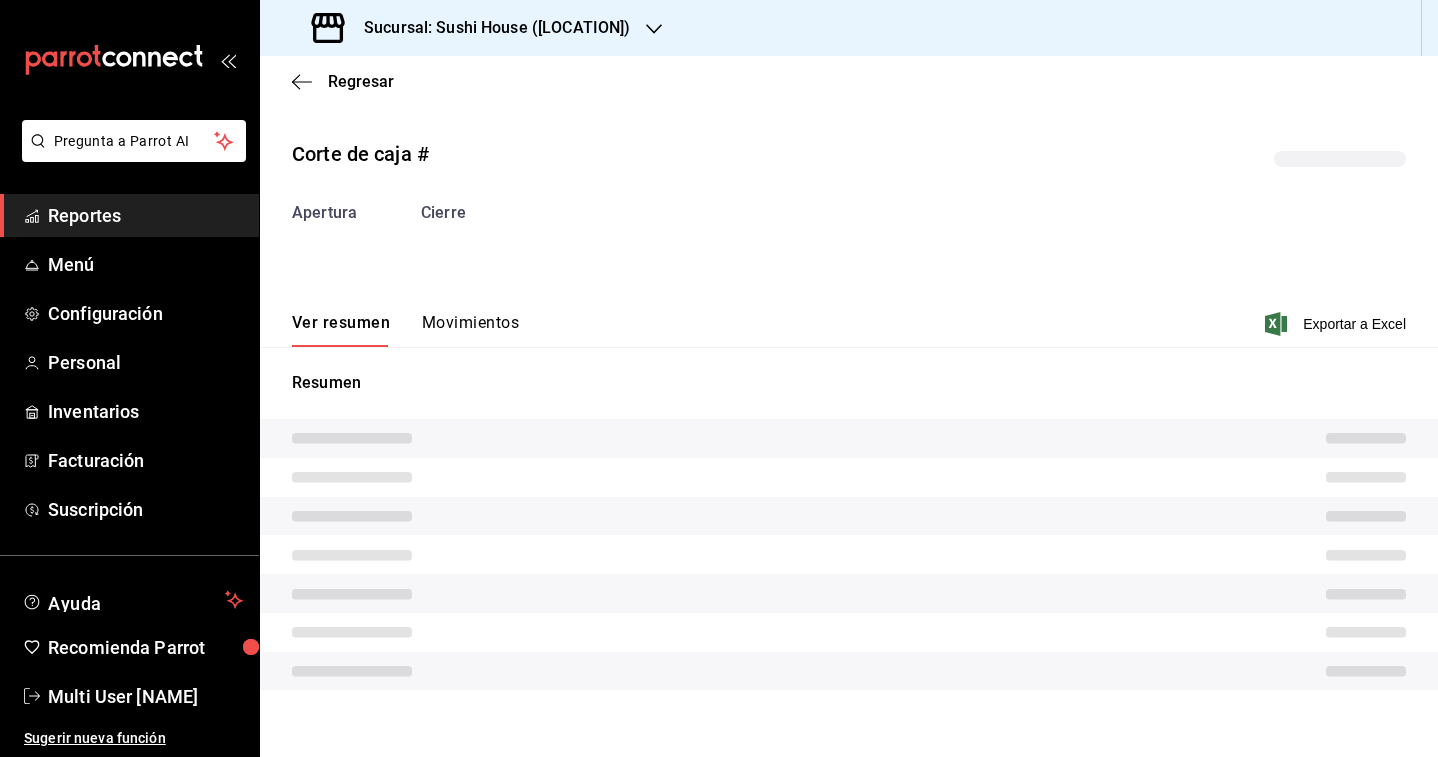 click on "Movimientos" at bounding box center [470, 330] 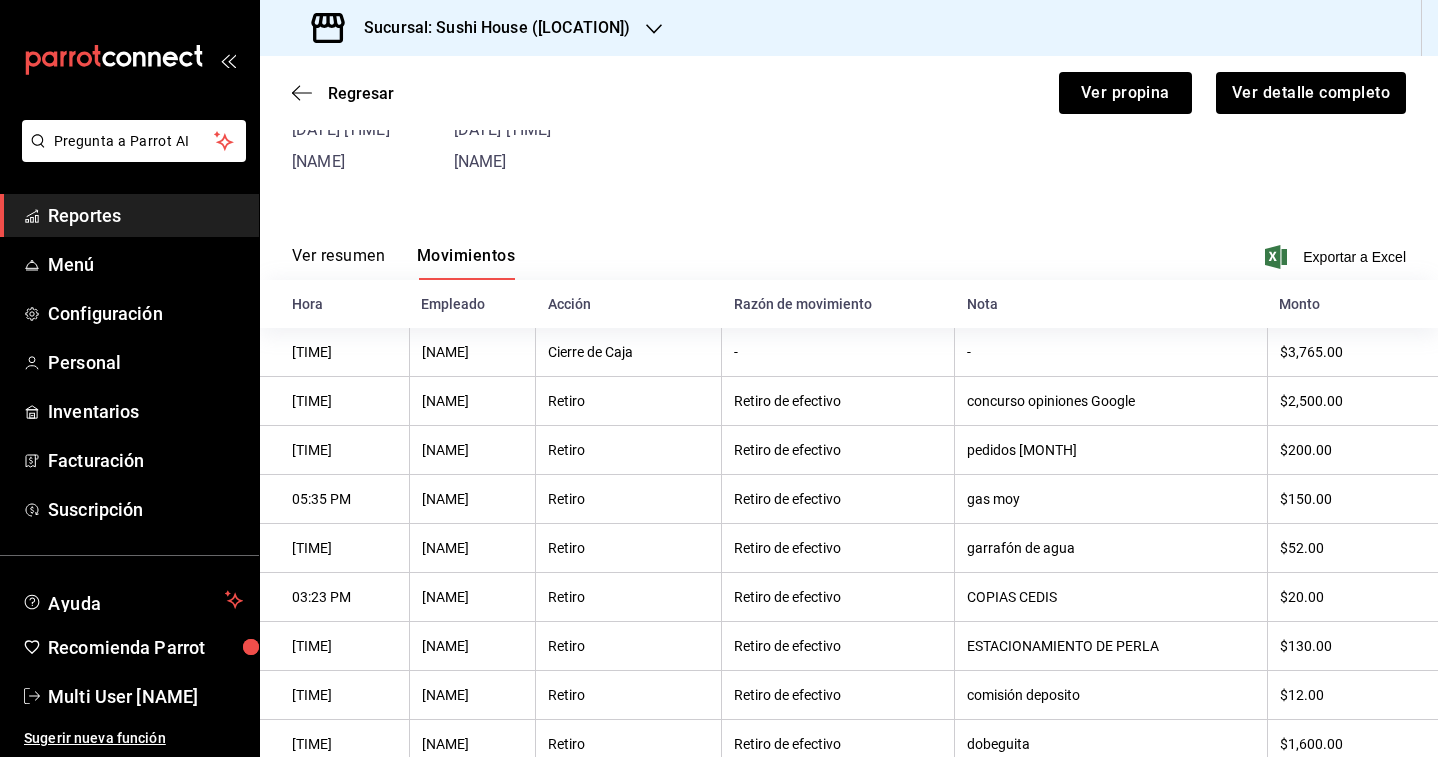scroll, scrollTop: 0, scrollLeft: 0, axis: both 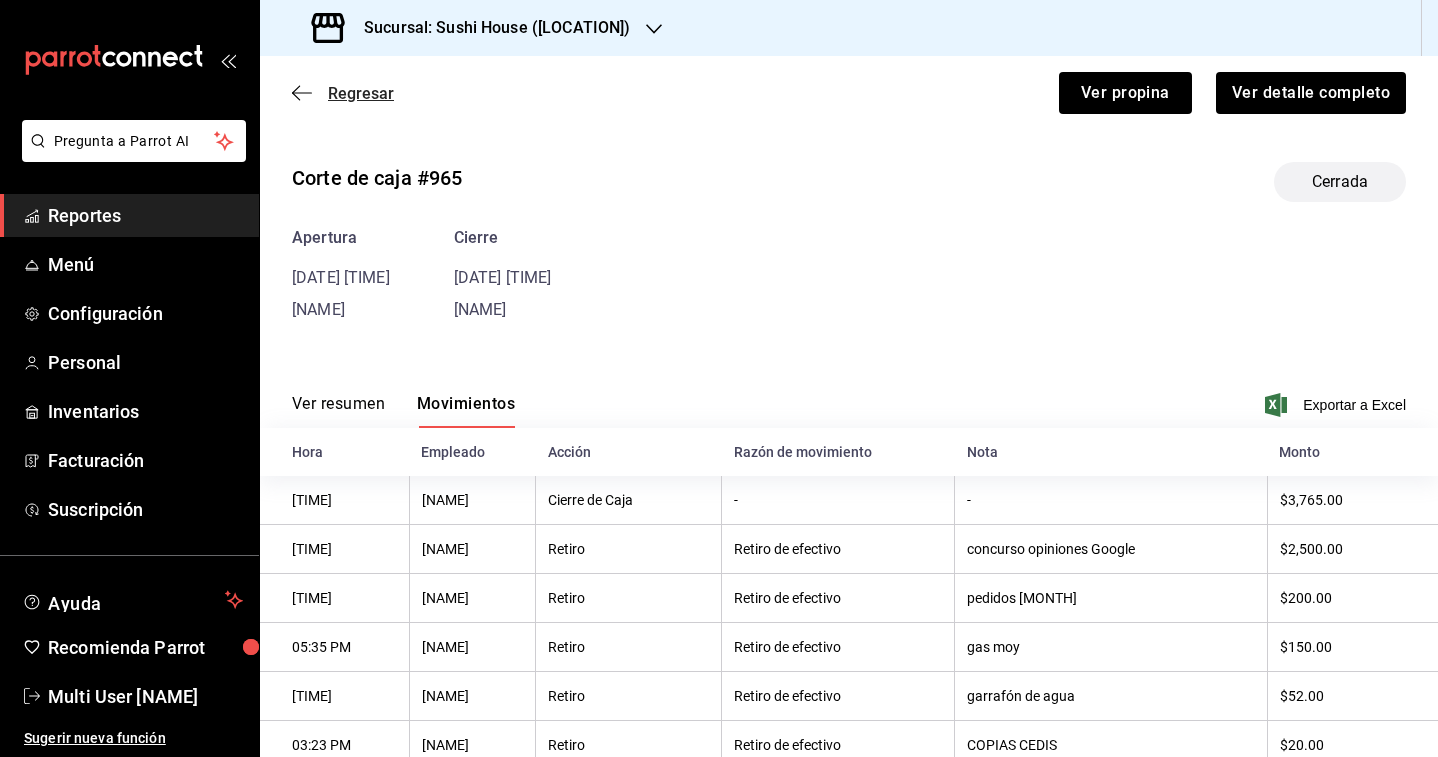 click on "Regresar" at bounding box center (361, 93) 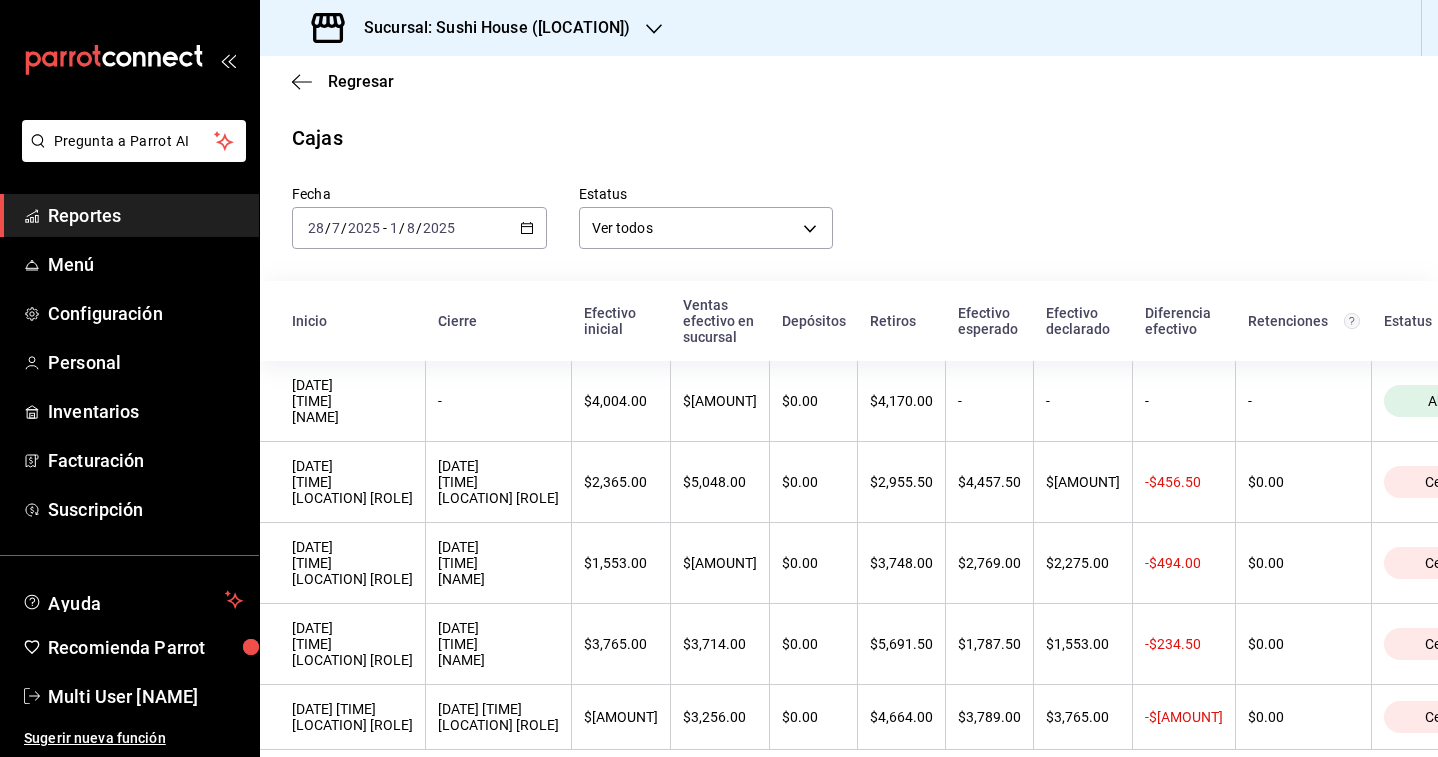 scroll, scrollTop: 74, scrollLeft: 0, axis: vertical 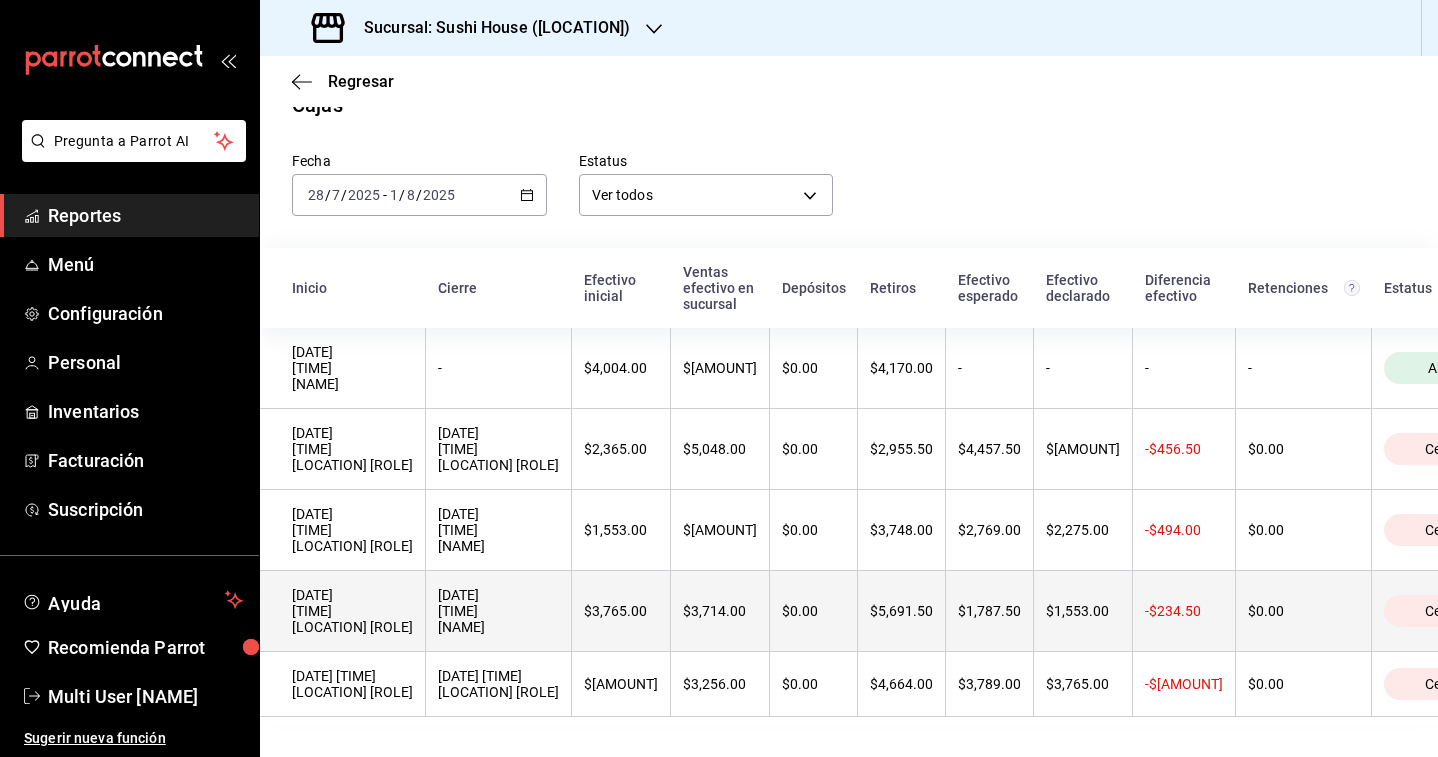 click on "[DATE]
[TIME]
[LOCATION] [ROLE]" at bounding box center (343, 611) 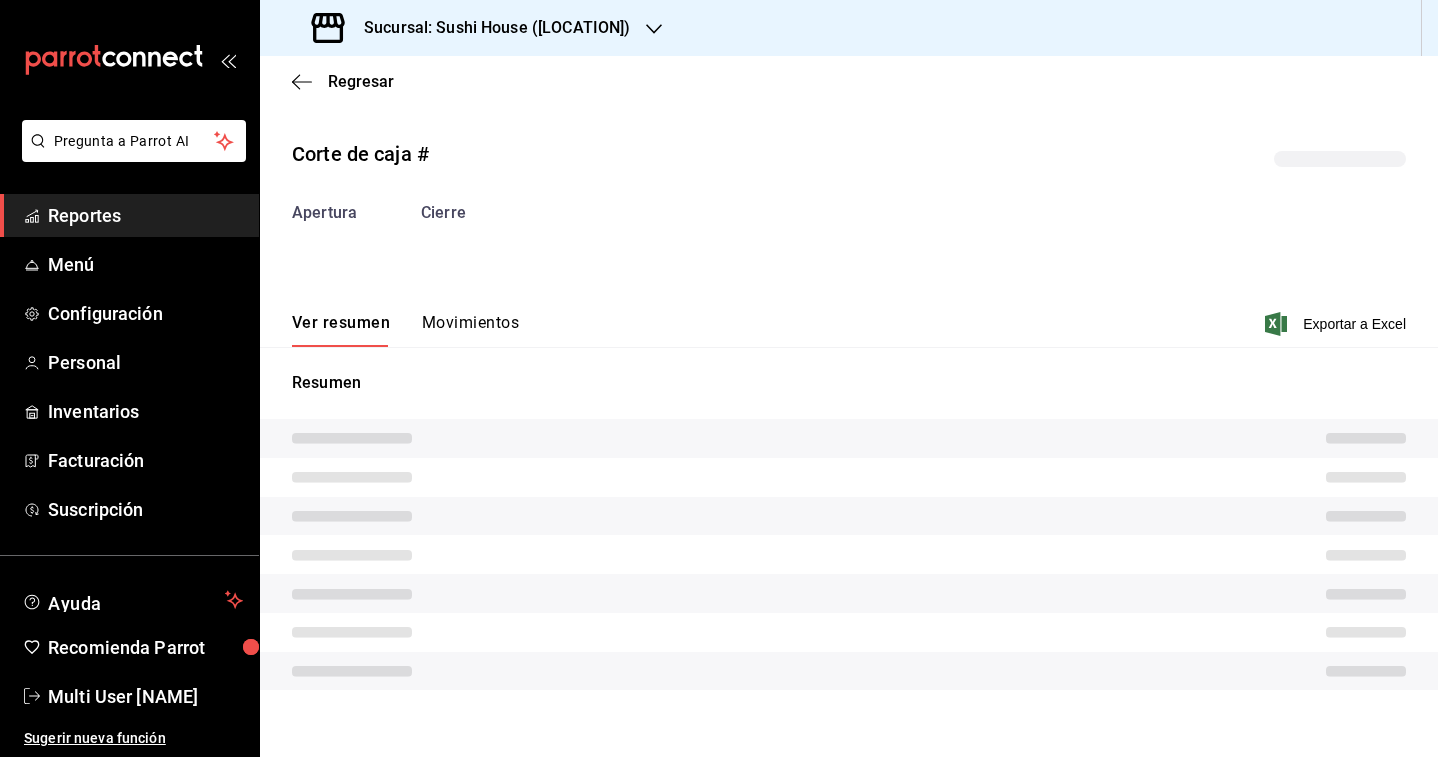 scroll, scrollTop: 0, scrollLeft: 0, axis: both 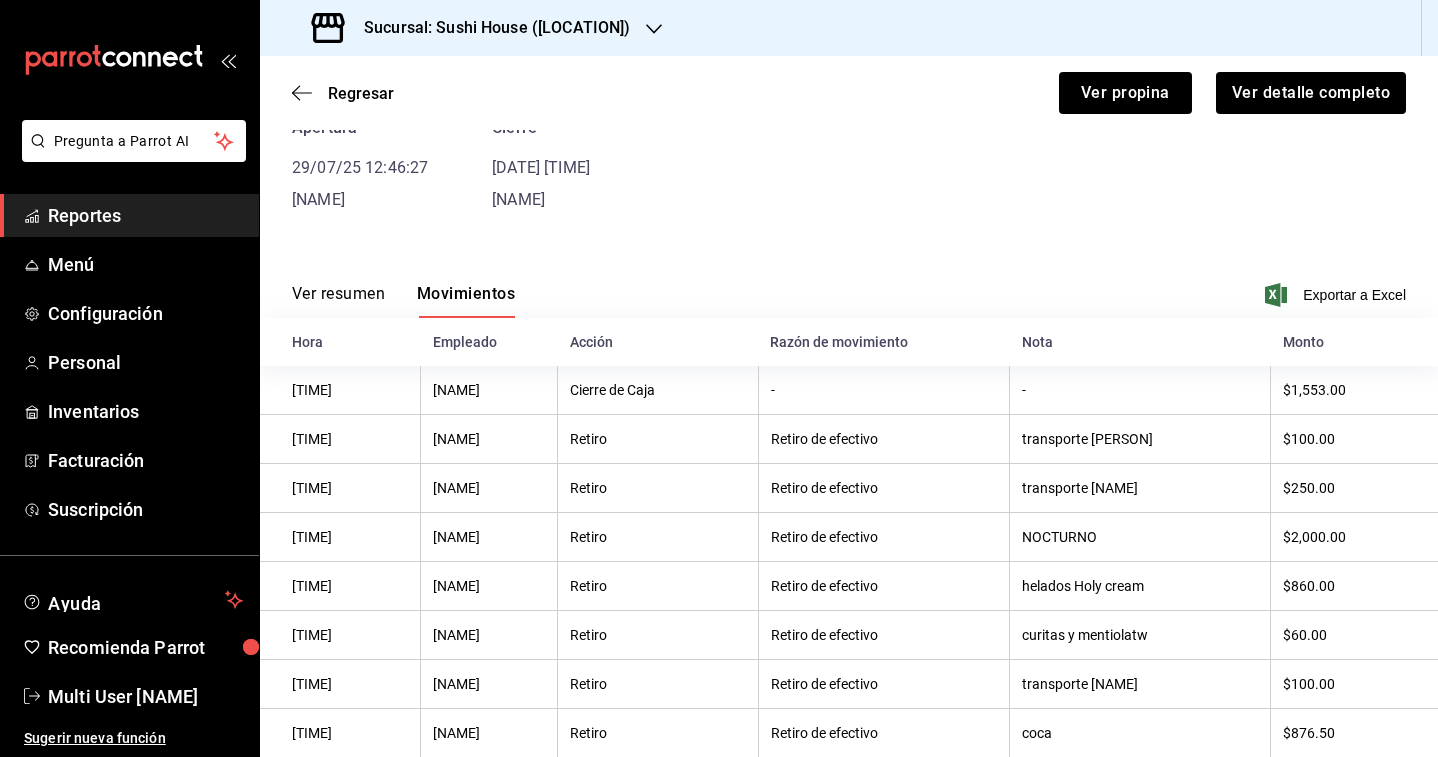 type 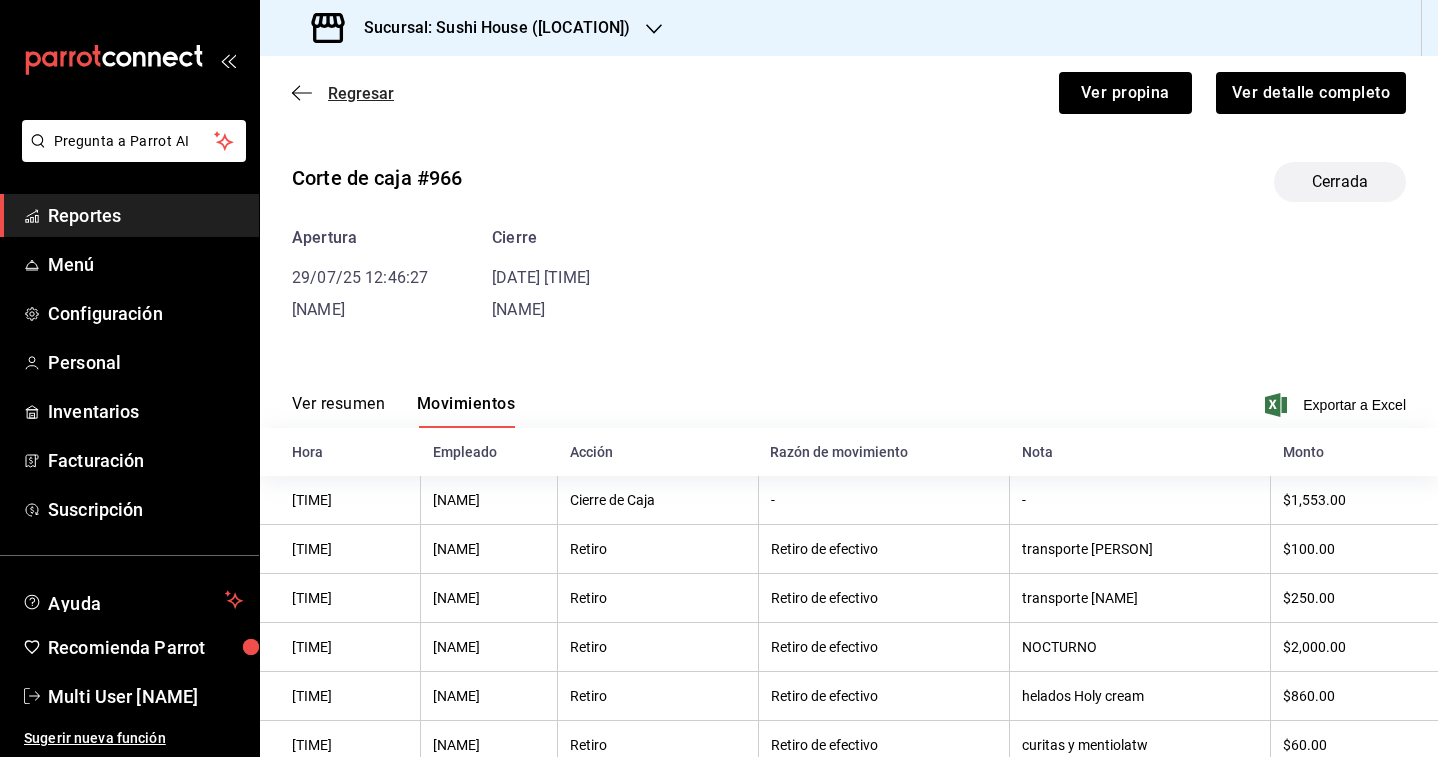 click on "Regresar" at bounding box center [361, 93] 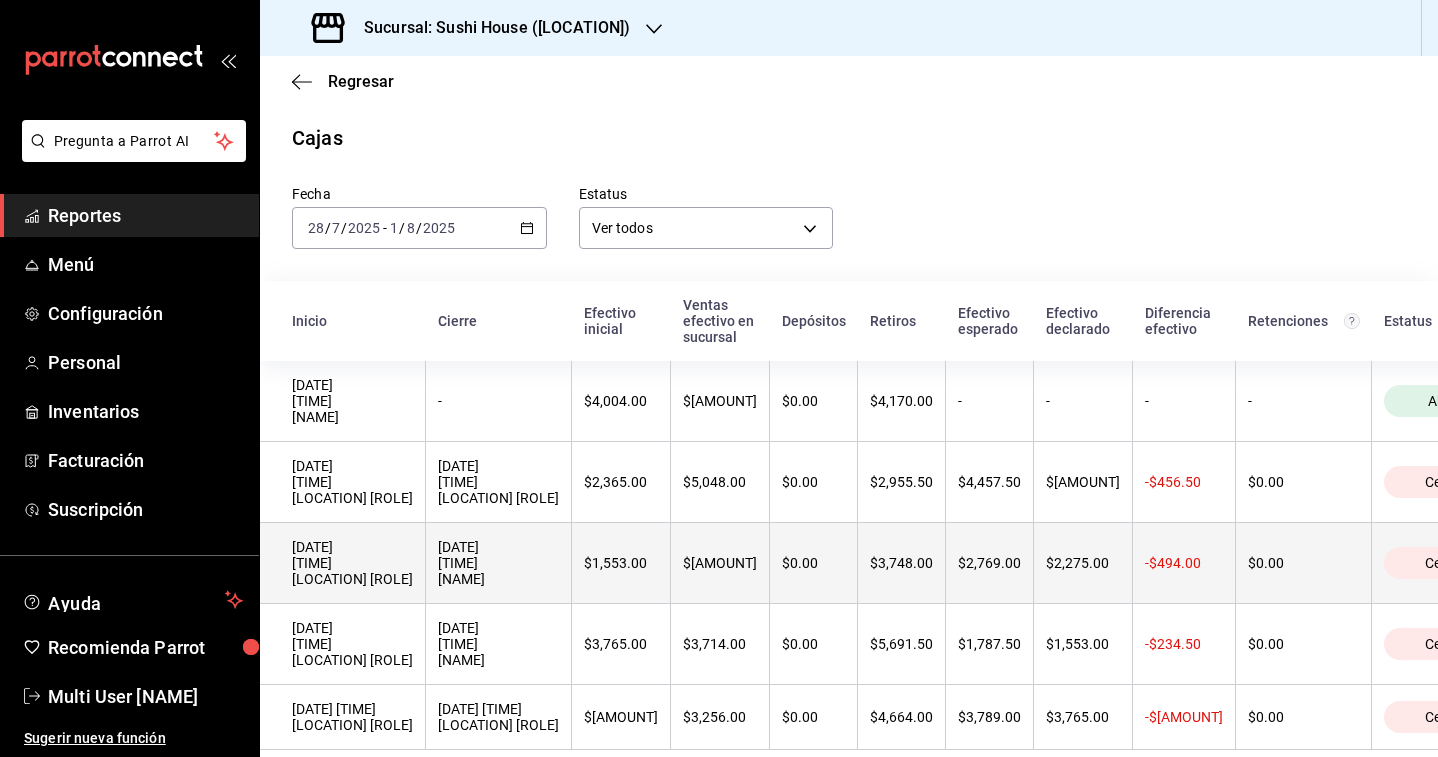 click on "[DATE]
[TIME]
[NAME]" at bounding box center [498, 563] 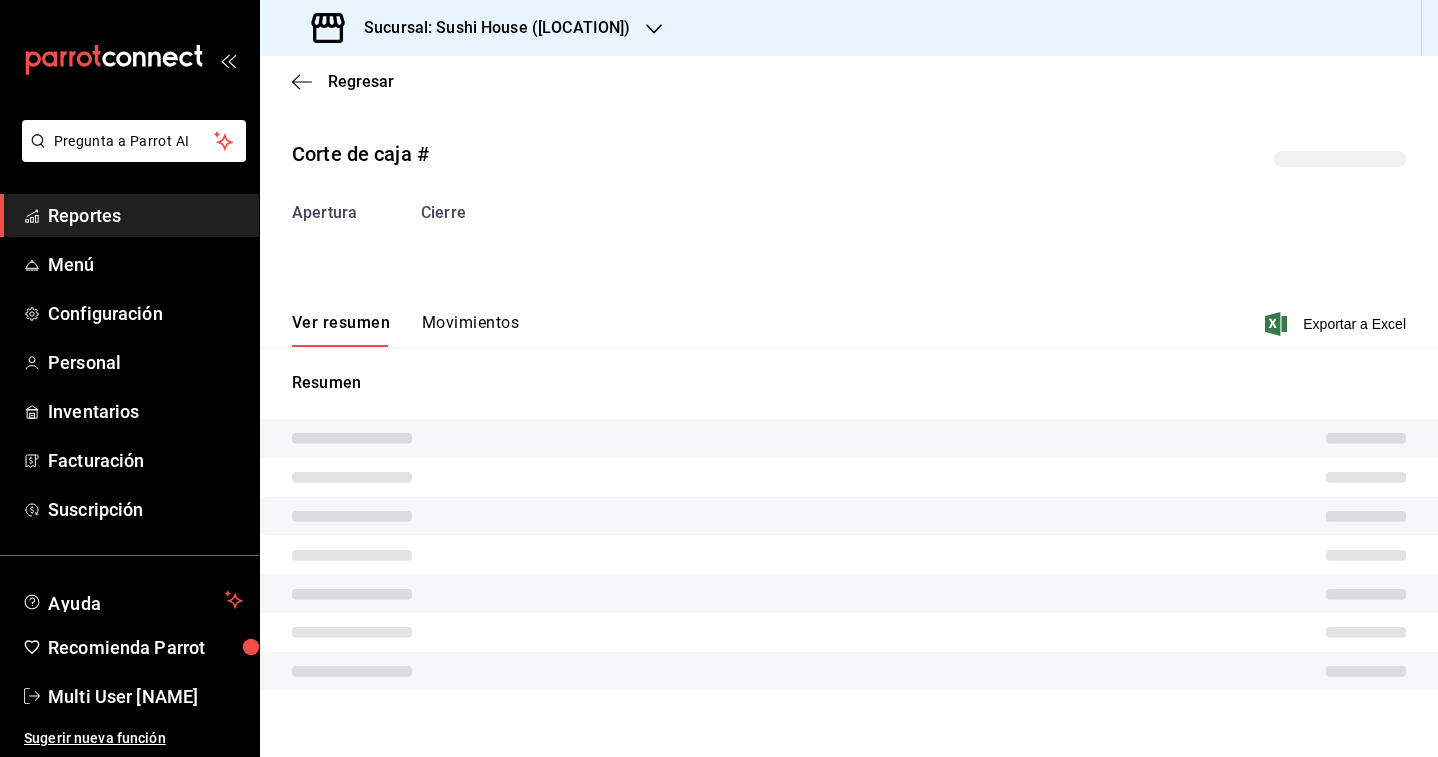 click on "Movimientos" at bounding box center (470, 330) 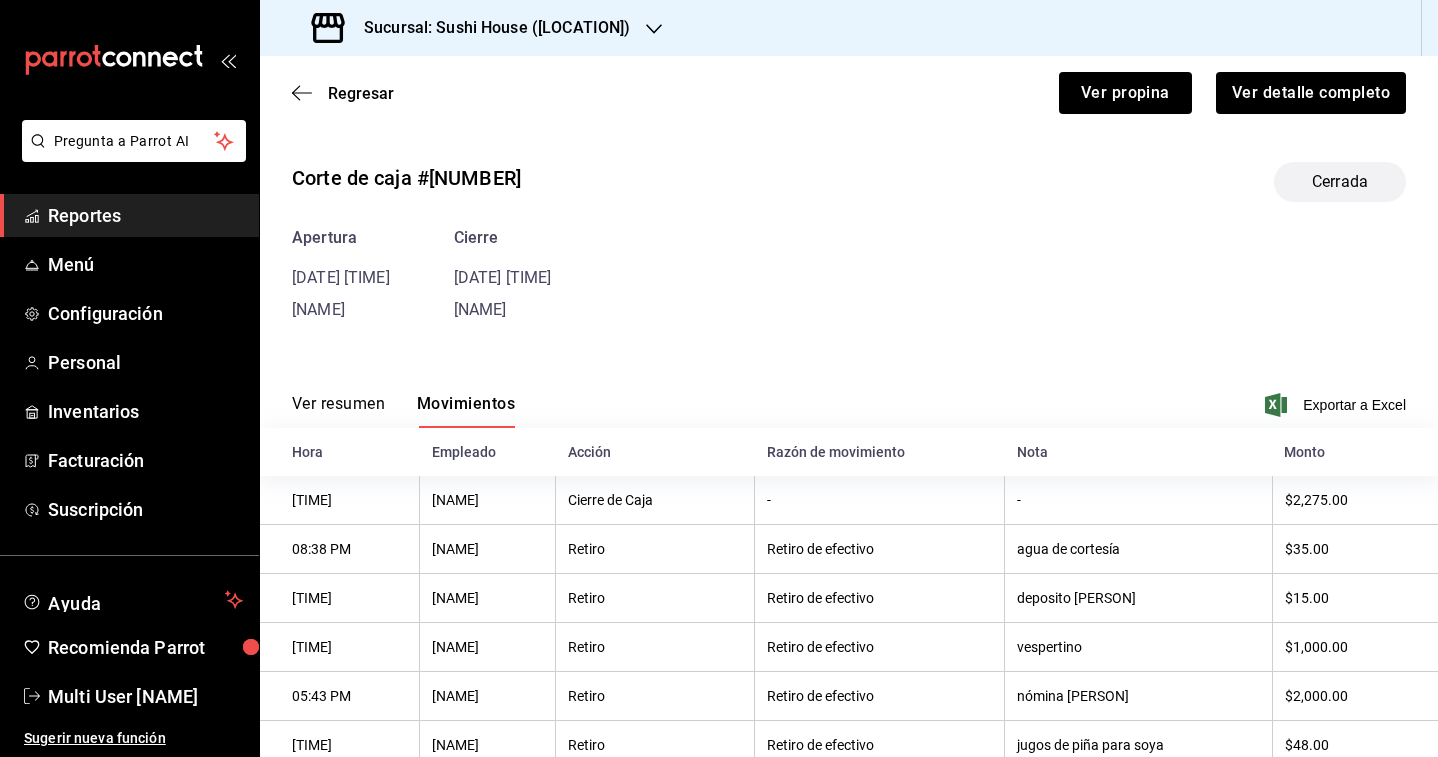 scroll, scrollTop: 262, scrollLeft: 0, axis: vertical 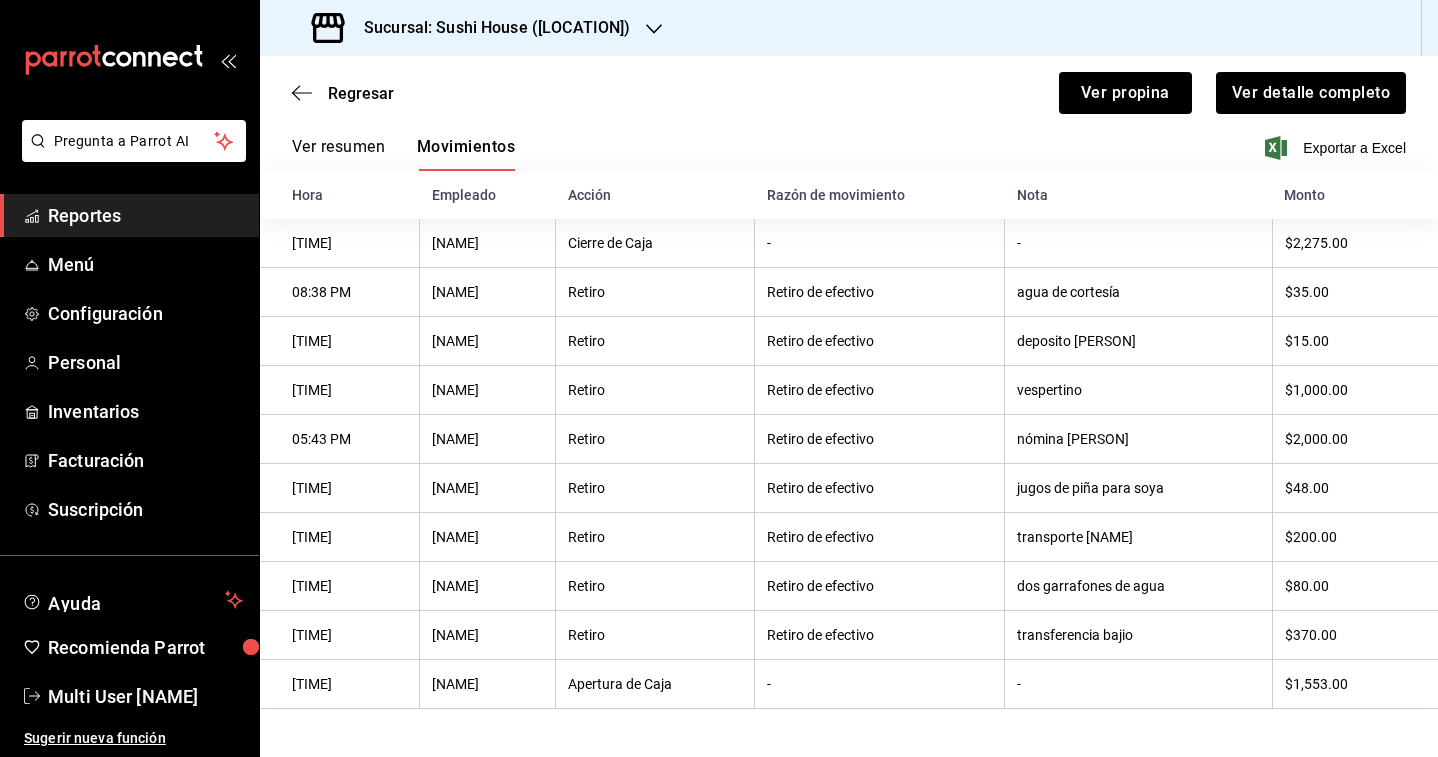 type 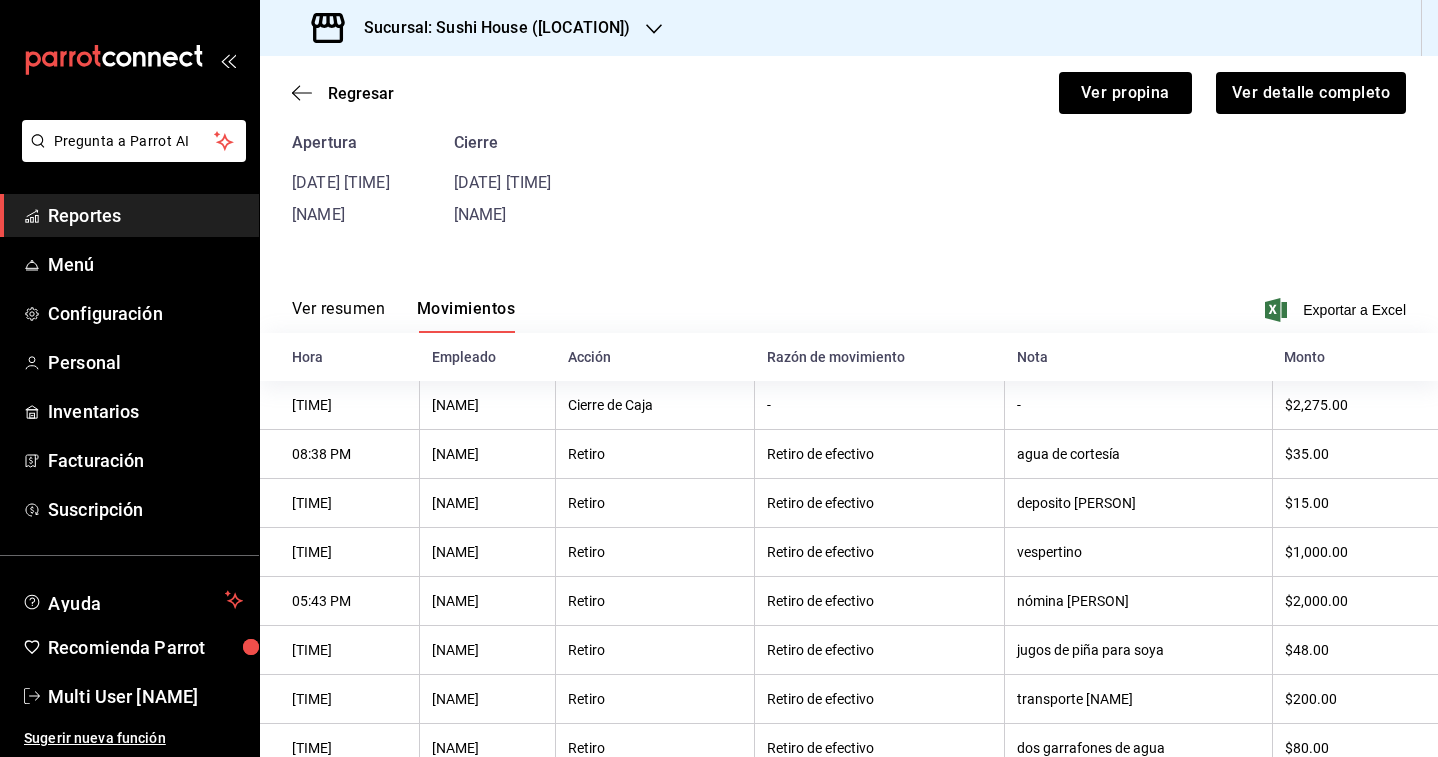 scroll, scrollTop: 0, scrollLeft: 0, axis: both 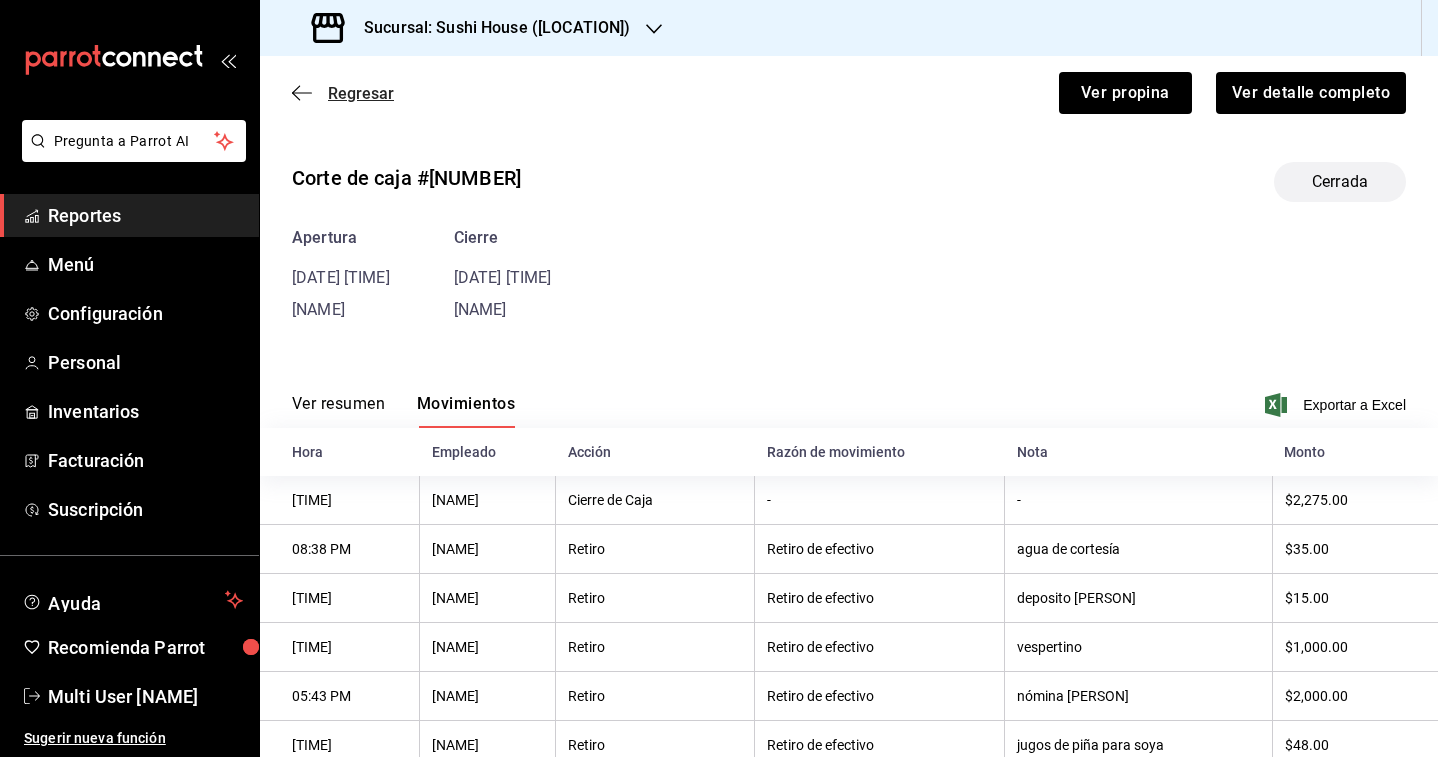click on "Regresar" at bounding box center [343, 93] 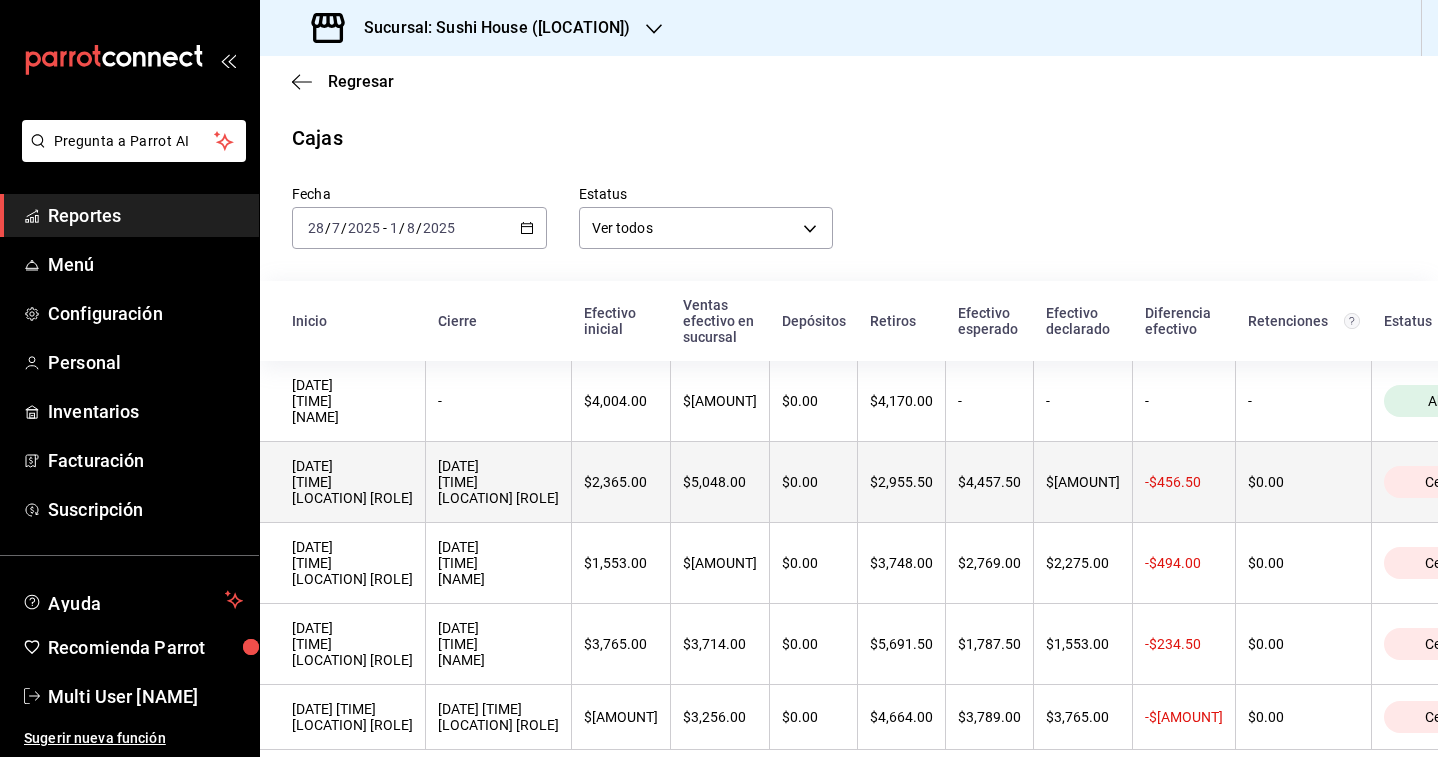 click on "$2,365.00" at bounding box center [621, 482] 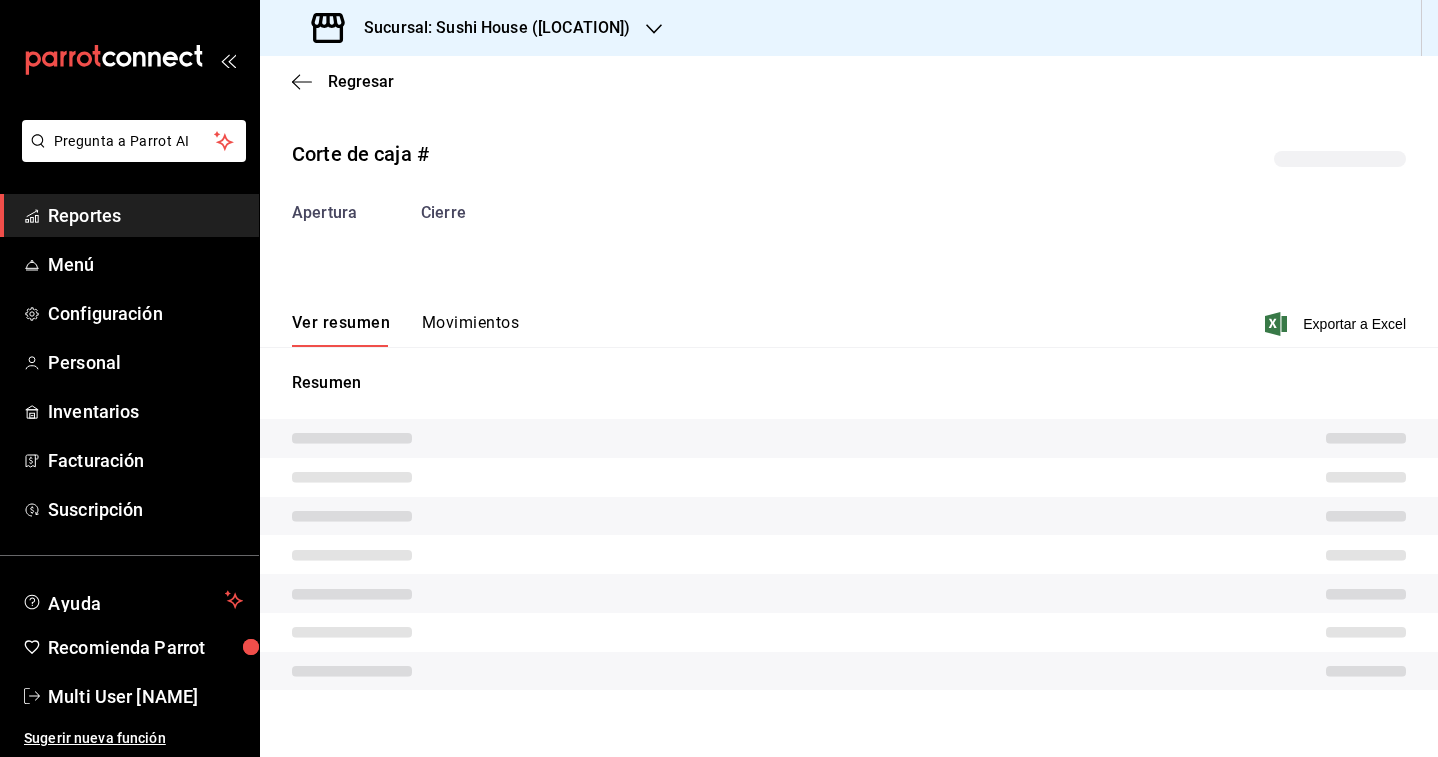 click on "Movimientos" at bounding box center [470, 330] 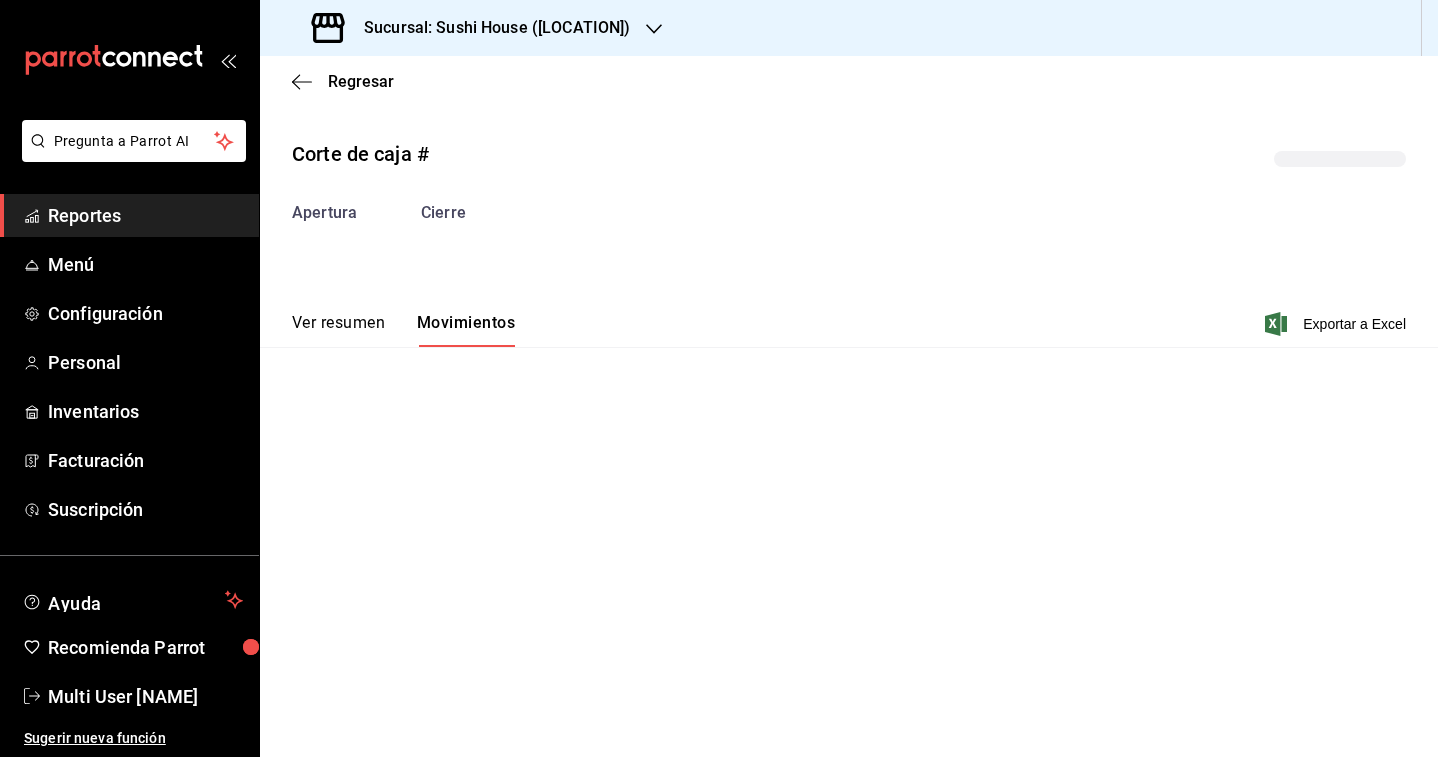 click on "Ver resumen" at bounding box center (338, 330) 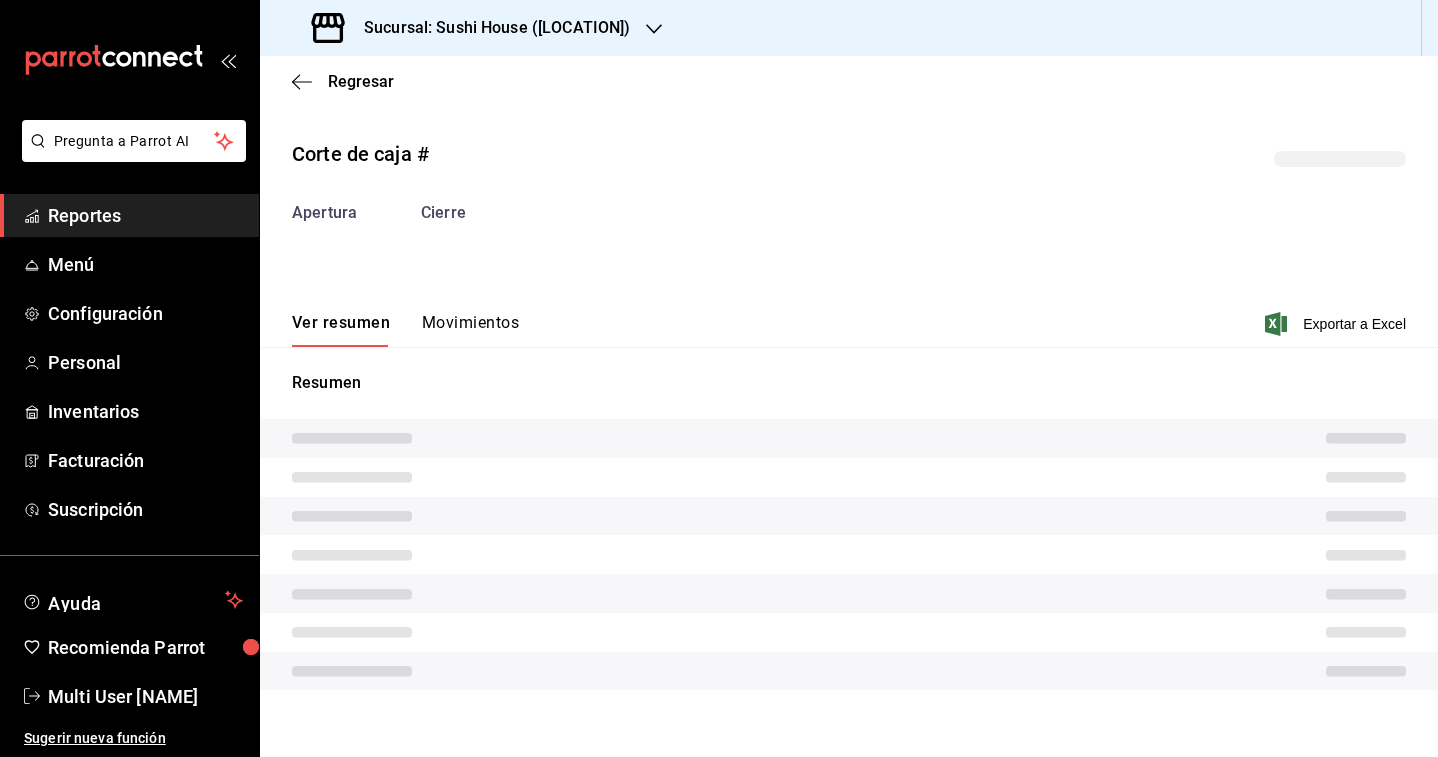 click on "Movimientos" at bounding box center [470, 330] 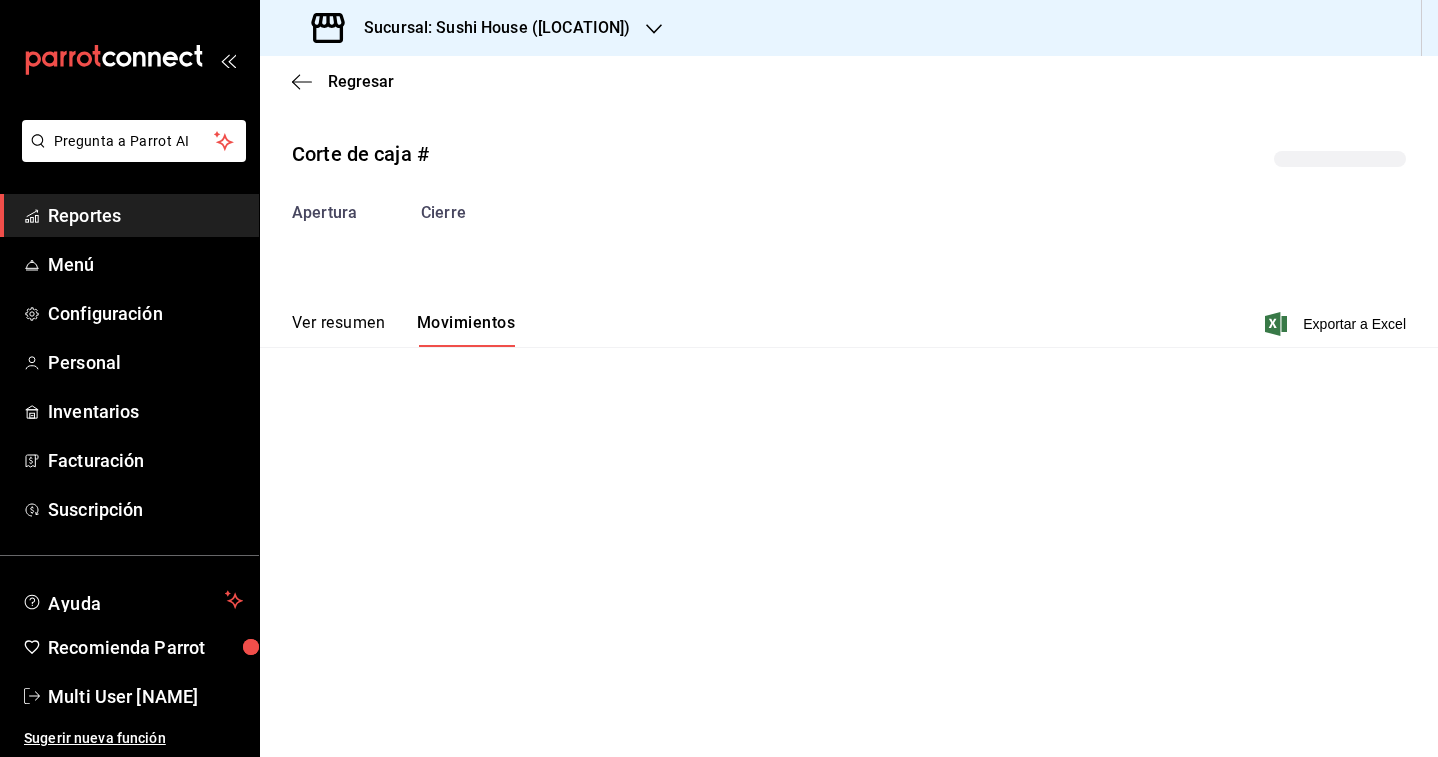 click on "Ver resumen" at bounding box center [338, 330] 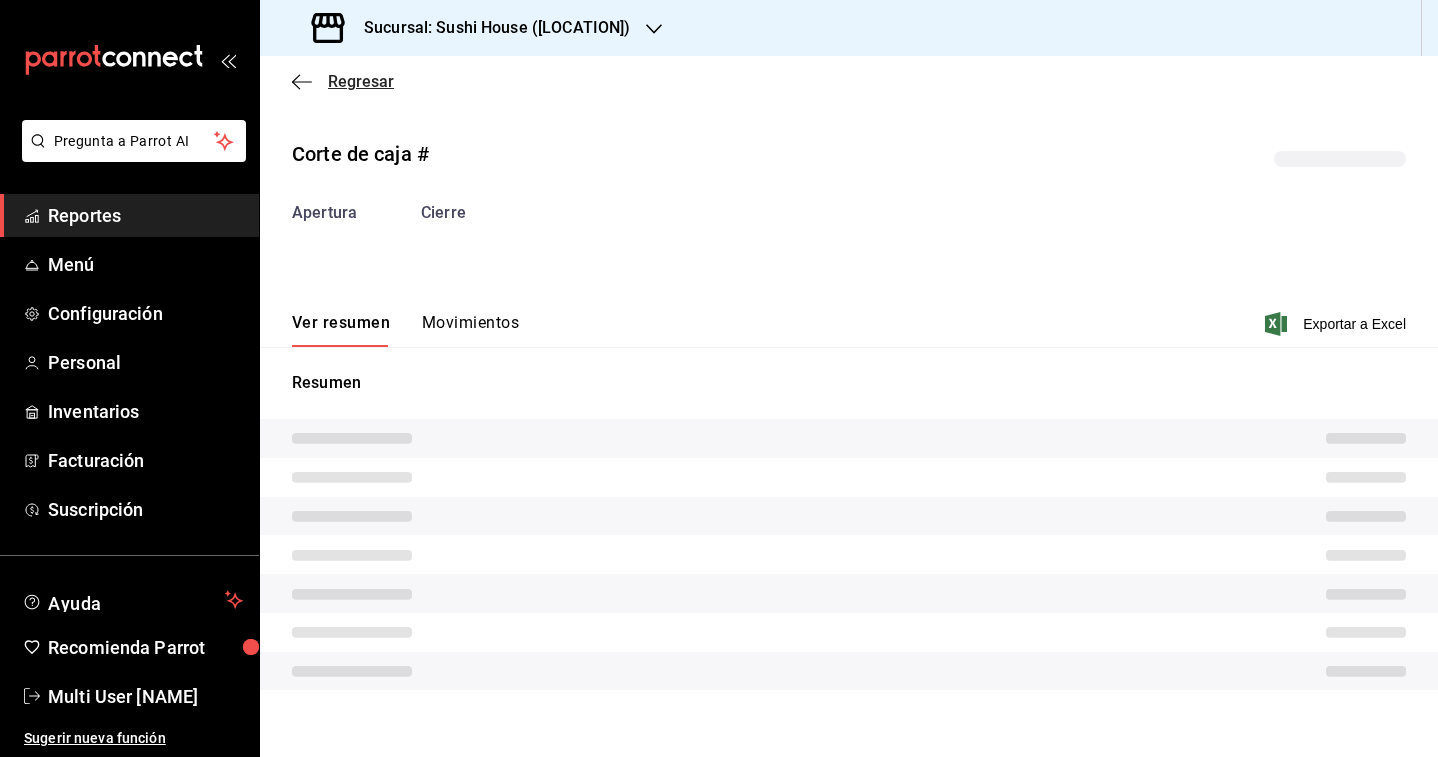 click on "Regresar" at bounding box center (361, 81) 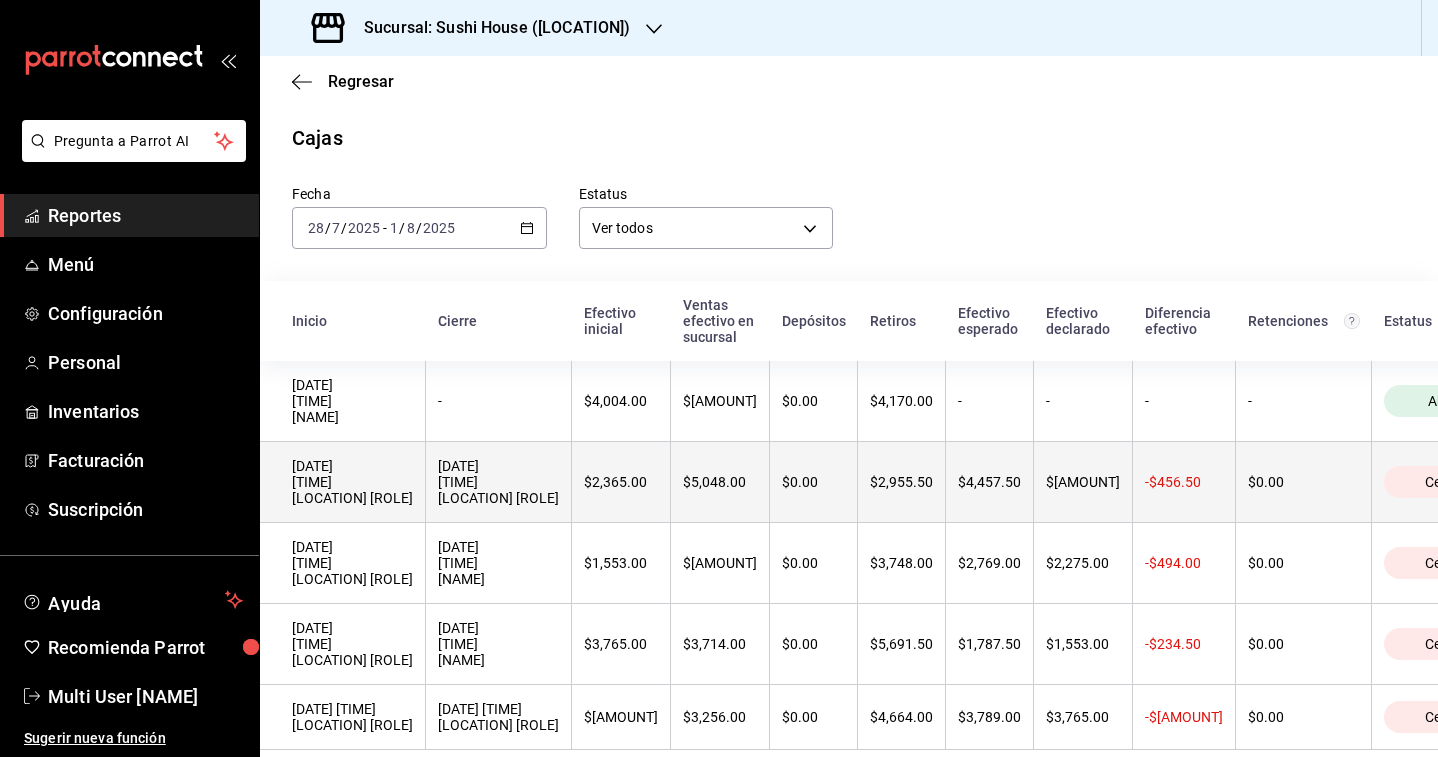 click on "[DATE]
[TIME]
[LOCATION] [ROLE]" at bounding box center (498, 482) 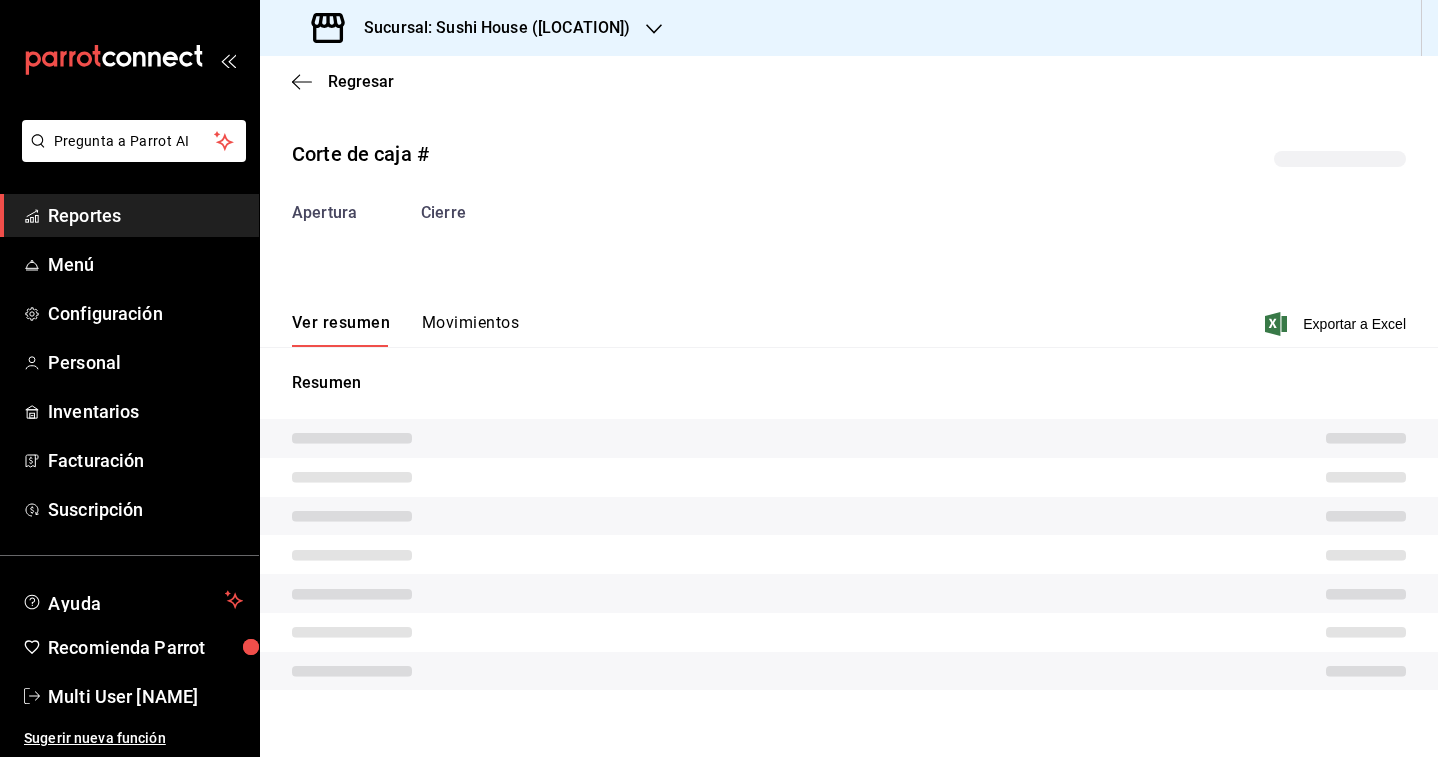 click on "Movimientos" at bounding box center (470, 330) 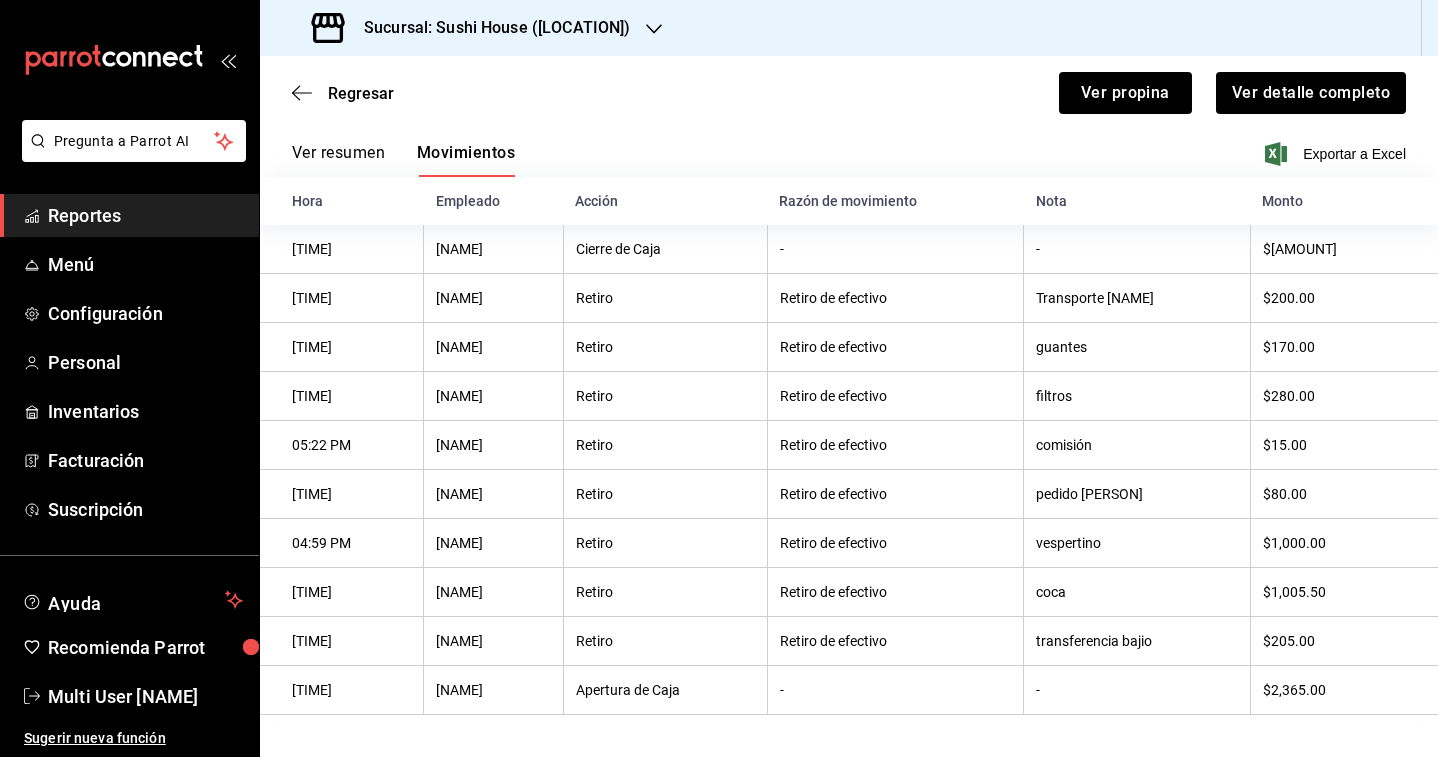 scroll, scrollTop: 250, scrollLeft: 0, axis: vertical 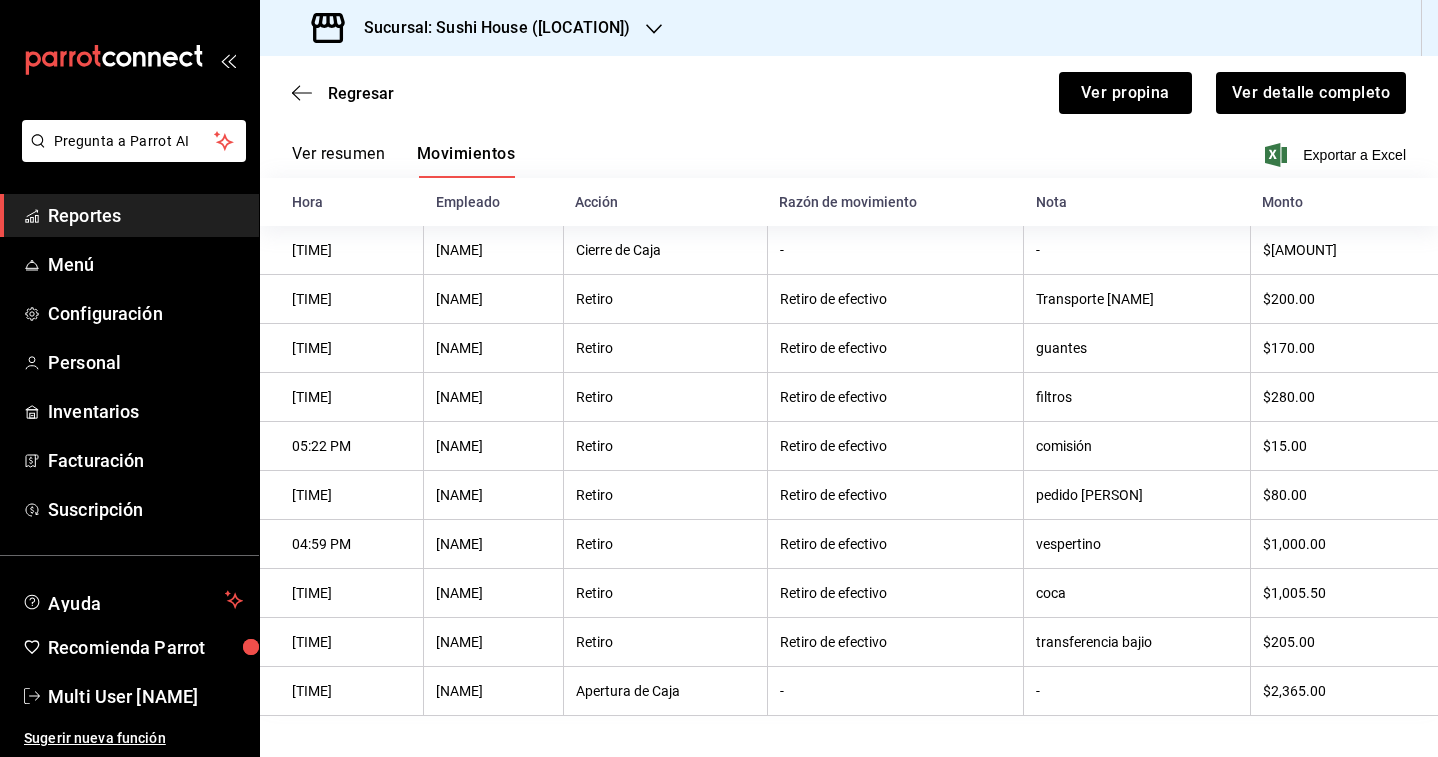 type 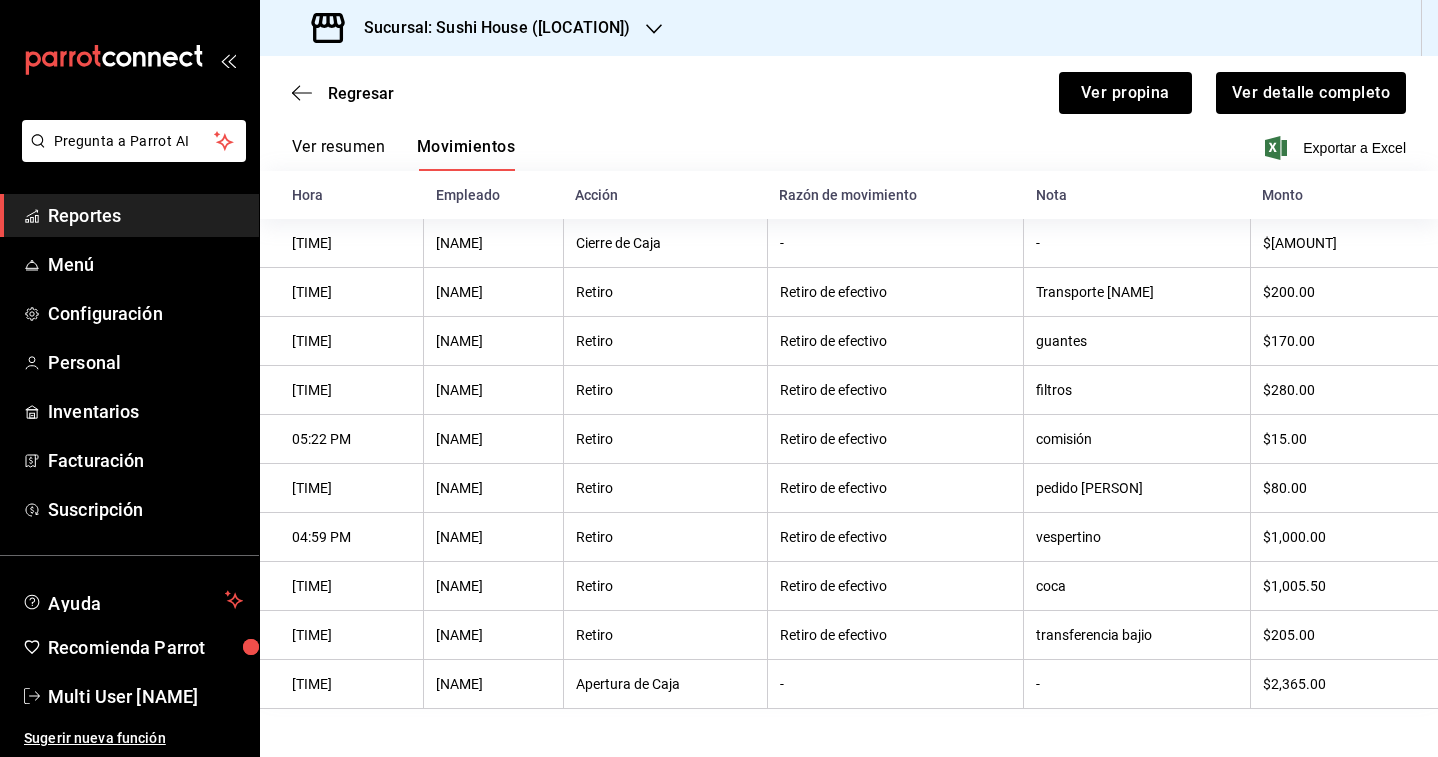 scroll, scrollTop: 0, scrollLeft: 0, axis: both 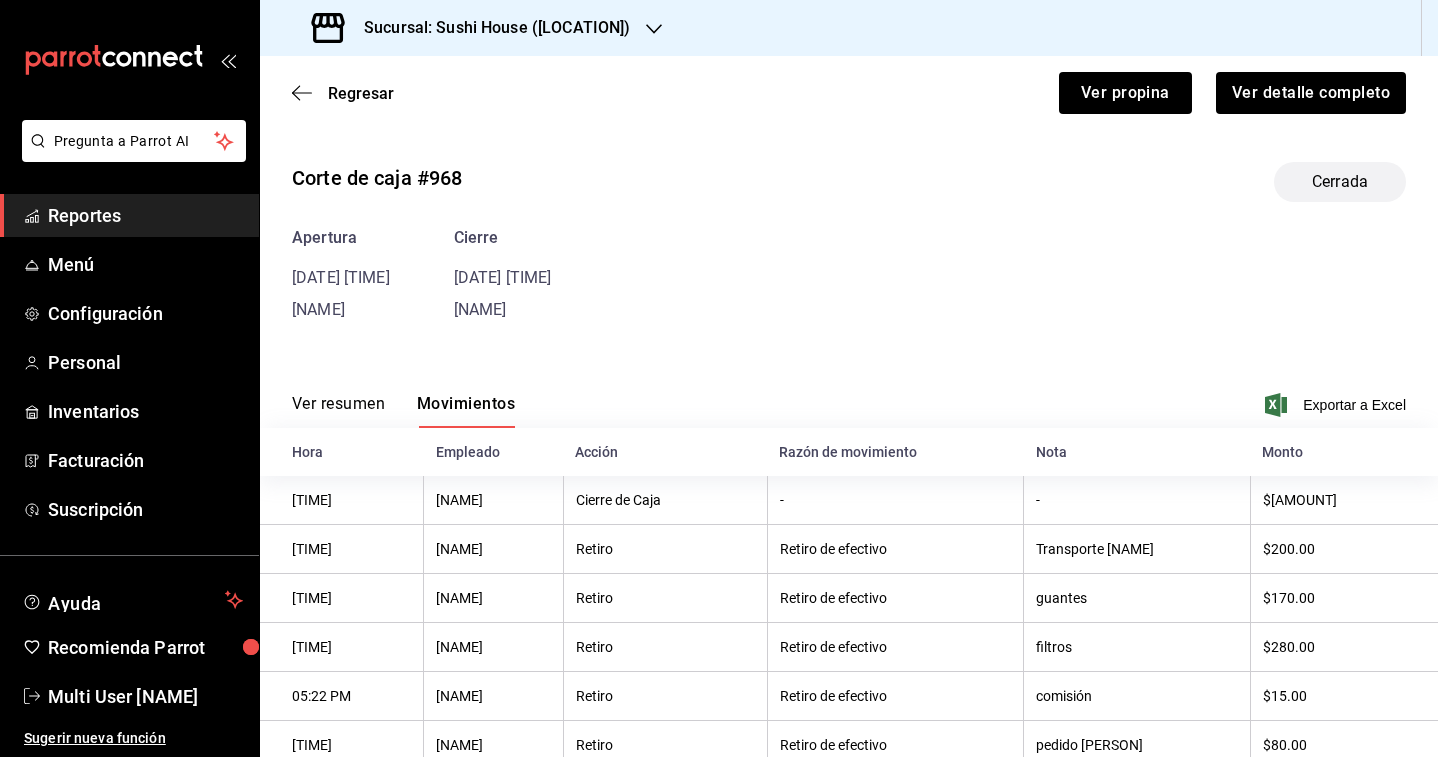 click on "Sucursal: Sushi House ([LOCATION])" at bounding box center [489, 28] 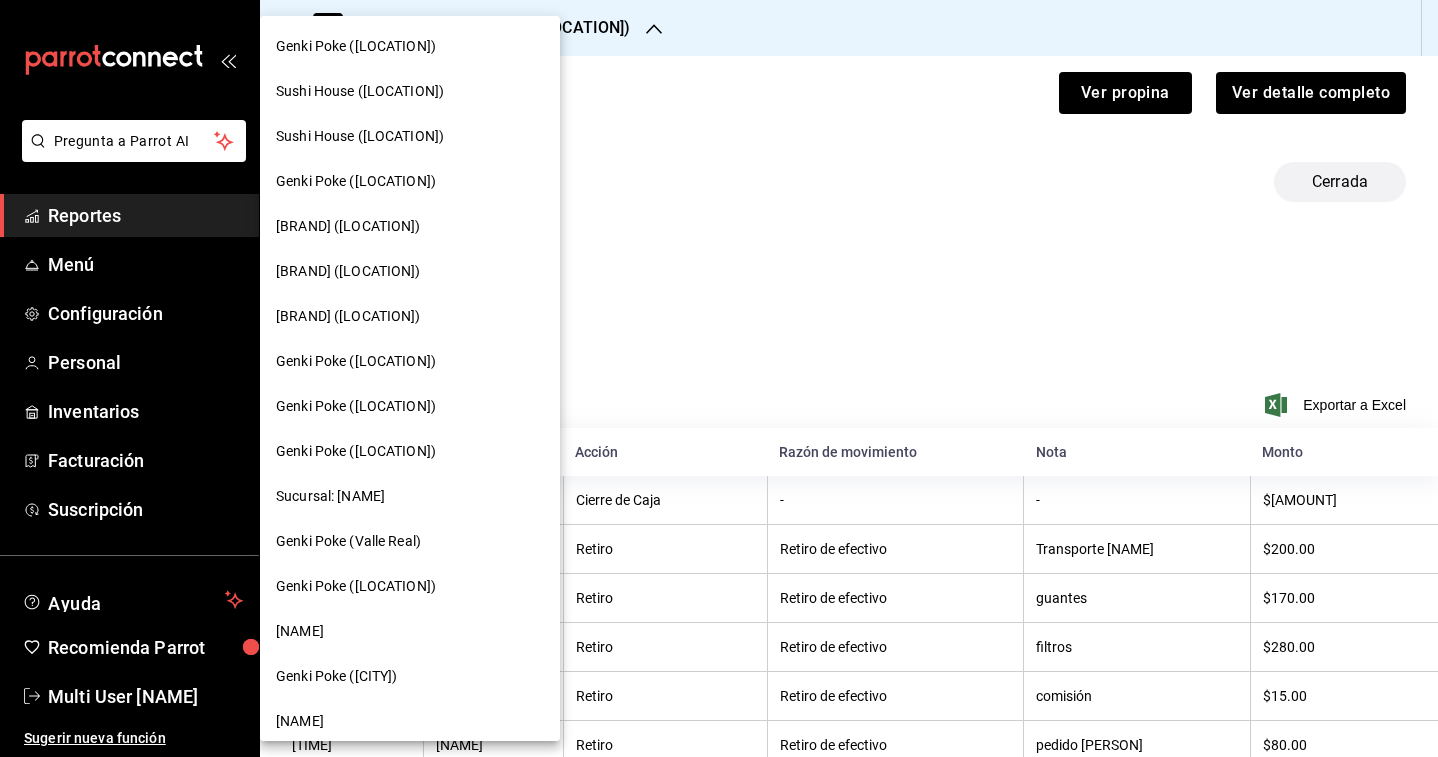 click on "[BRAND] ([LOCATION])" at bounding box center (348, 316) 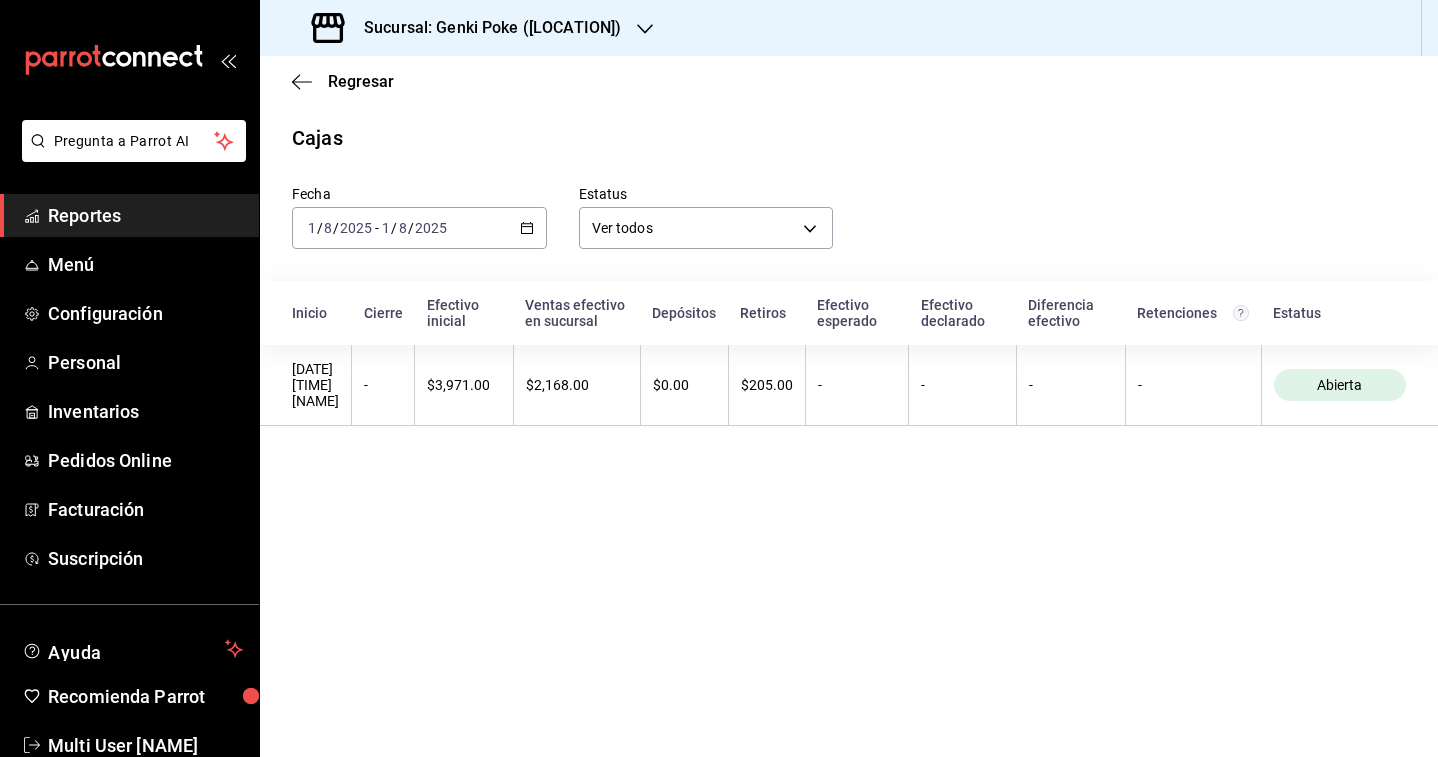 click on "2025-08-01 1 / 8 / 2025 - 2025-08-01 1 / 8 / 2025" at bounding box center (419, 228) 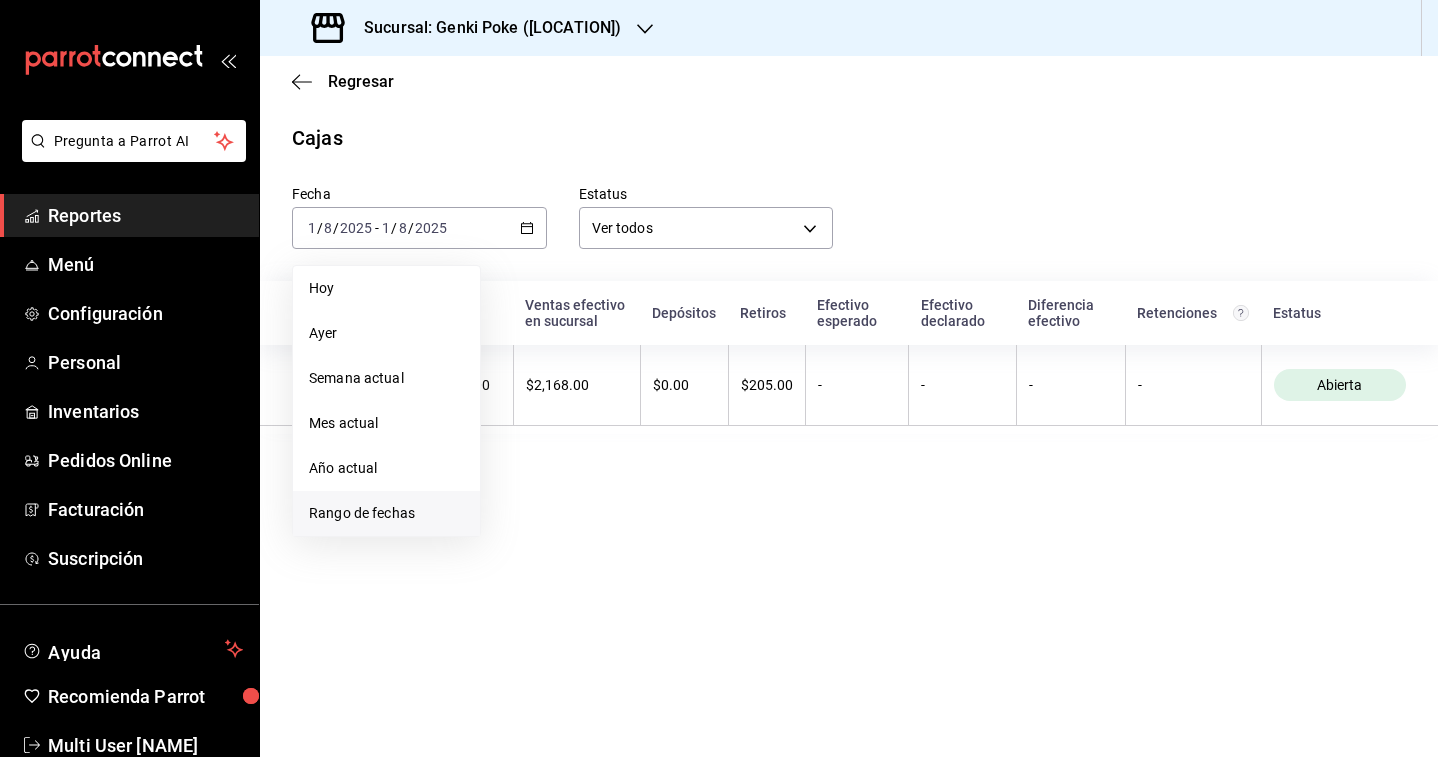 click on "Rango de fechas" at bounding box center (386, 513) 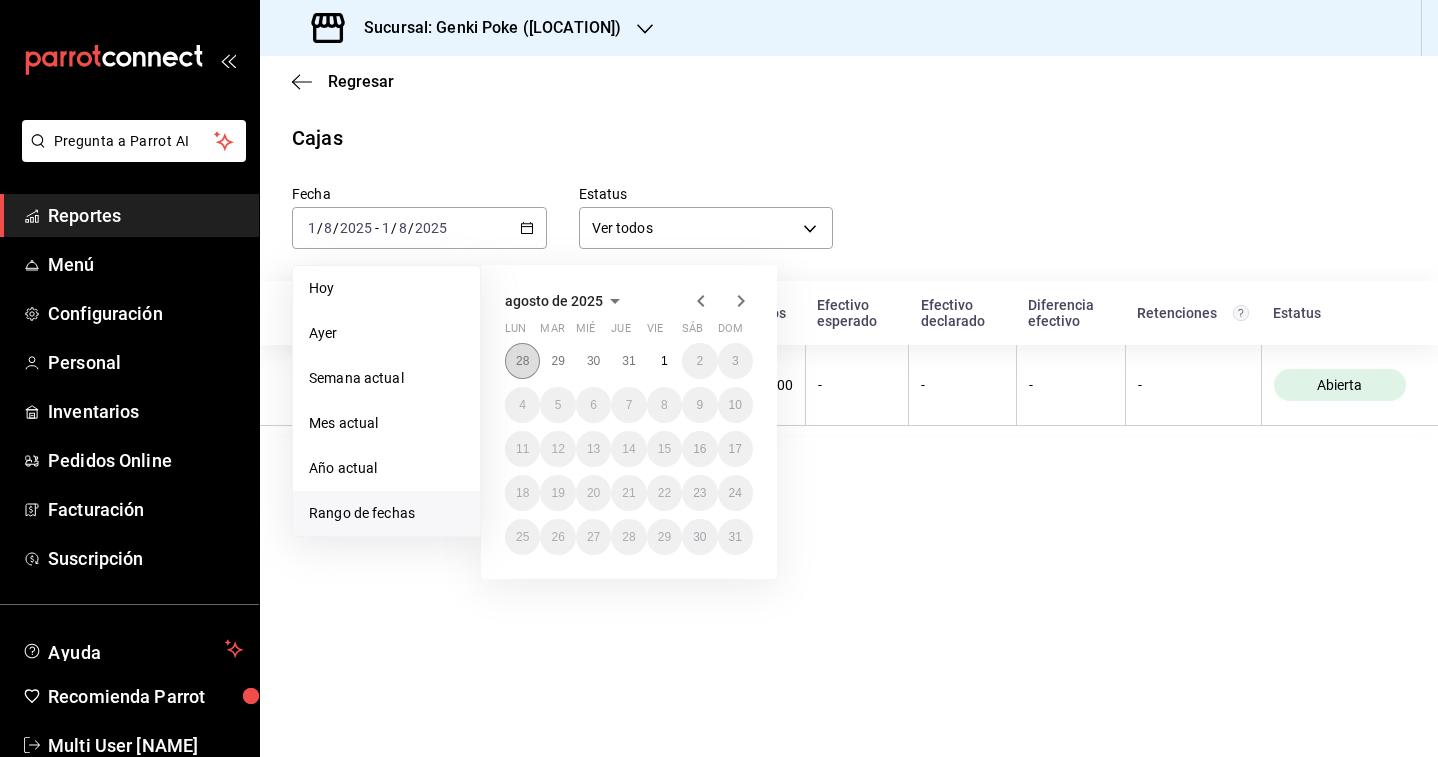 click on "28" at bounding box center (522, 361) 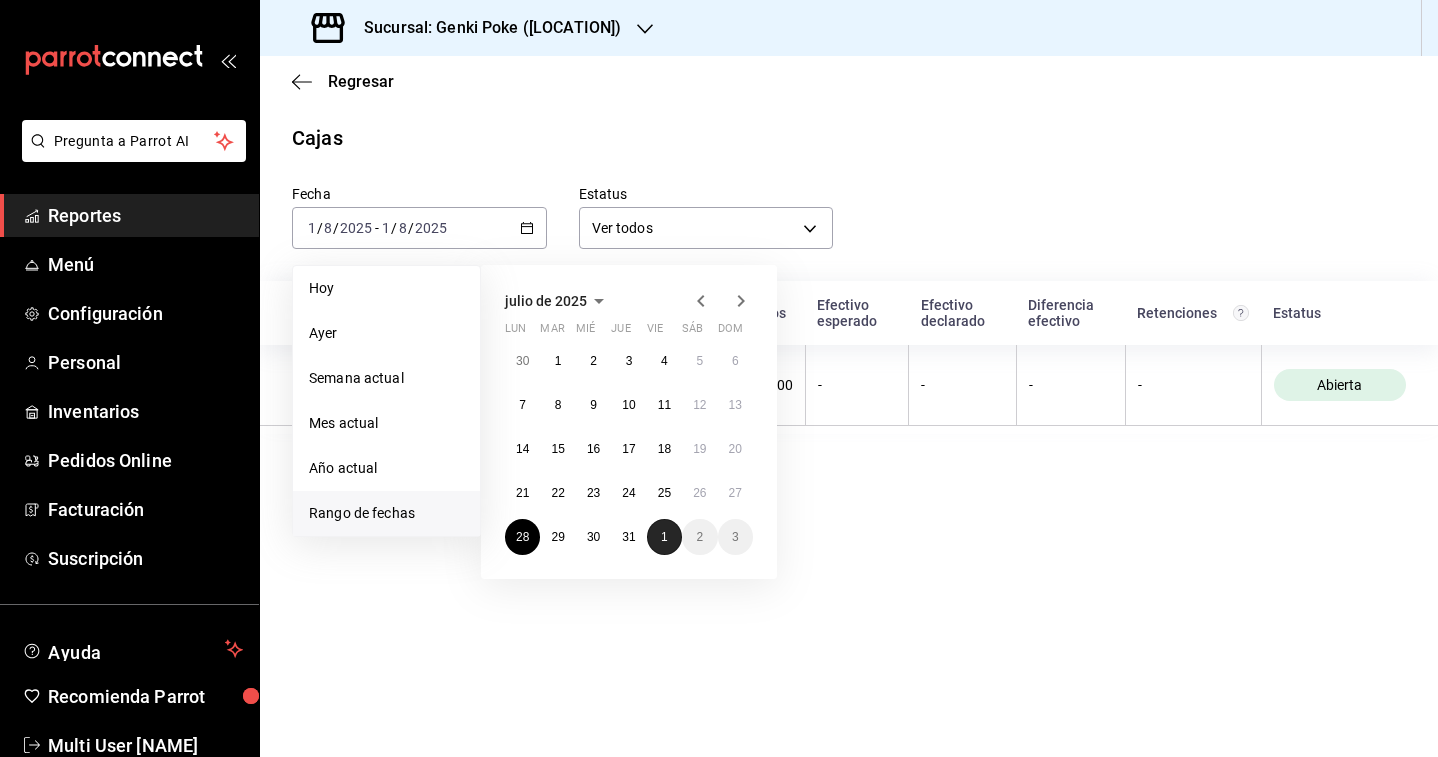 click on "1" at bounding box center [664, 537] 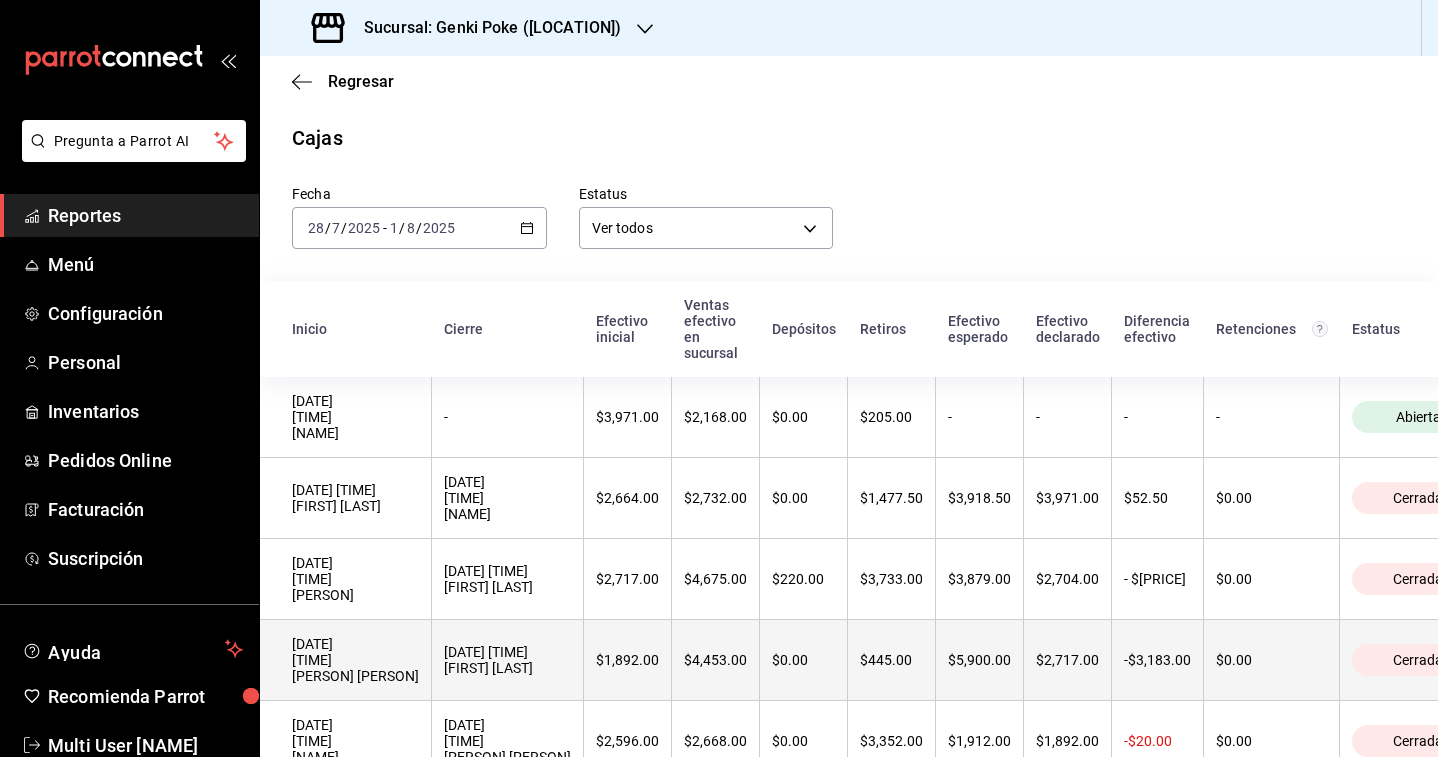 scroll, scrollTop: 74, scrollLeft: 0, axis: vertical 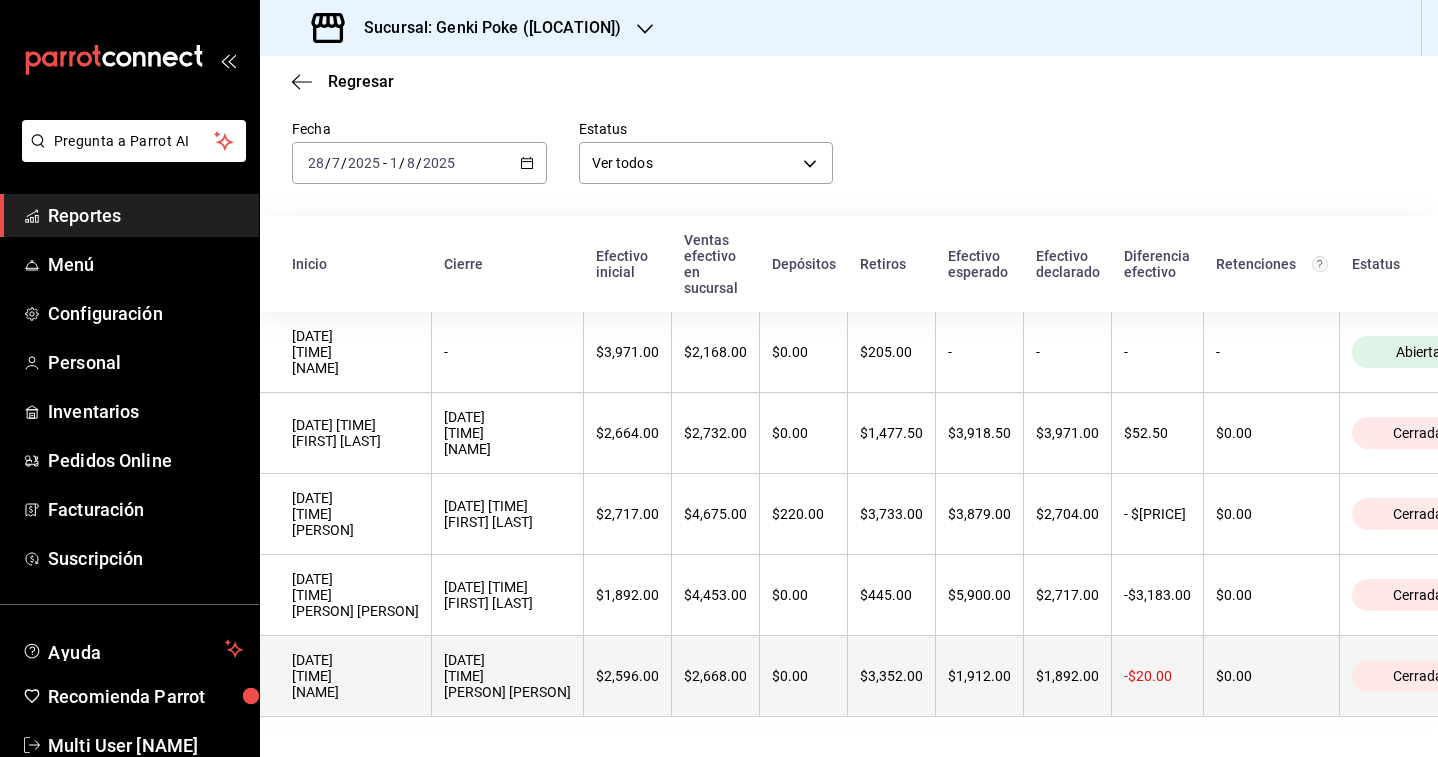 click on "[DATE]
[TIME]
[PERSON] [PERSON]" at bounding box center (508, 676) 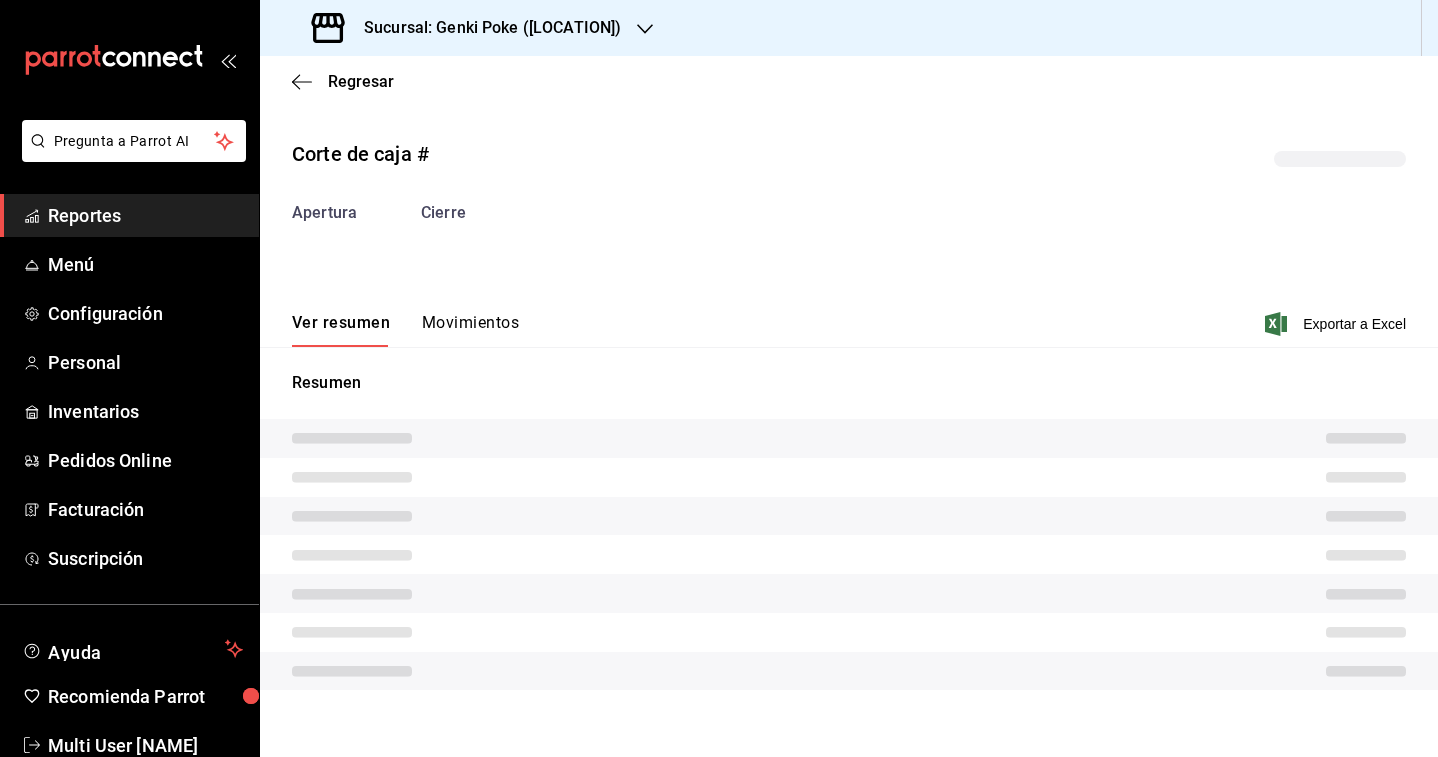 scroll, scrollTop: 0, scrollLeft: 0, axis: both 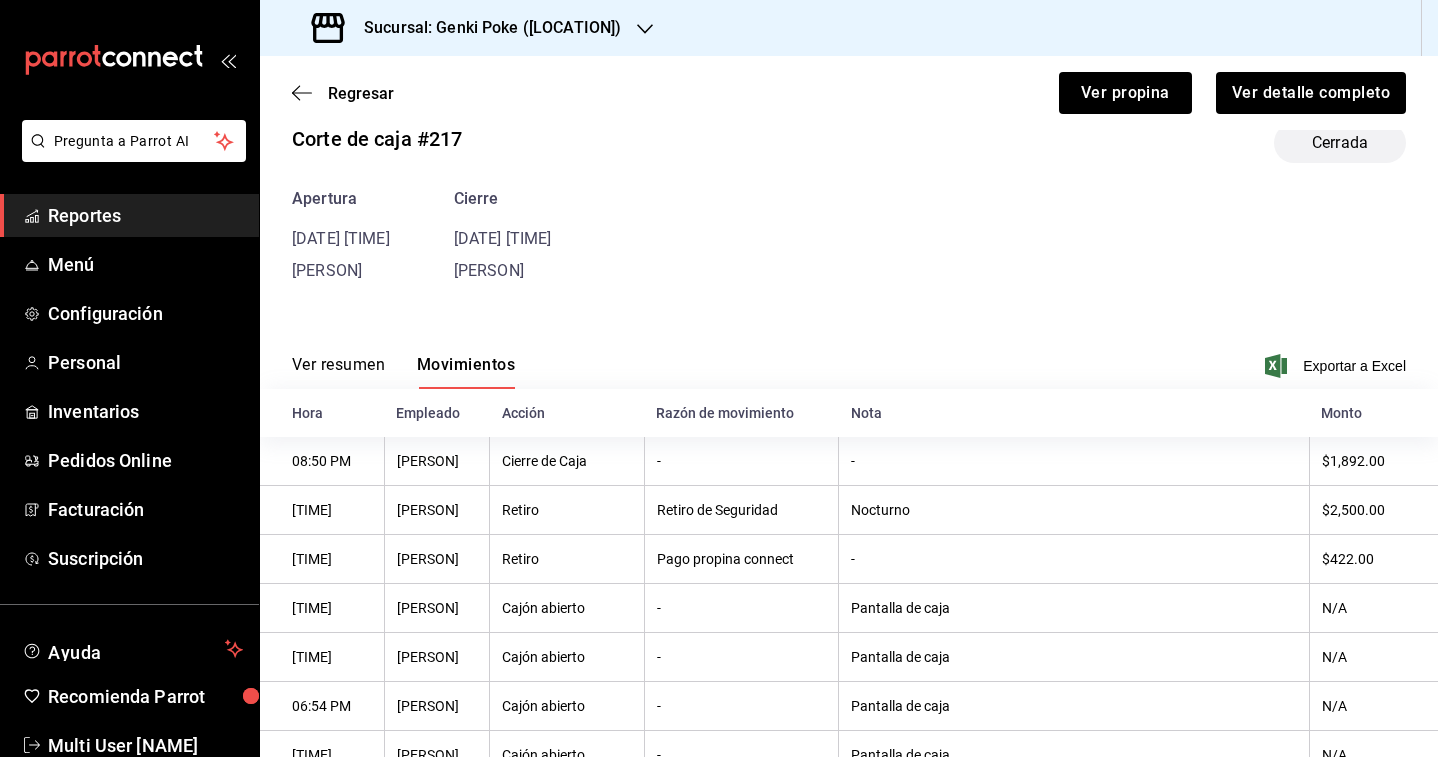 type 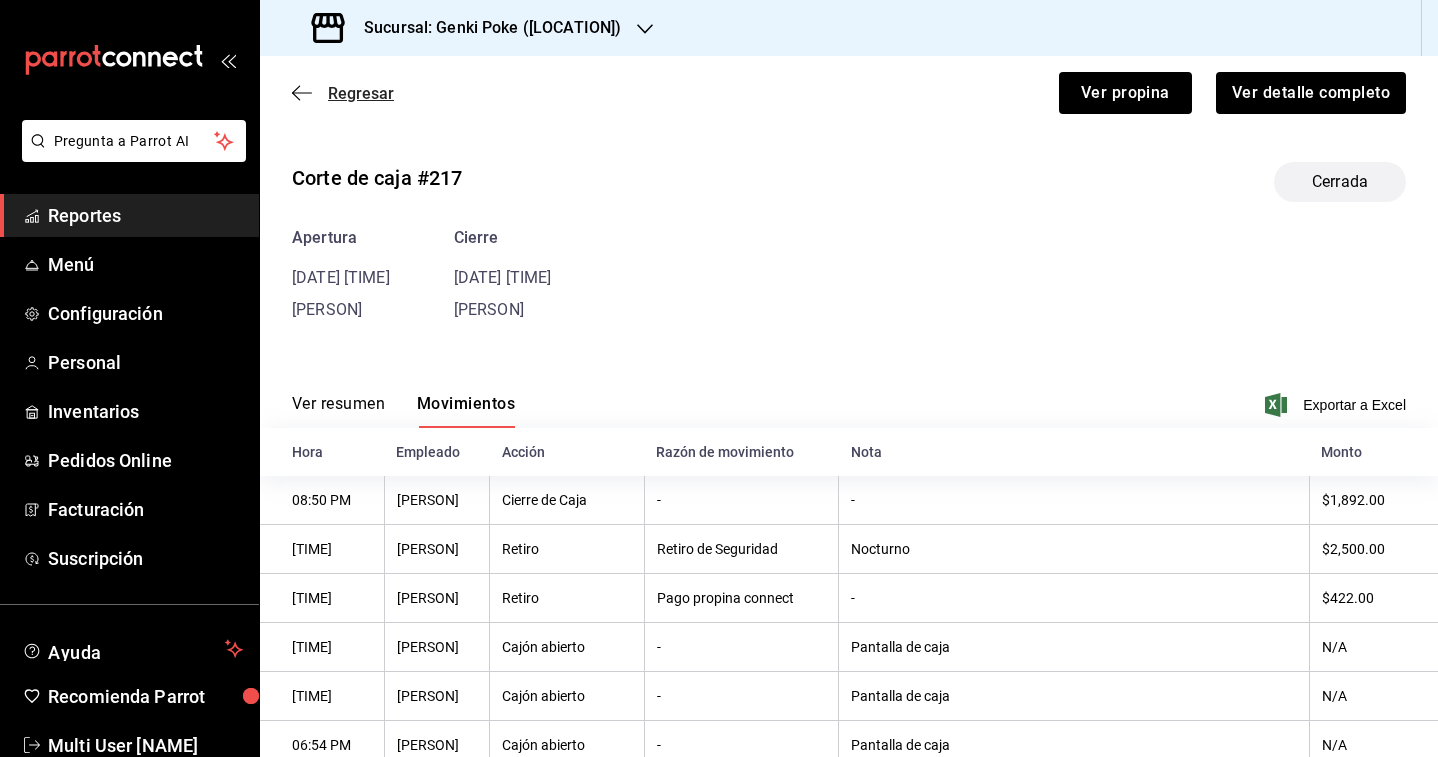 click on "Regresar" at bounding box center [361, 93] 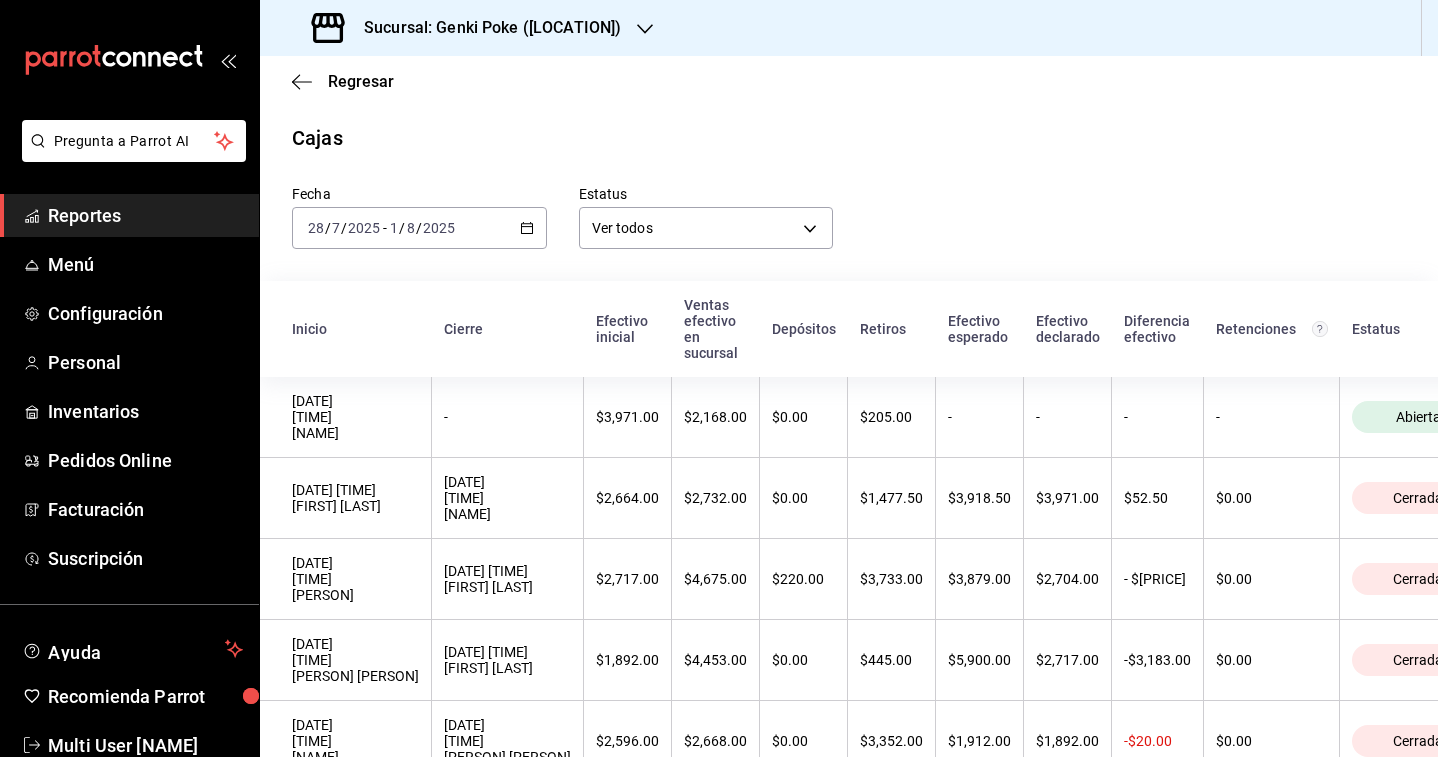 scroll, scrollTop: 74, scrollLeft: 0, axis: vertical 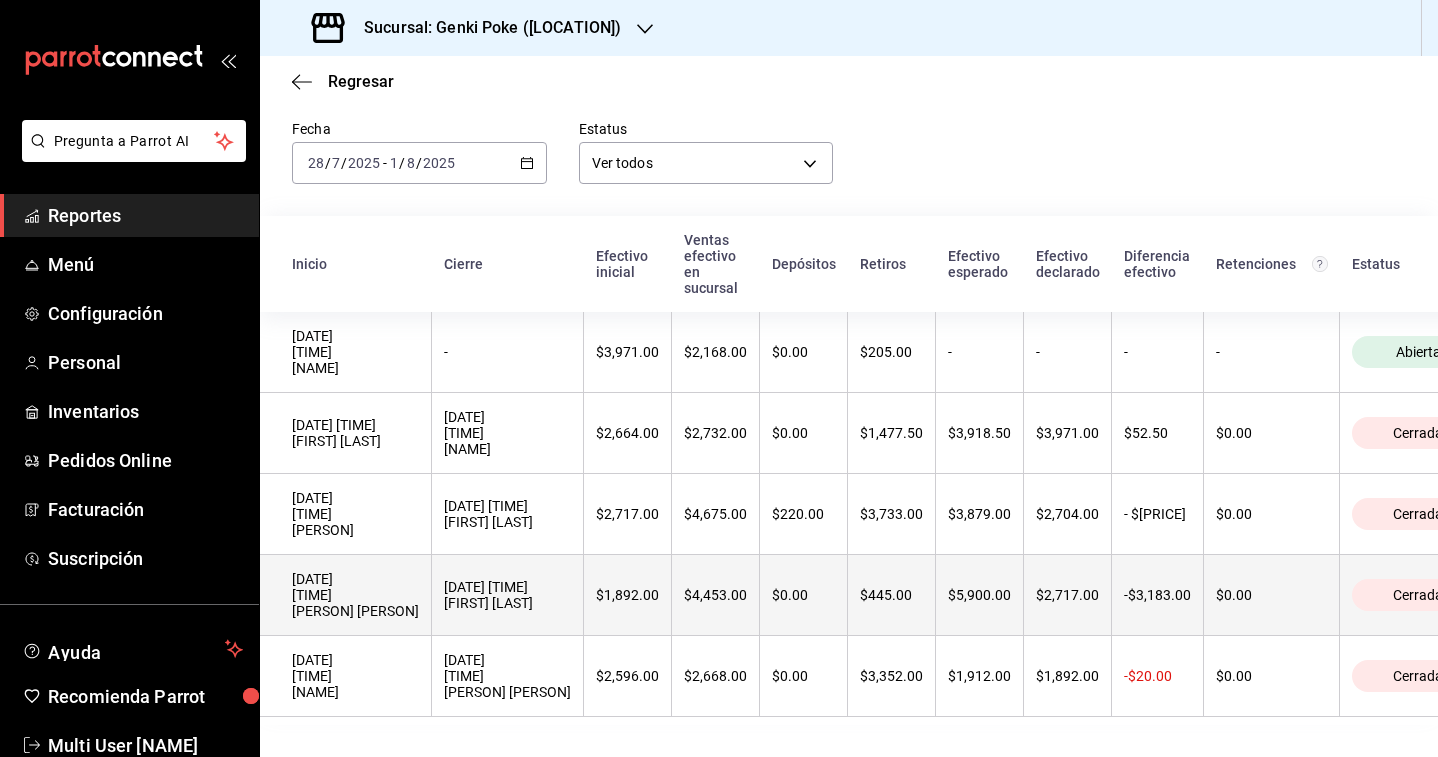 click on "[DATE] [TIME]
[FIRST] [LAST]" at bounding box center [507, 595] 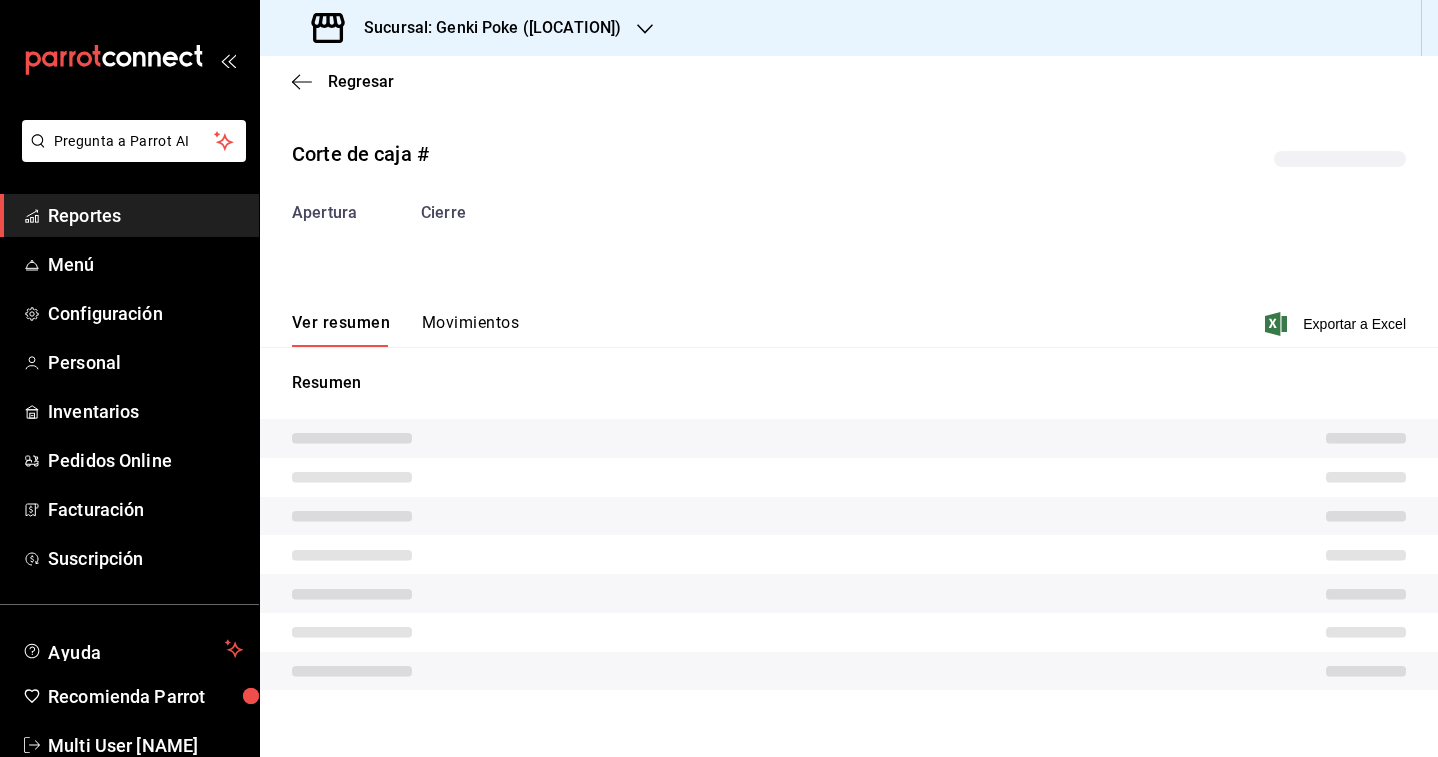 click on "Movimientos" at bounding box center [470, 330] 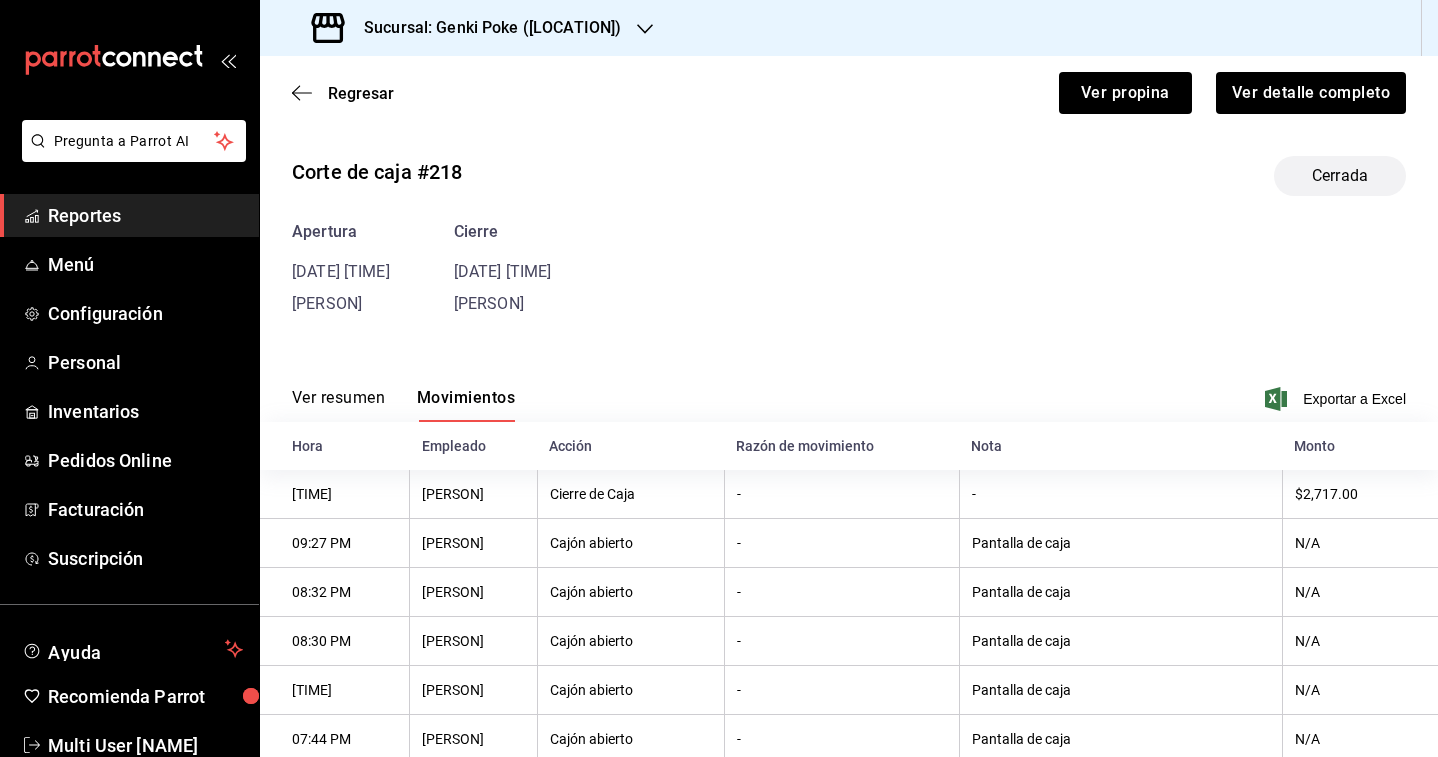 scroll, scrollTop: 0, scrollLeft: 0, axis: both 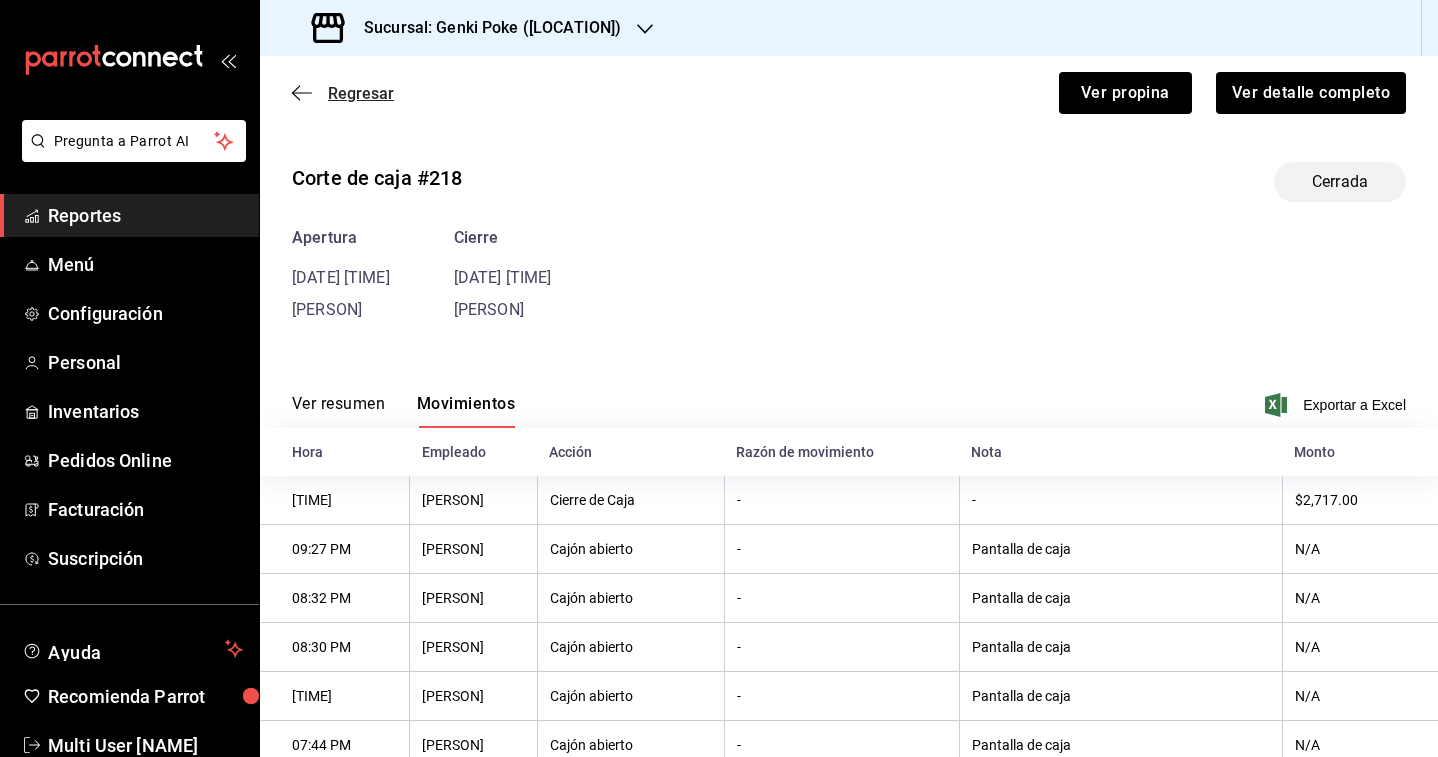 click on "Regresar" at bounding box center (361, 93) 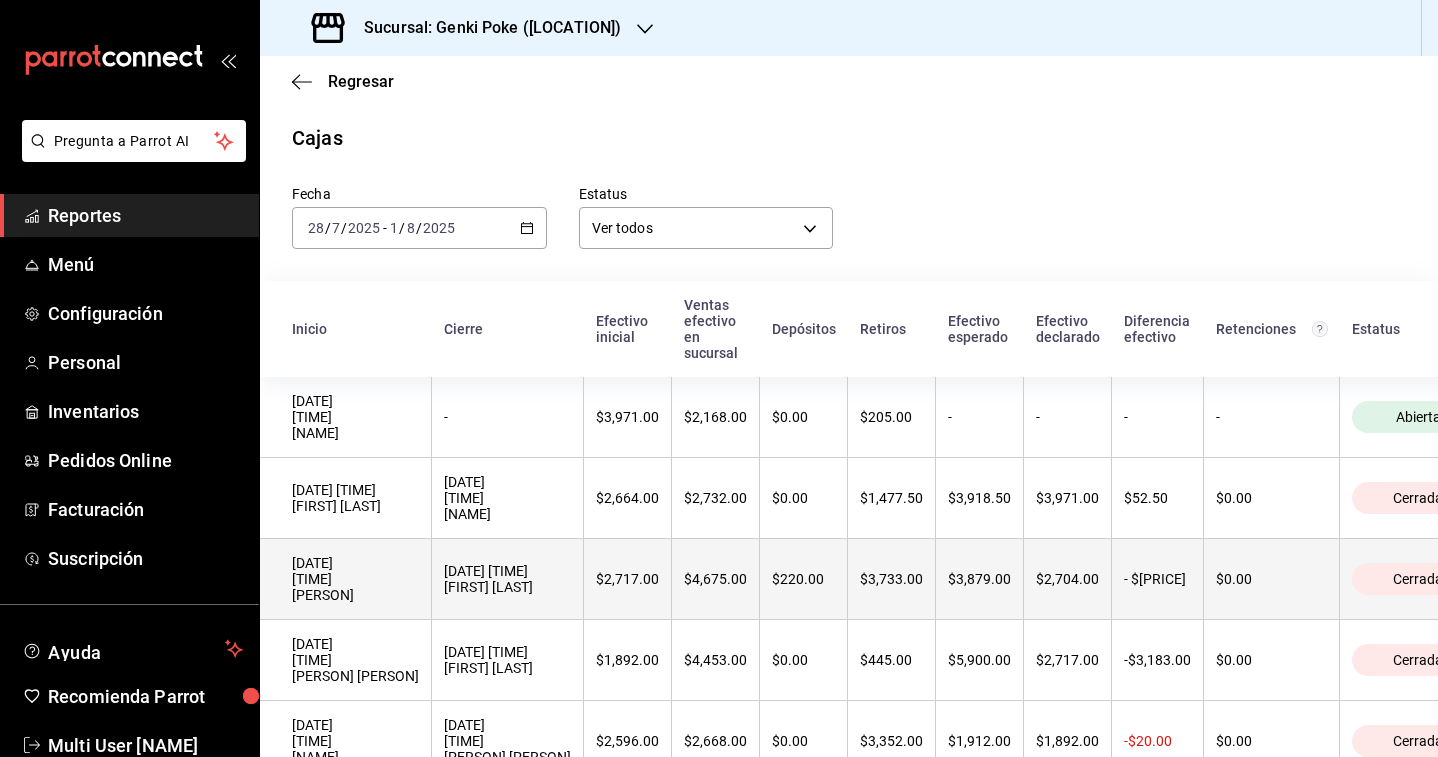 click on "[DATE] [TIME]
[FIRST] [LAST]" at bounding box center [507, 579] 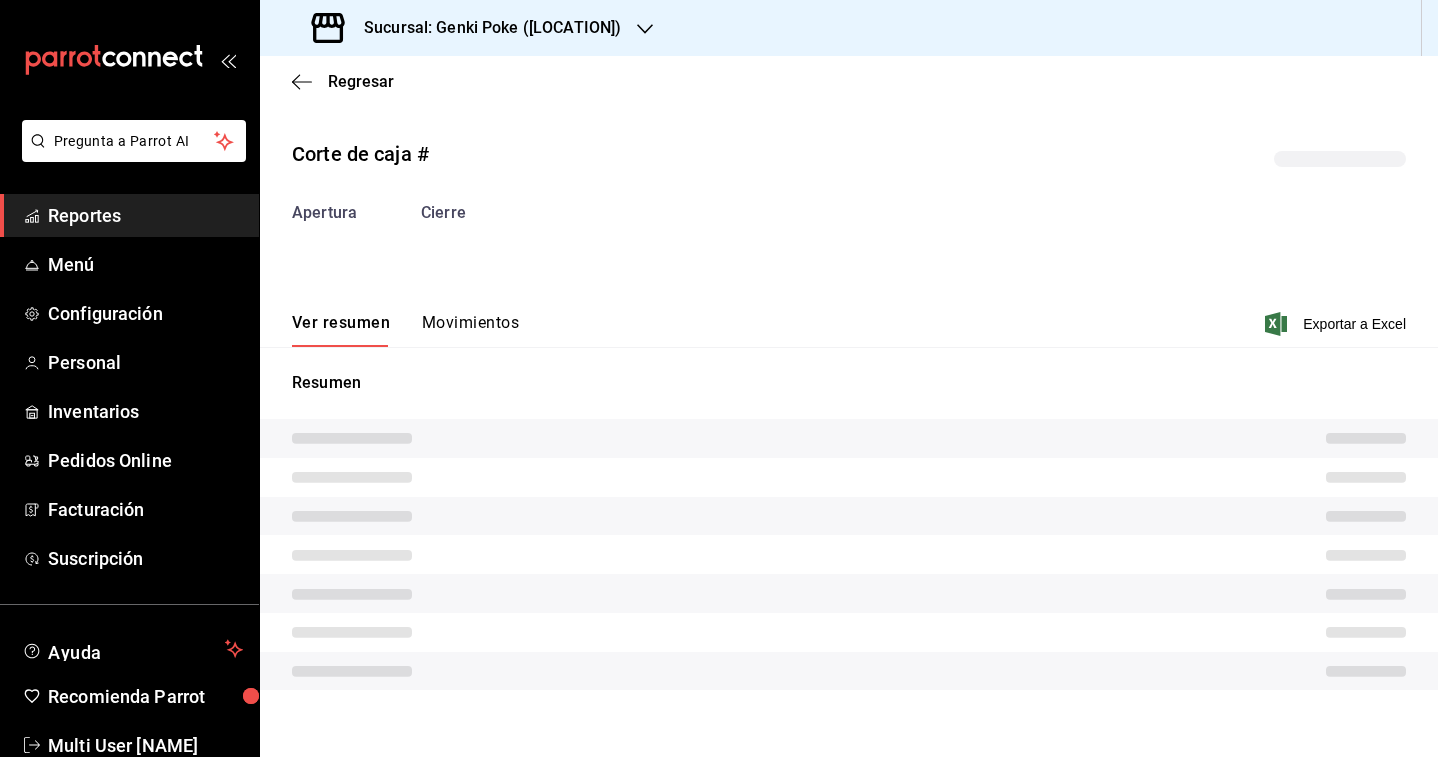 click on "Movimientos" at bounding box center (470, 330) 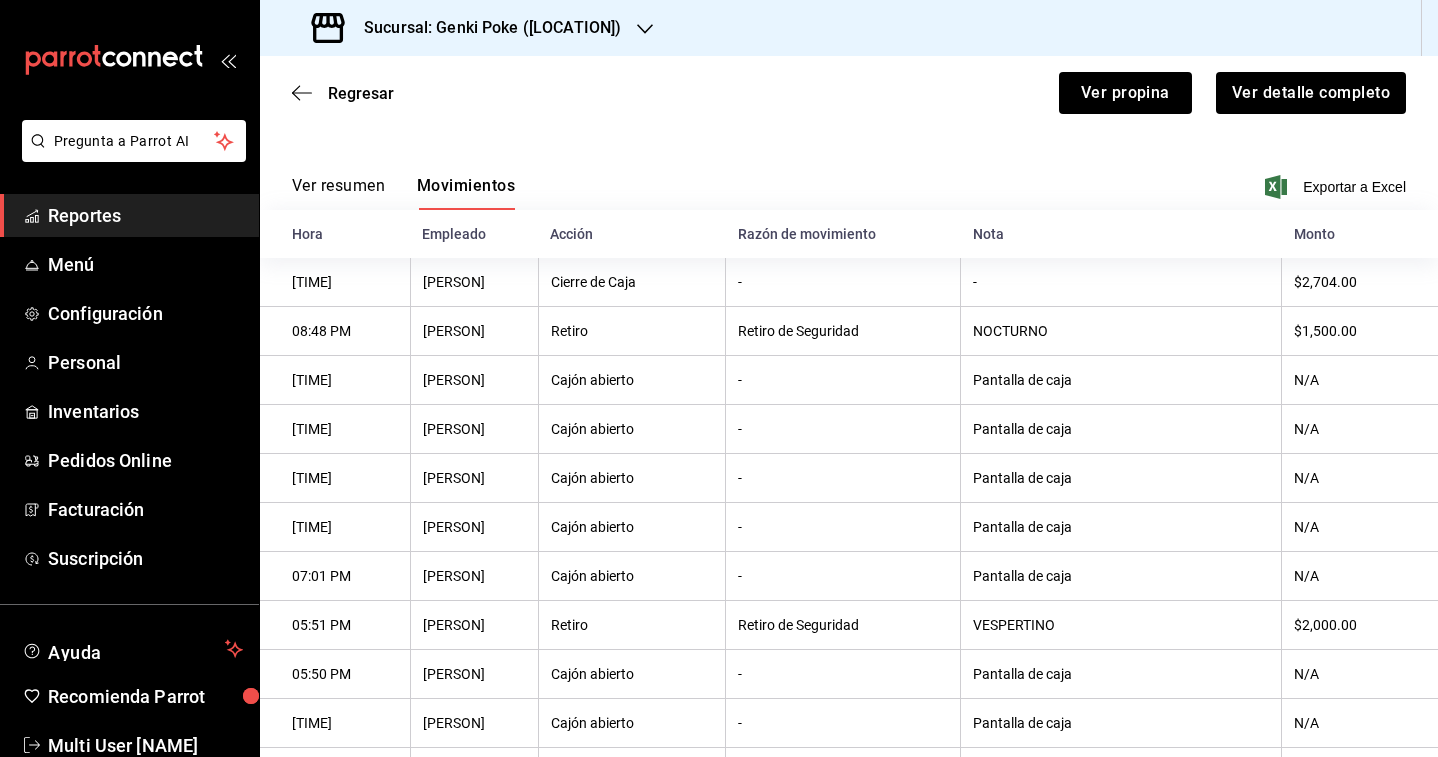 scroll, scrollTop: 0, scrollLeft: 0, axis: both 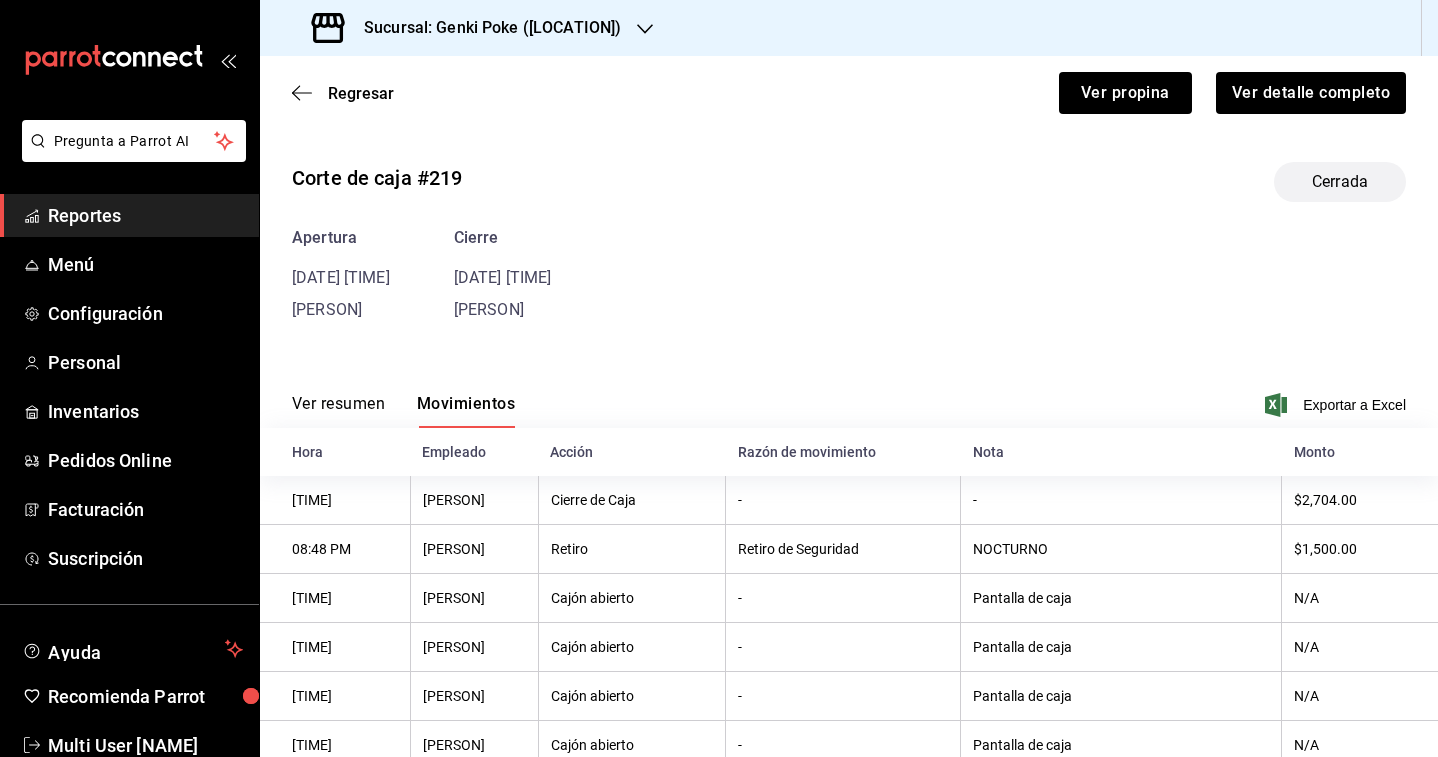 click on "-" at bounding box center [843, 598] 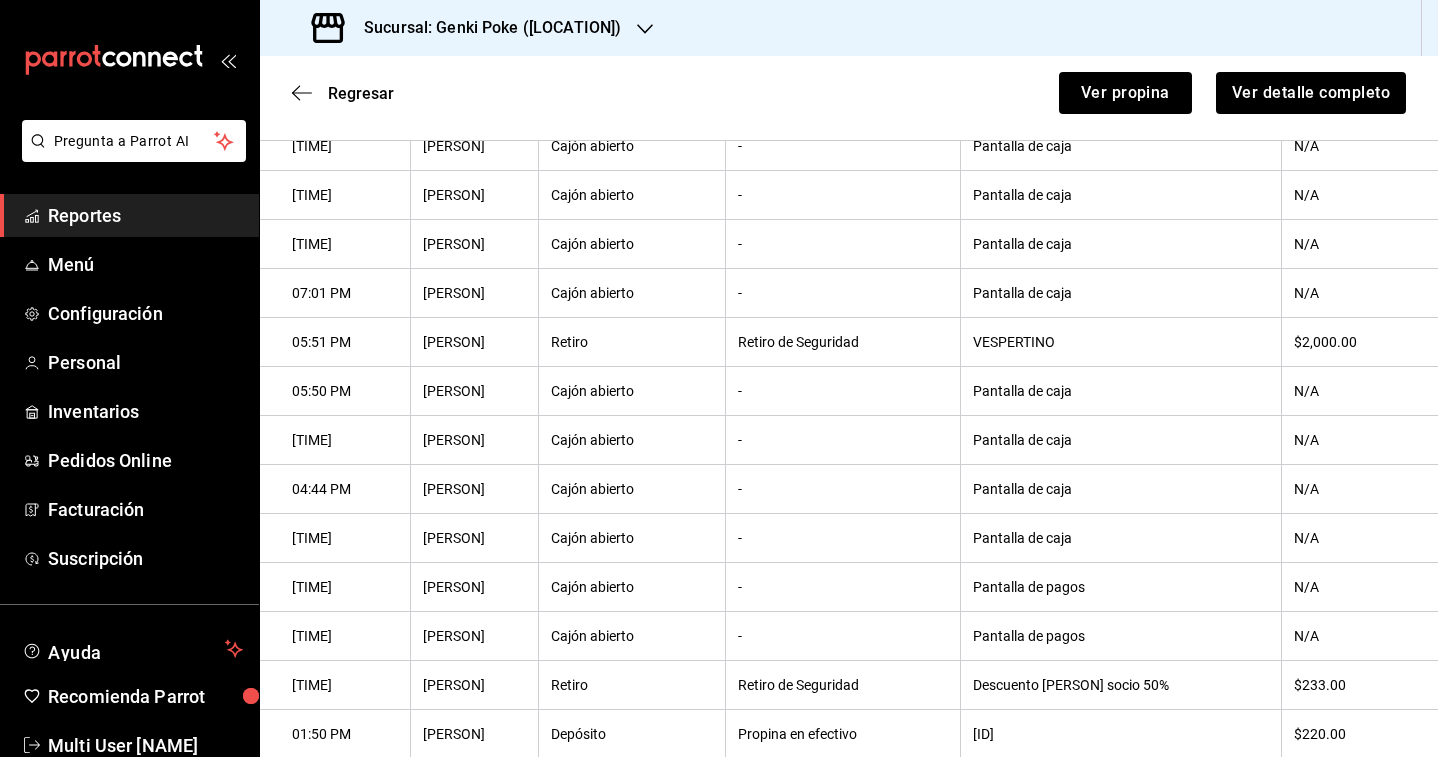 scroll, scrollTop: 0, scrollLeft: 0, axis: both 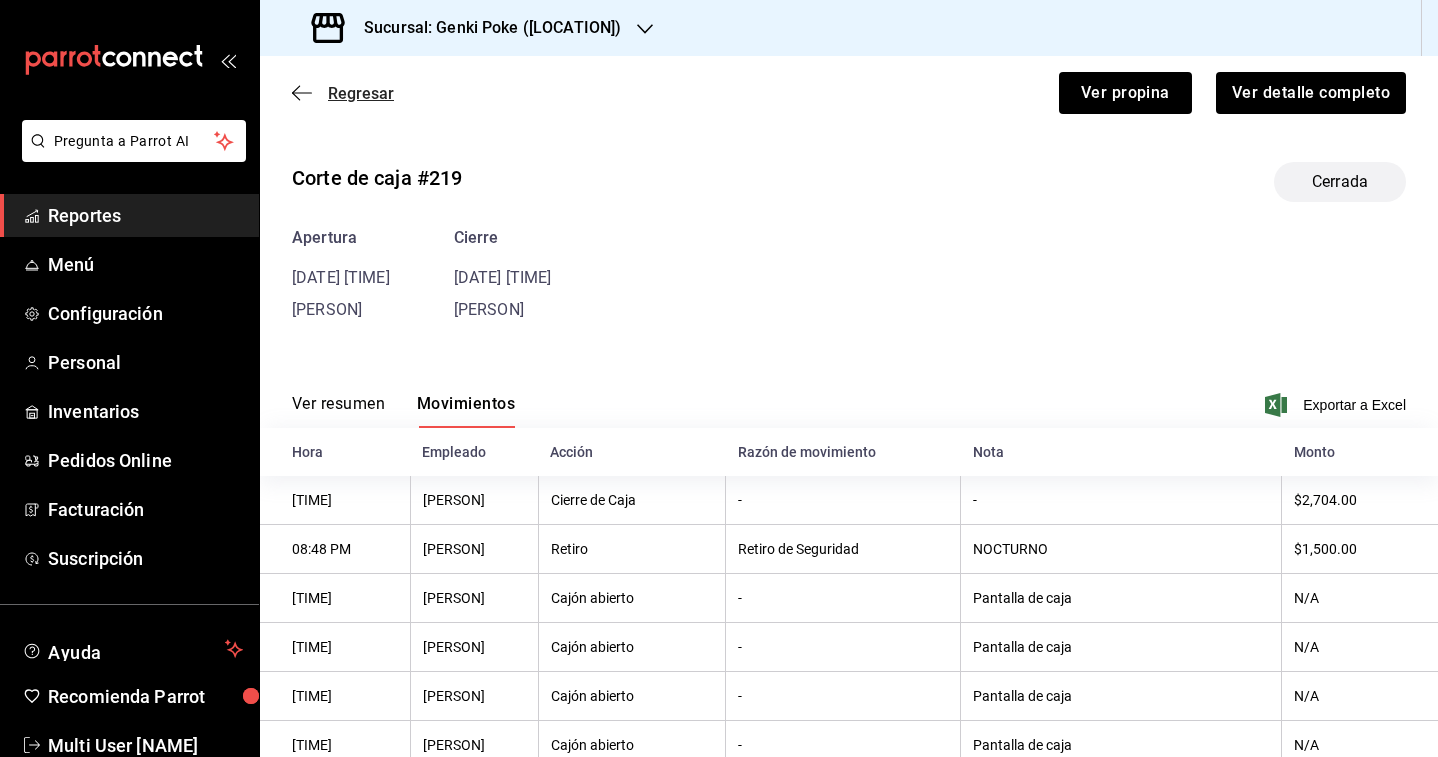 click on "Regresar" at bounding box center [361, 93] 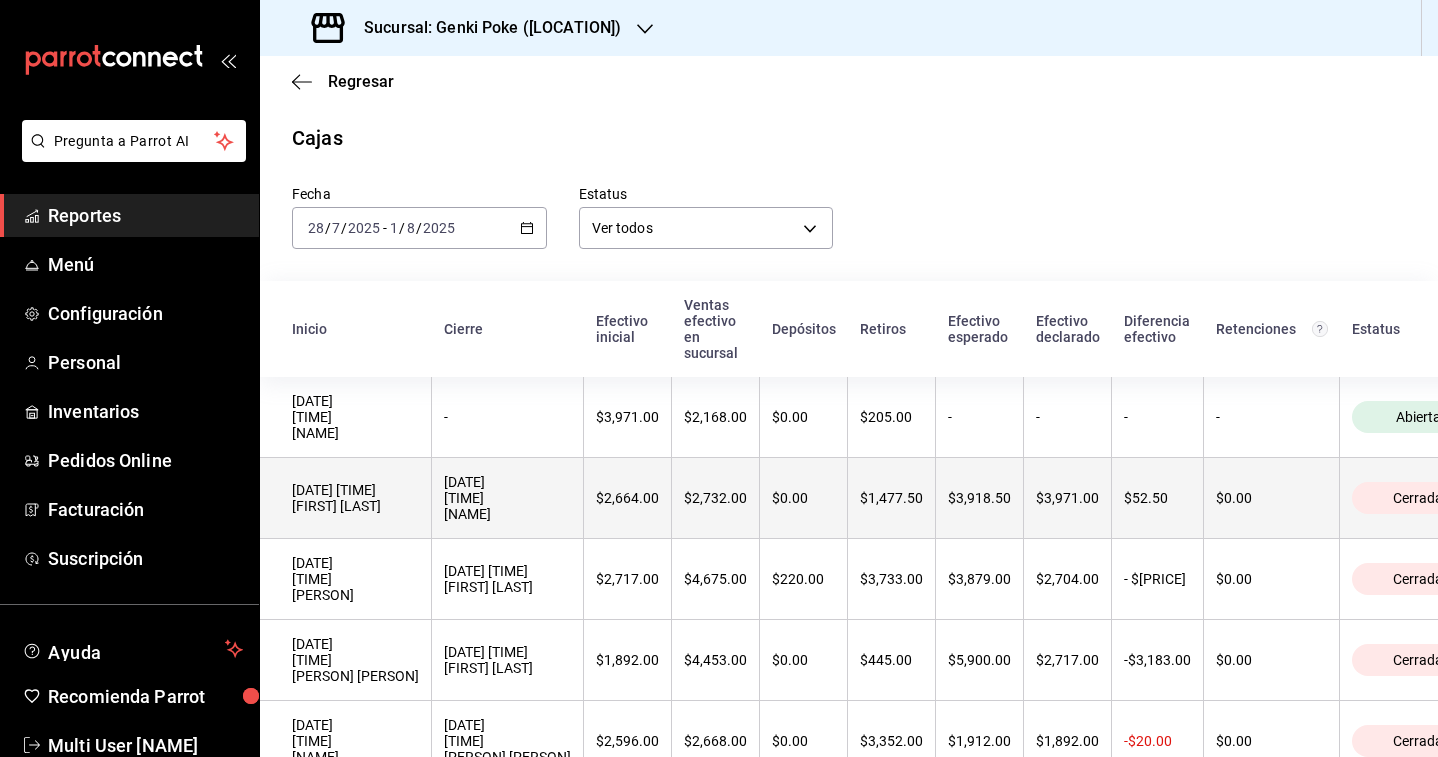 click on "[DATE]
[TIME]
[NAME]" at bounding box center [507, 498] 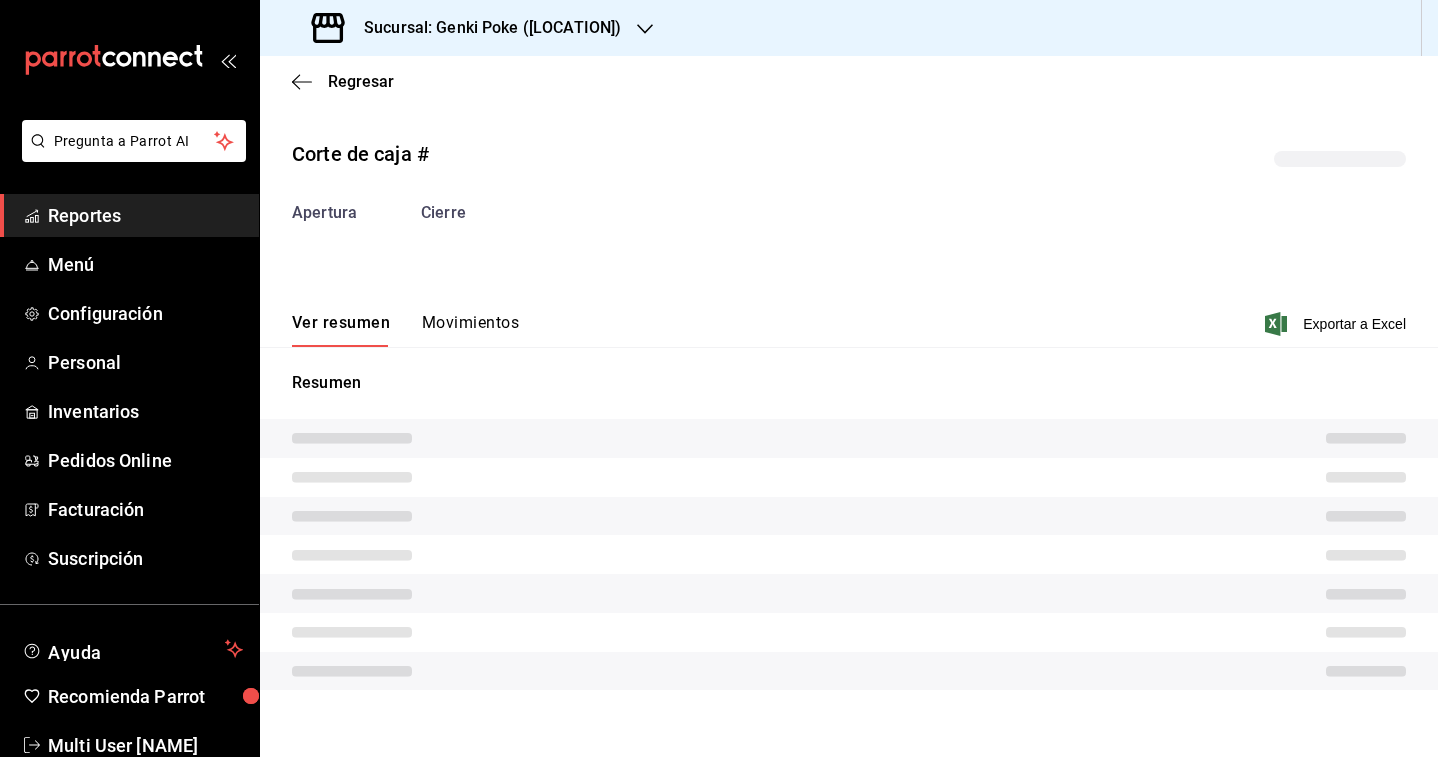 click on "Movimientos" at bounding box center [470, 330] 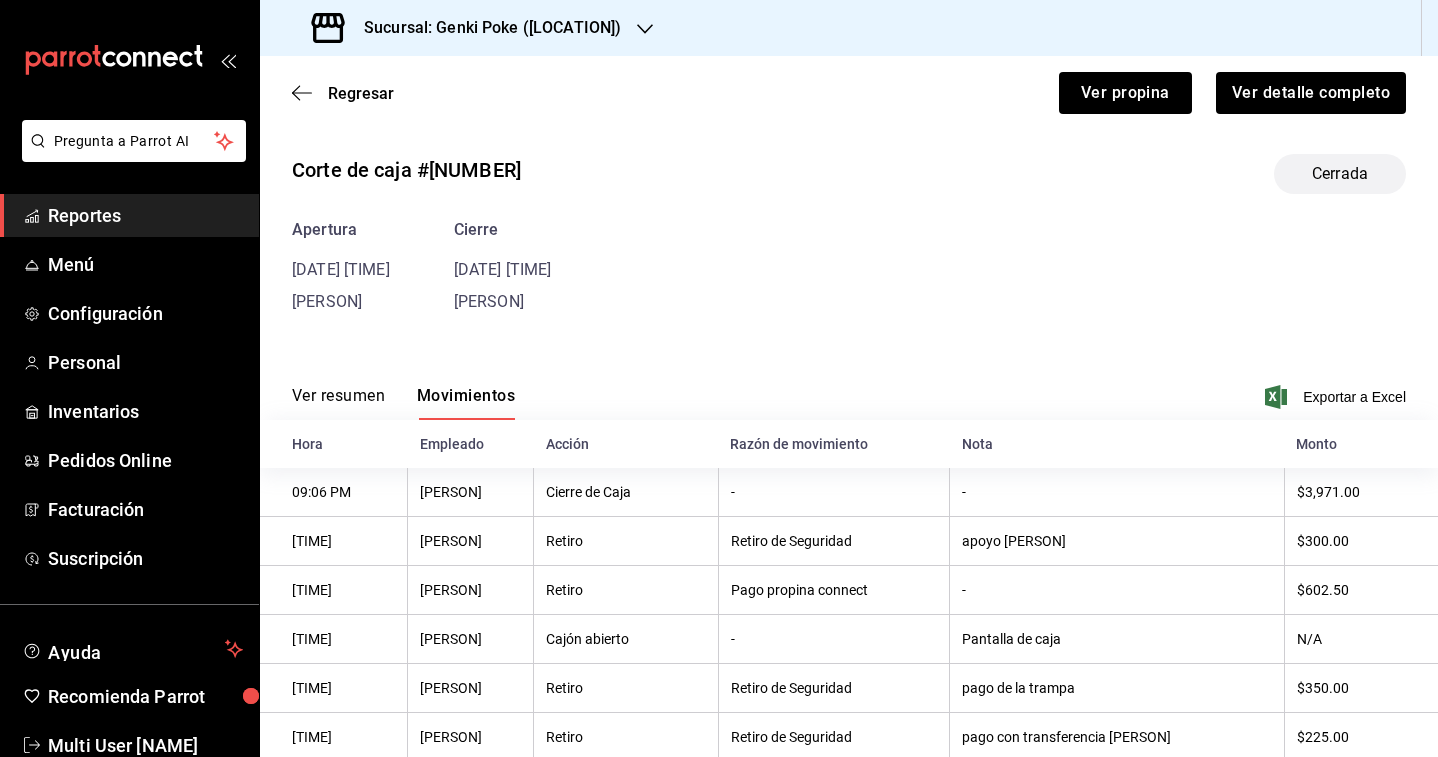 scroll, scrollTop: 0, scrollLeft: 0, axis: both 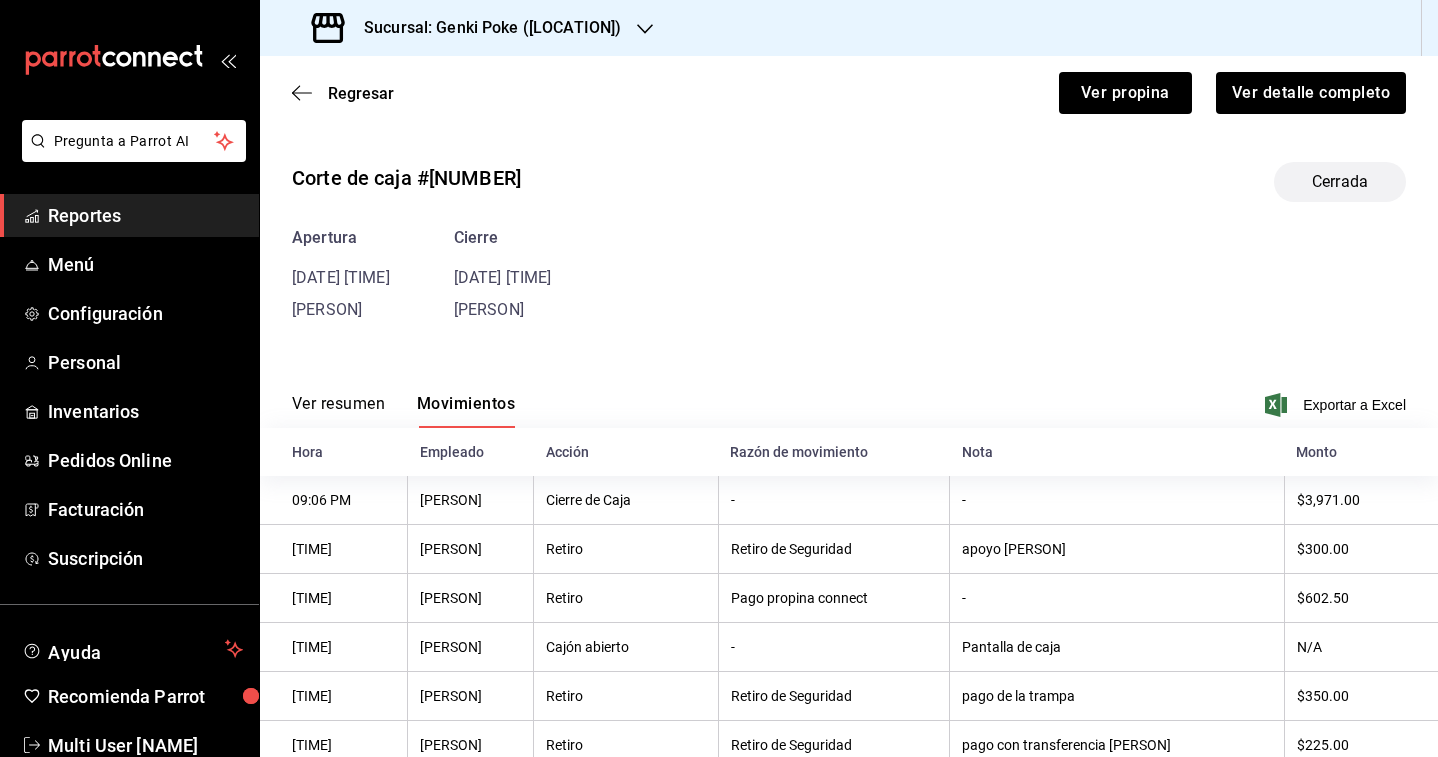 click on "Sucursal: Genki Poke ([LOCATION])" at bounding box center [484, 28] 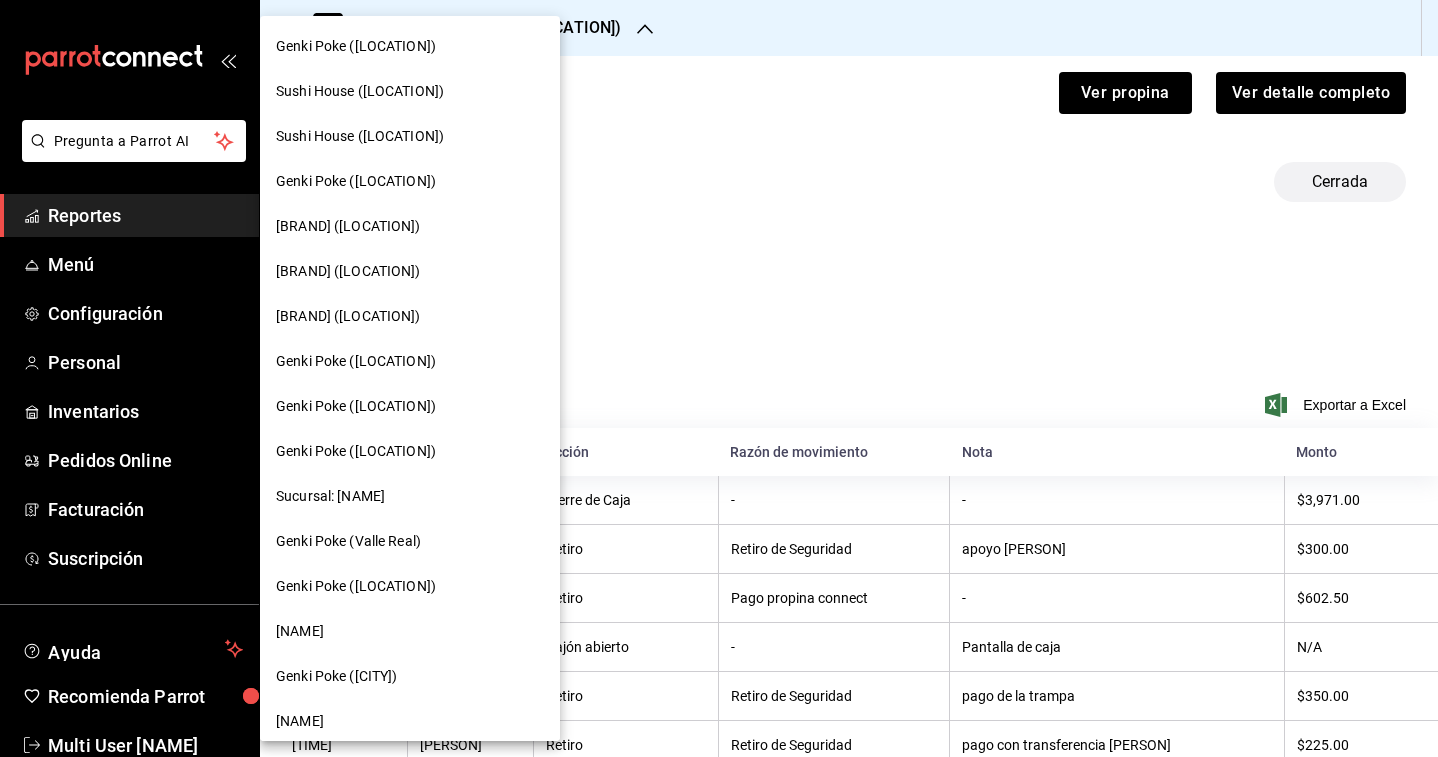 click on "Sucursal: [NAME]" at bounding box center (330, 496) 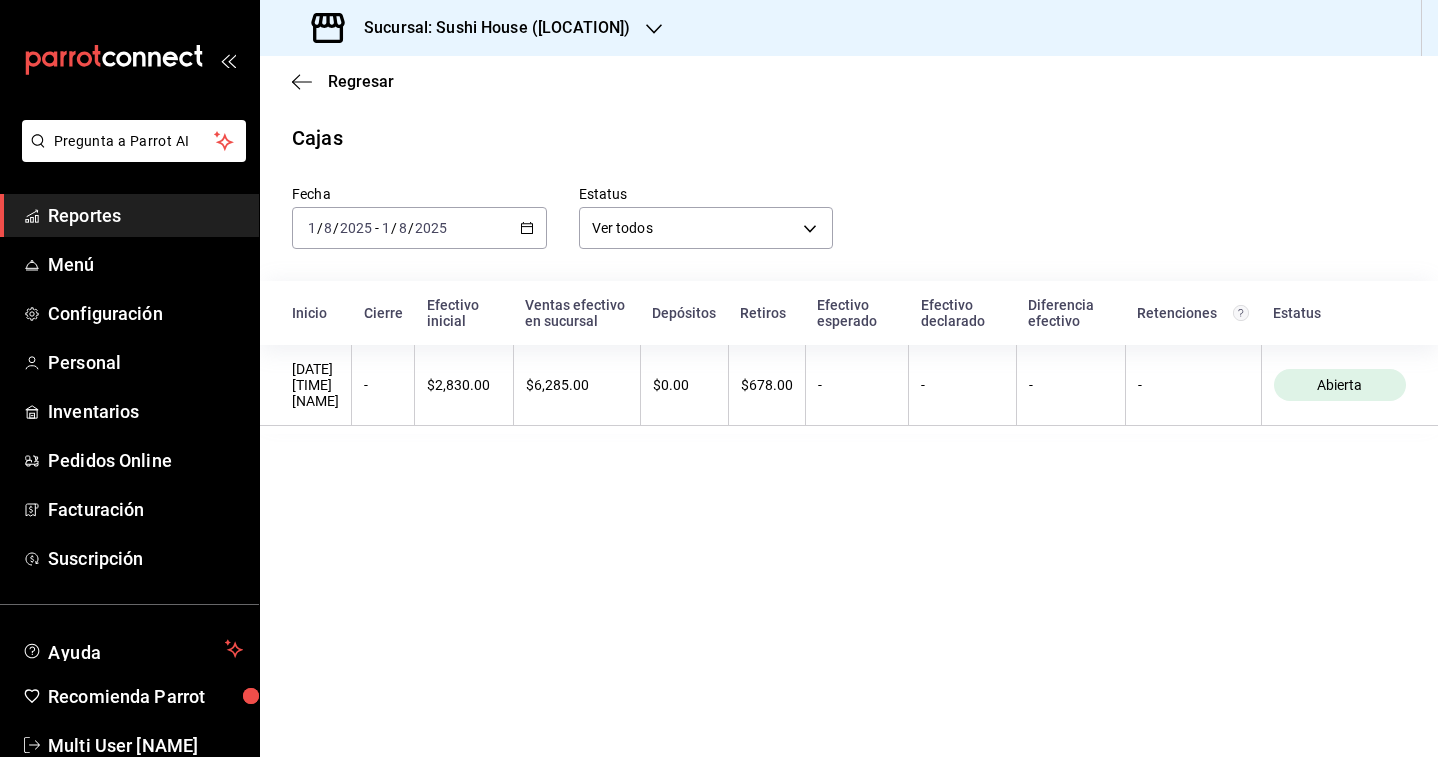 click on "2025-08-01 1 / 8 / 2025 - 2025-08-01 1 / 8 / 2025" at bounding box center [419, 228] 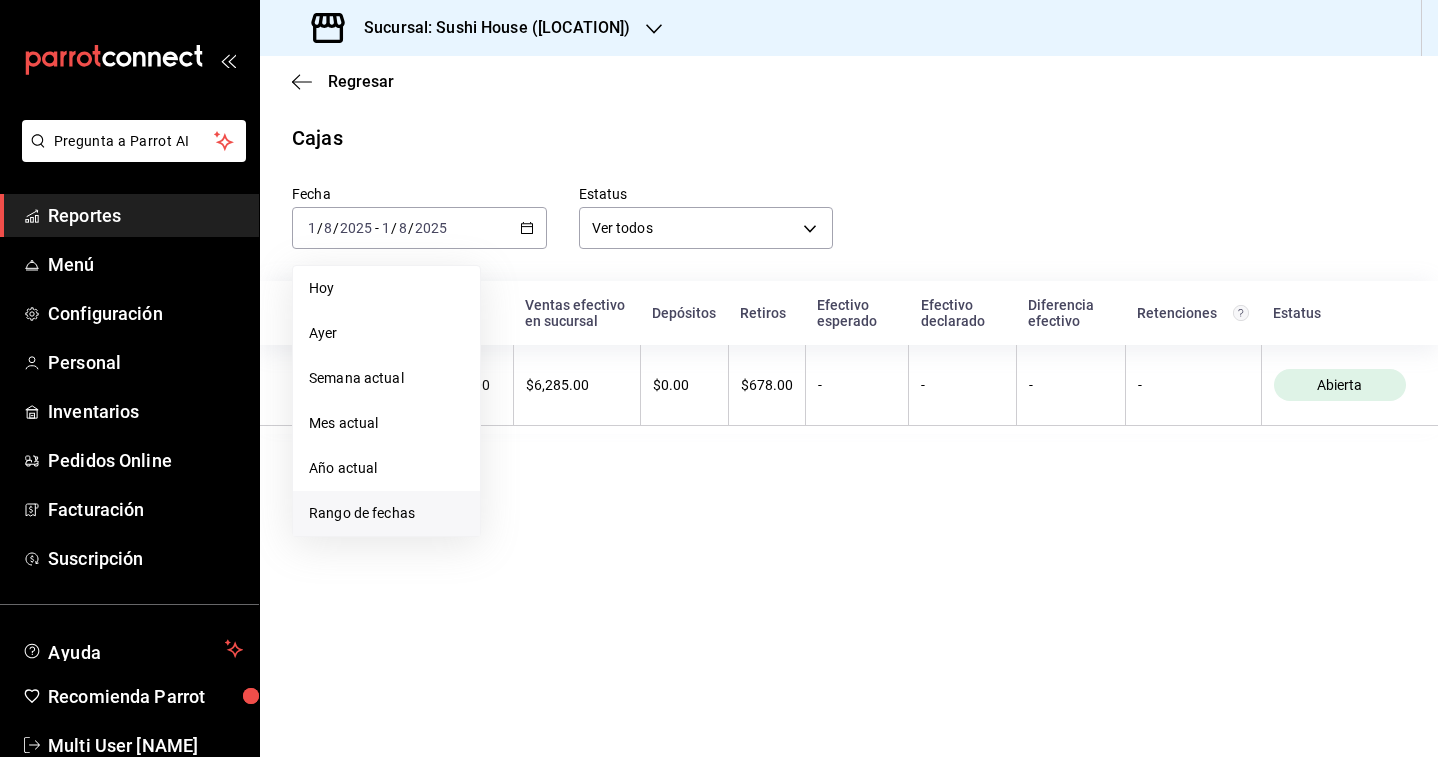 click on "Rango de fechas" at bounding box center [386, 513] 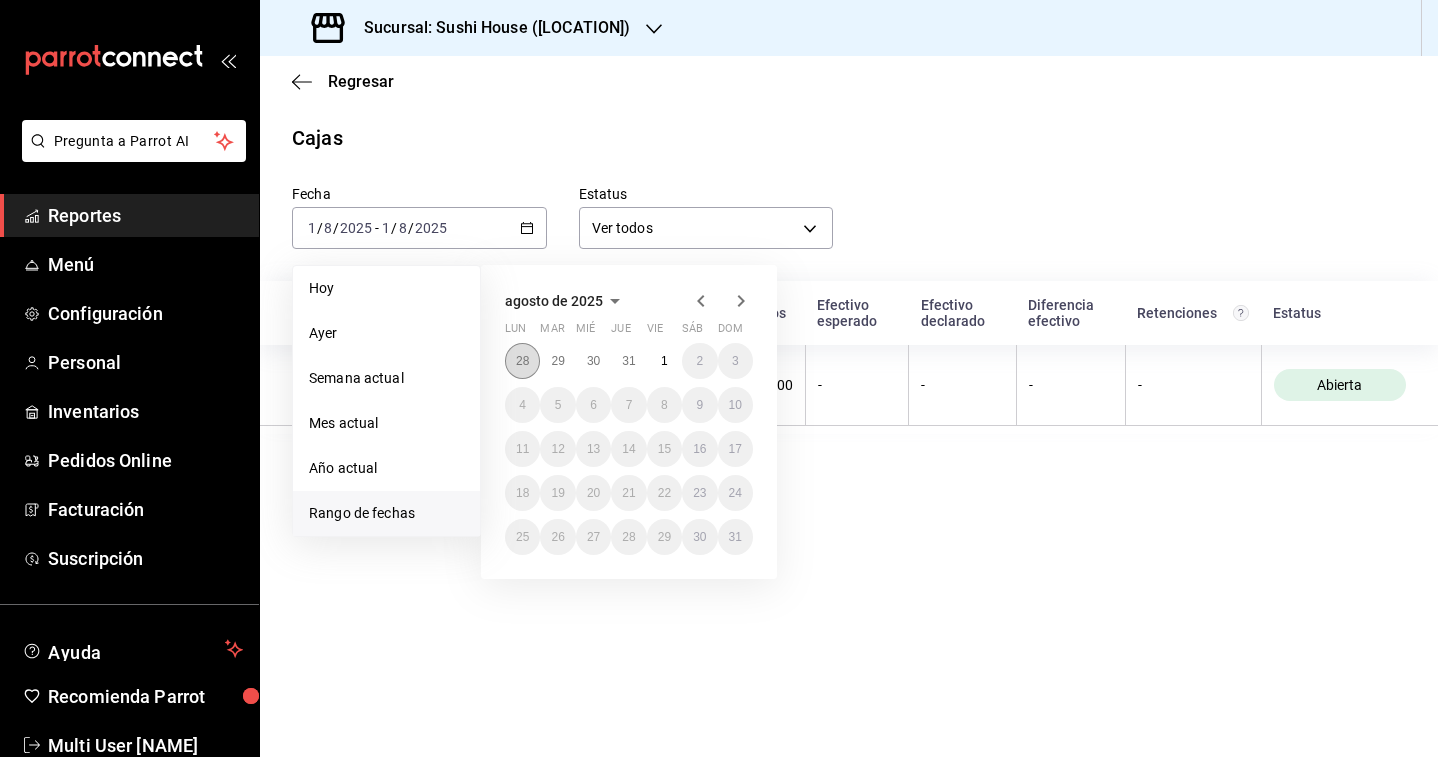 click on "28" at bounding box center [522, 361] 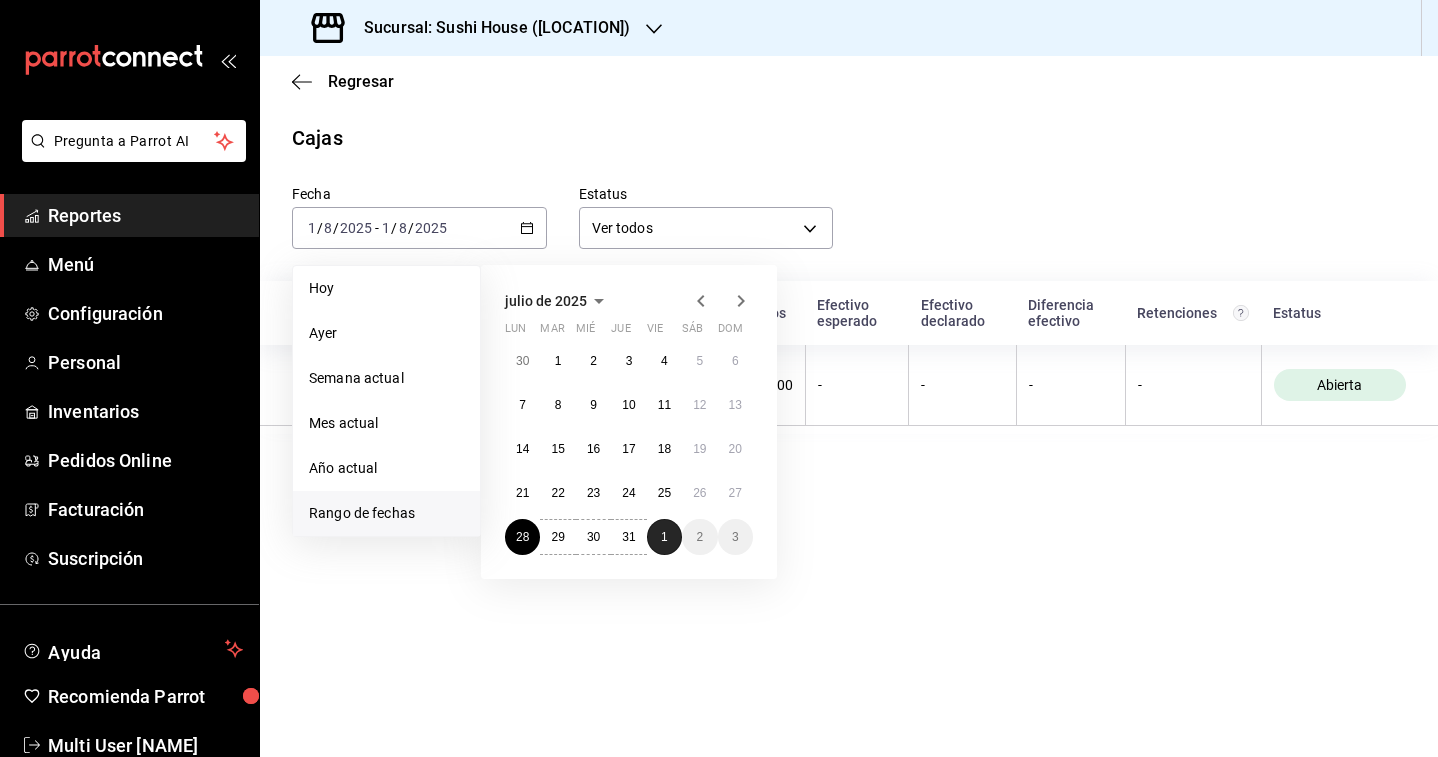 click on "1" at bounding box center [664, 537] 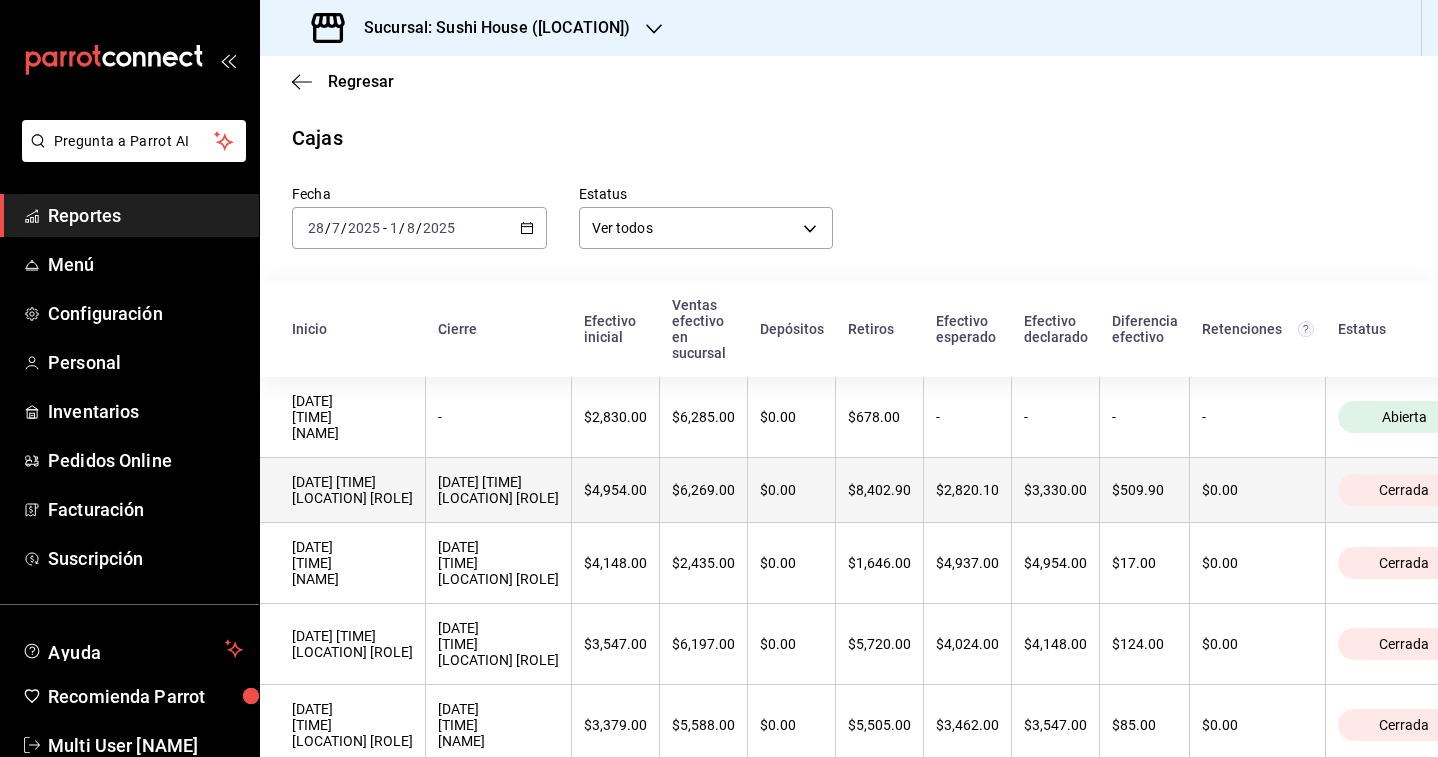 scroll, scrollTop: 74, scrollLeft: 0, axis: vertical 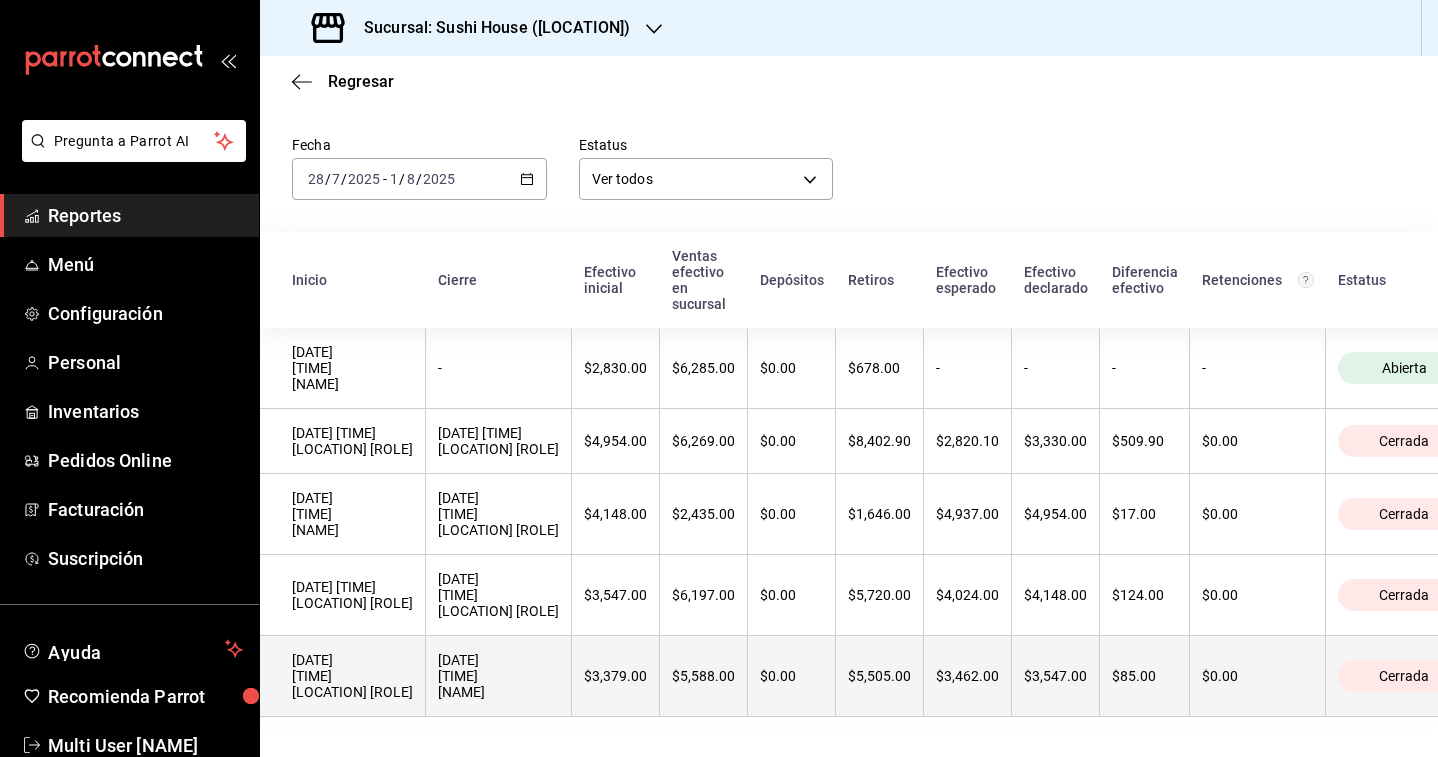 click on "[DATE]
[TIME]
[NAME]" at bounding box center (498, 676) 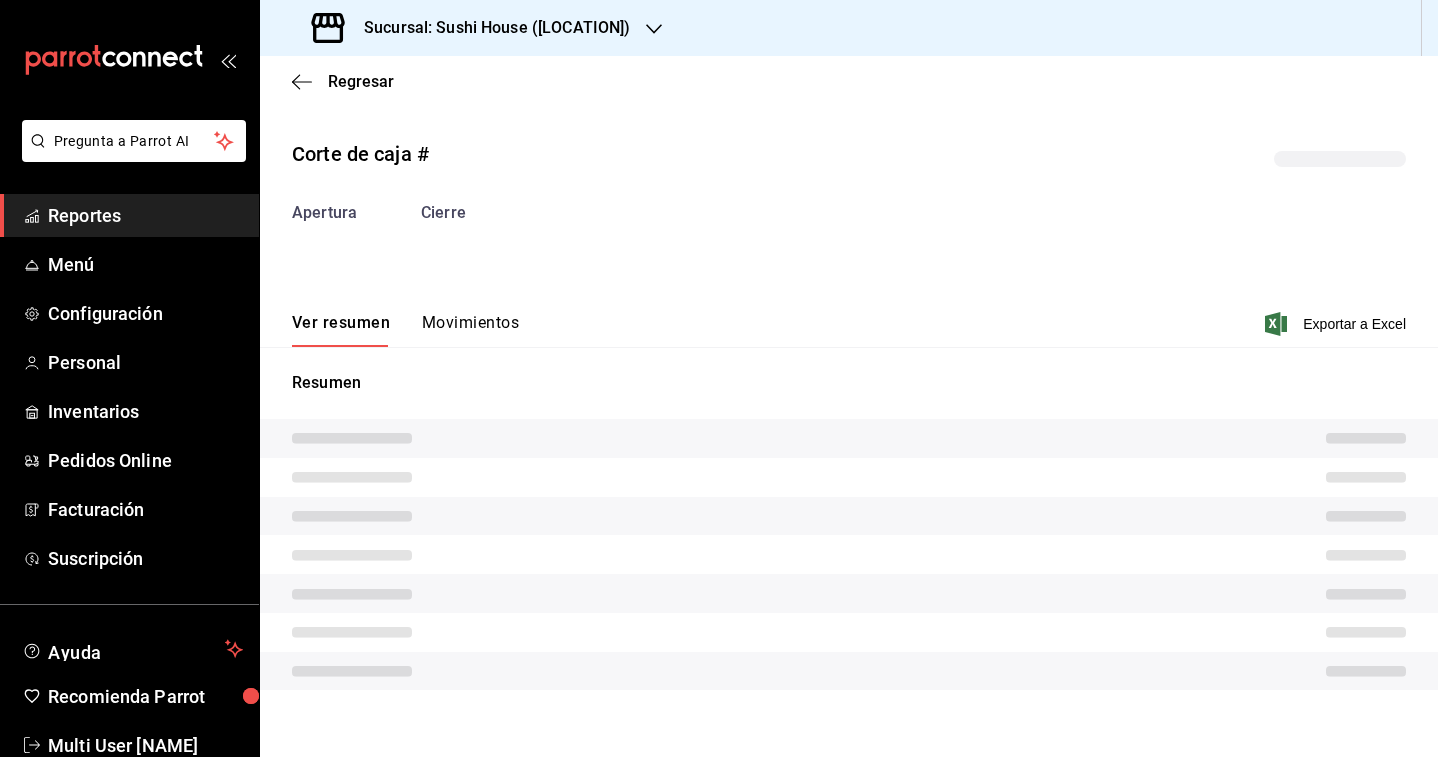 scroll, scrollTop: 0, scrollLeft: 0, axis: both 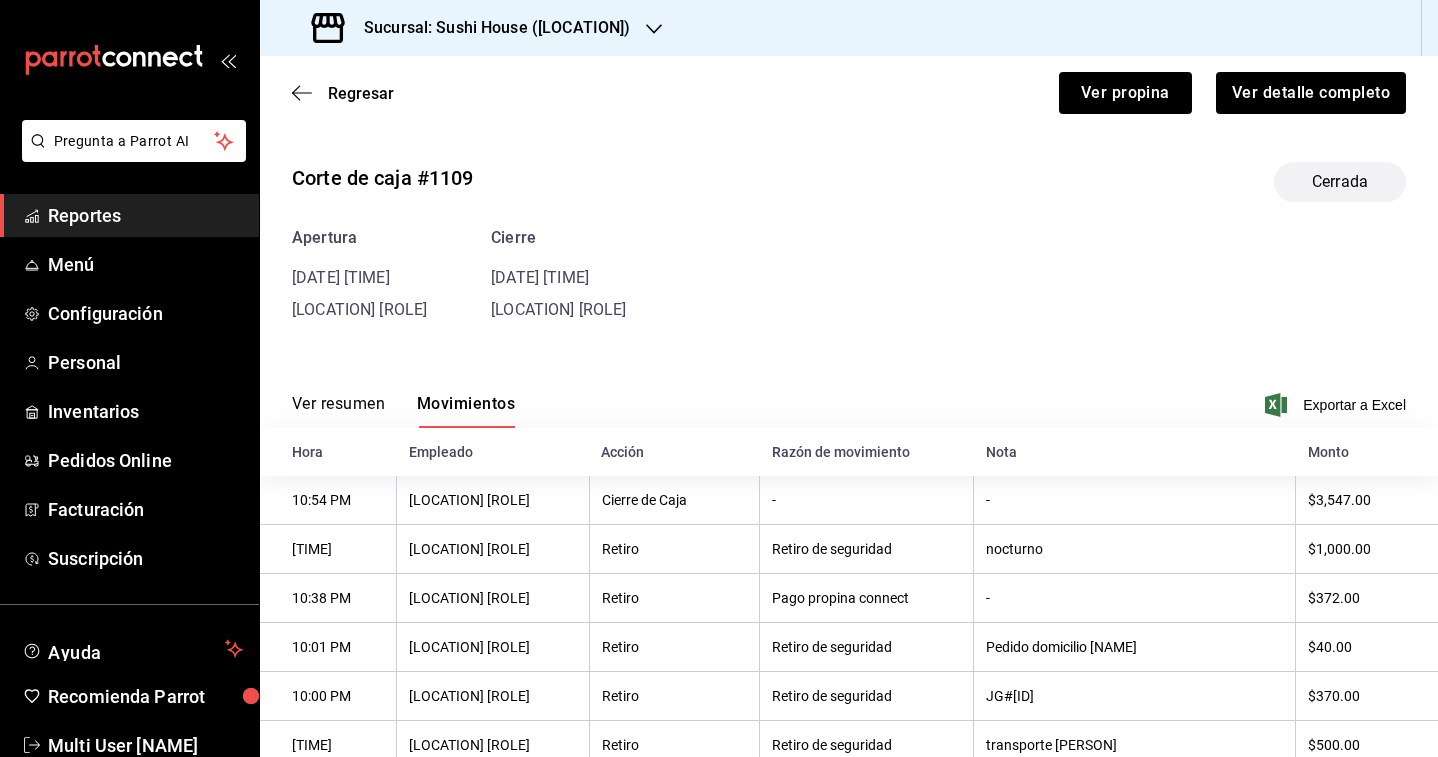 type 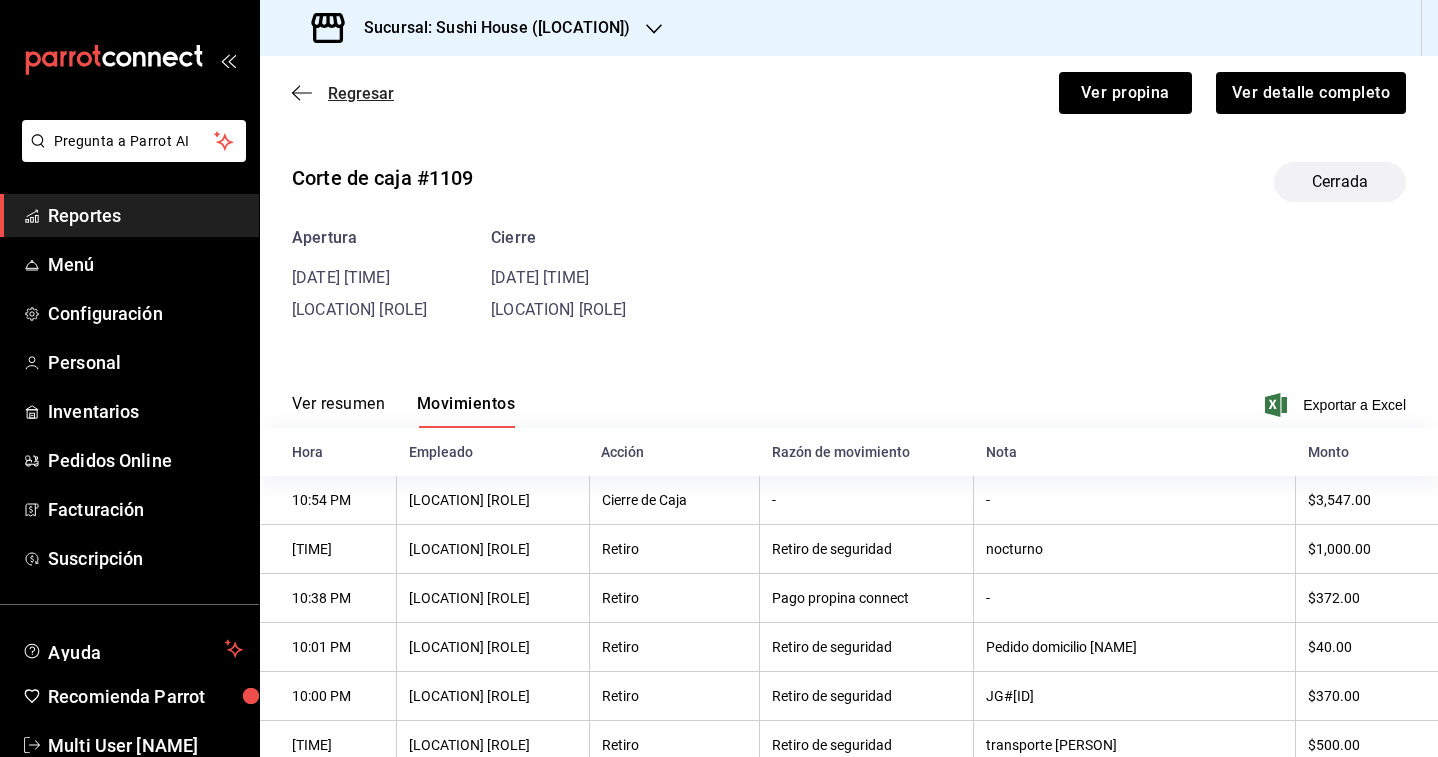 click on "Regresar" at bounding box center [361, 93] 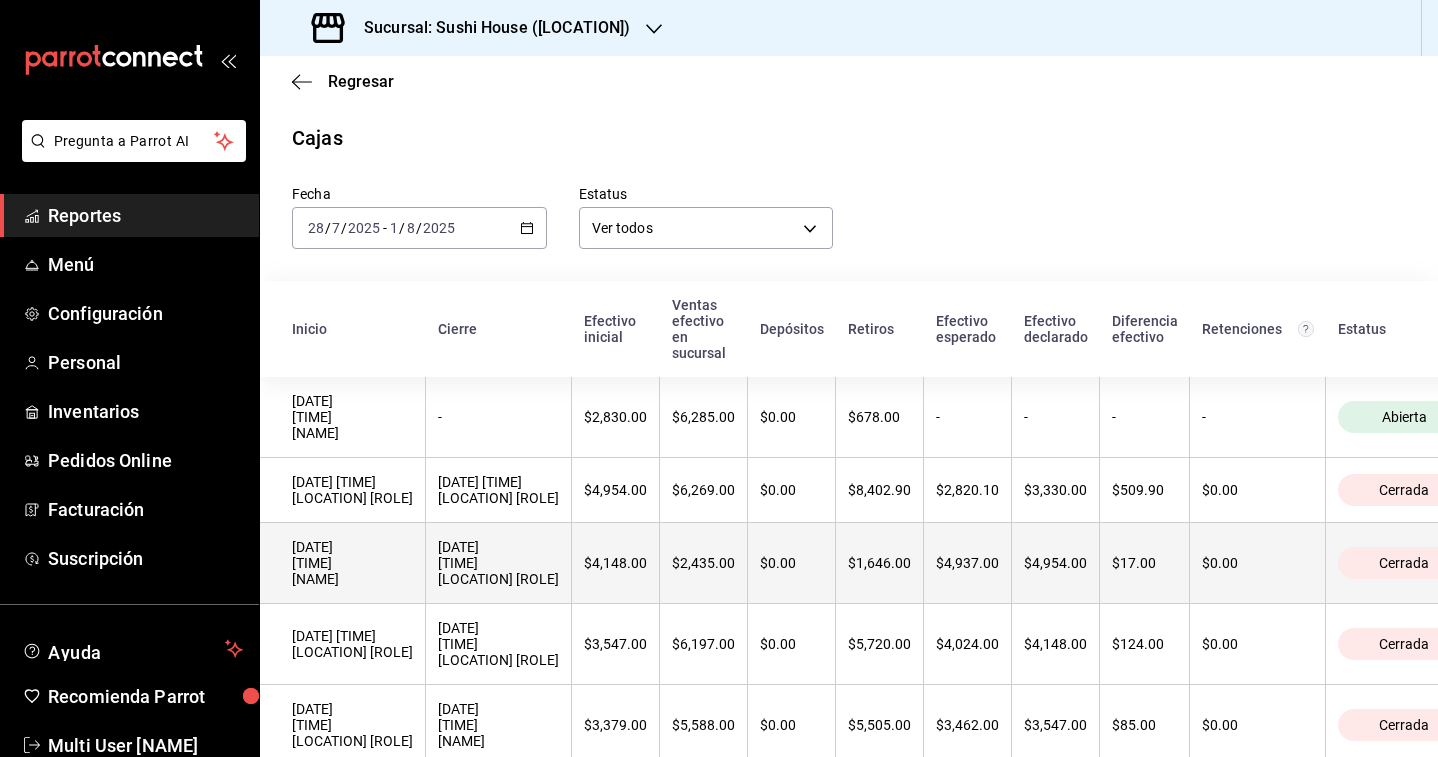 scroll, scrollTop: 74, scrollLeft: 0, axis: vertical 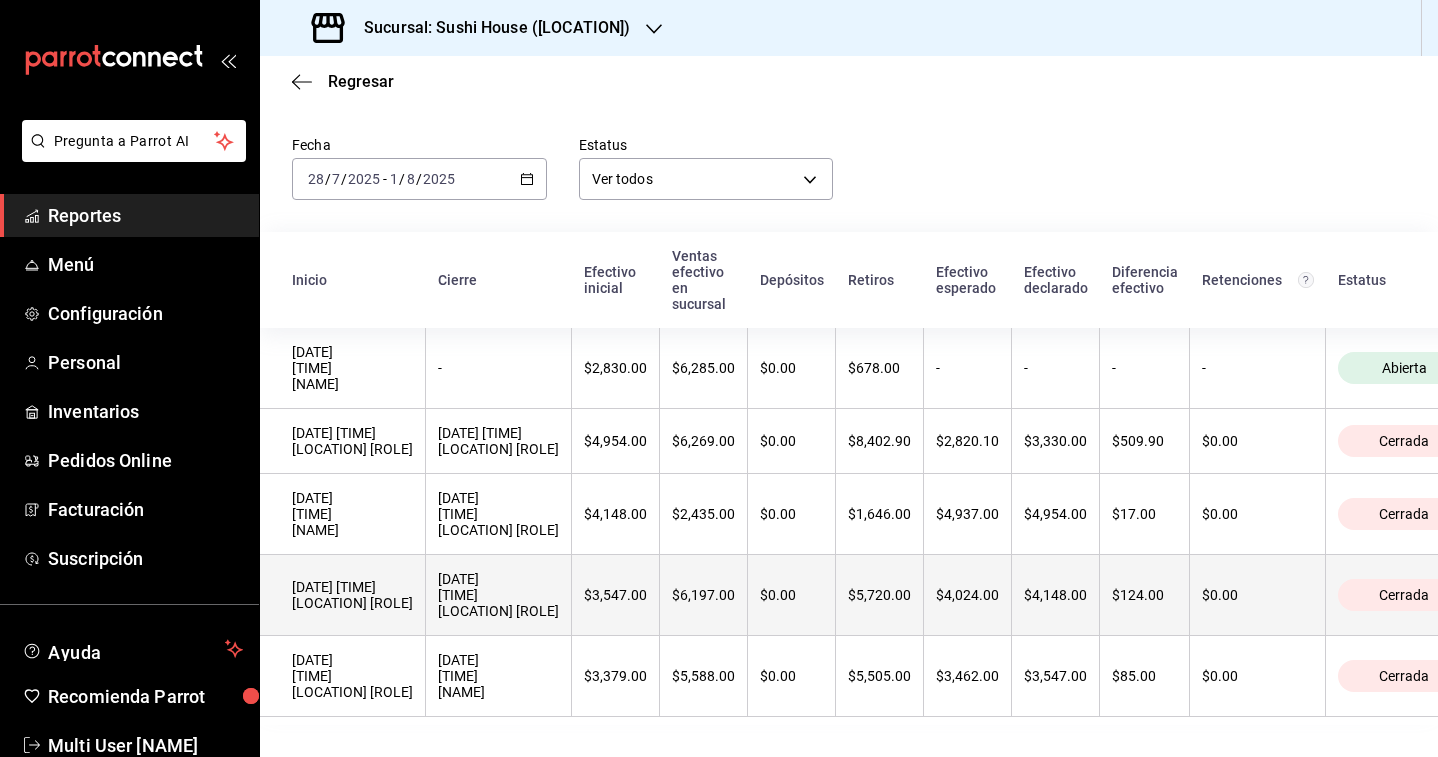 click on "[DATE]
[TIME]
[LOCATION] [ROLE]" at bounding box center (499, 595) 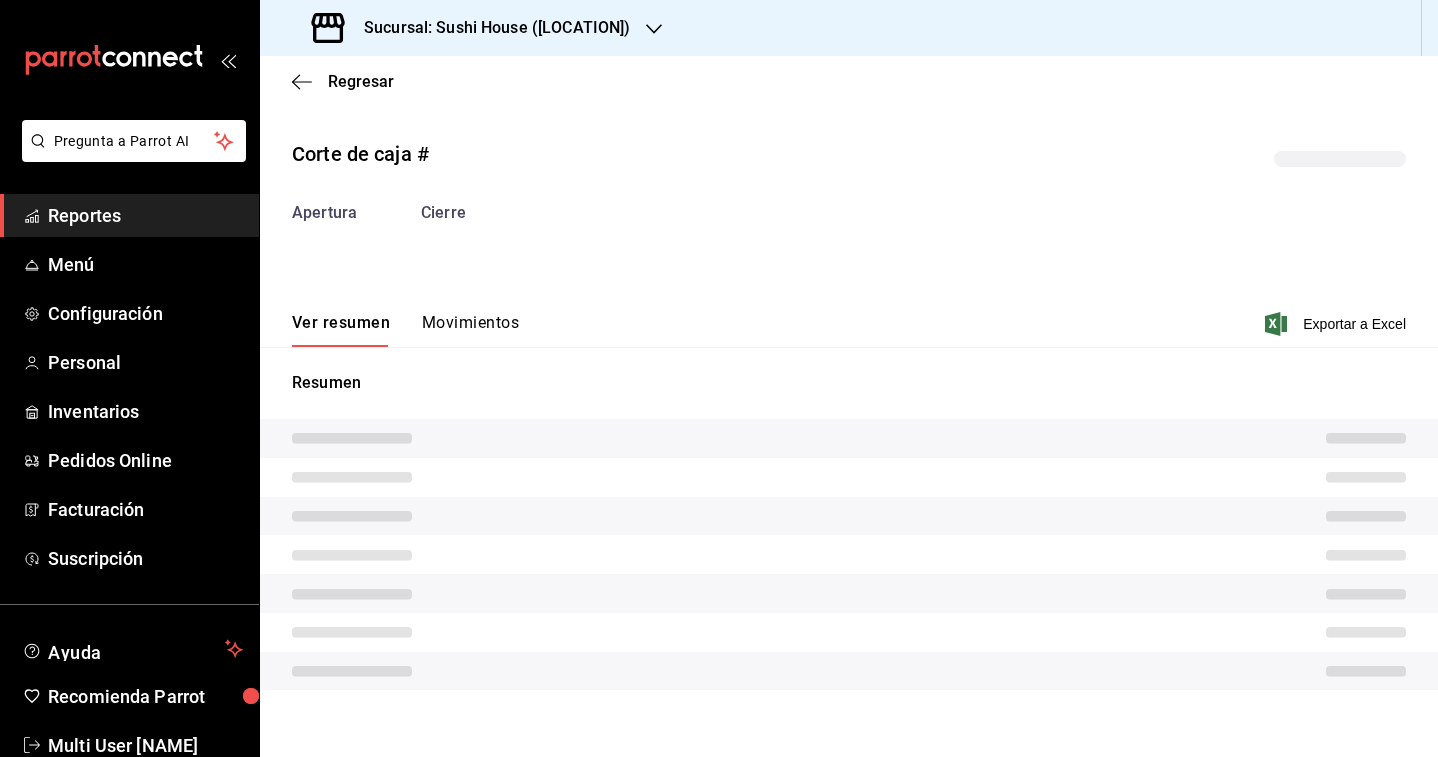 click on "Movimientos" at bounding box center (470, 330) 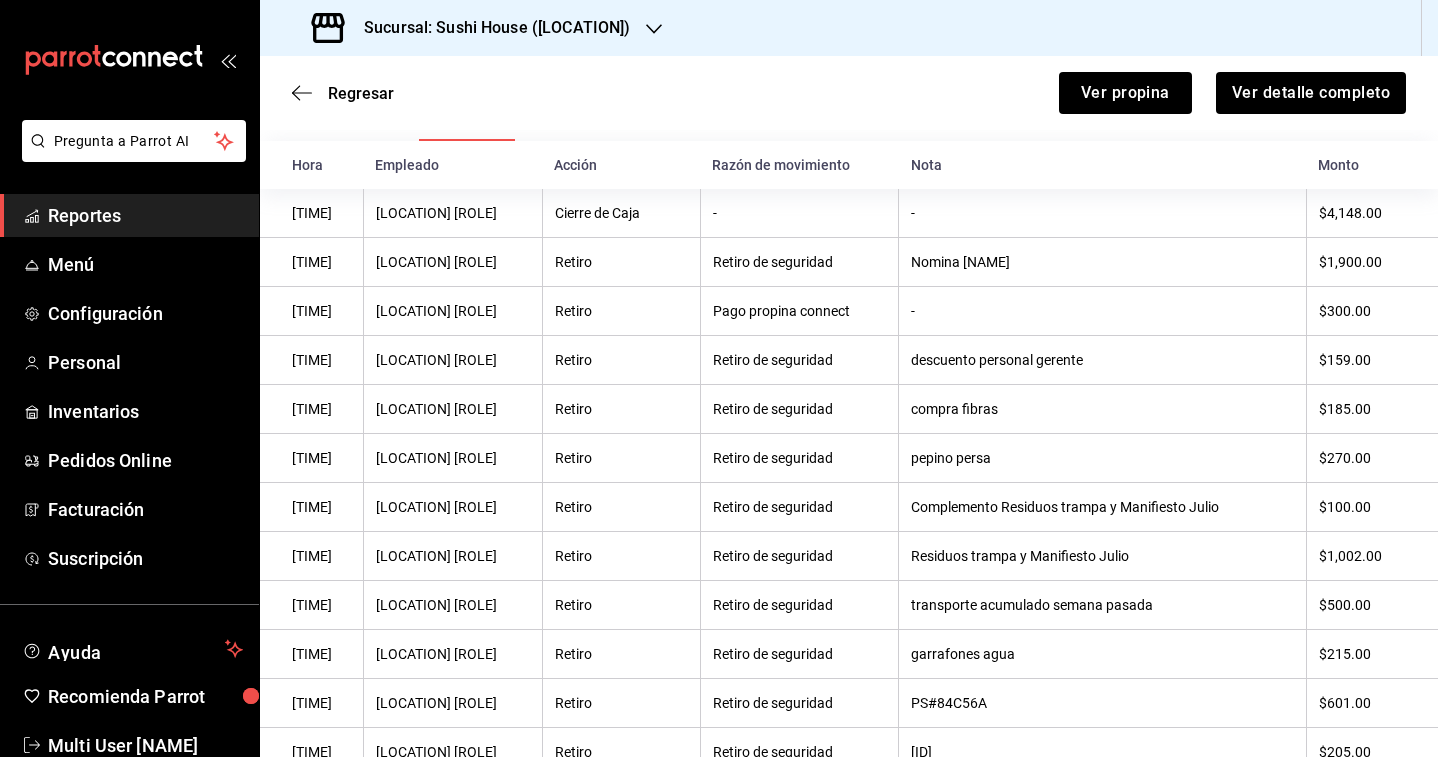 scroll, scrollTop: 0, scrollLeft: 0, axis: both 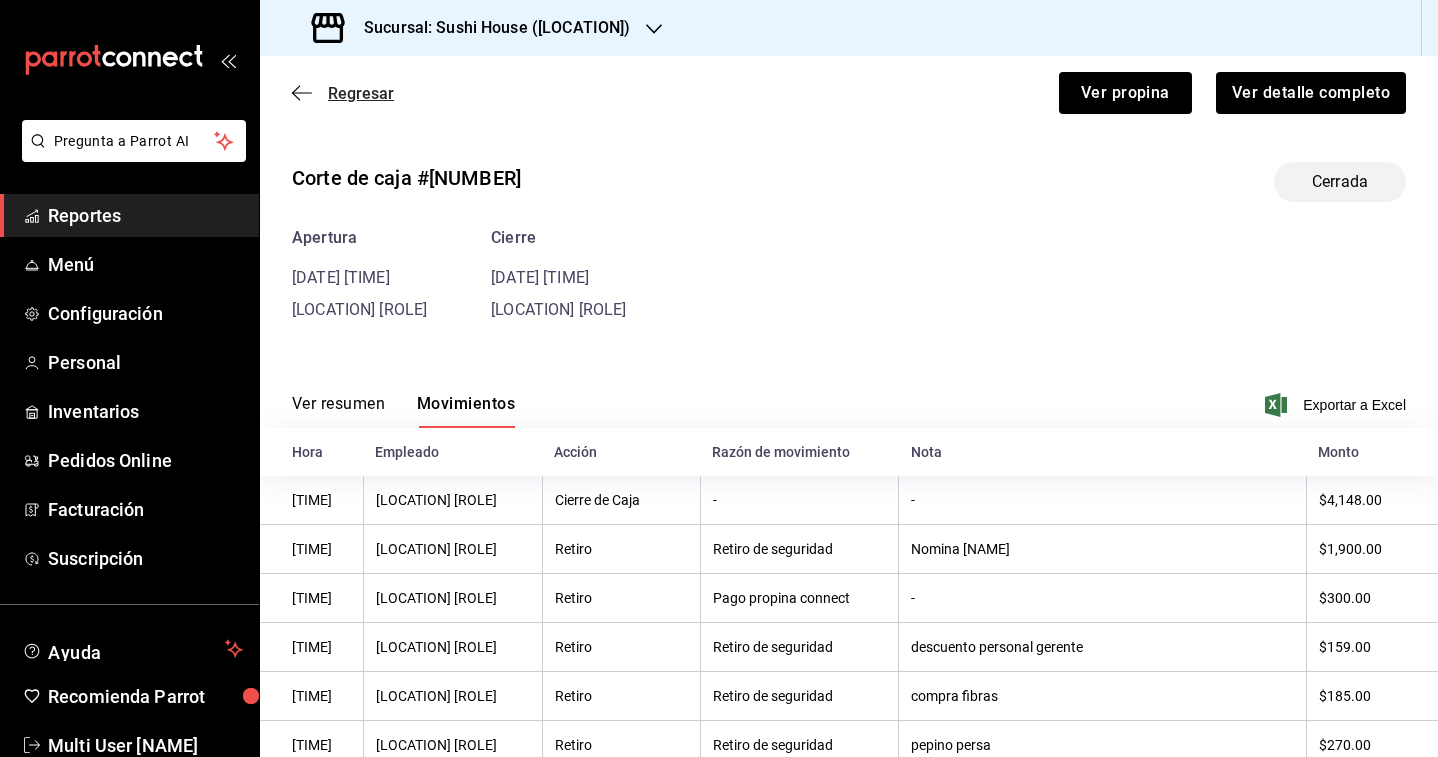 click on "Regresar" at bounding box center (361, 93) 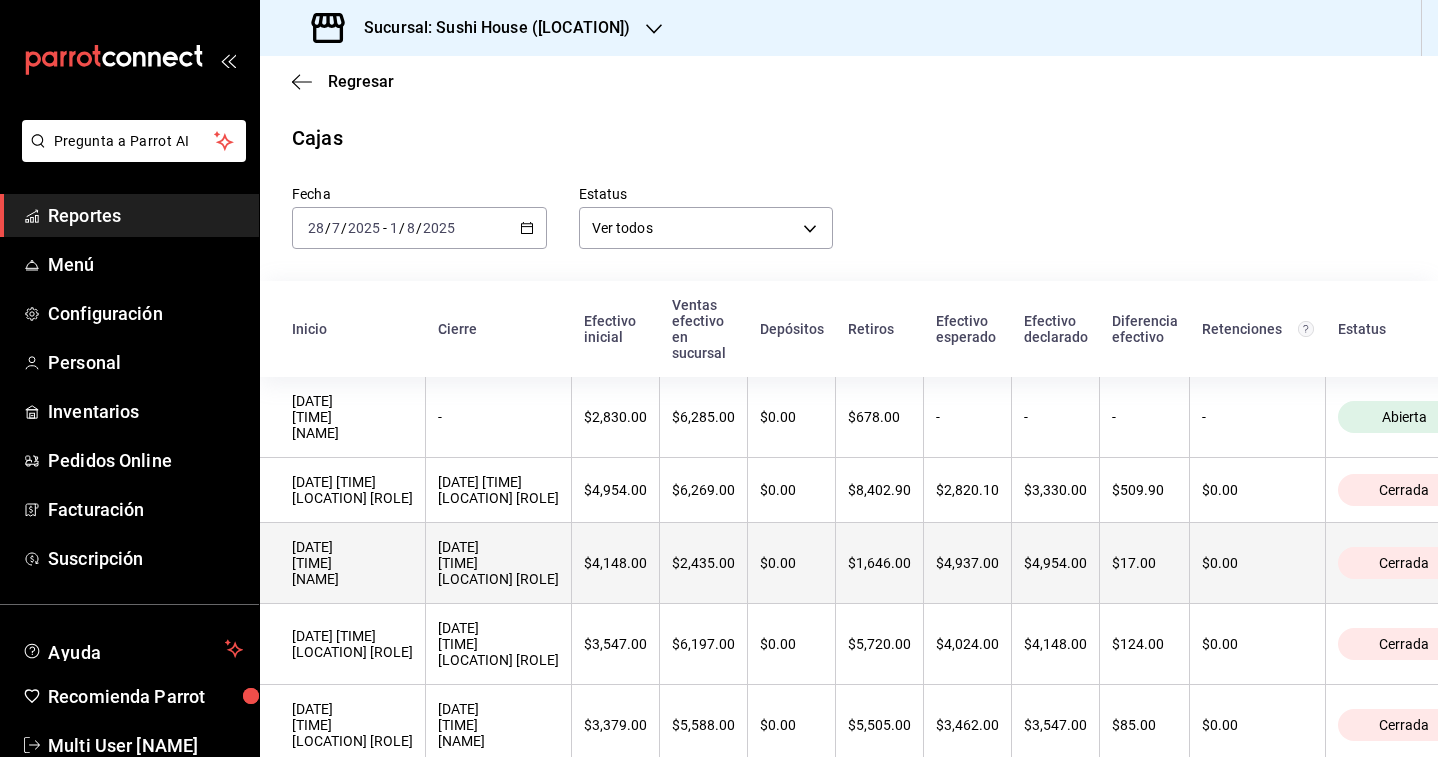 click on "[DATE]
[TIME]
[LOCATION] [ROLE]" at bounding box center [499, 563] 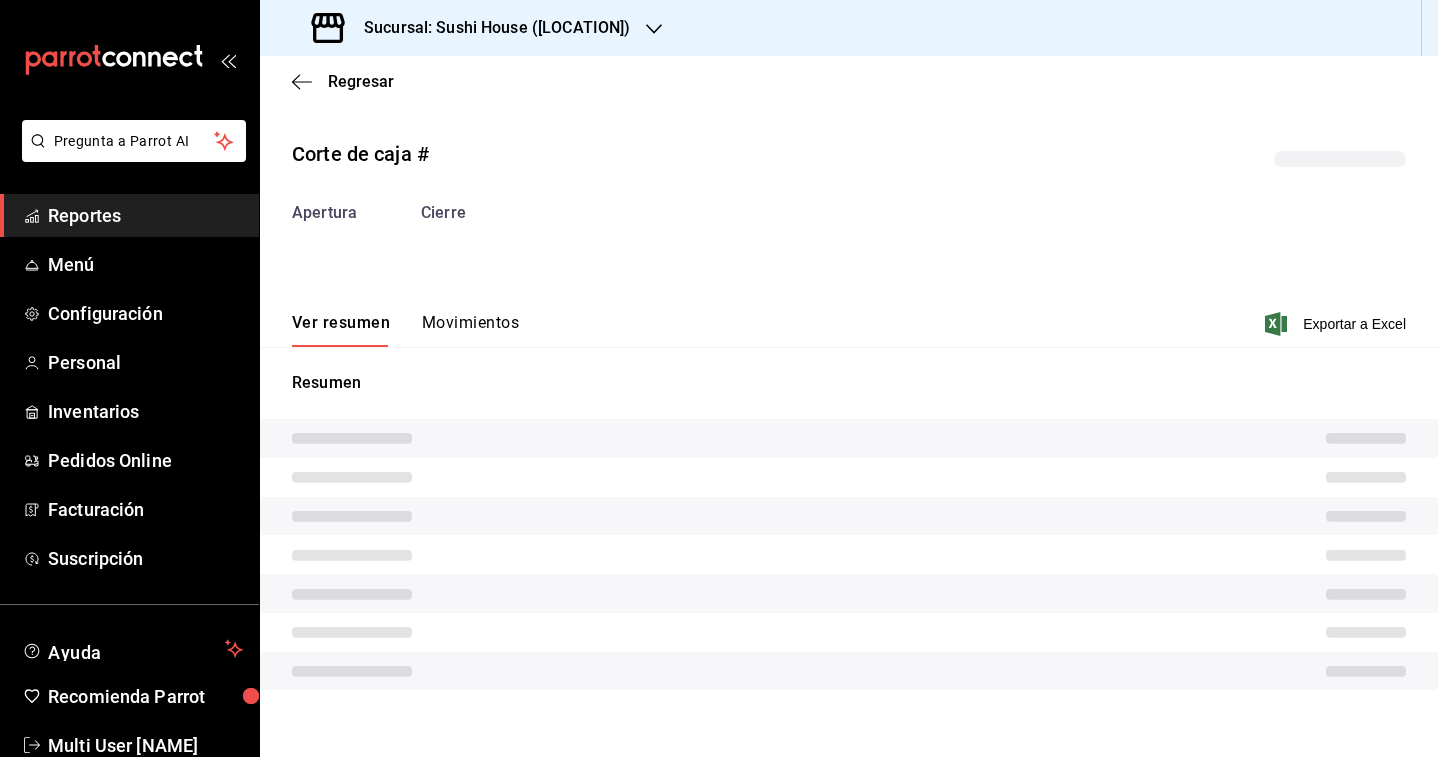 click on "Corte de caja  # Apertura Cierre Ver resumen Movimientos Exportar a Excel Resumen" at bounding box center (849, 418) 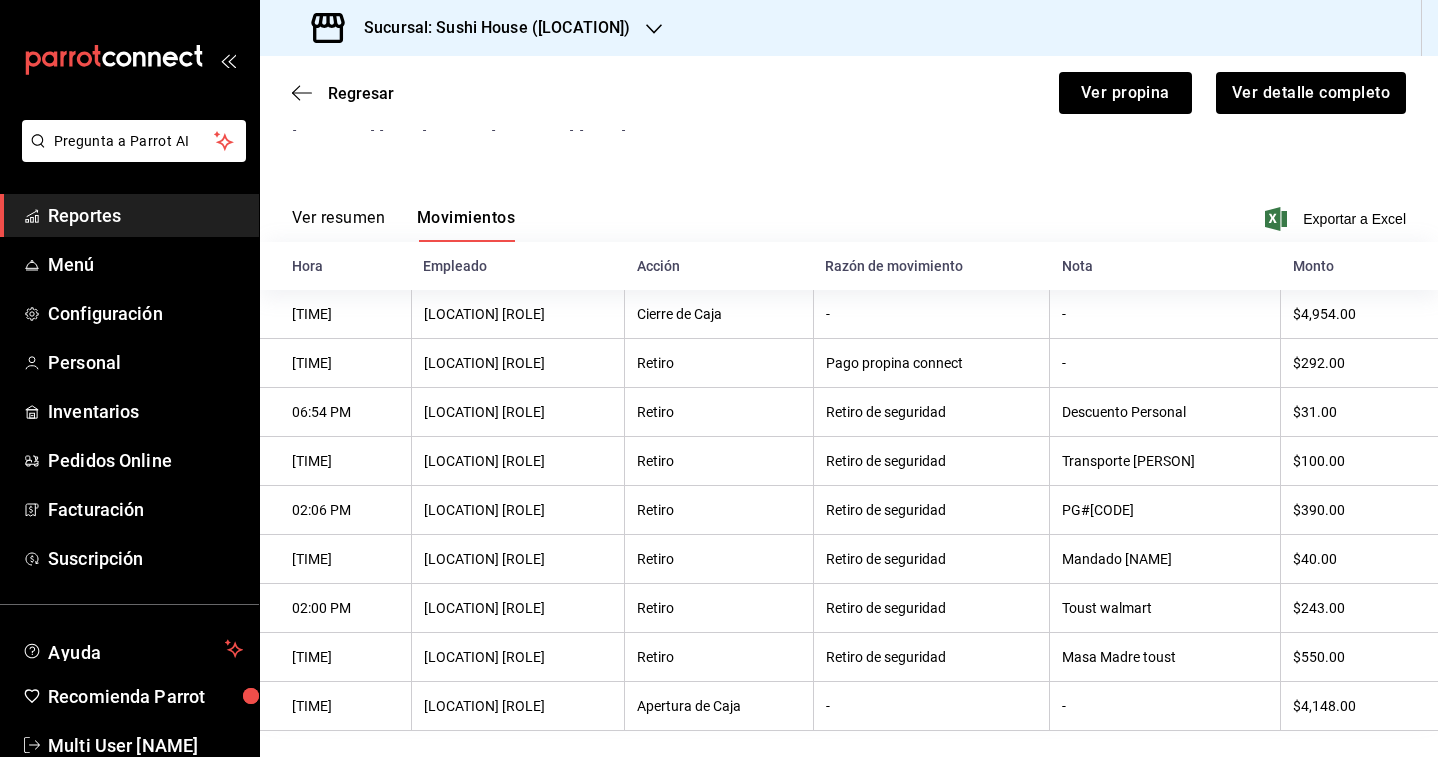 scroll, scrollTop: 0, scrollLeft: 0, axis: both 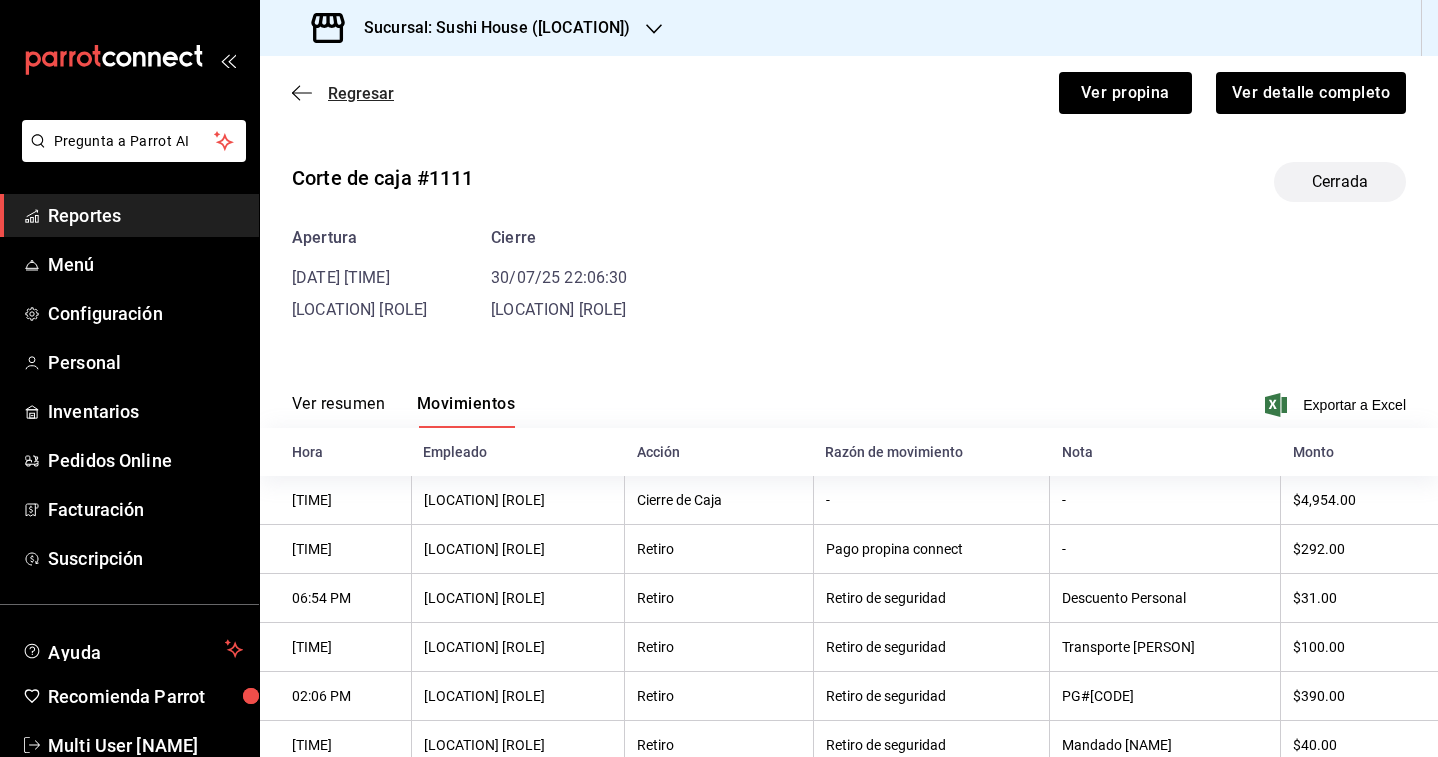click on "Regresar" at bounding box center (361, 93) 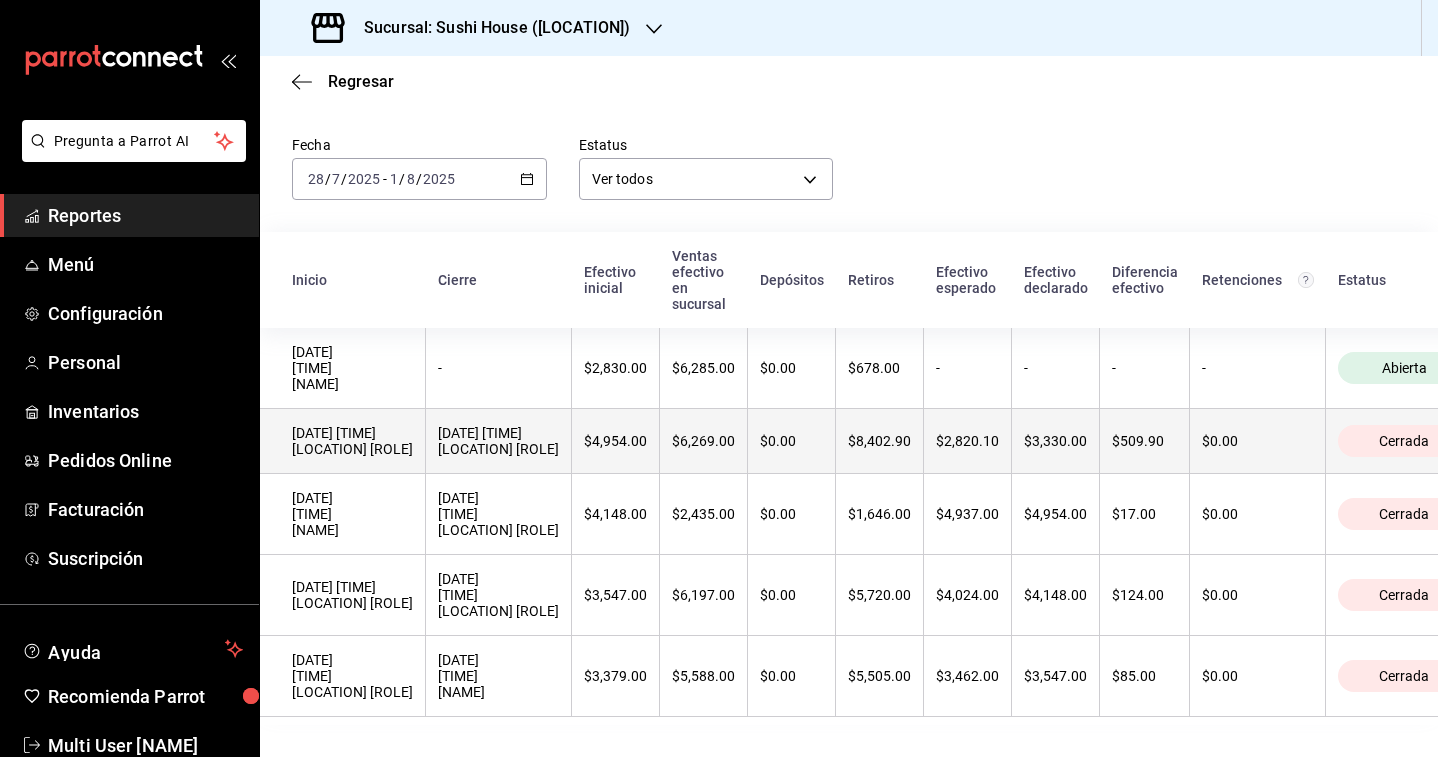 scroll, scrollTop: 55, scrollLeft: 0, axis: vertical 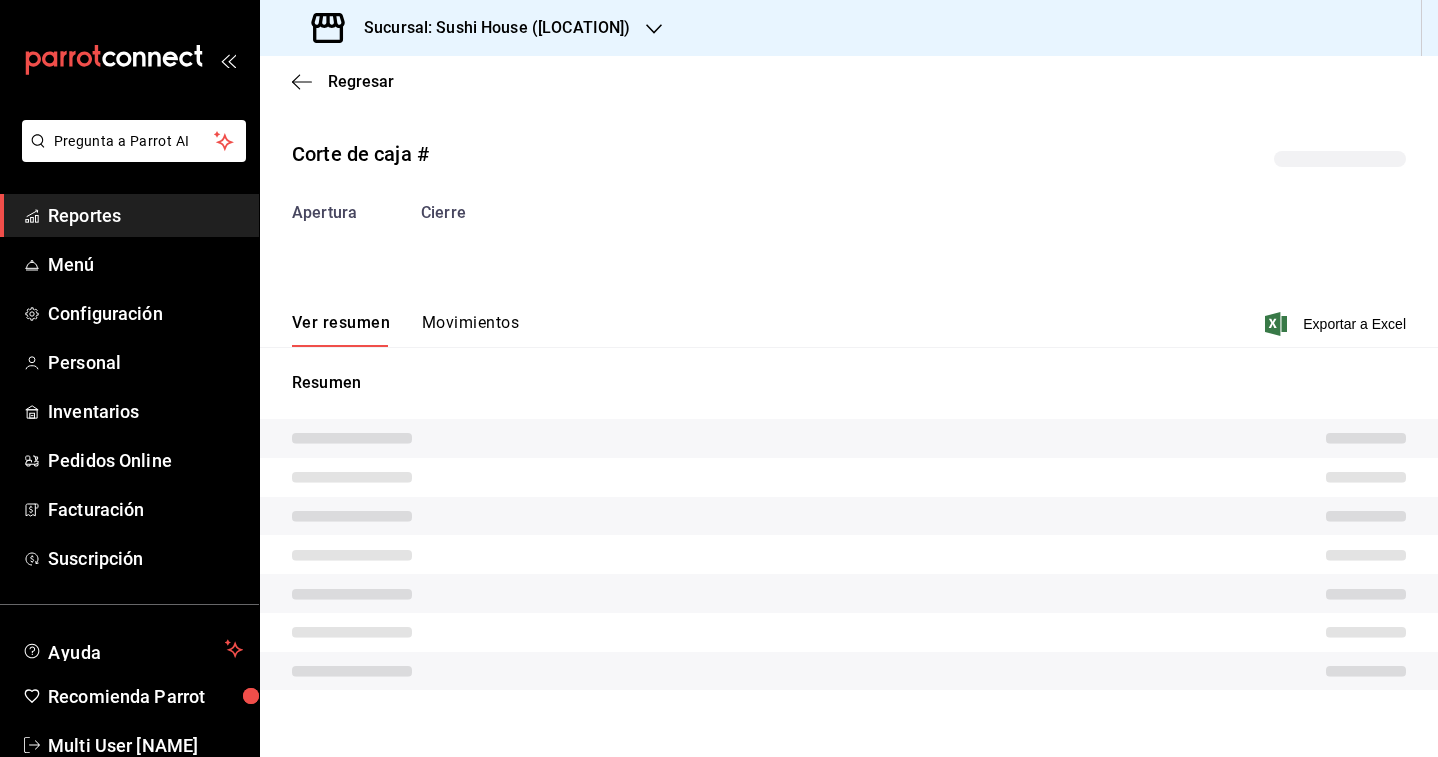 click on "Ver resumen Movimientos Exportar a Excel" at bounding box center [849, 318] 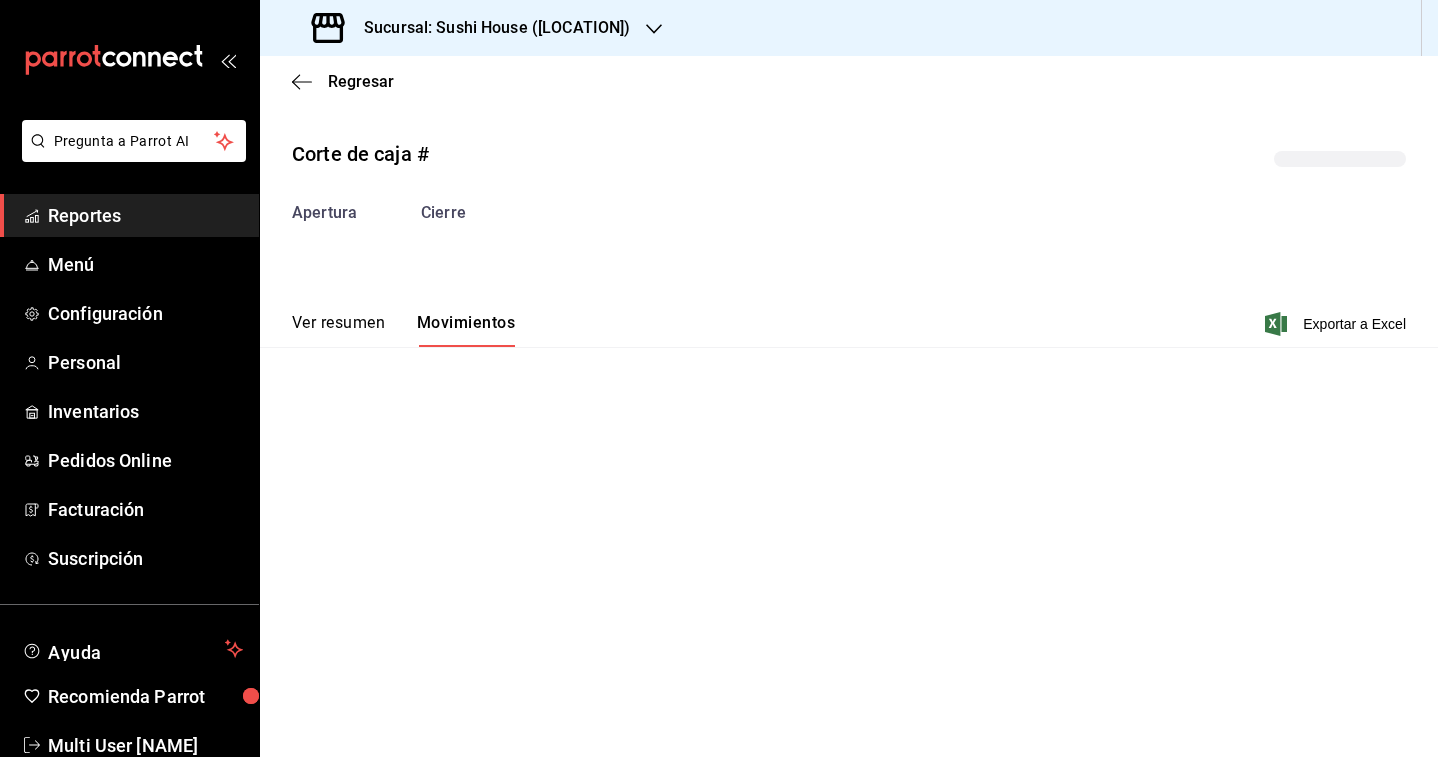 type 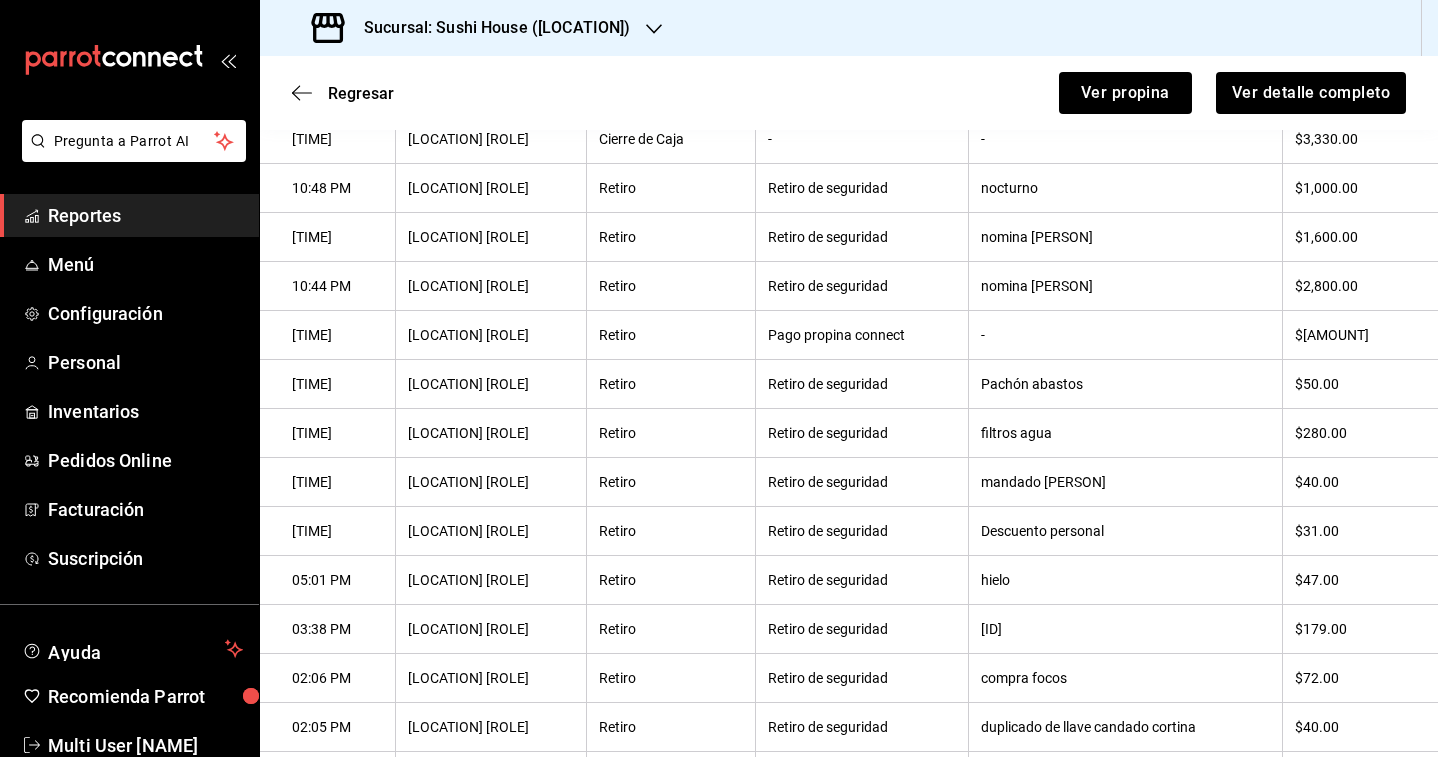 scroll, scrollTop: 340, scrollLeft: 0, axis: vertical 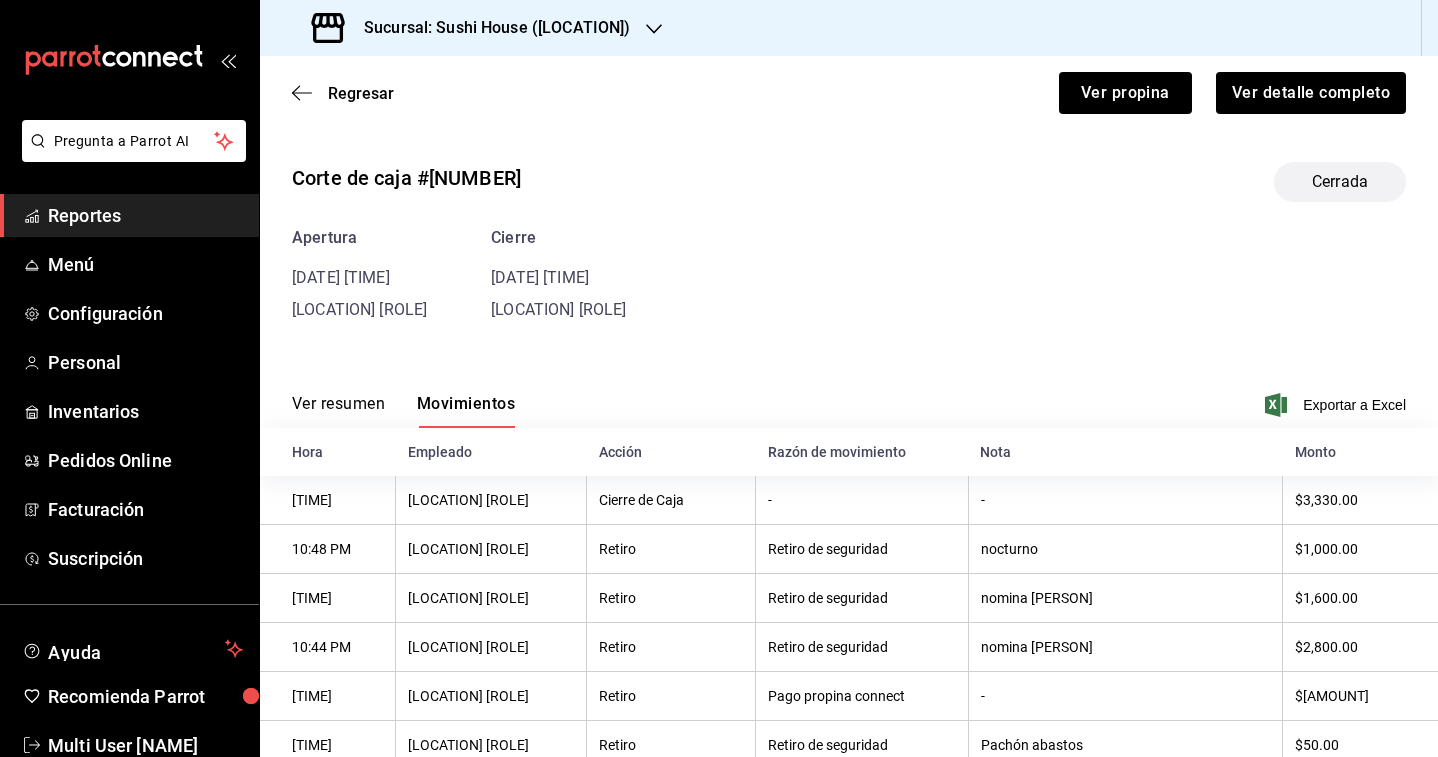 click on "Sucursal: Sushi House ([LOCATION])" at bounding box center (473, 28) 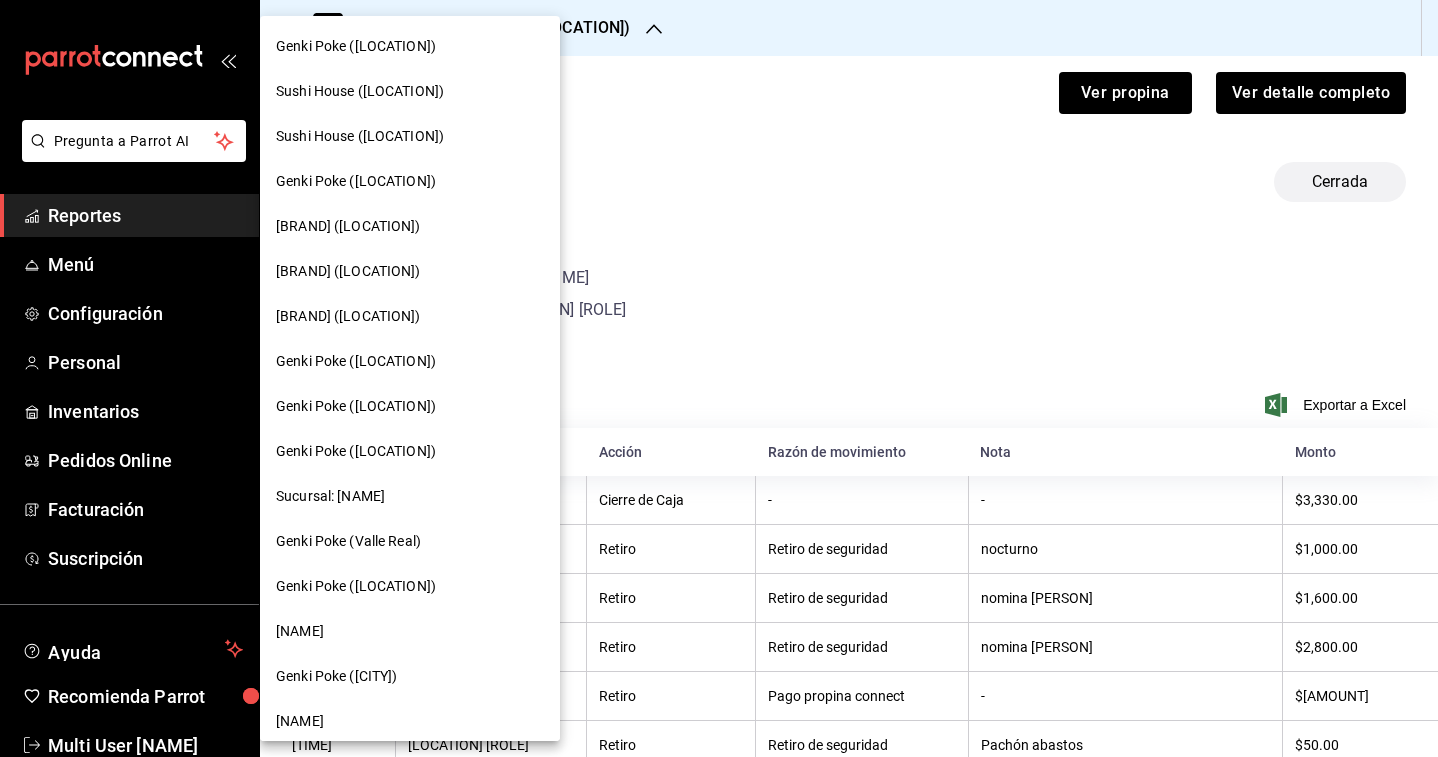 click on "Genki Poke (Valle Real)" at bounding box center (410, 541) 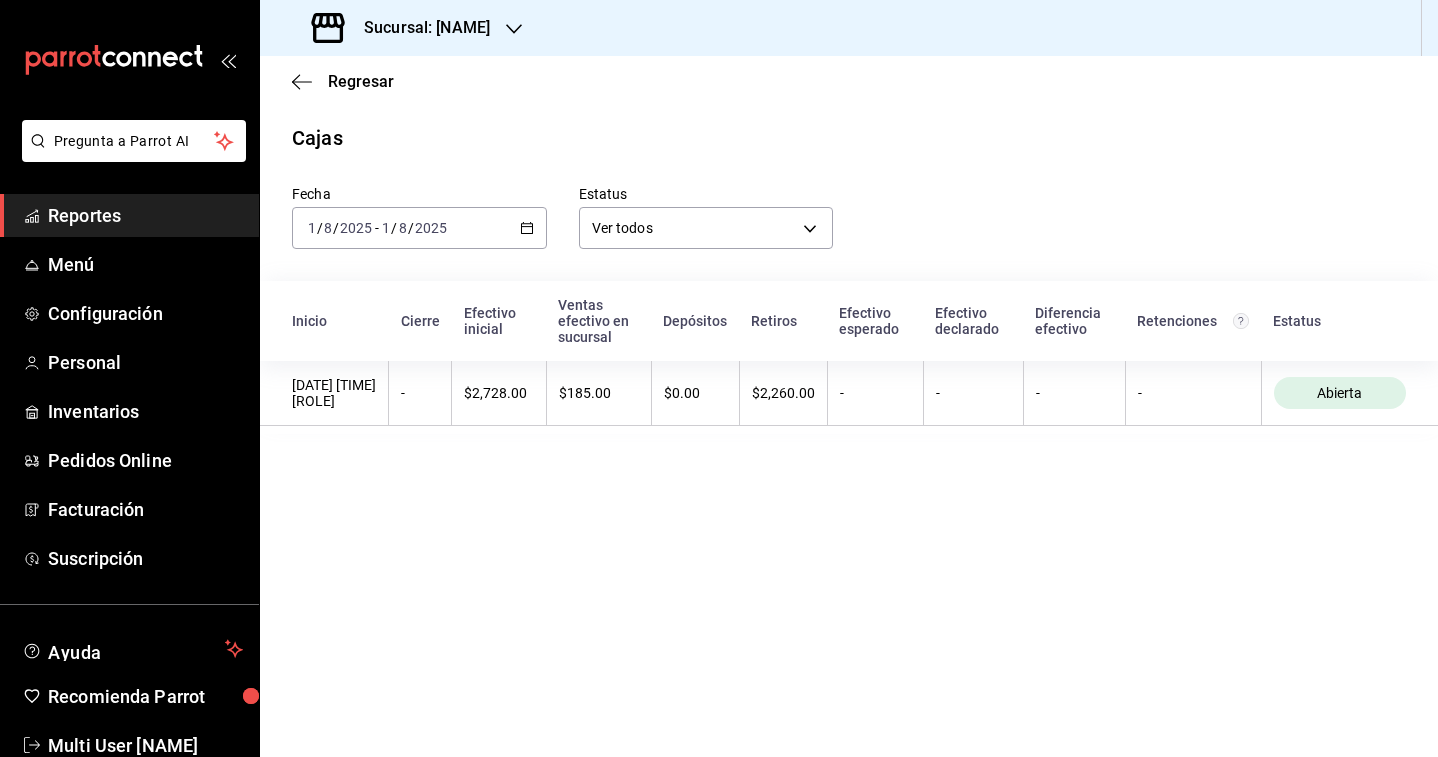 click on "2025-08-01 1 / 8 / 2025 - 2025-08-01 1 / 8 / 2025" at bounding box center [419, 228] 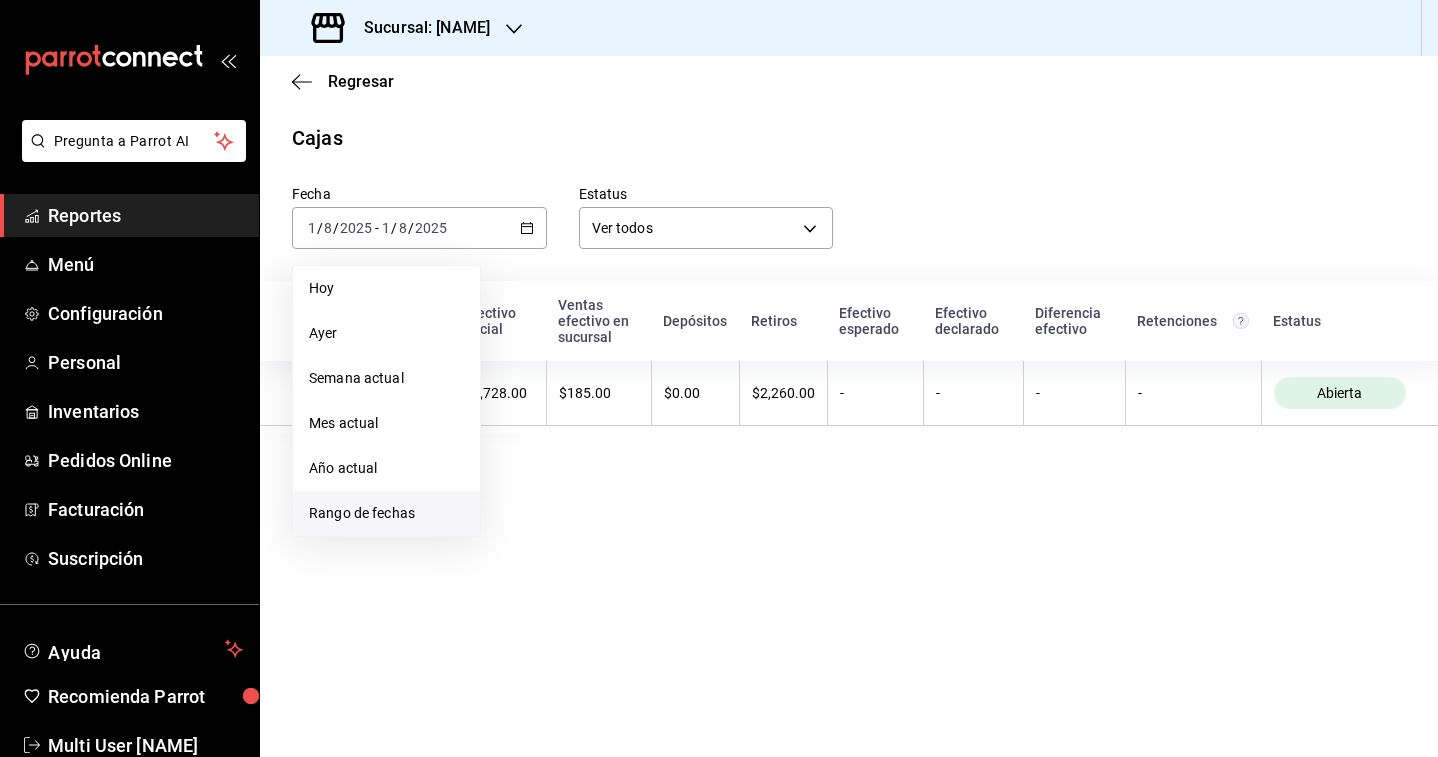 click on "Rango de fechas" at bounding box center (386, 513) 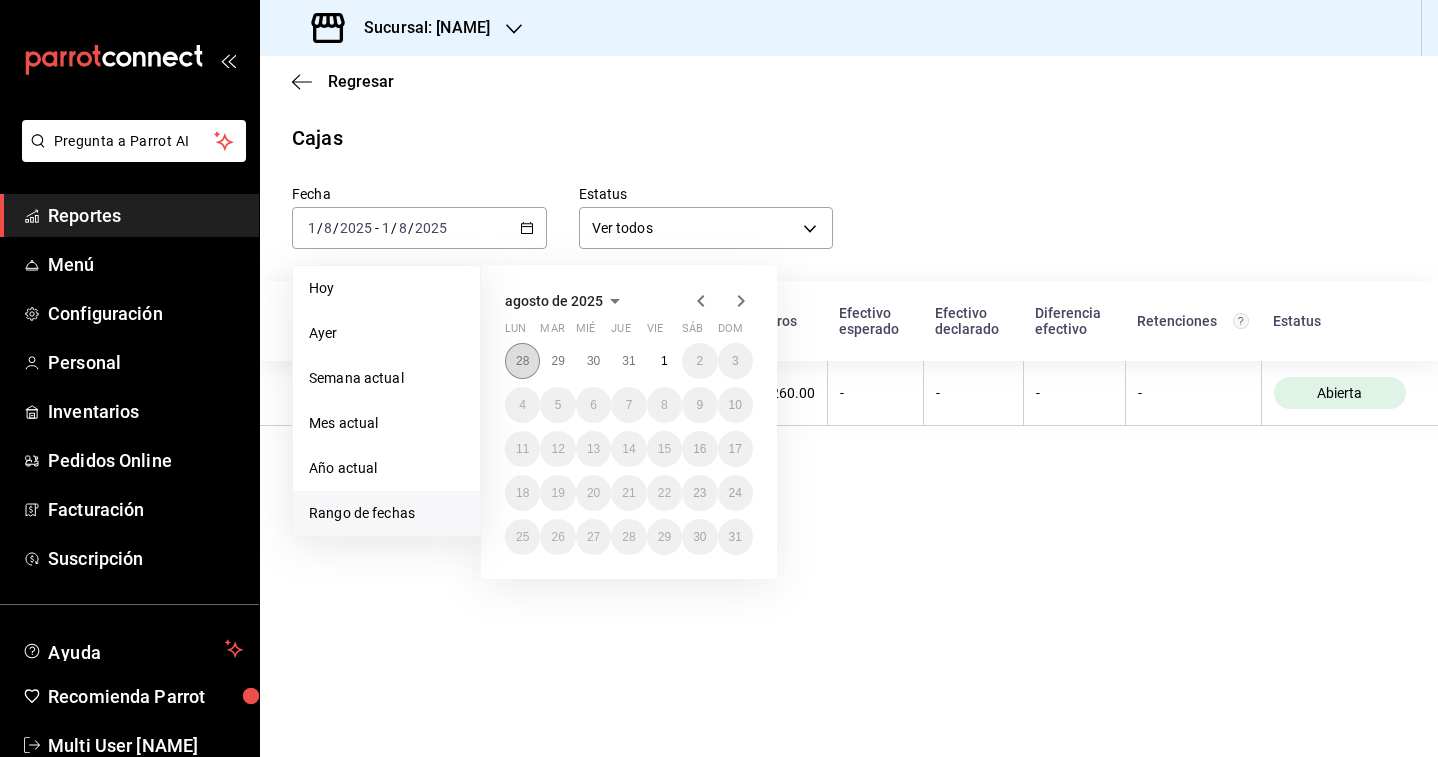 click on "28" at bounding box center [522, 361] 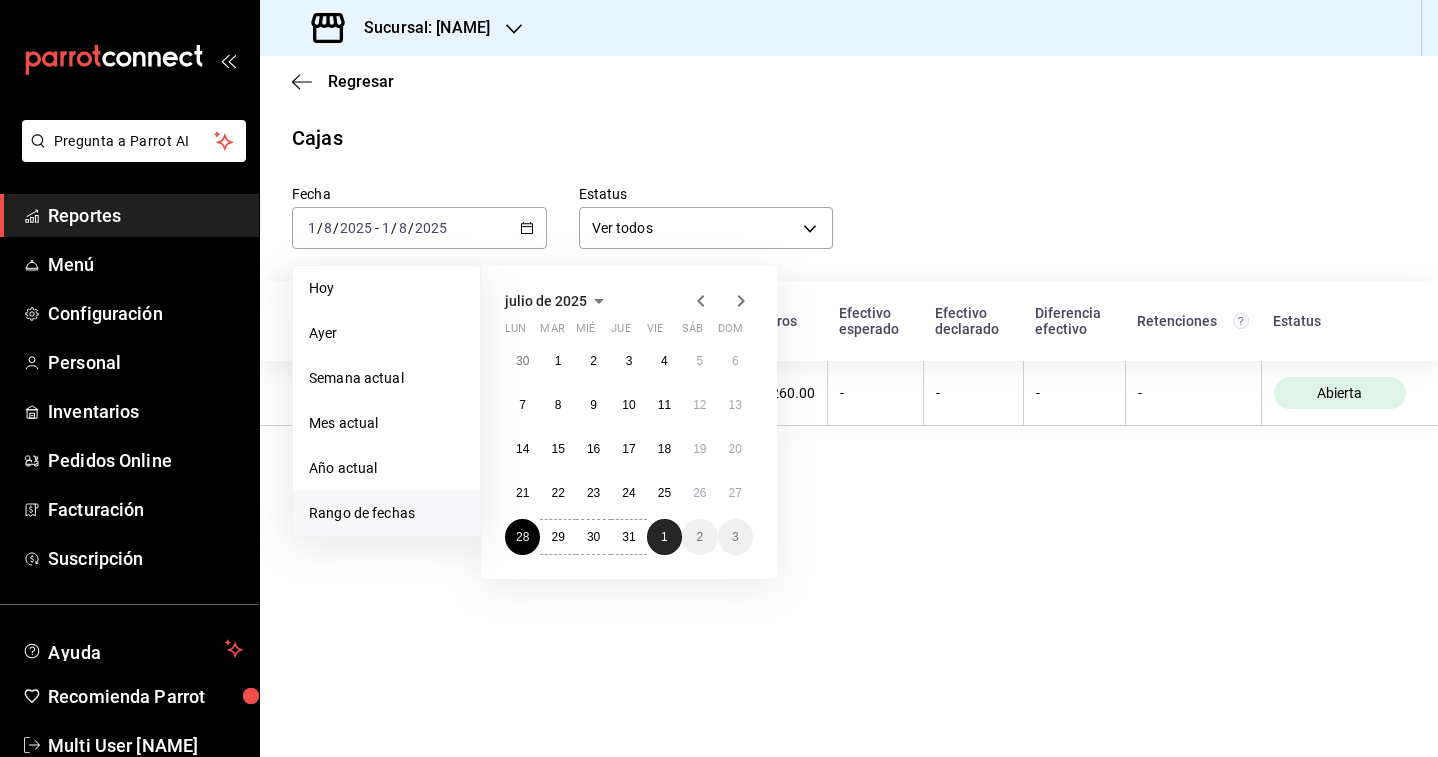 click on "1" at bounding box center [664, 537] 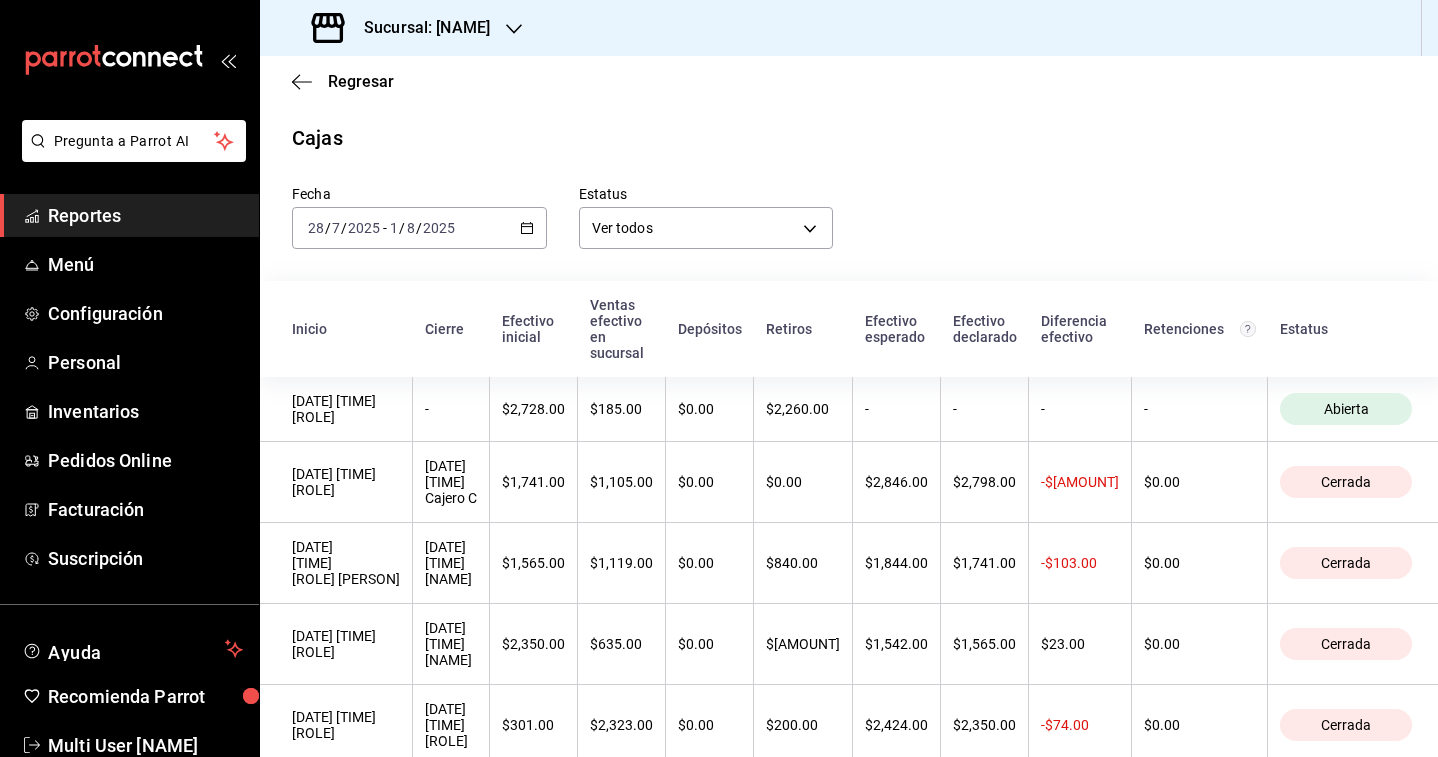 scroll, scrollTop: 58, scrollLeft: 0, axis: vertical 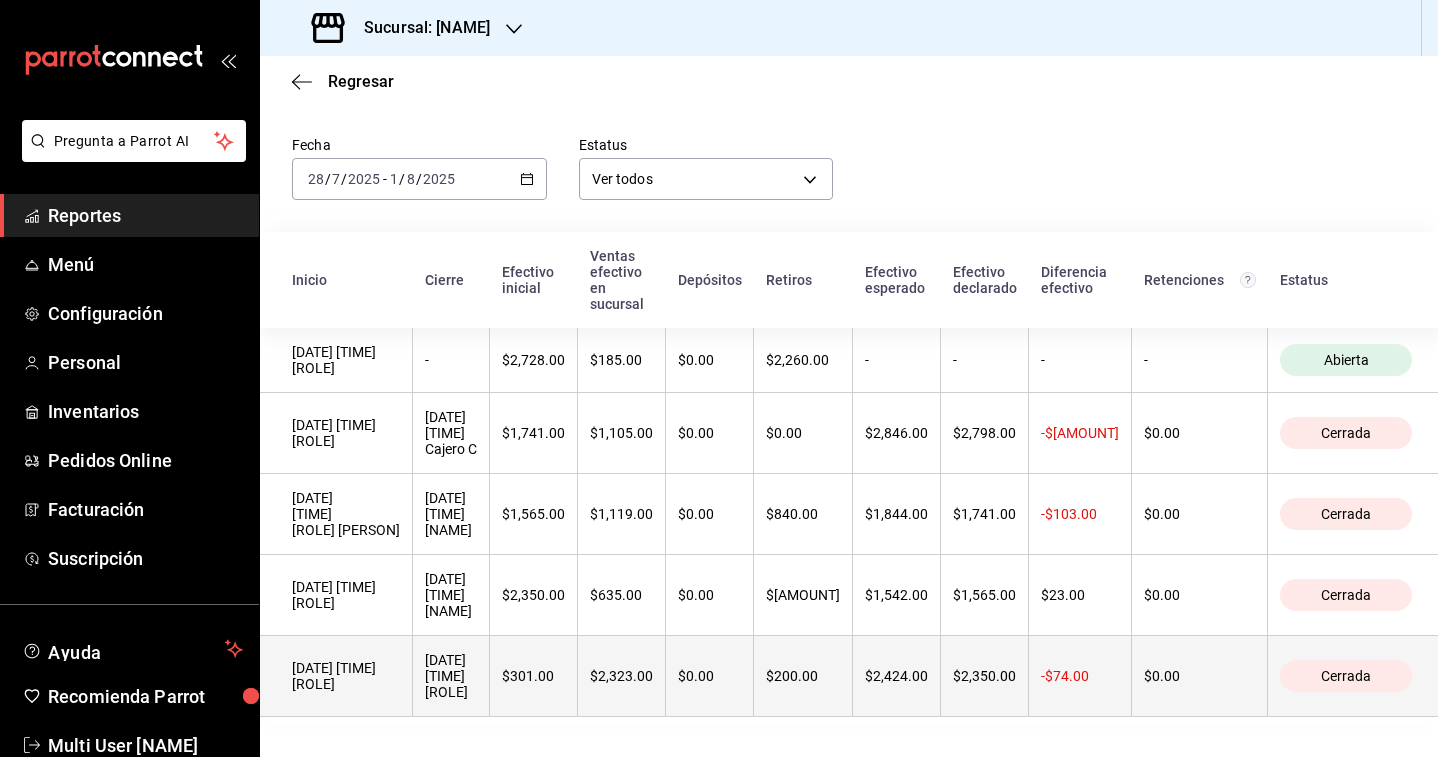 click on "$301.00" at bounding box center (534, 676) 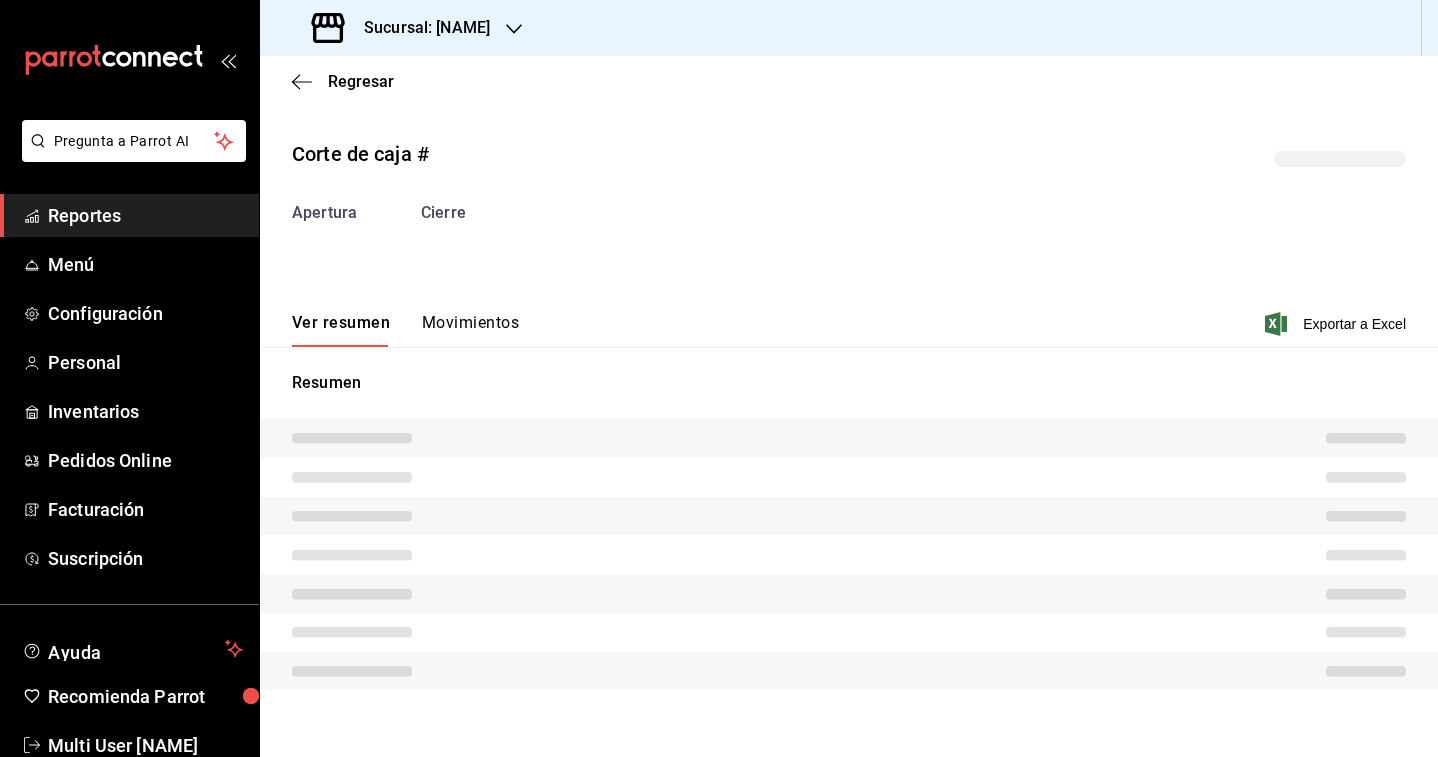 scroll, scrollTop: 0, scrollLeft: 0, axis: both 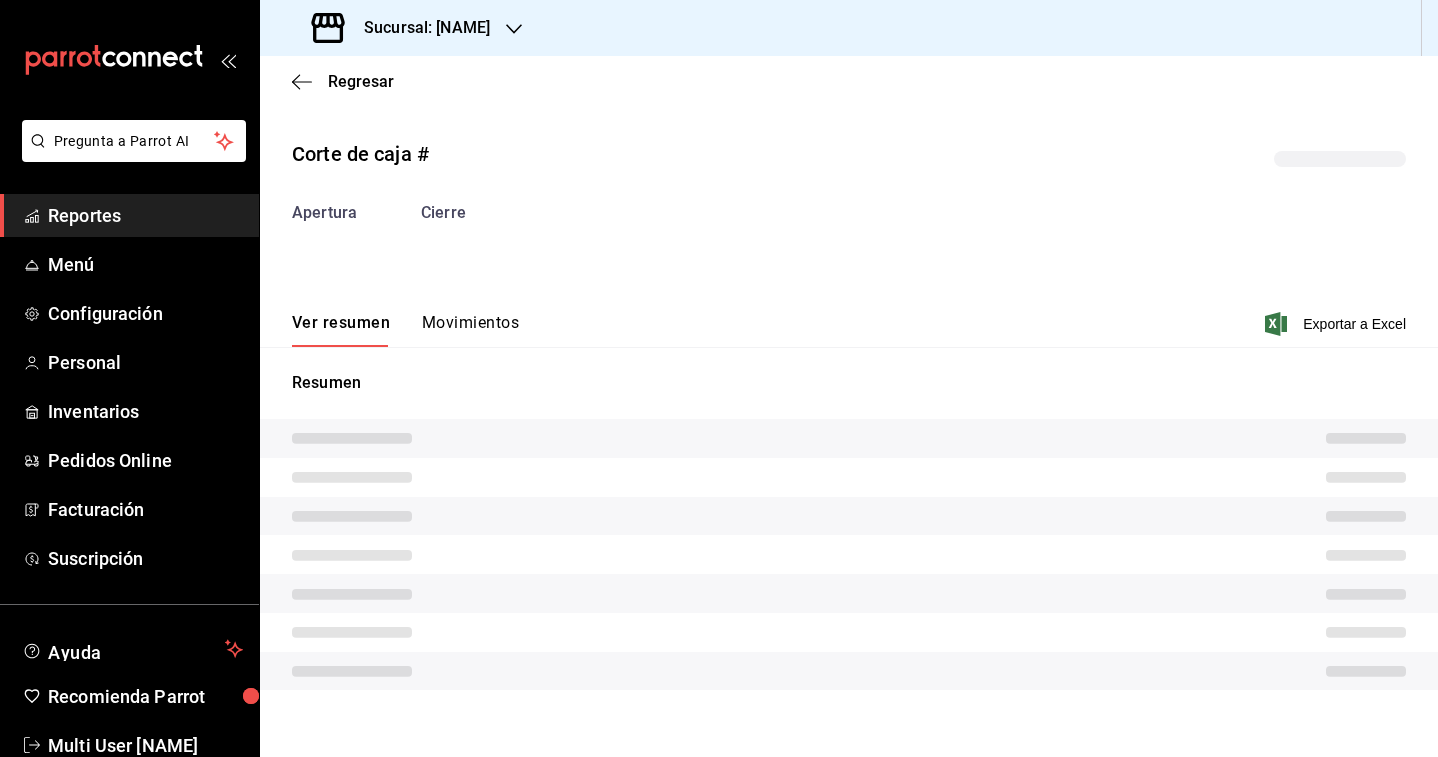 click on "Movimientos" at bounding box center (470, 330) 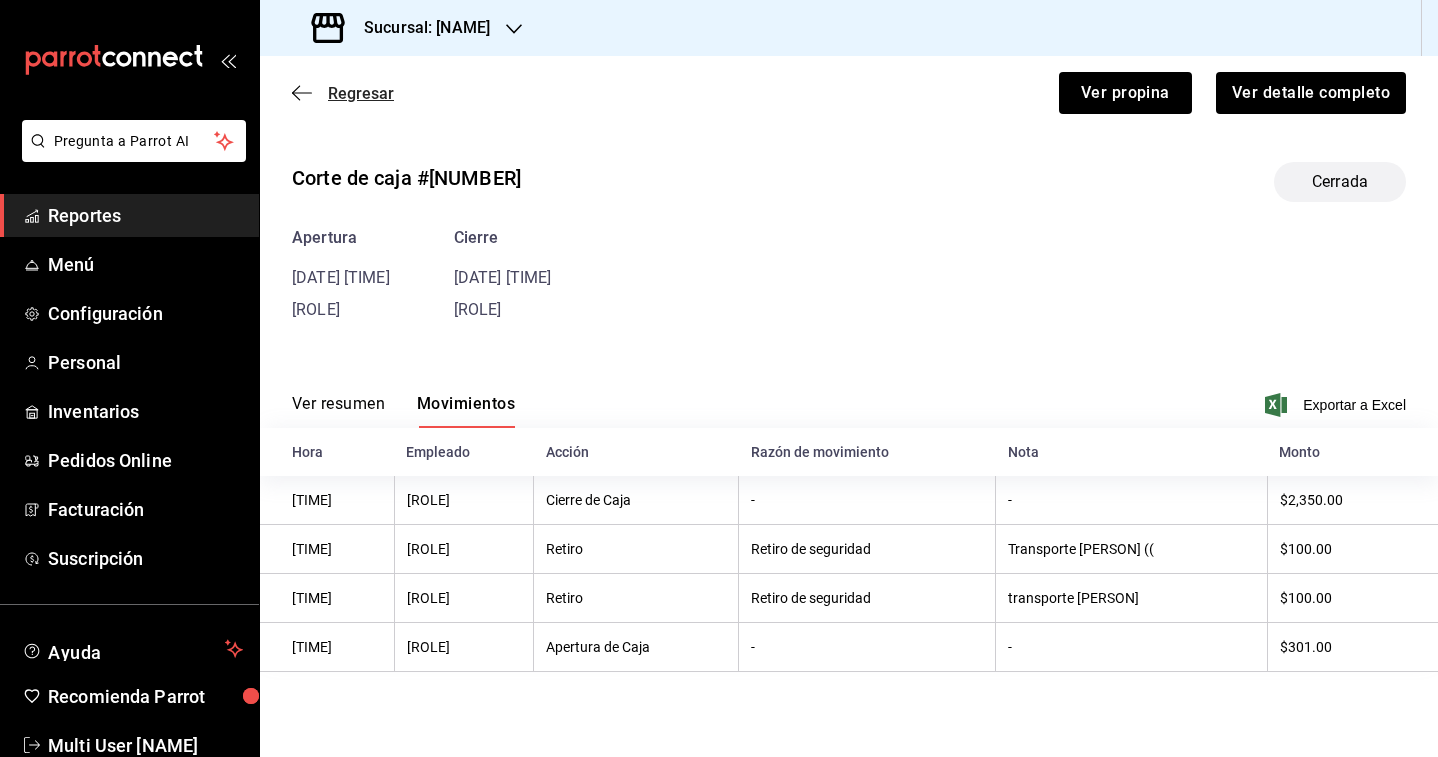 click on "Regresar" at bounding box center (361, 93) 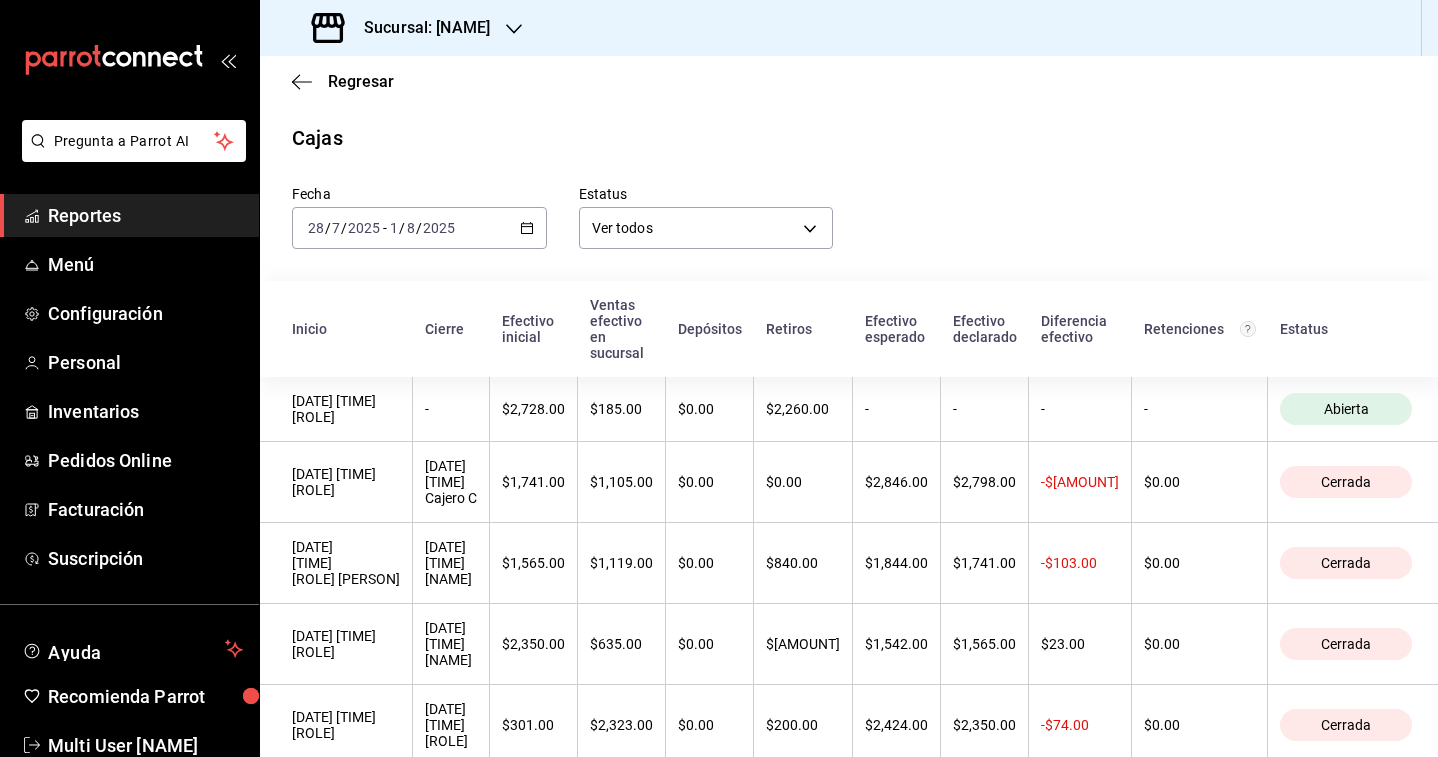 scroll, scrollTop: 58, scrollLeft: 0, axis: vertical 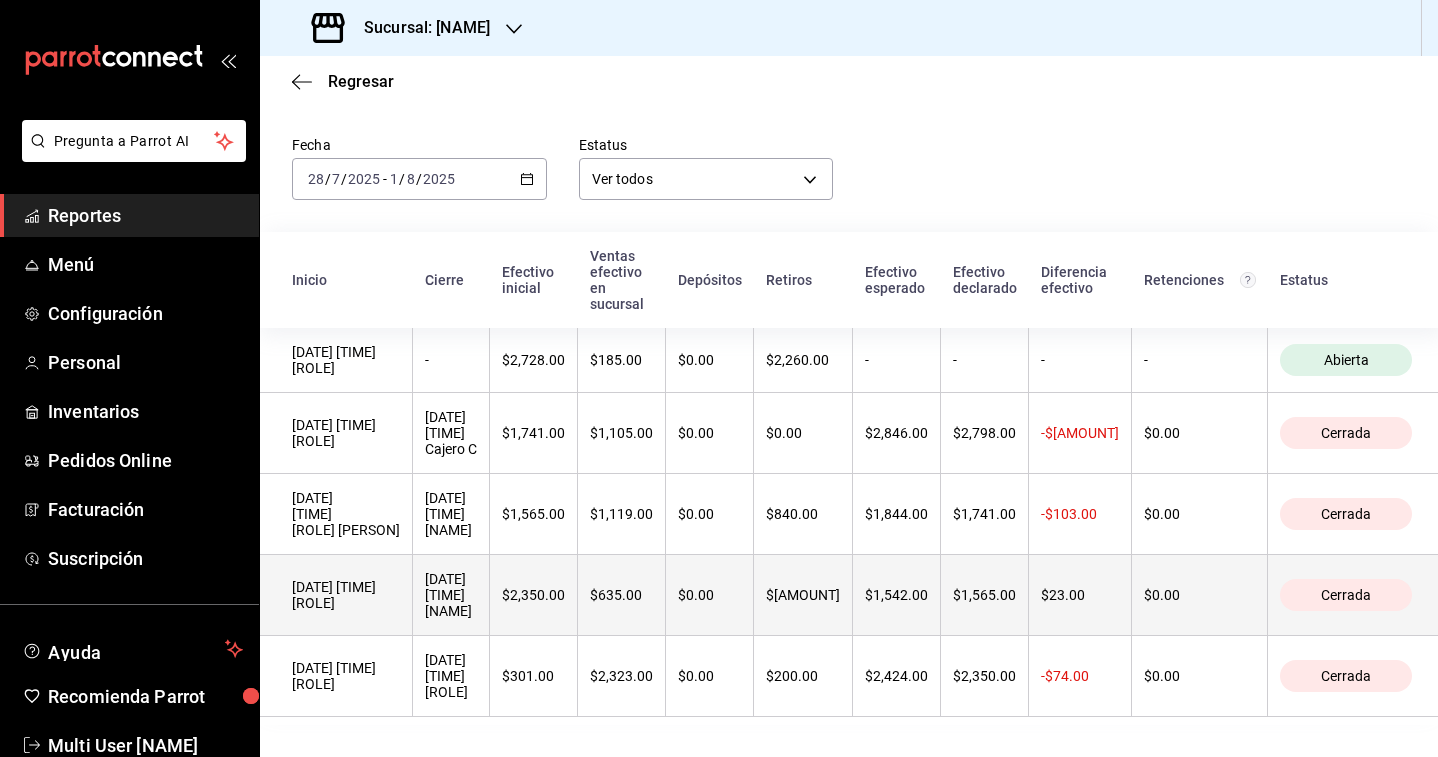click on "$635.00" at bounding box center (621, 595) 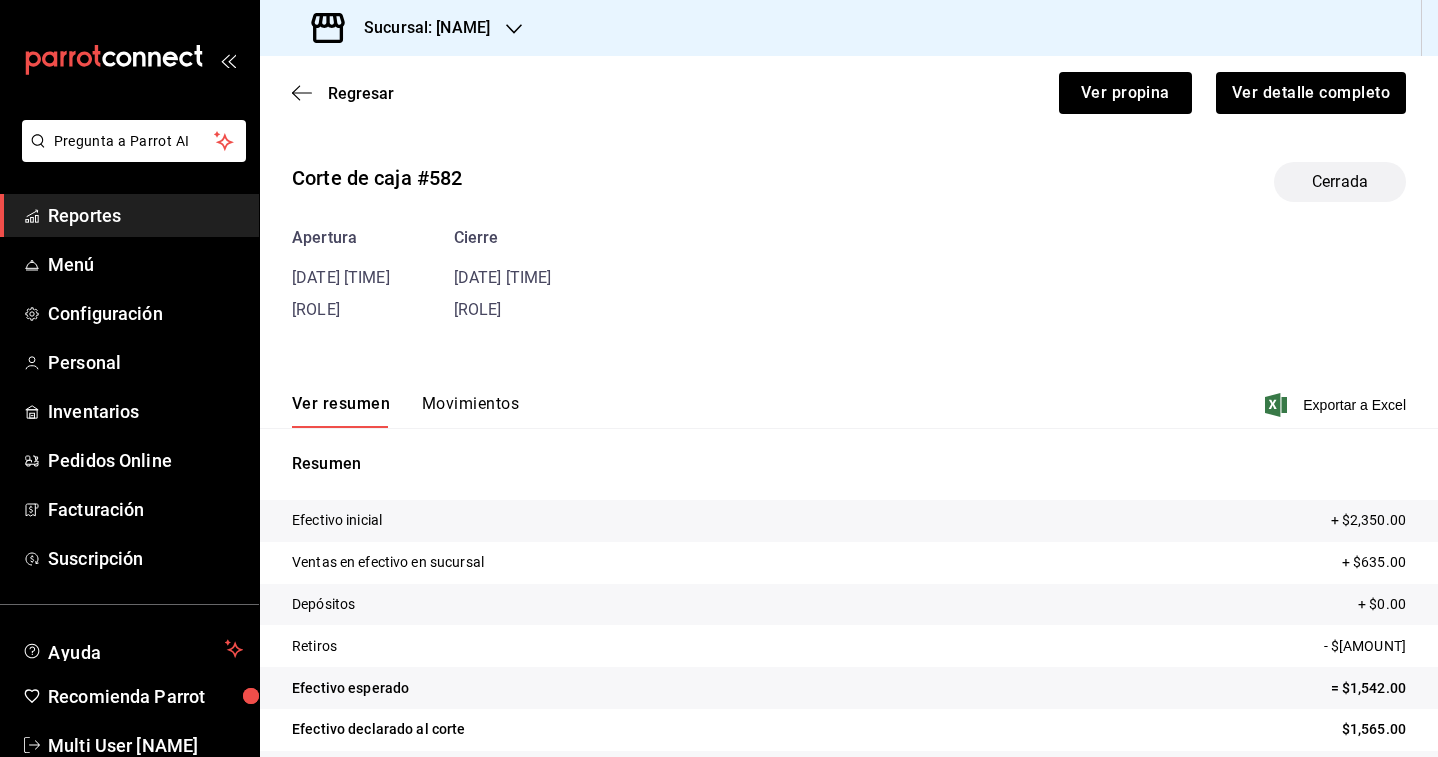 scroll, scrollTop: 59, scrollLeft: 0, axis: vertical 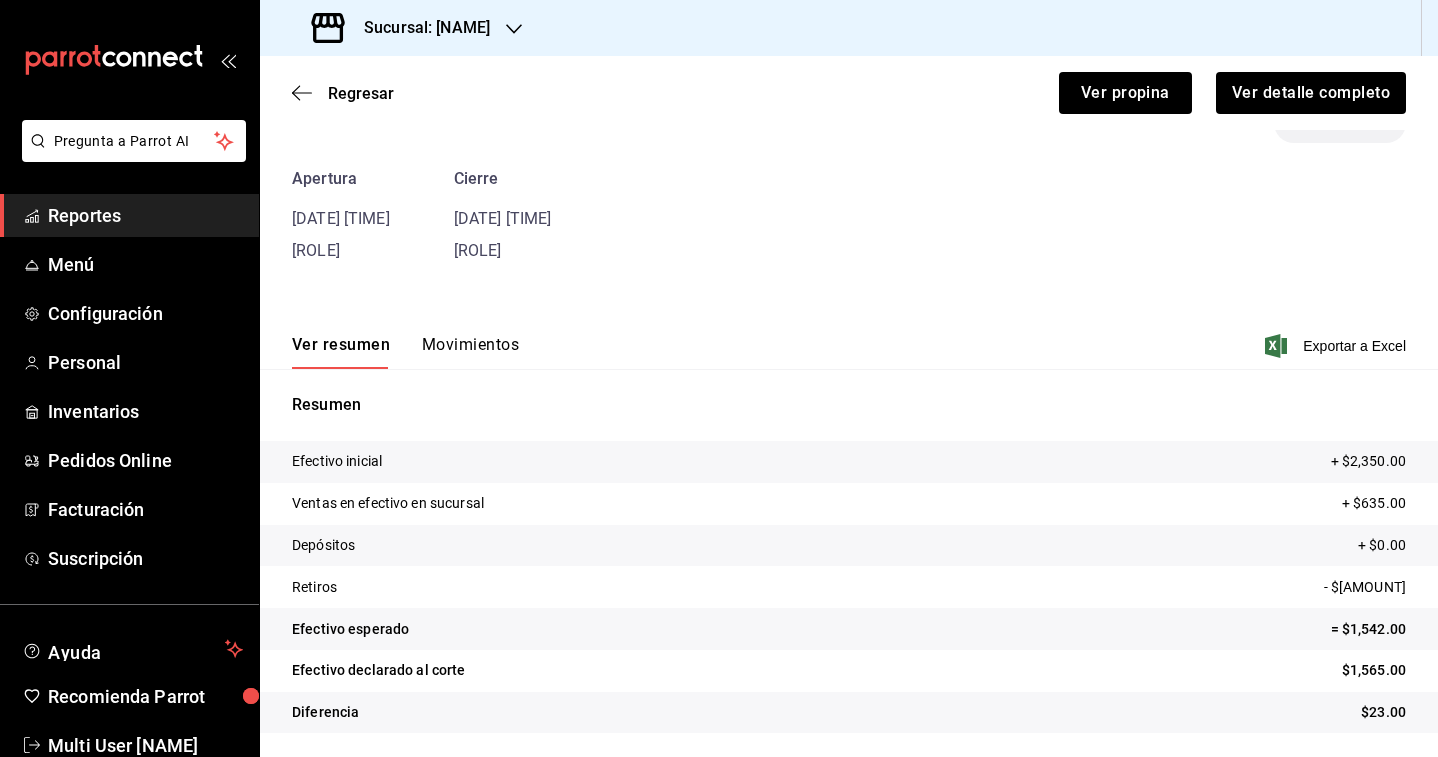 click on "Movimientos" at bounding box center [470, 352] 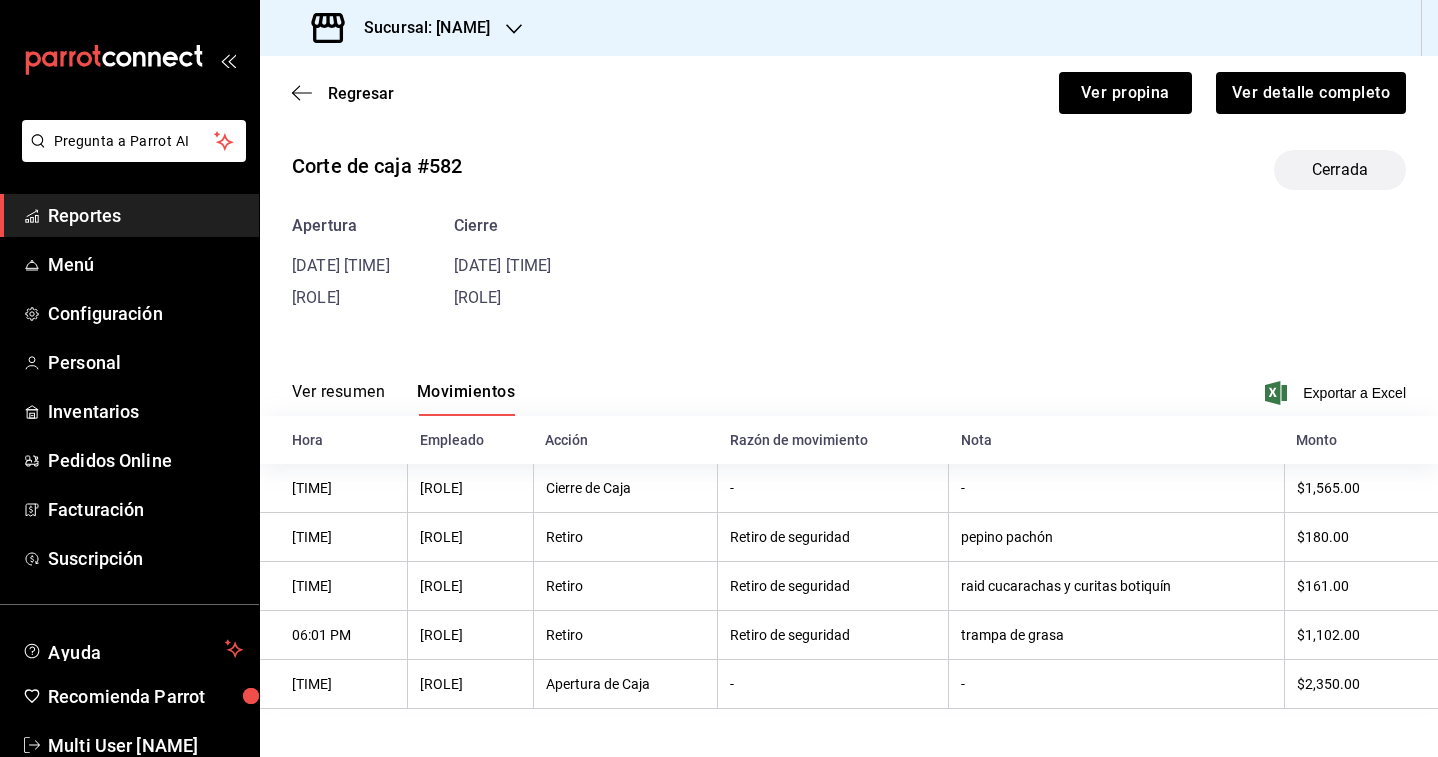 scroll, scrollTop: 15, scrollLeft: 0, axis: vertical 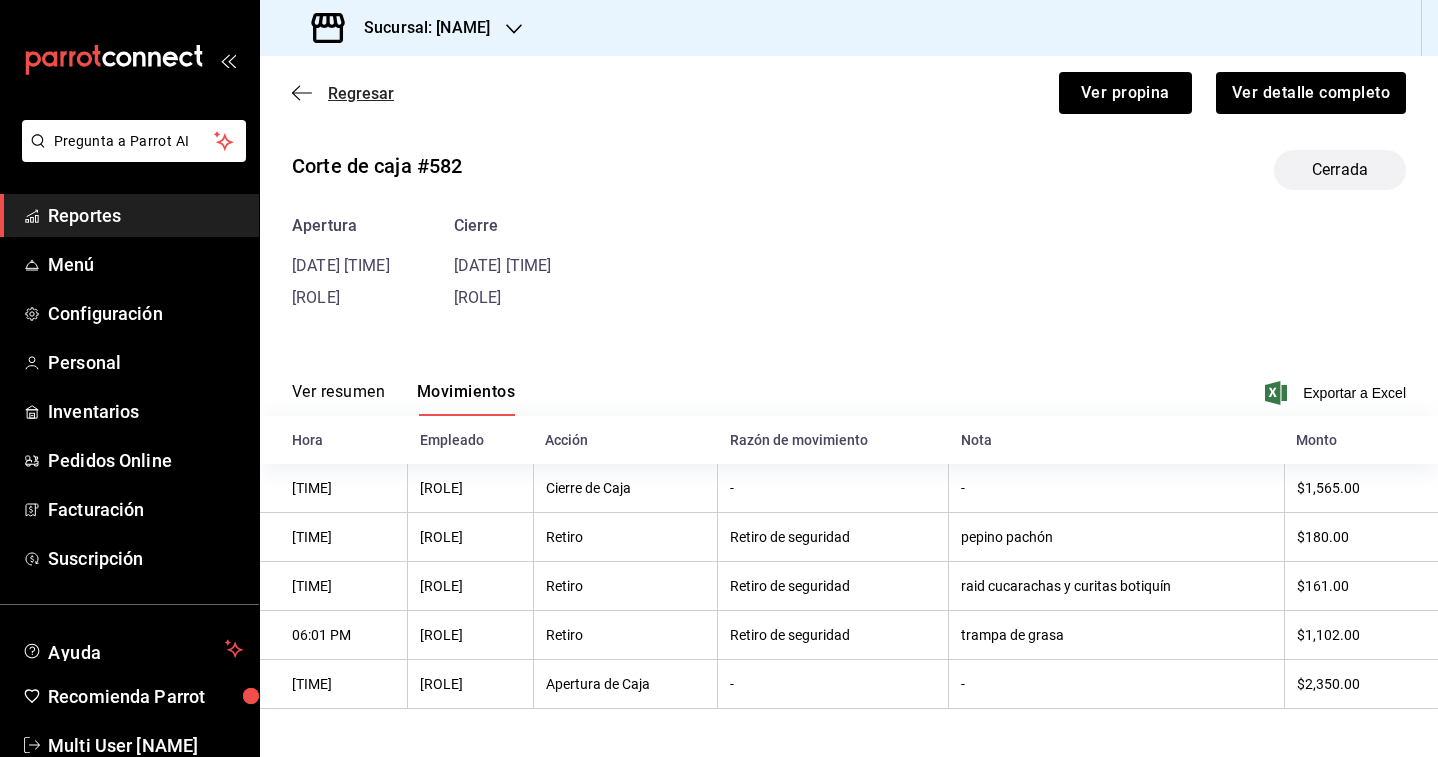 click on "Regresar" at bounding box center (361, 93) 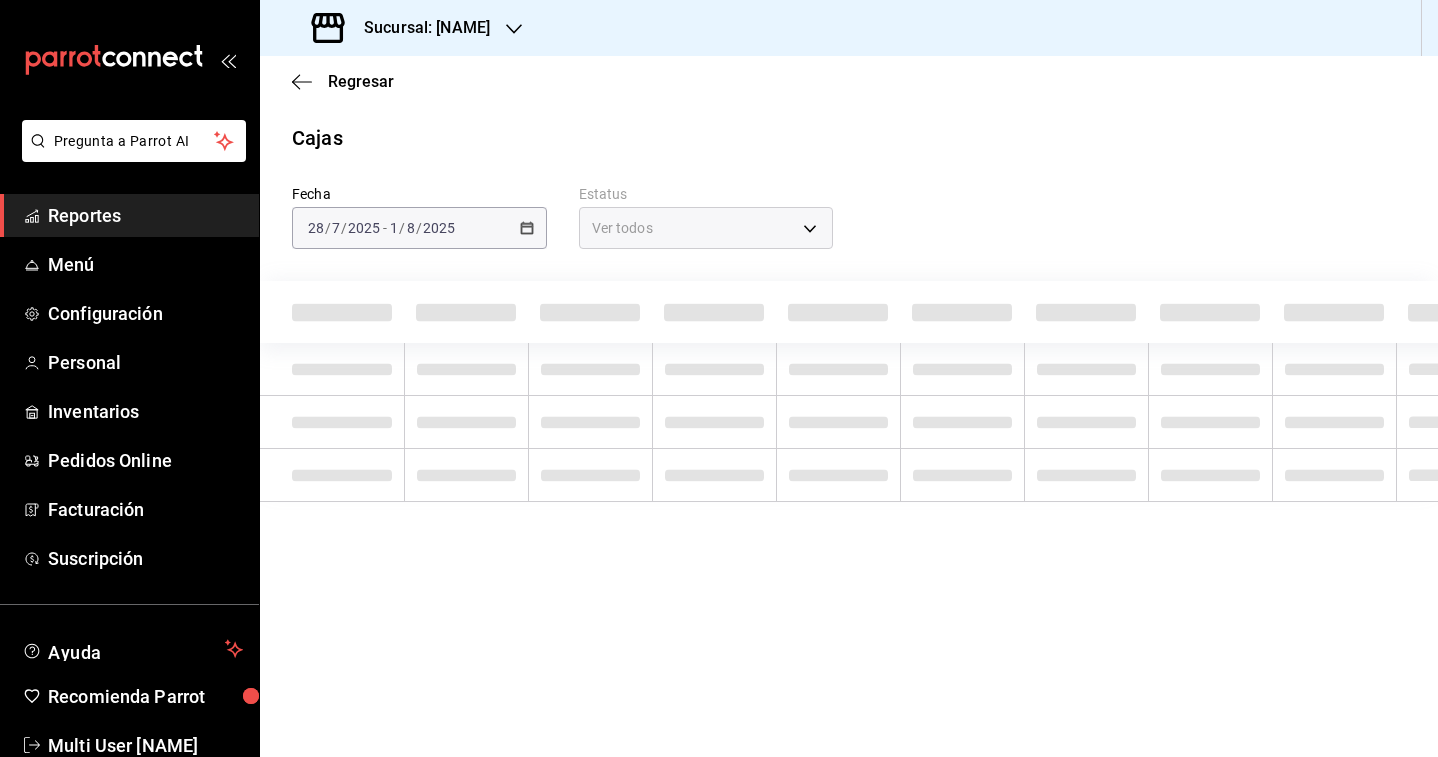 scroll, scrollTop: 0, scrollLeft: 0, axis: both 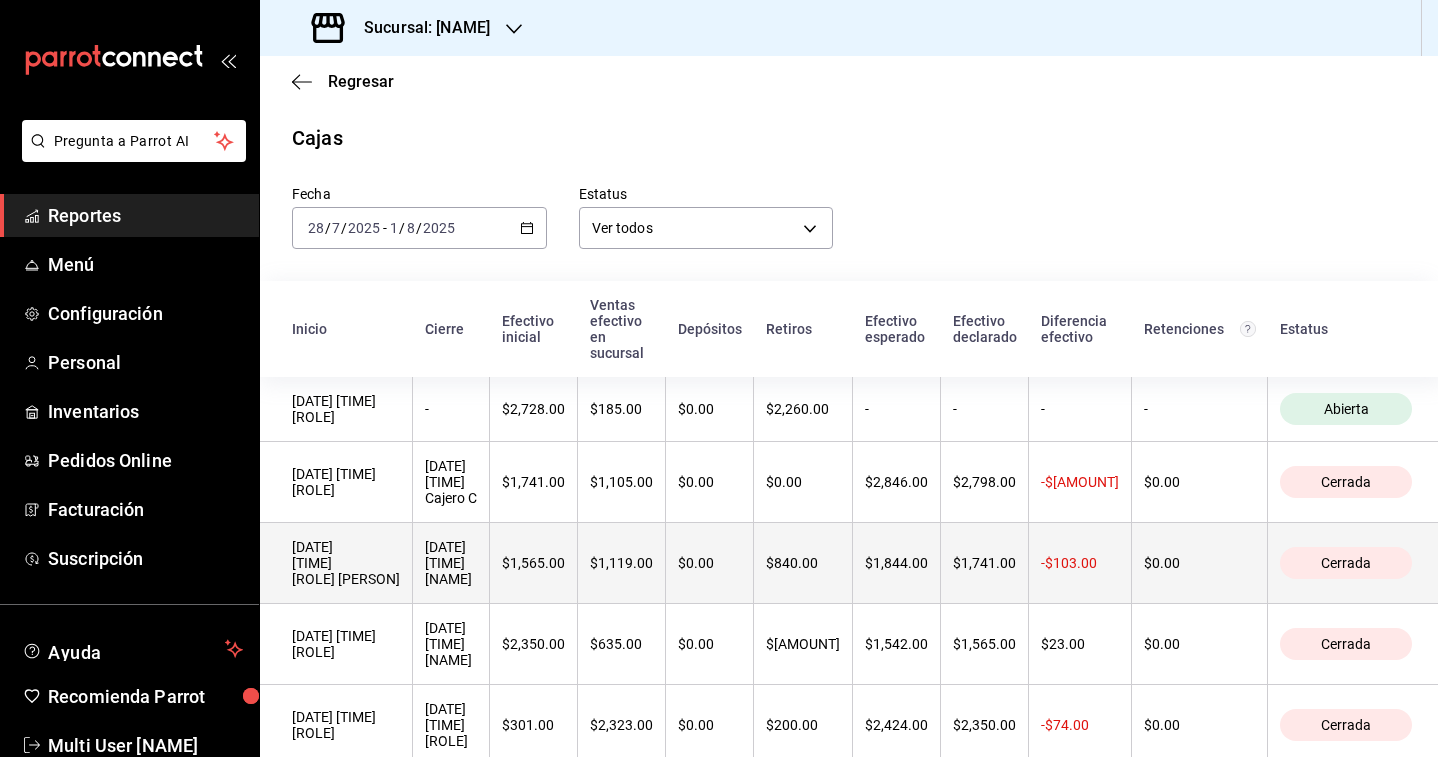 click on "[DATE]
[TIME]
[NAME]" at bounding box center [451, 563] 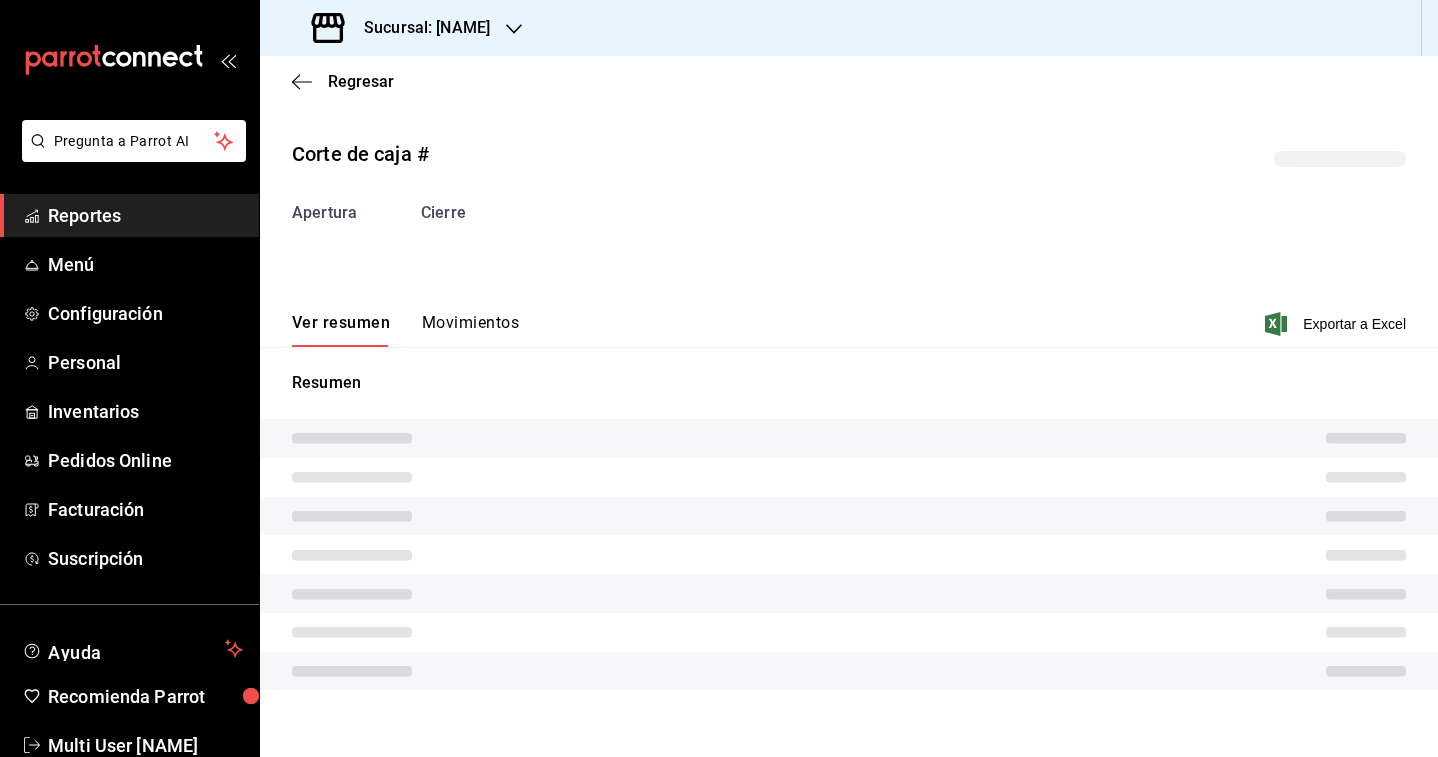 click on "Movimientos" at bounding box center [470, 330] 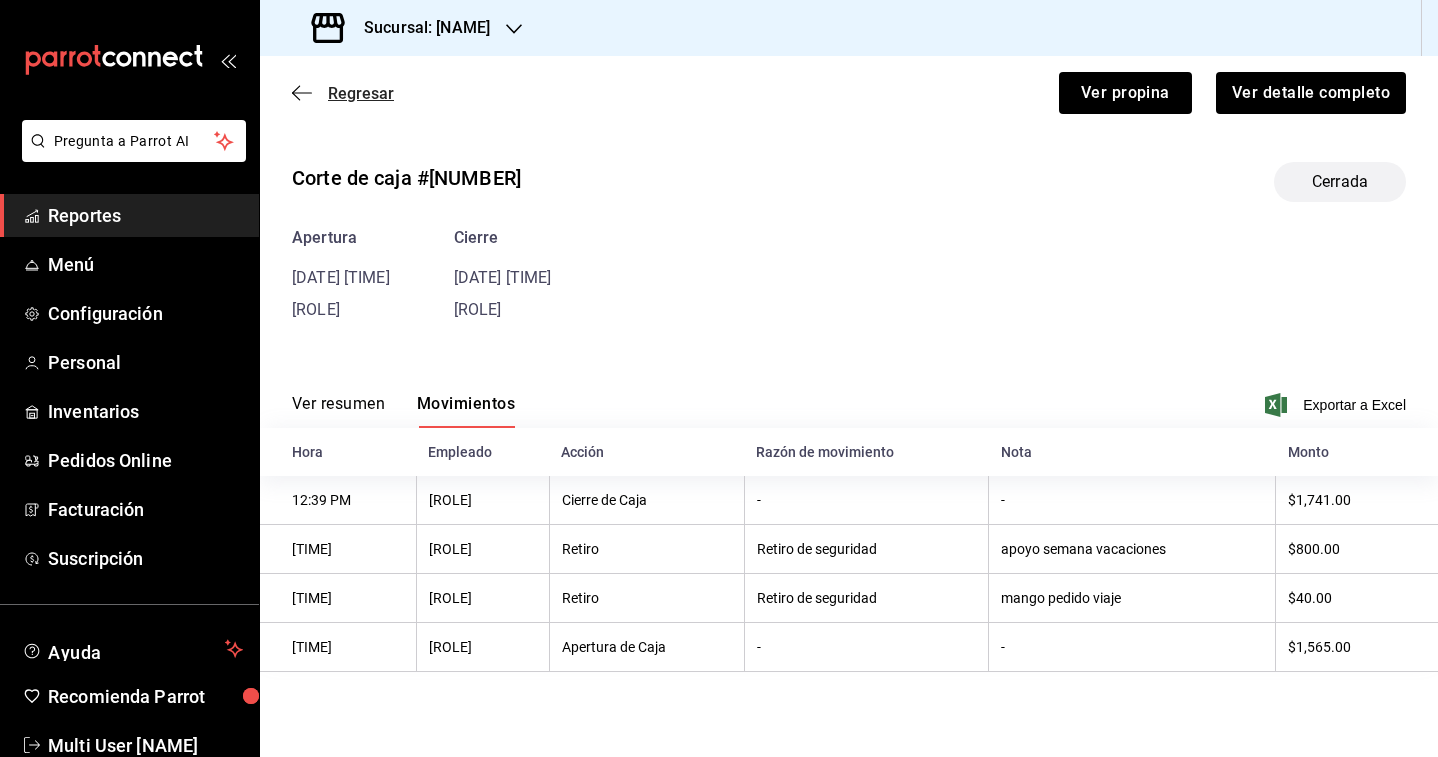click on "Regresar" at bounding box center [361, 93] 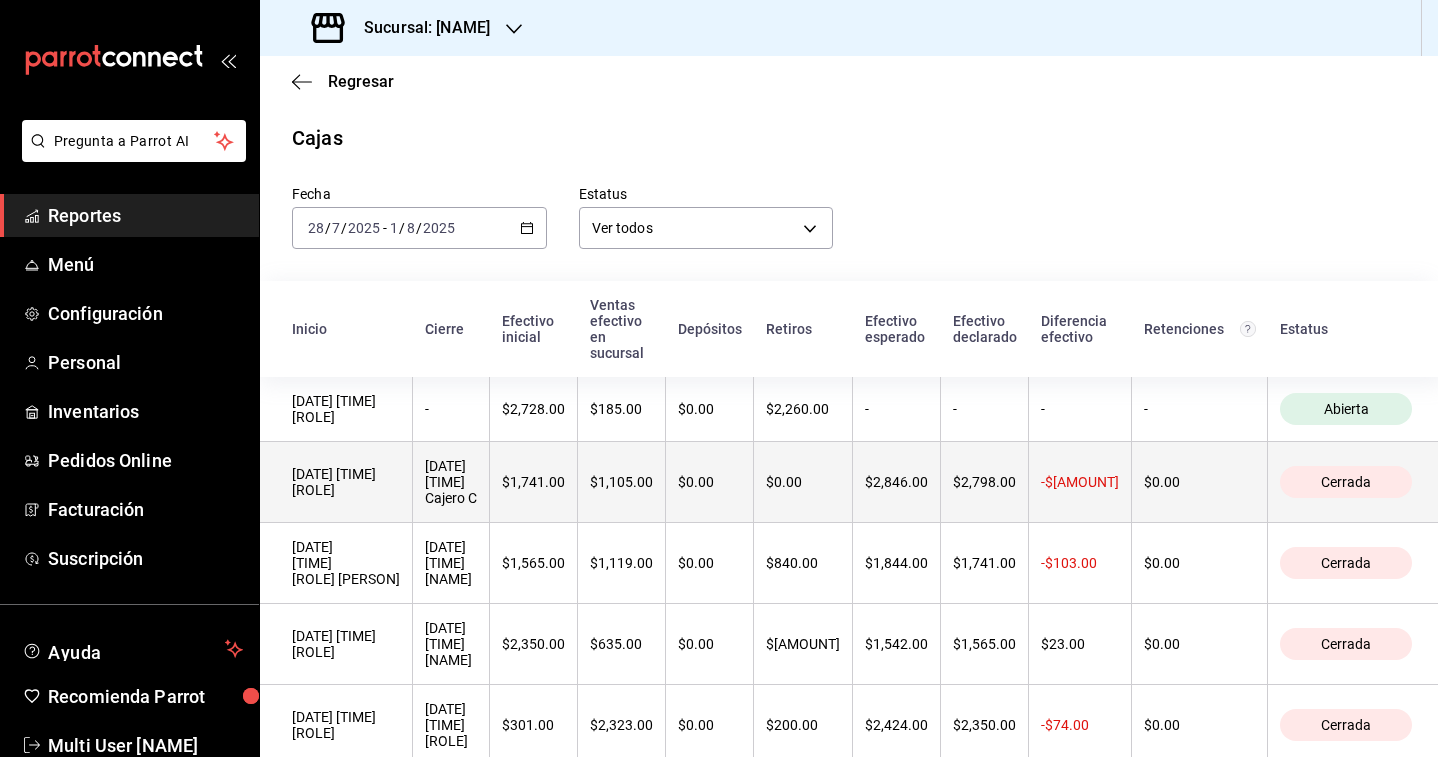 drag, startPoint x: 460, startPoint y: 532, endPoint x: 452, endPoint y: 510, distance: 23.409399 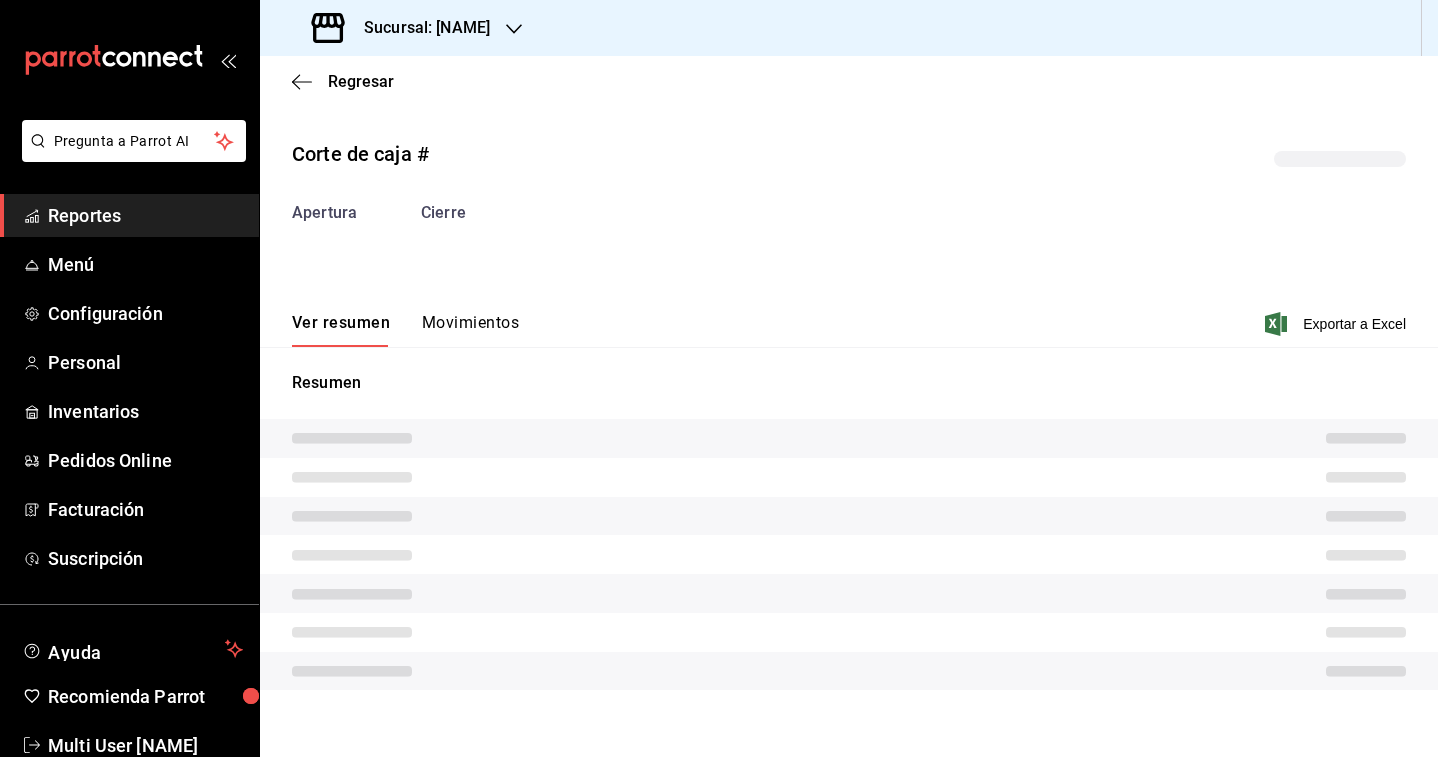click on "Ver resumen Movimientos Exportar a Excel" at bounding box center (849, 318) 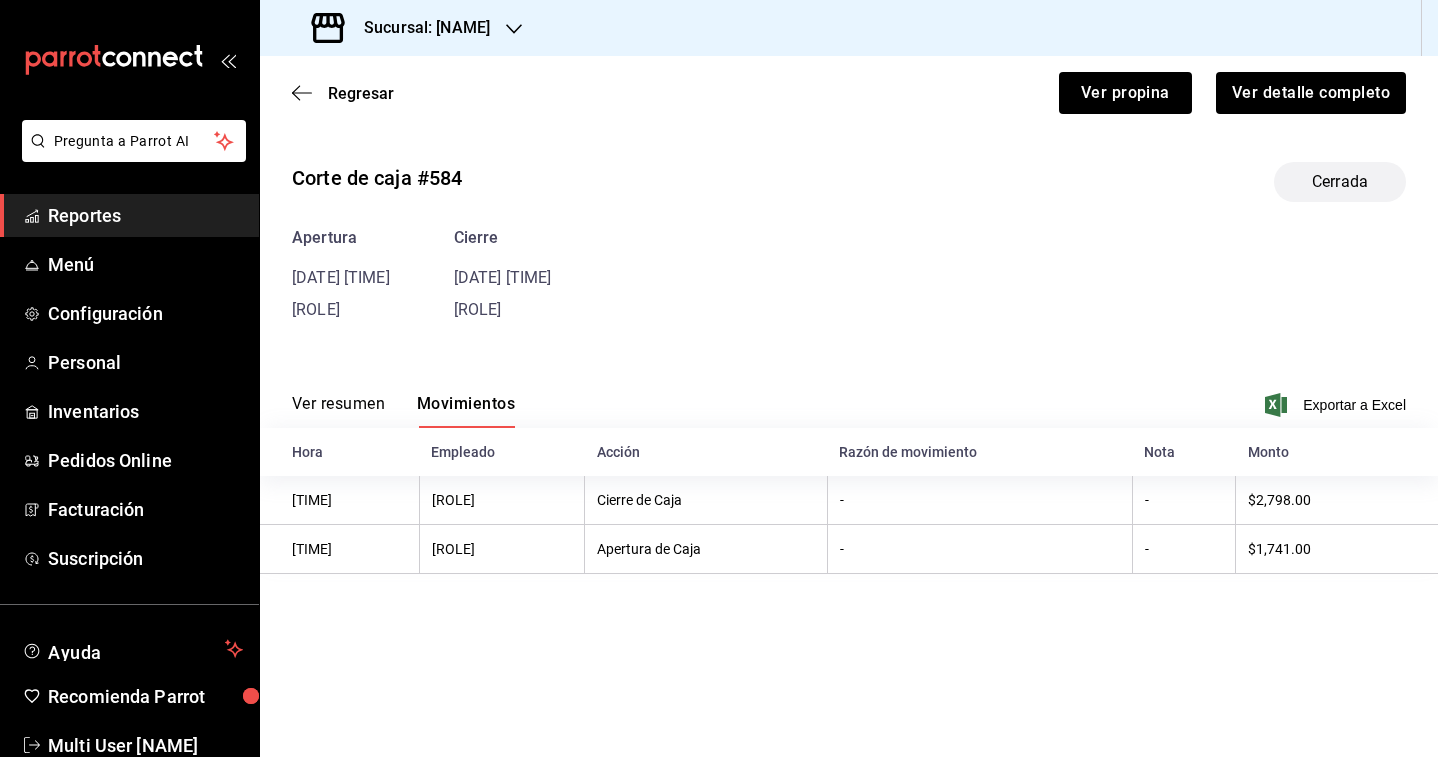 click on "Sucursal: [NAME]" at bounding box center [419, 28] 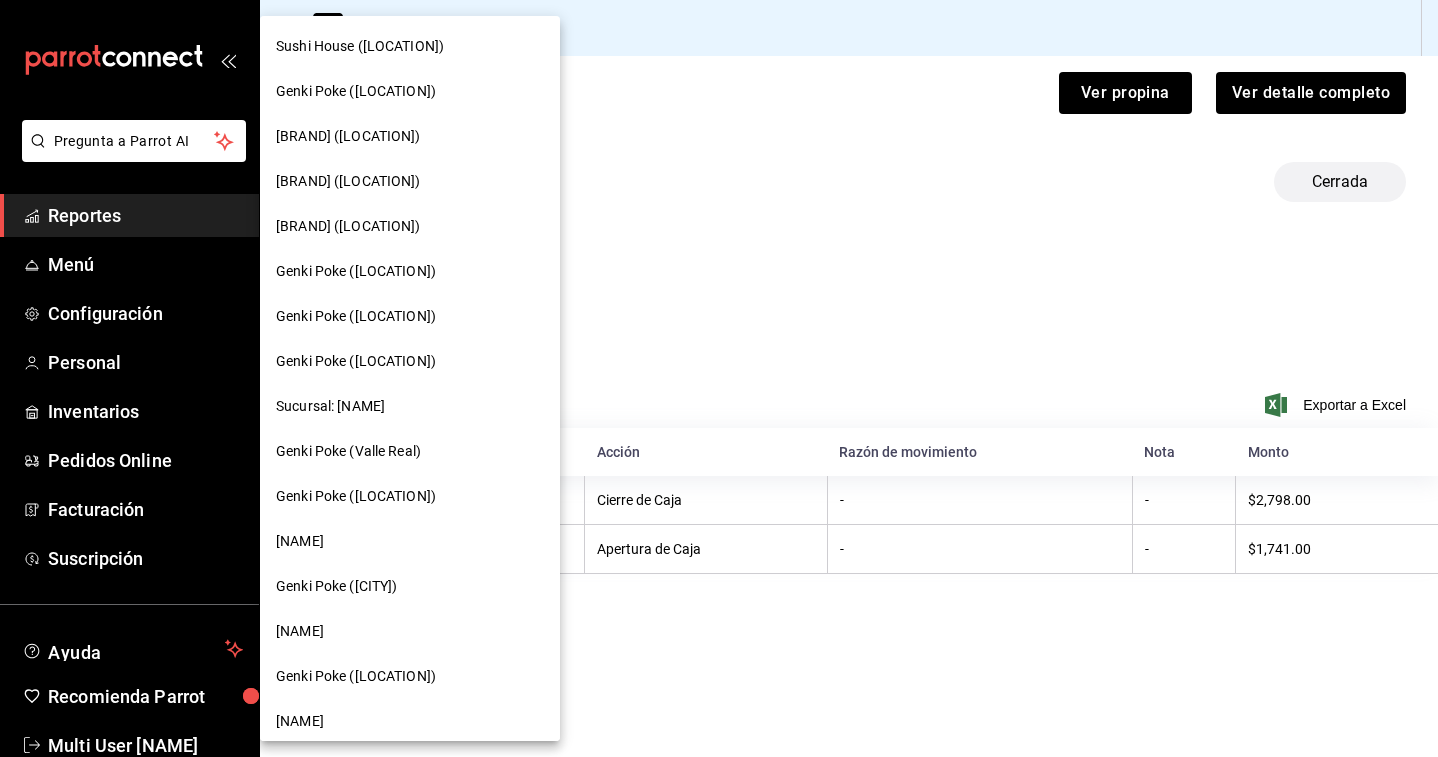 scroll, scrollTop: 101, scrollLeft: 0, axis: vertical 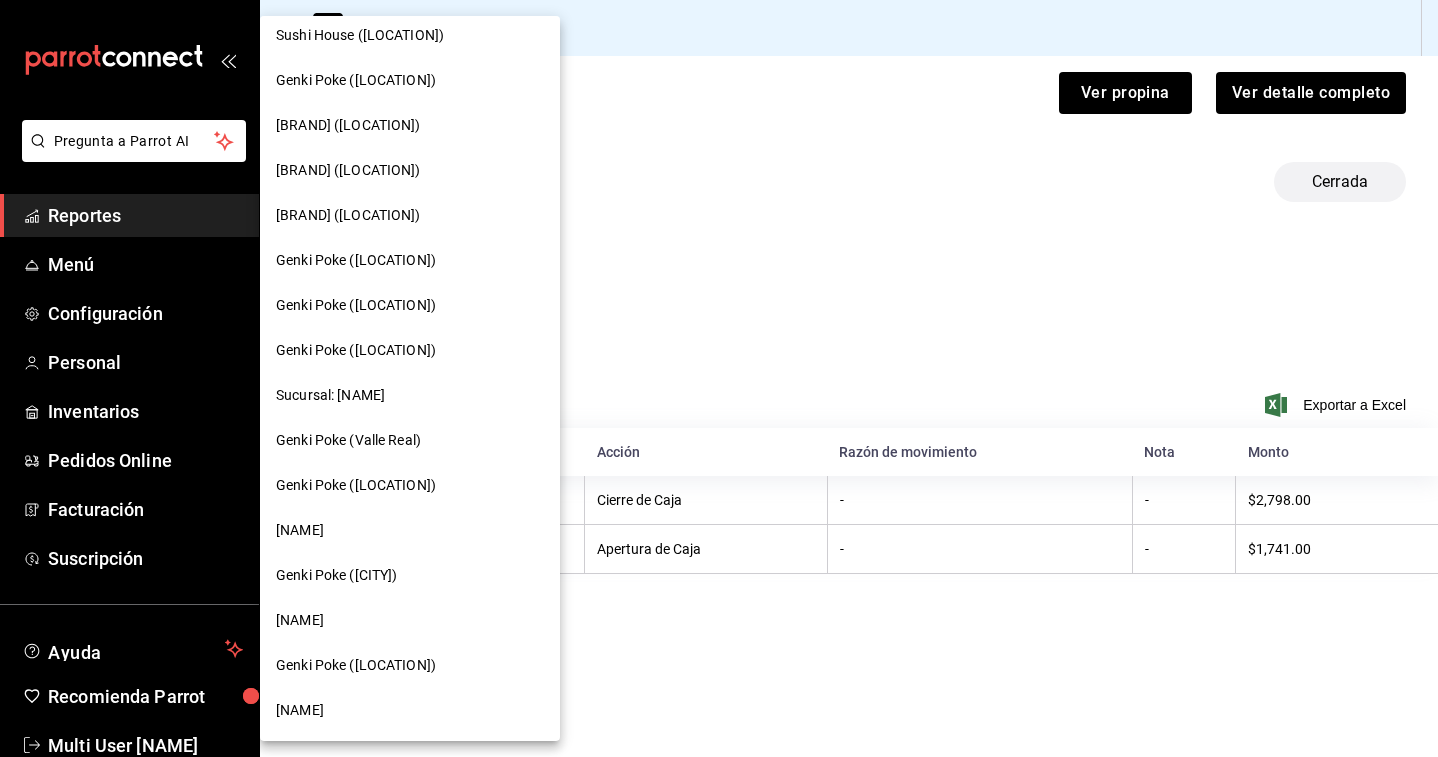 click on "[NAME]" at bounding box center (300, 620) 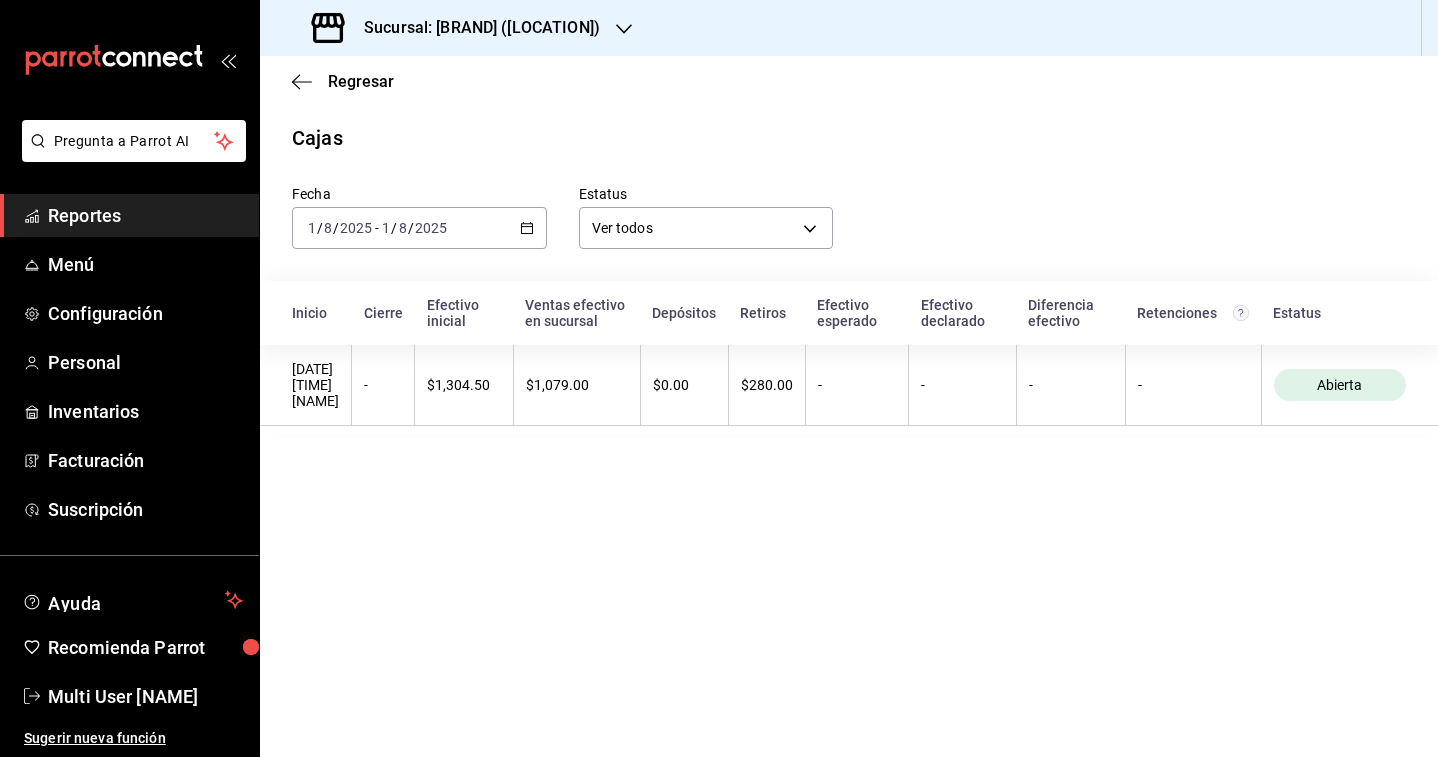click on "Fecha [DATE] [DATE] - [DATE] [DATE]" at bounding box center (403, 201) 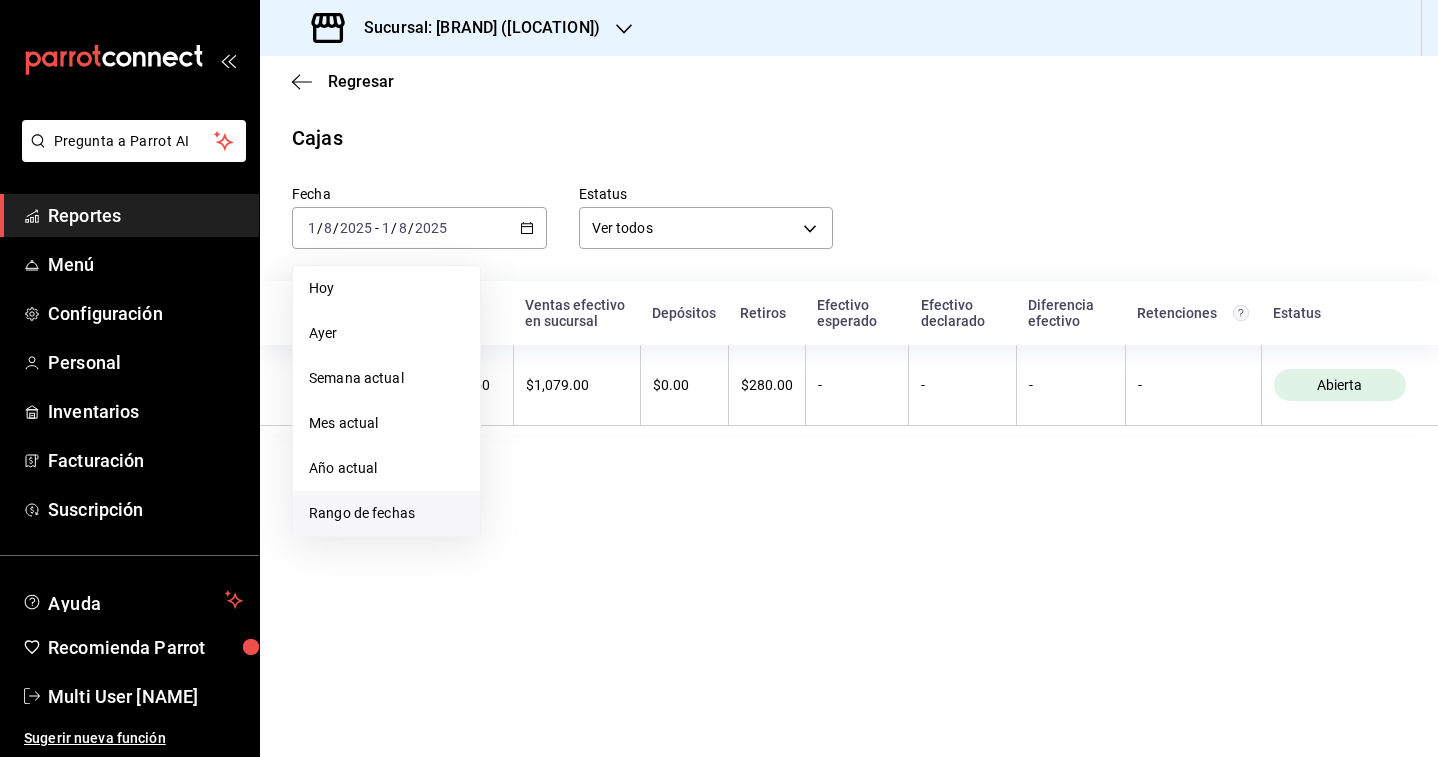 click on "Rango de fechas" at bounding box center [386, 513] 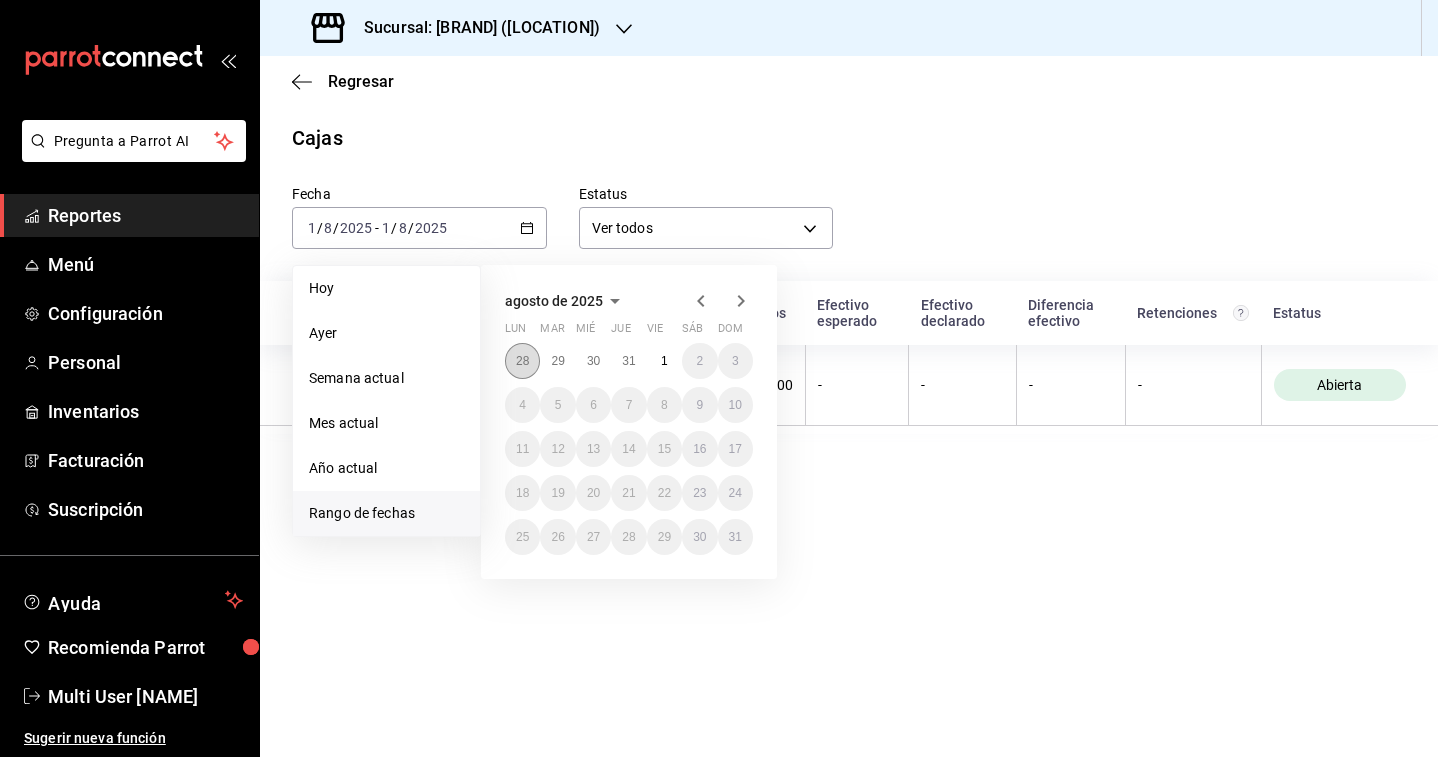 click on "28" at bounding box center (522, 361) 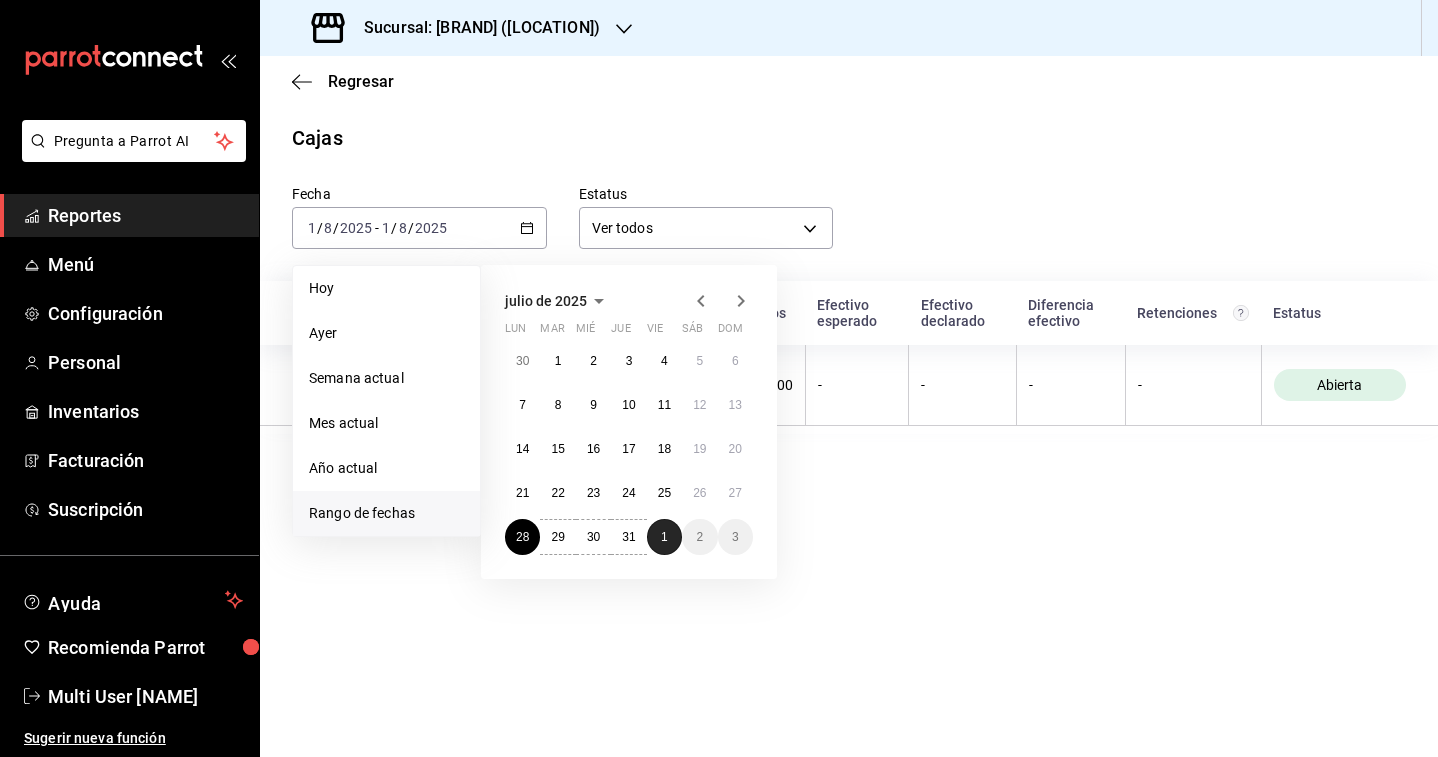 click on "1" at bounding box center [664, 537] 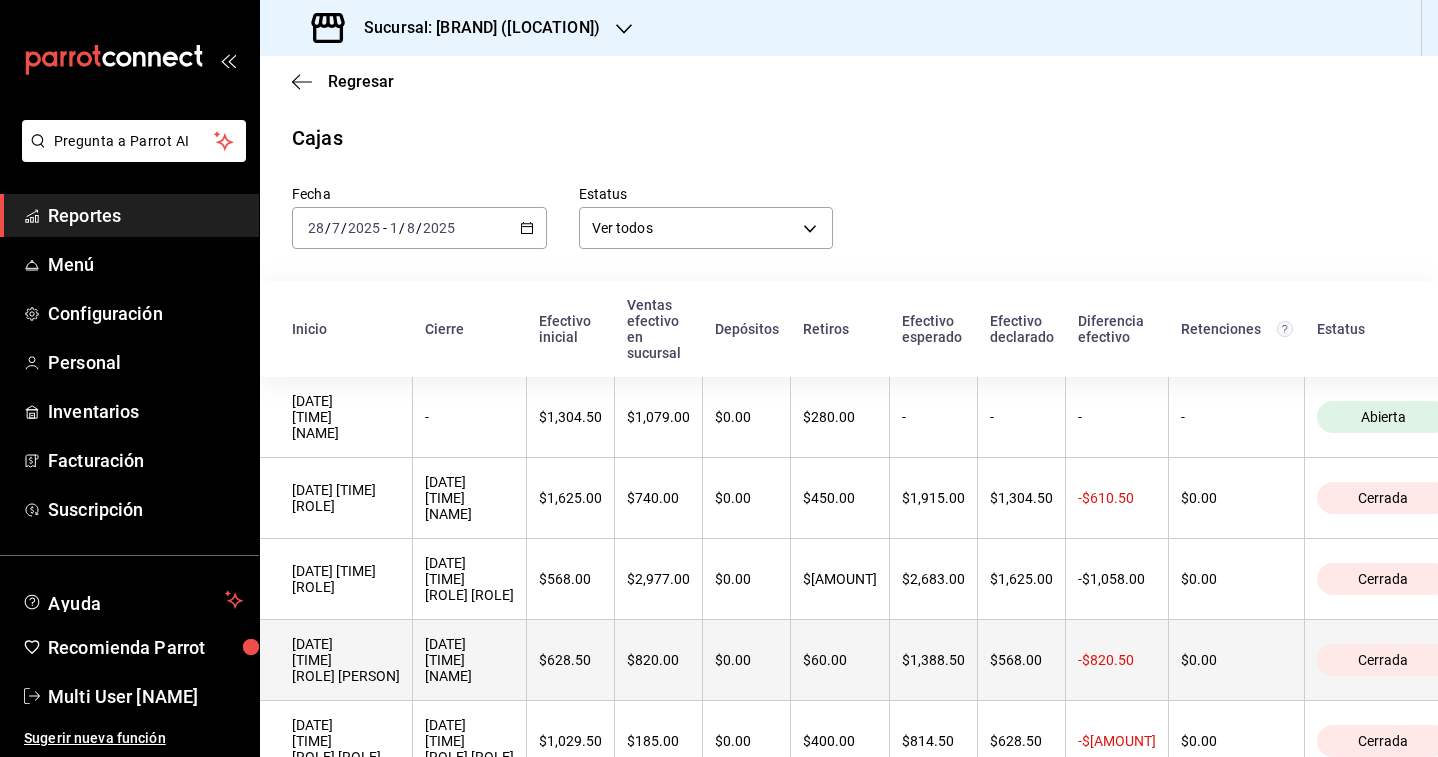 scroll, scrollTop: 74, scrollLeft: 0, axis: vertical 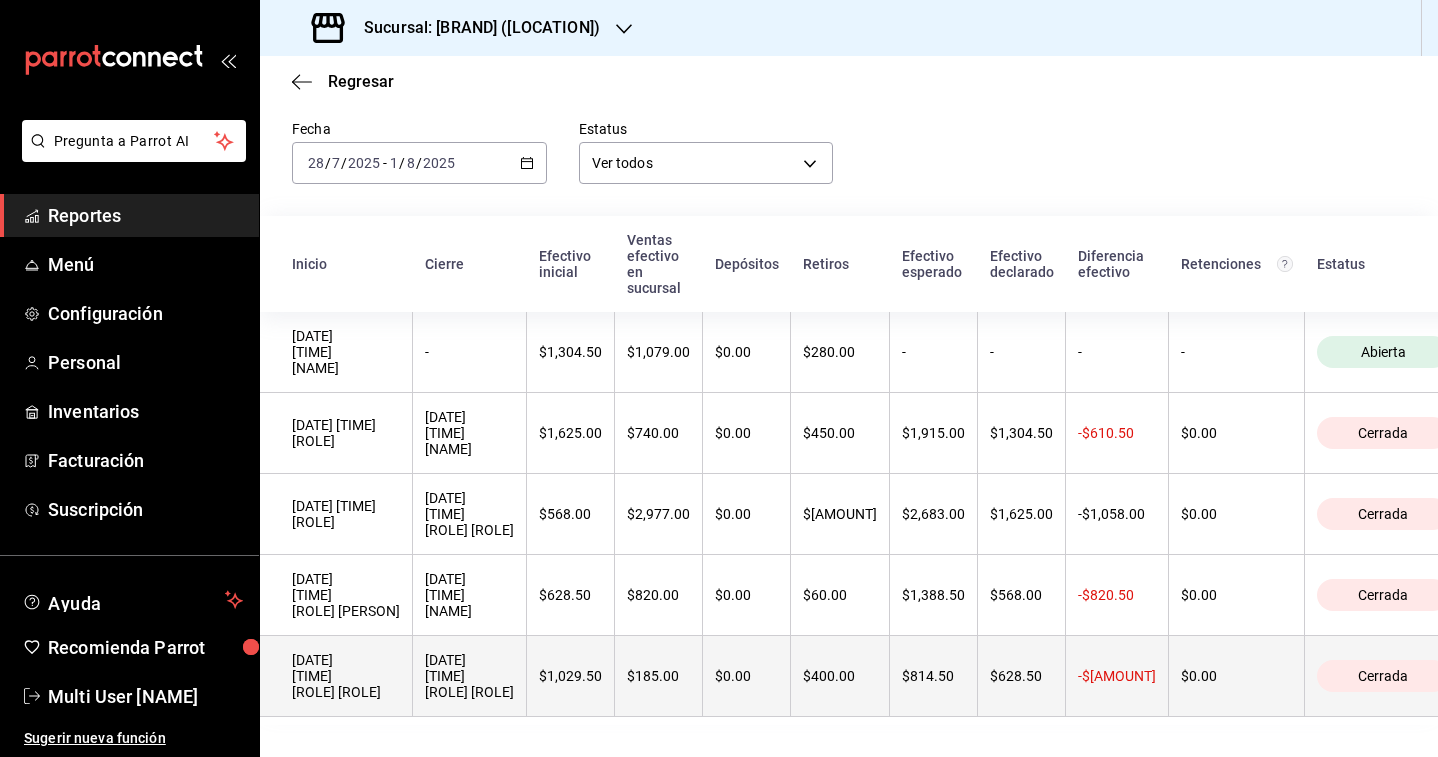 click on "[DATE]
[TIME]
[ROLE] [ROLE]" at bounding box center [346, 676] 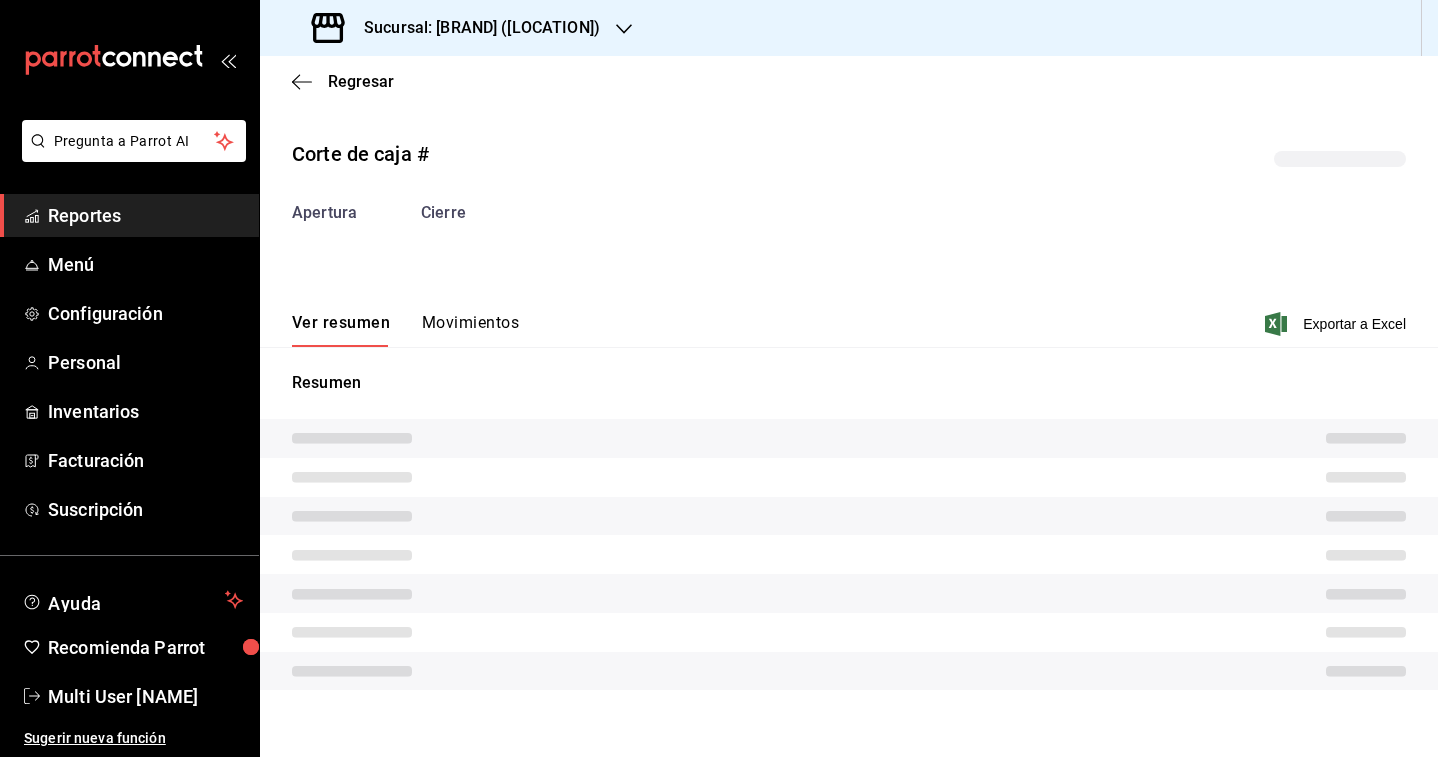 click on "Movimientos" at bounding box center [470, 330] 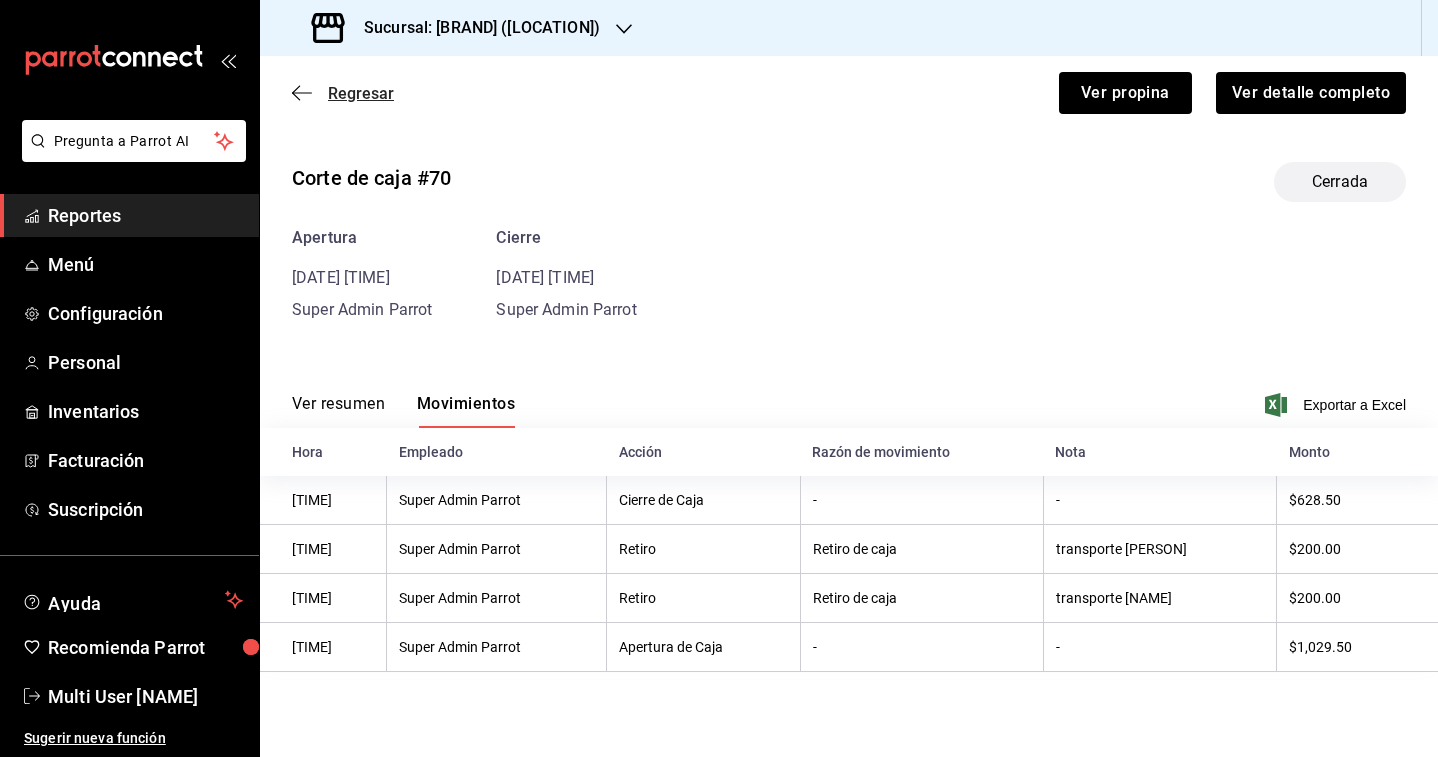click on "Regresar" at bounding box center (361, 93) 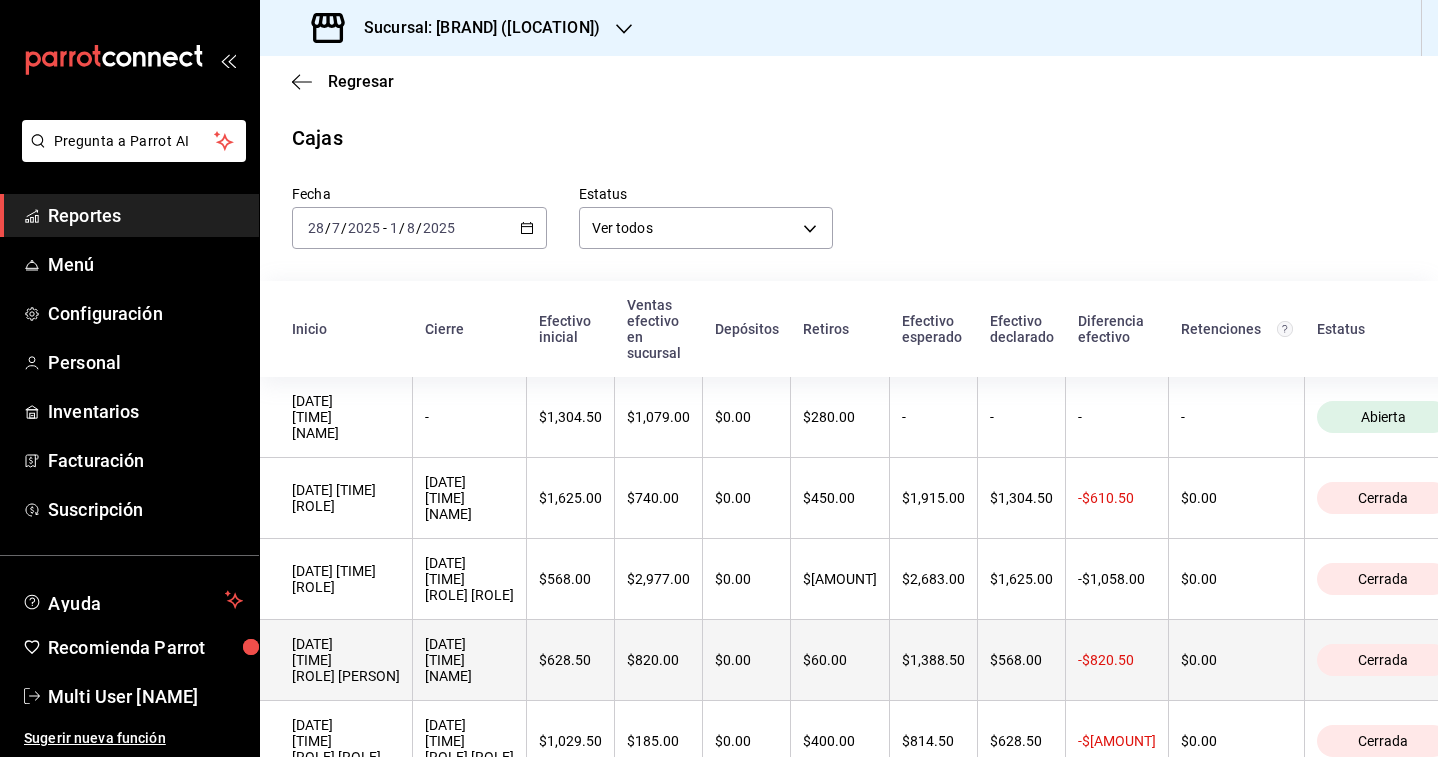 click on "[DATE]
[TIME]
[NAME]" at bounding box center (470, 660) 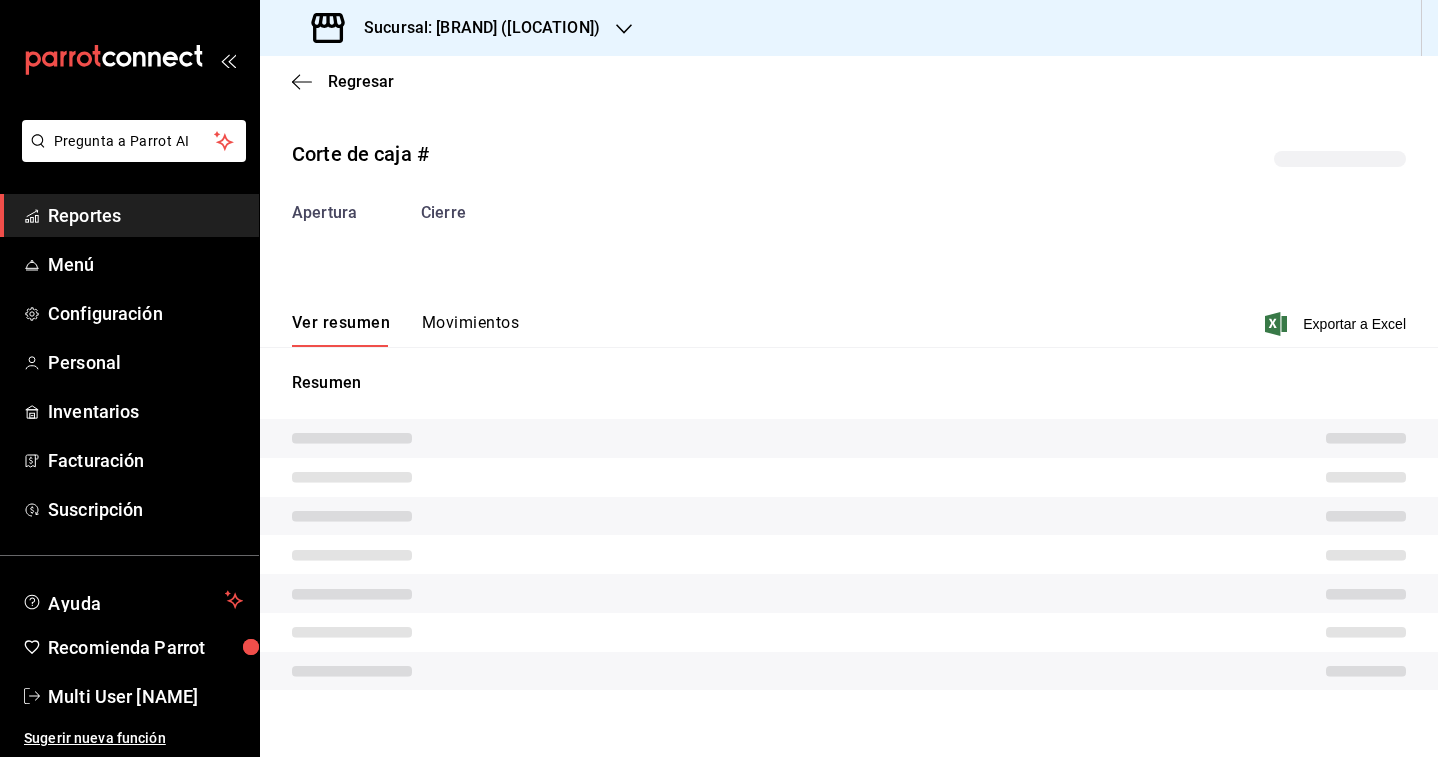 click on "Ver resumen Movimientos Exportar a Excel" at bounding box center [849, 318] 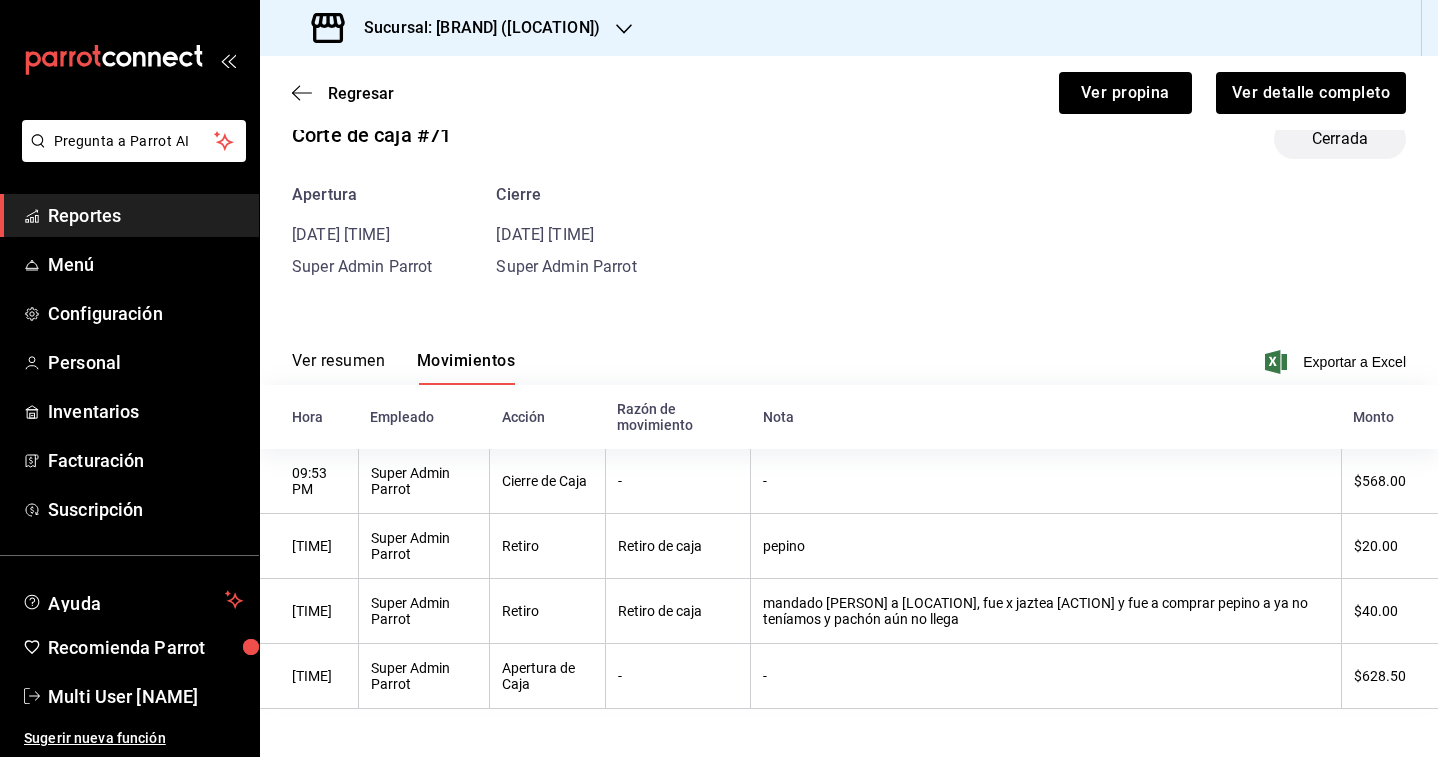 scroll, scrollTop: 0, scrollLeft: 0, axis: both 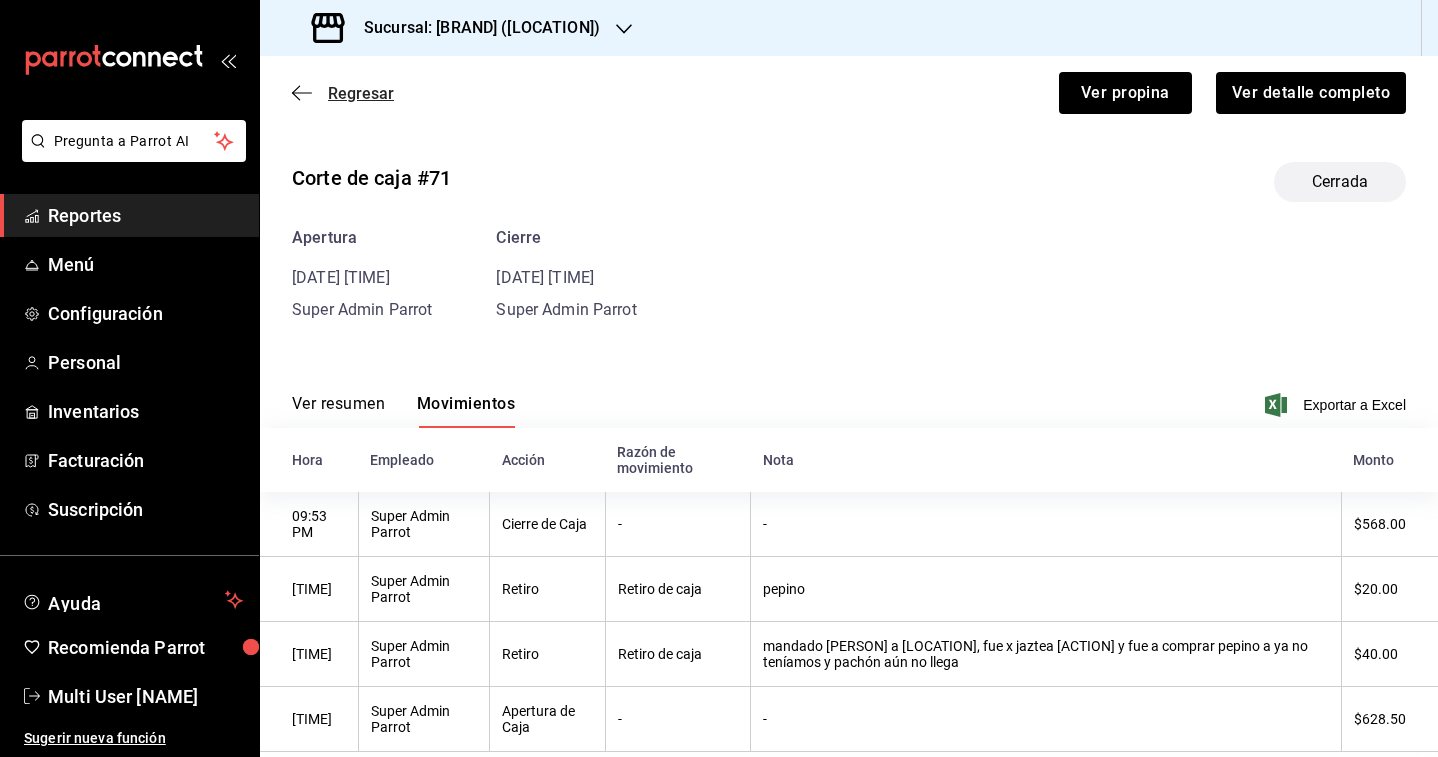 click on "Regresar" at bounding box center [361, 93] 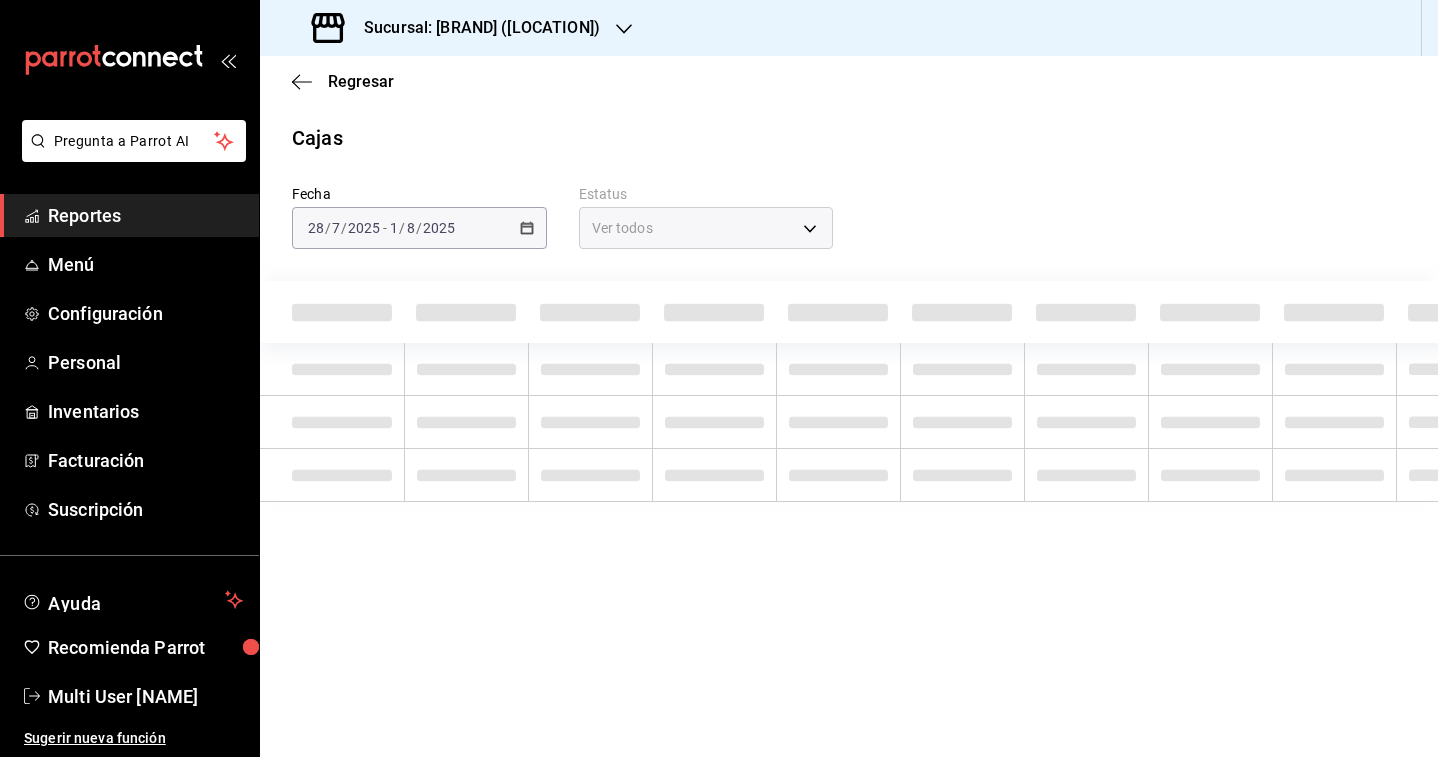 click on "Regresar" at bounding box center [849, 81] 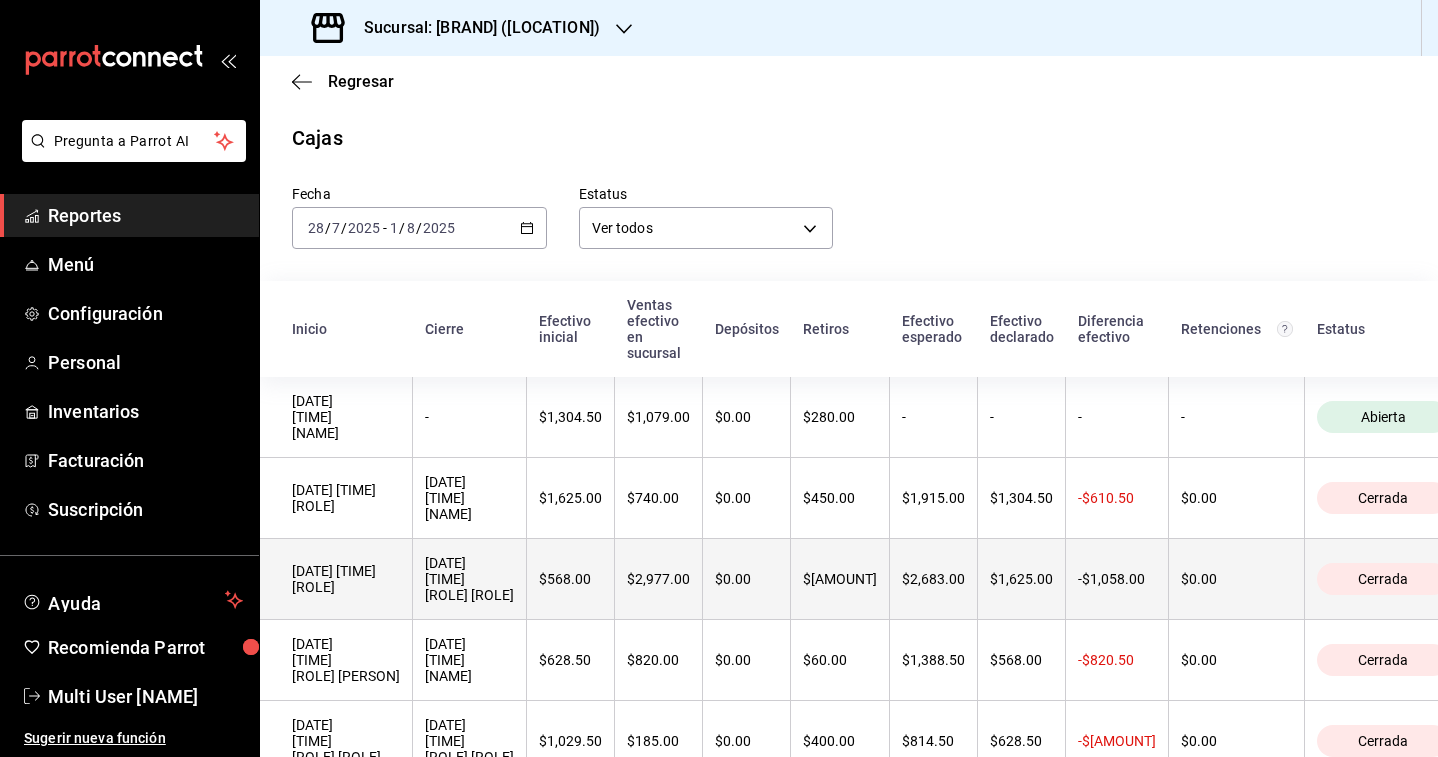 click on "[DATE] [TIME]
[ROLE]" at bounding box center (346, 579) 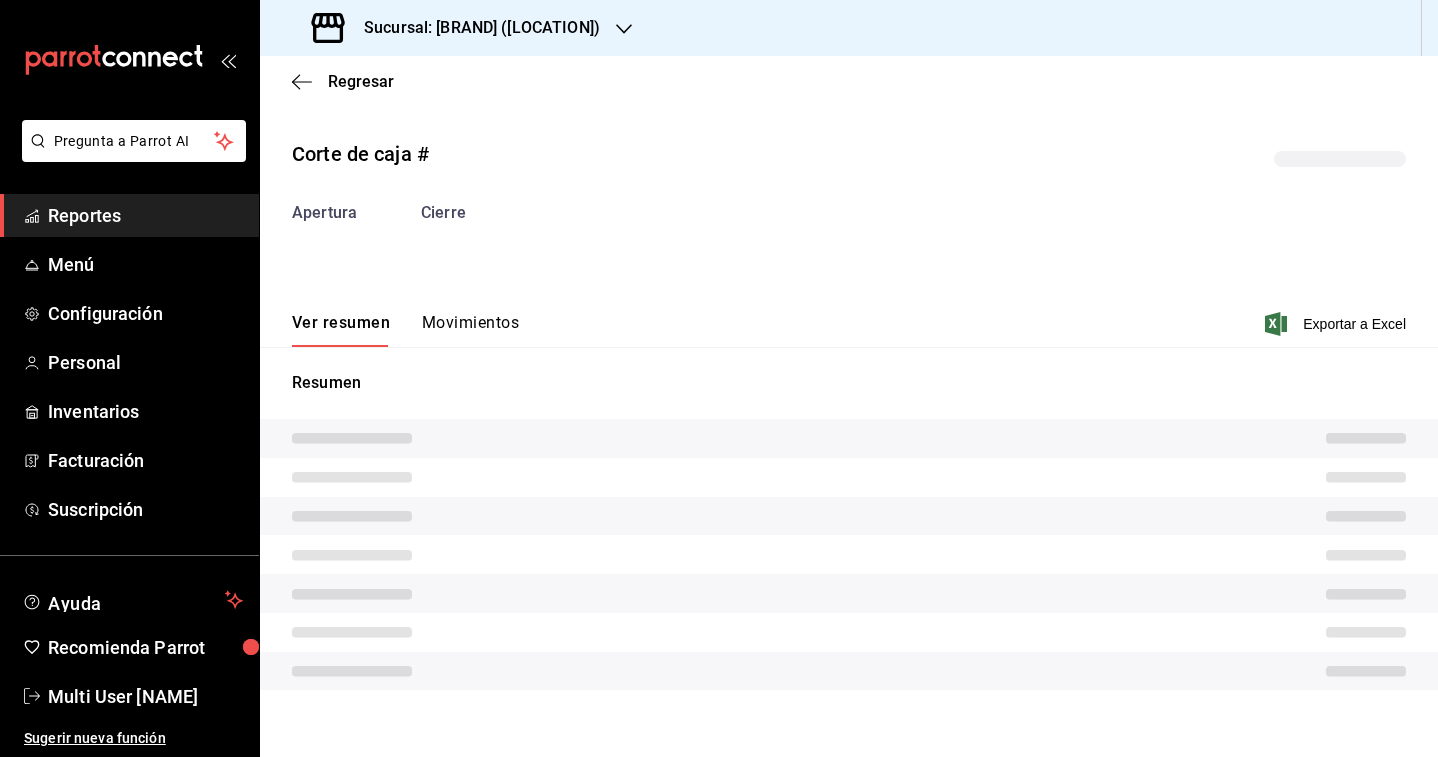 click on "Movimientos" at bounding box center (470, 330) 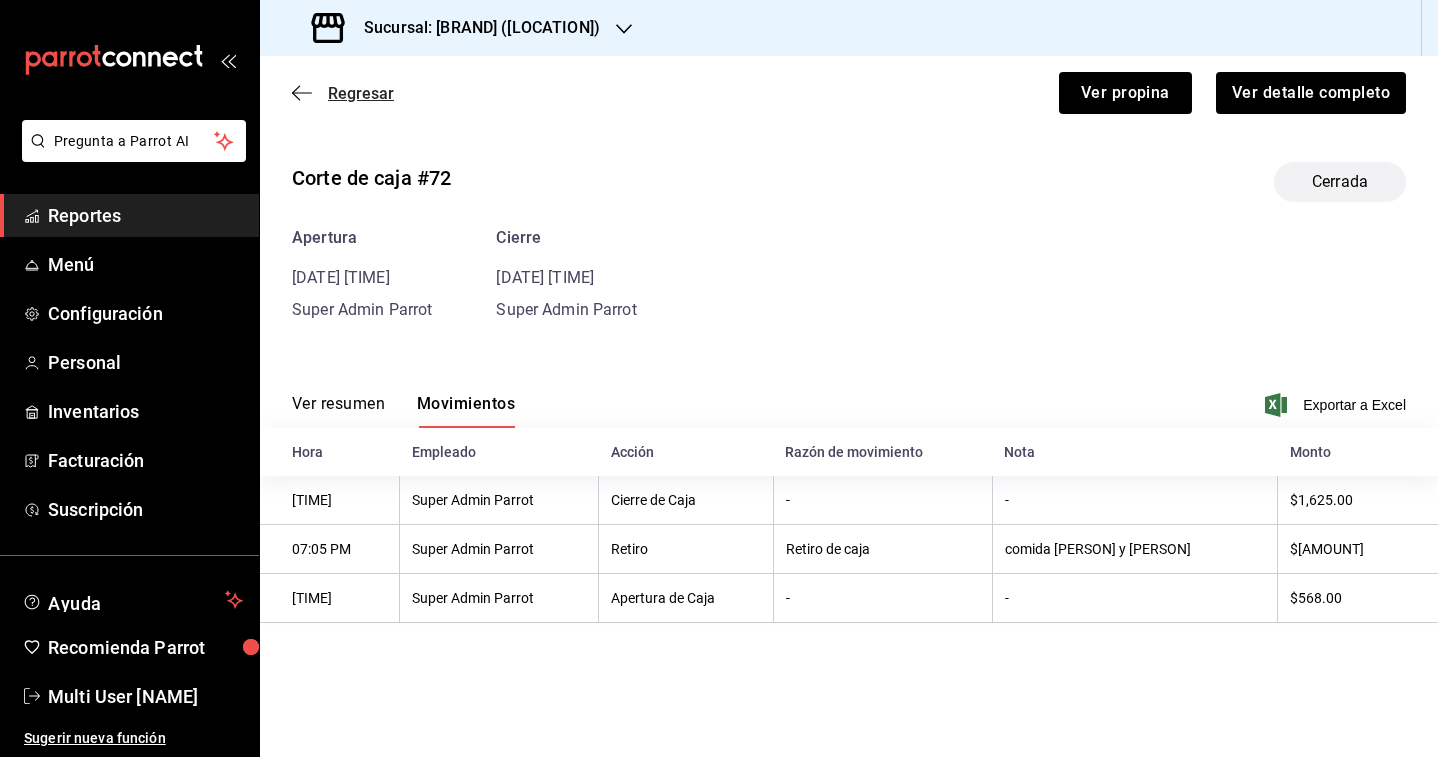 click on "Regresar" at bounding box center [361, 93] 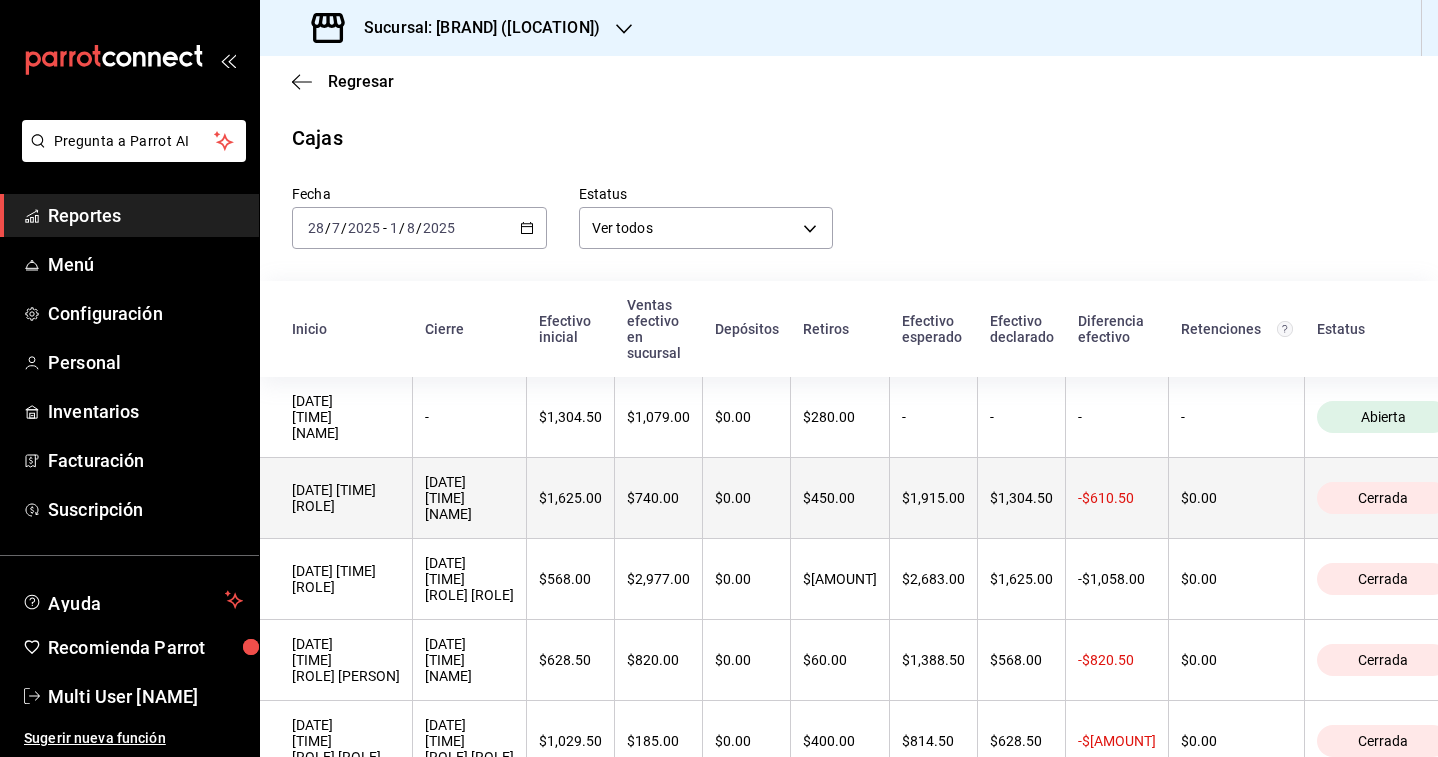 click on "[DATE] [TIME]
[ROLE]" at bounding box center [346, 498] 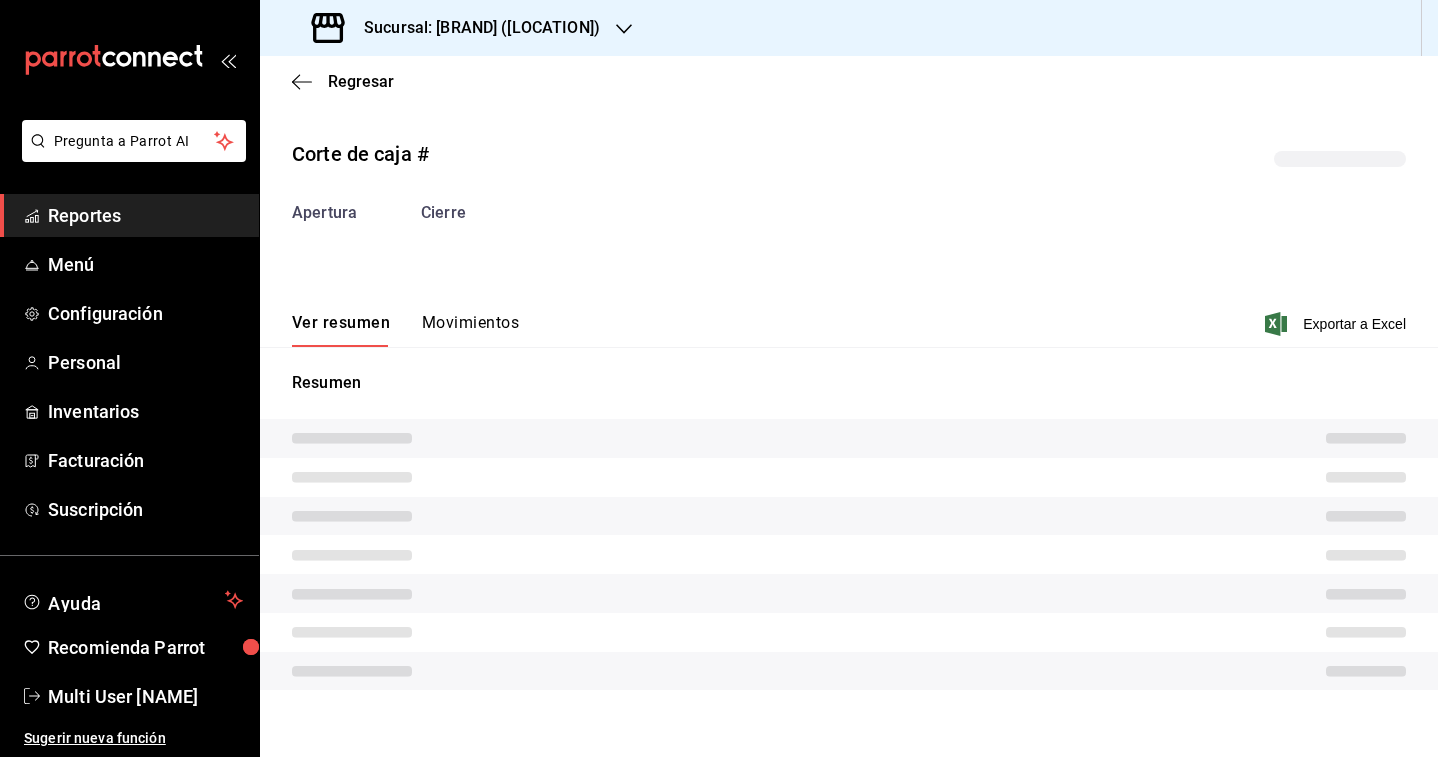 click on "Resumen" at bounding box center (849, 530) 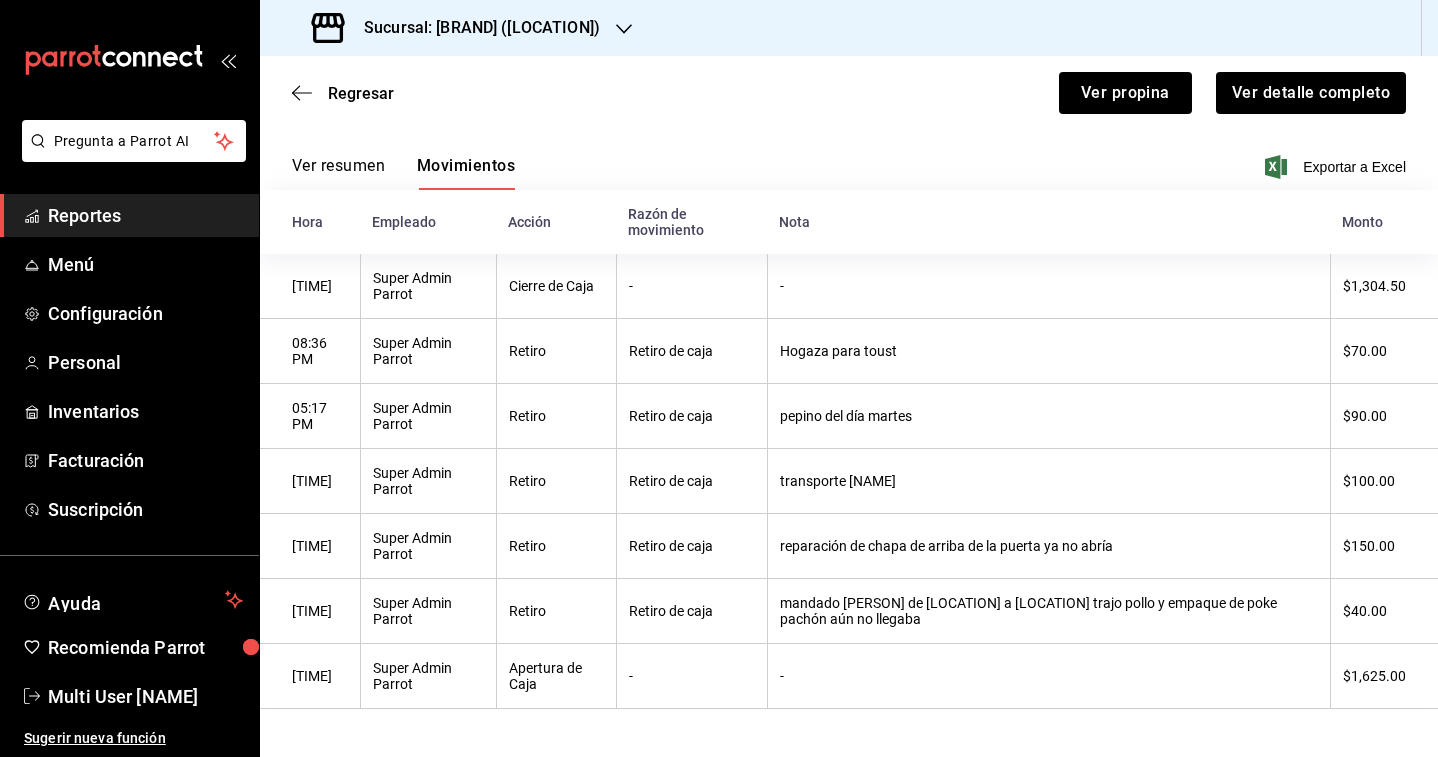 scroll, scrollTop: 0, scrollLeft: 0, axis: both 